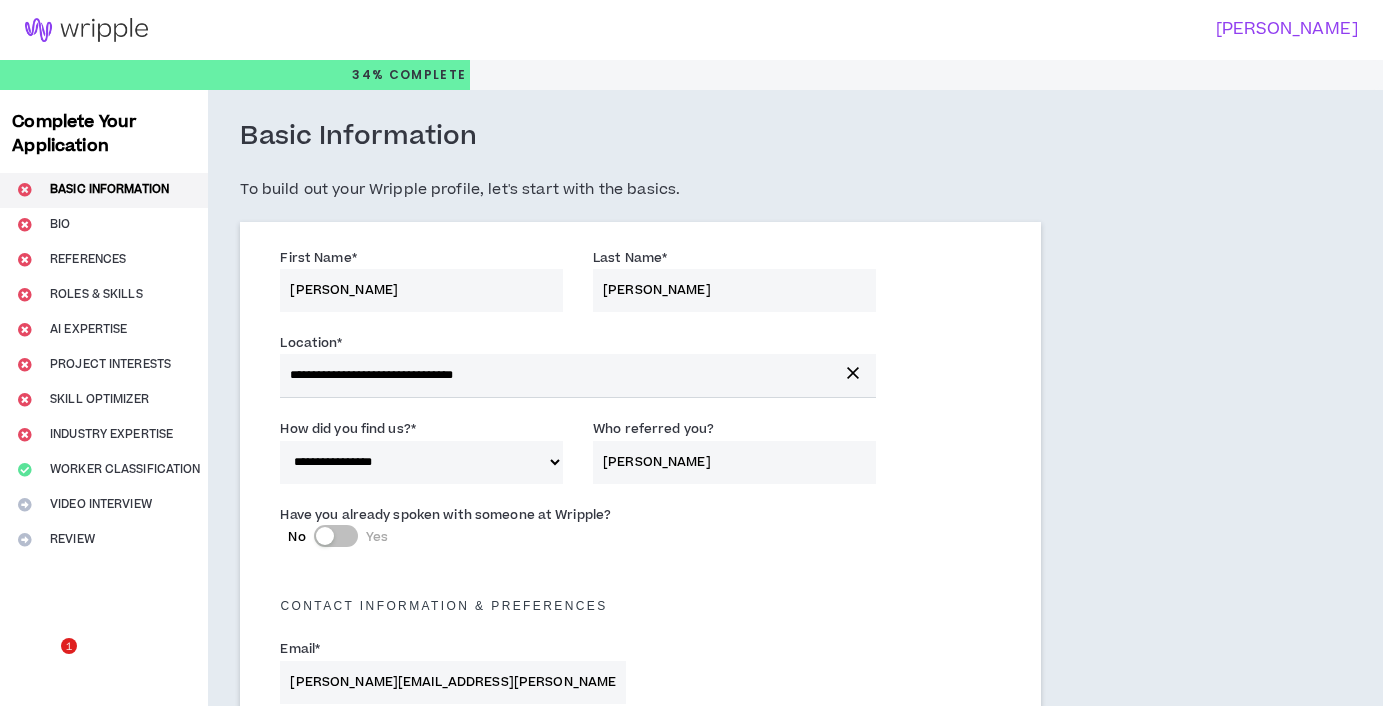 select on "*" 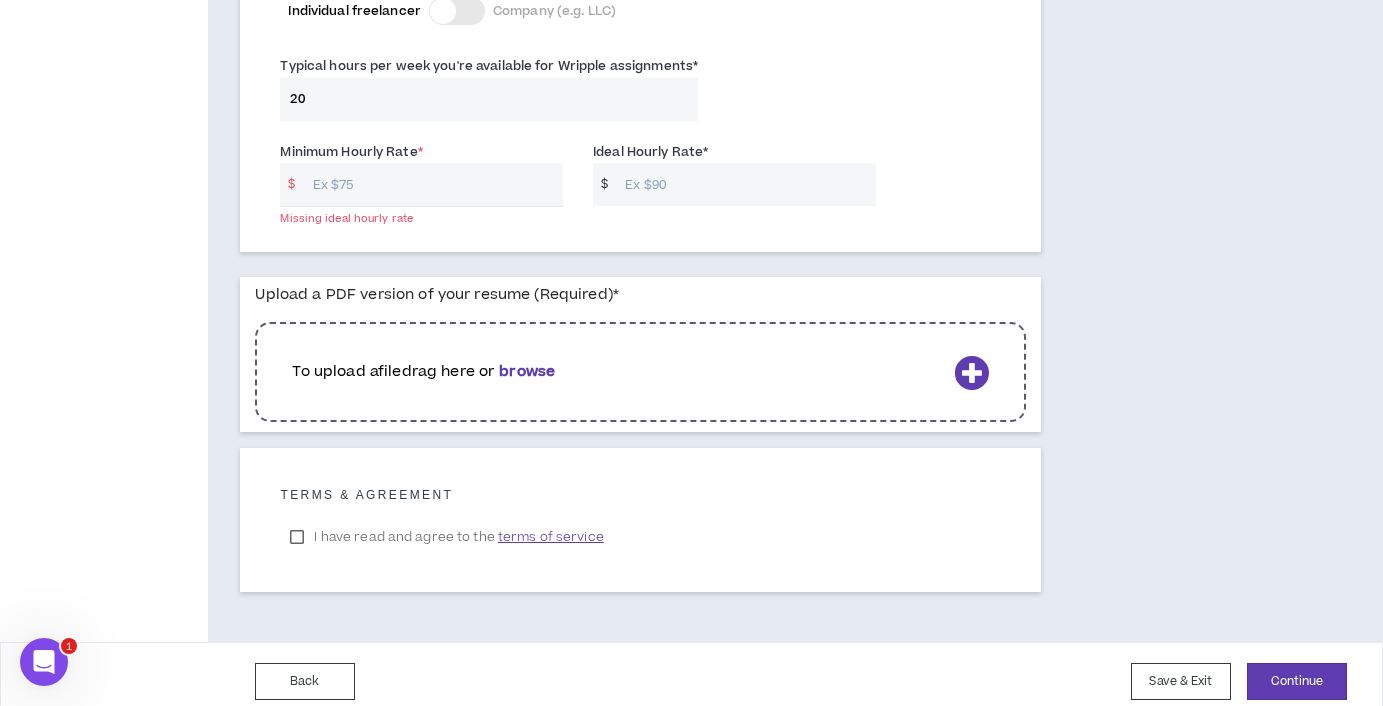 scroll, scrollTop: 0, scrollLeft: 0, axis: both 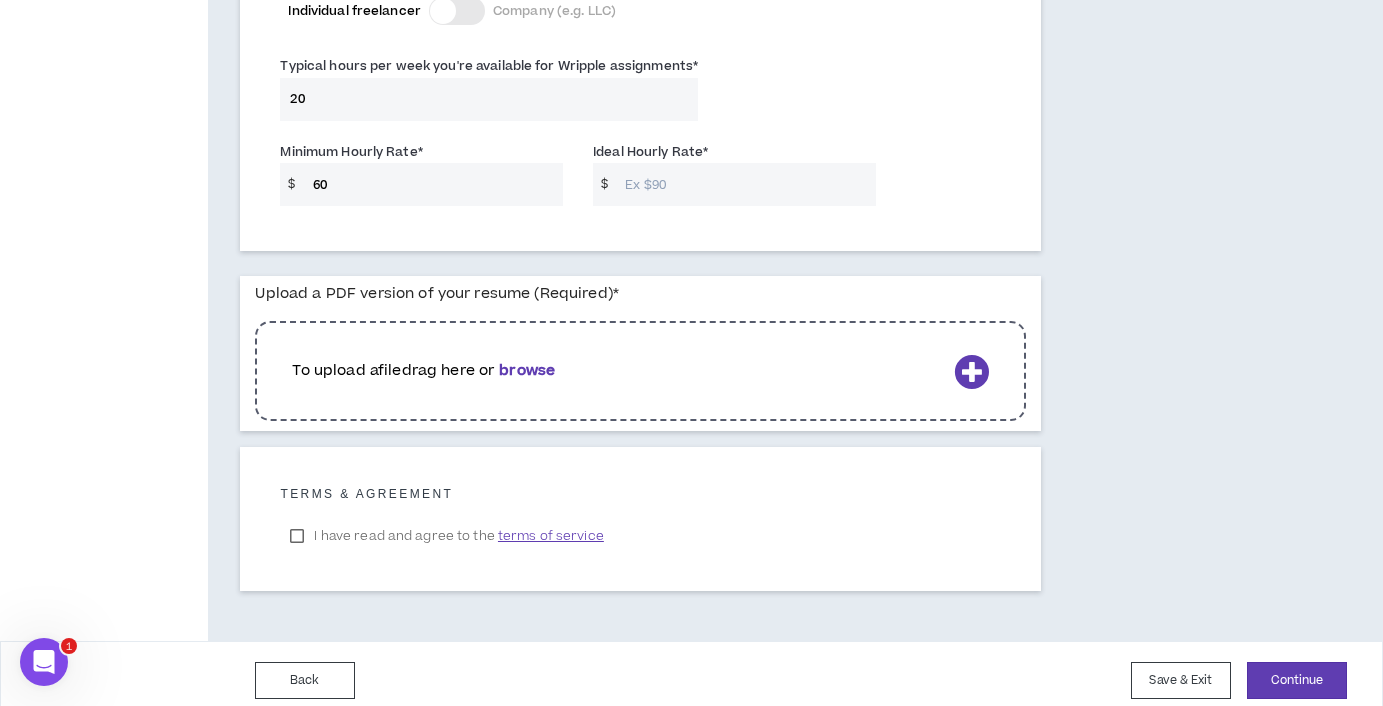 type on "60" 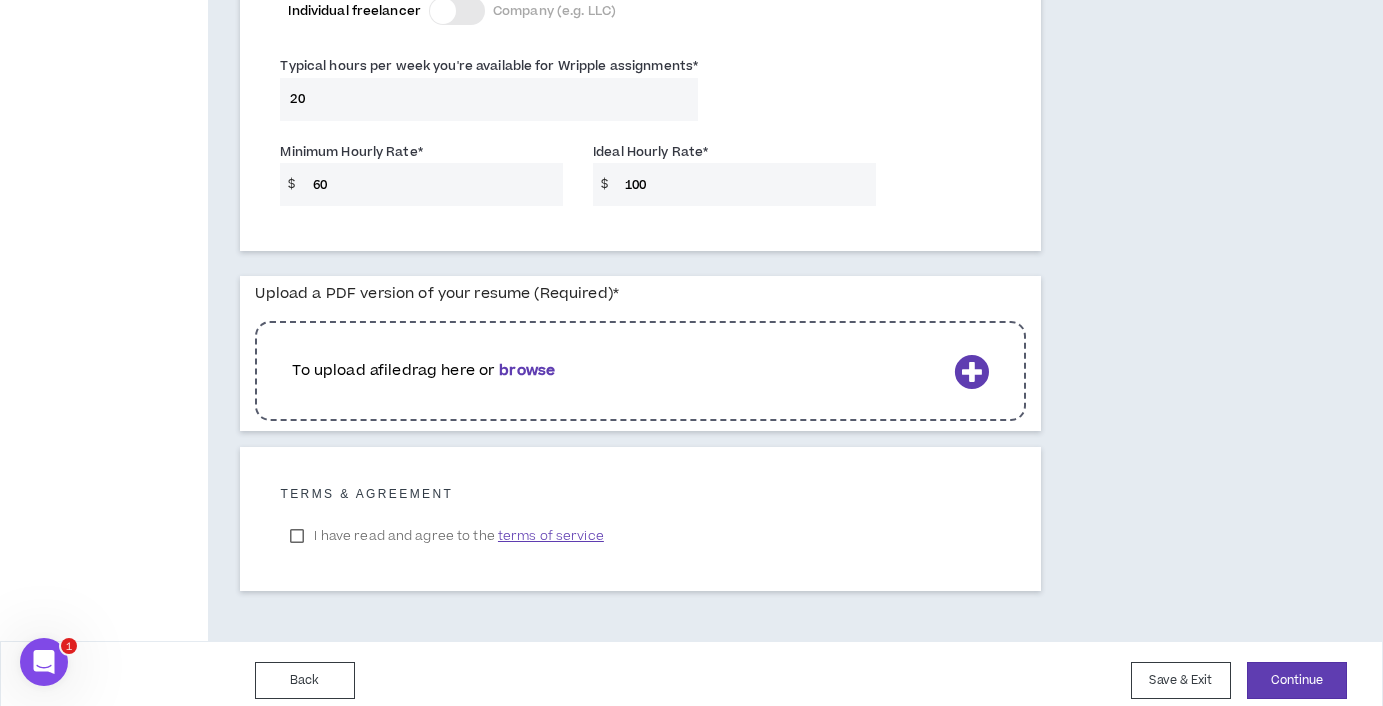 type on "100" 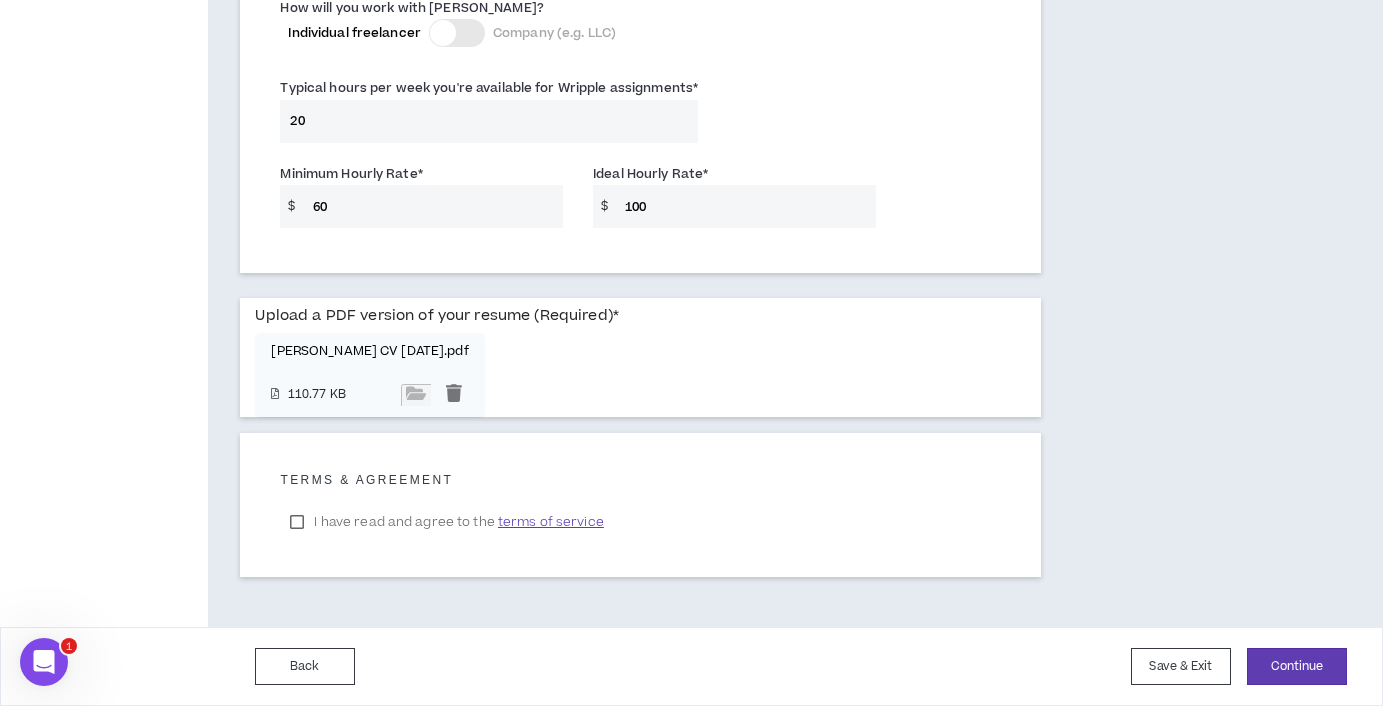 click on "I have read and agree to the    terms of service" at bounding box center (446, 522) 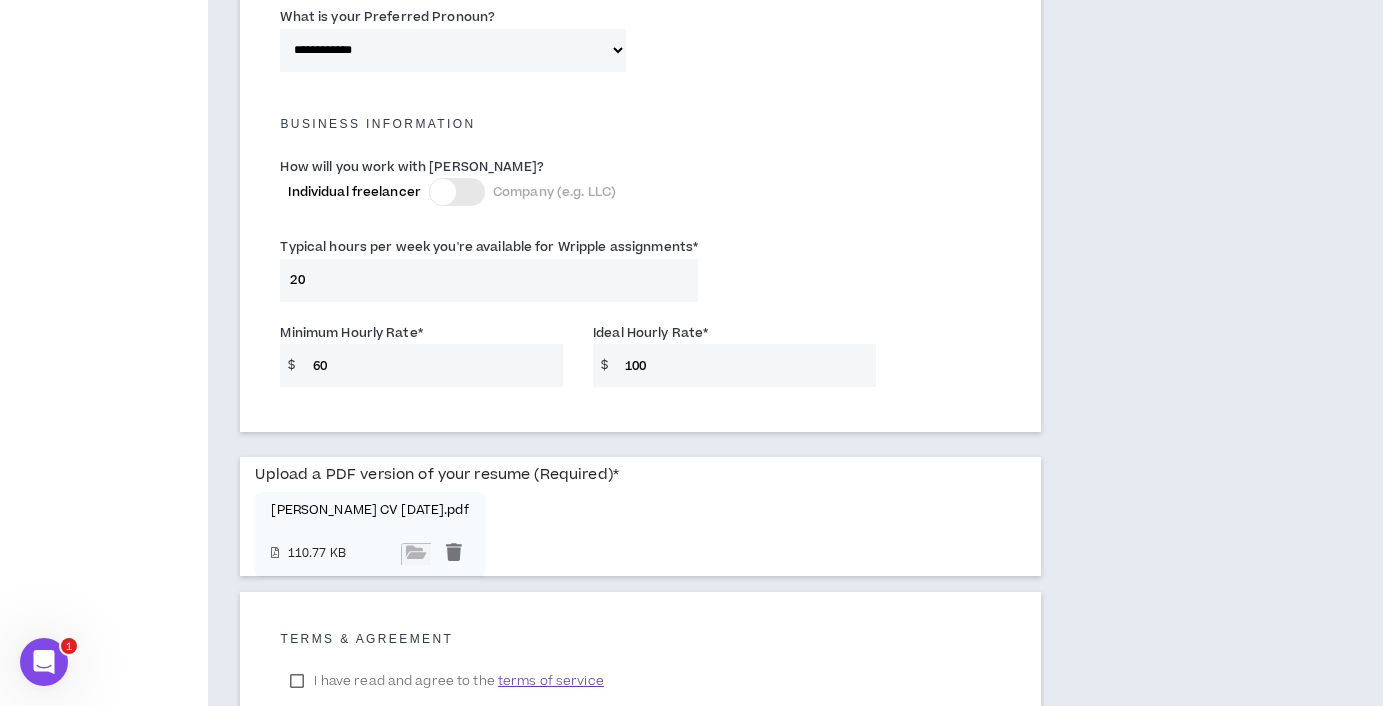 scroll, scrollTop: 1332, scrollLeft: 0, axis: vertical 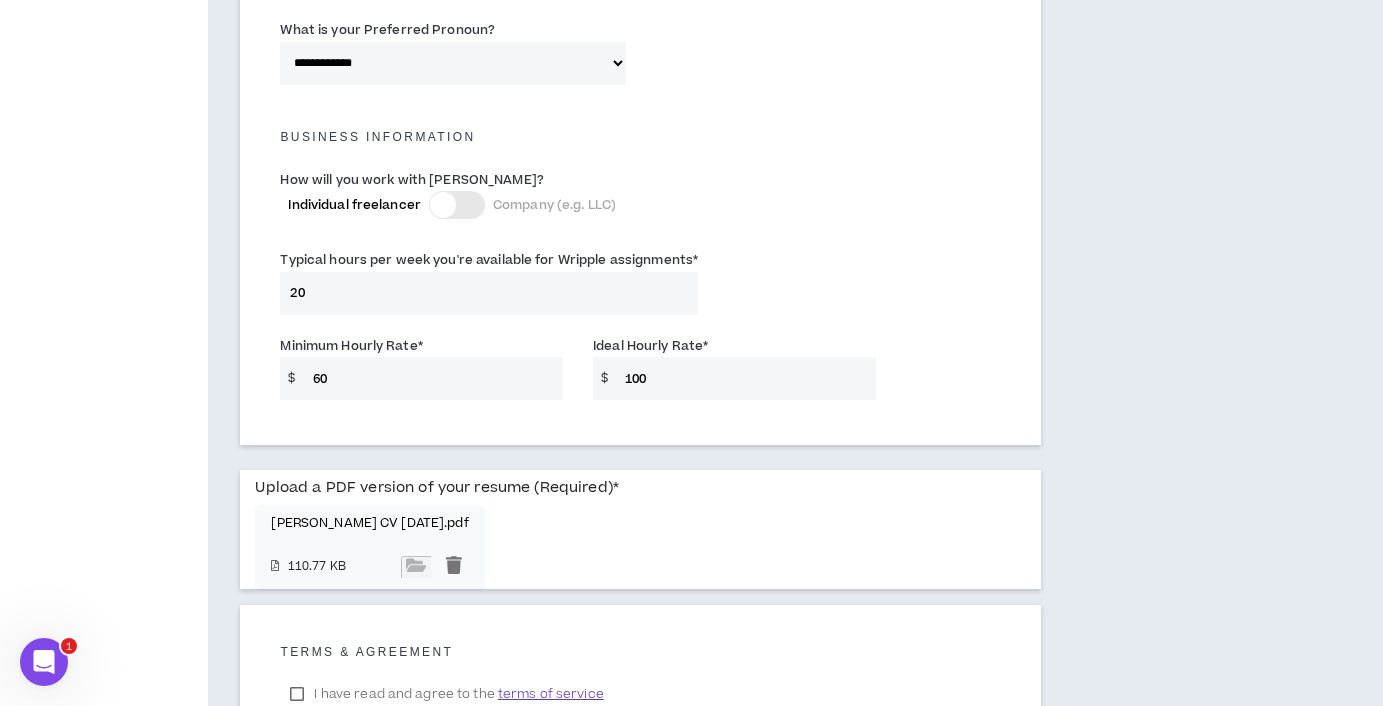 click on "20" at bounding box center [489, 293] 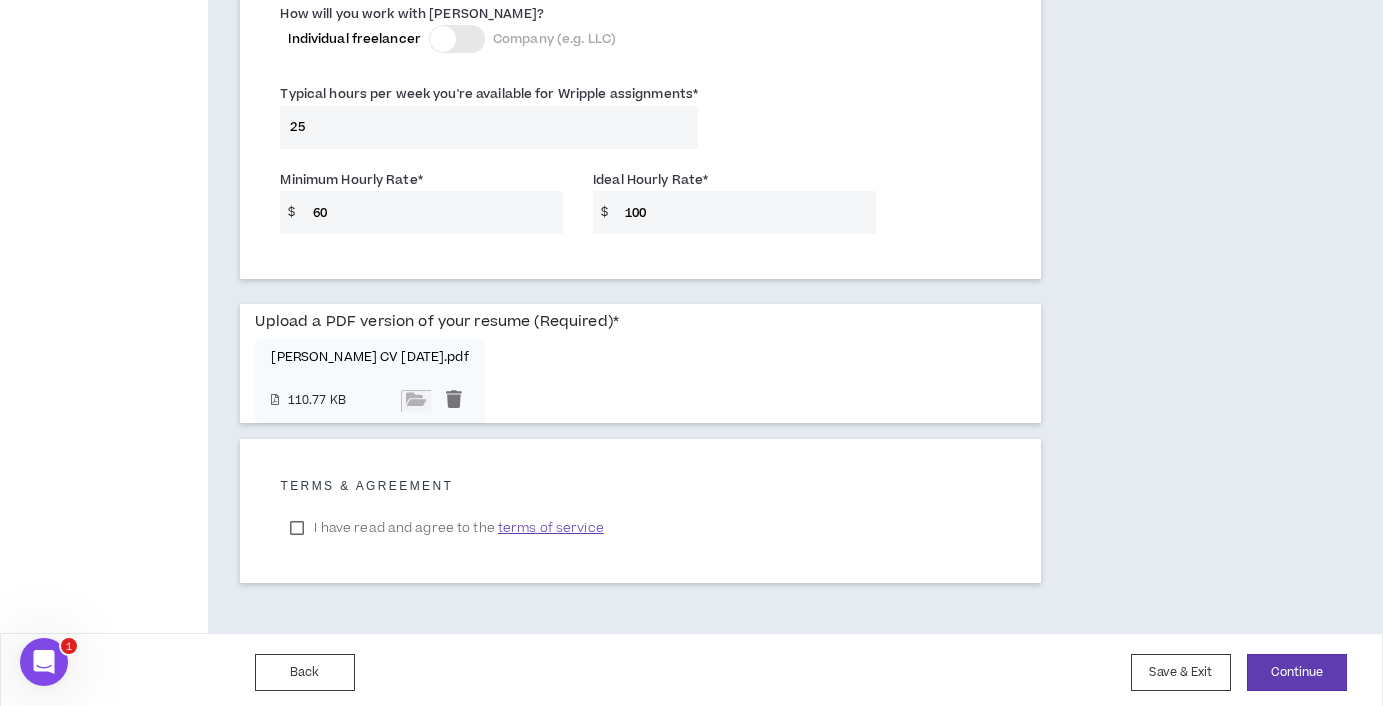 scroll, scrollTop: 1504, scrollLeft: 0, axis: vertical 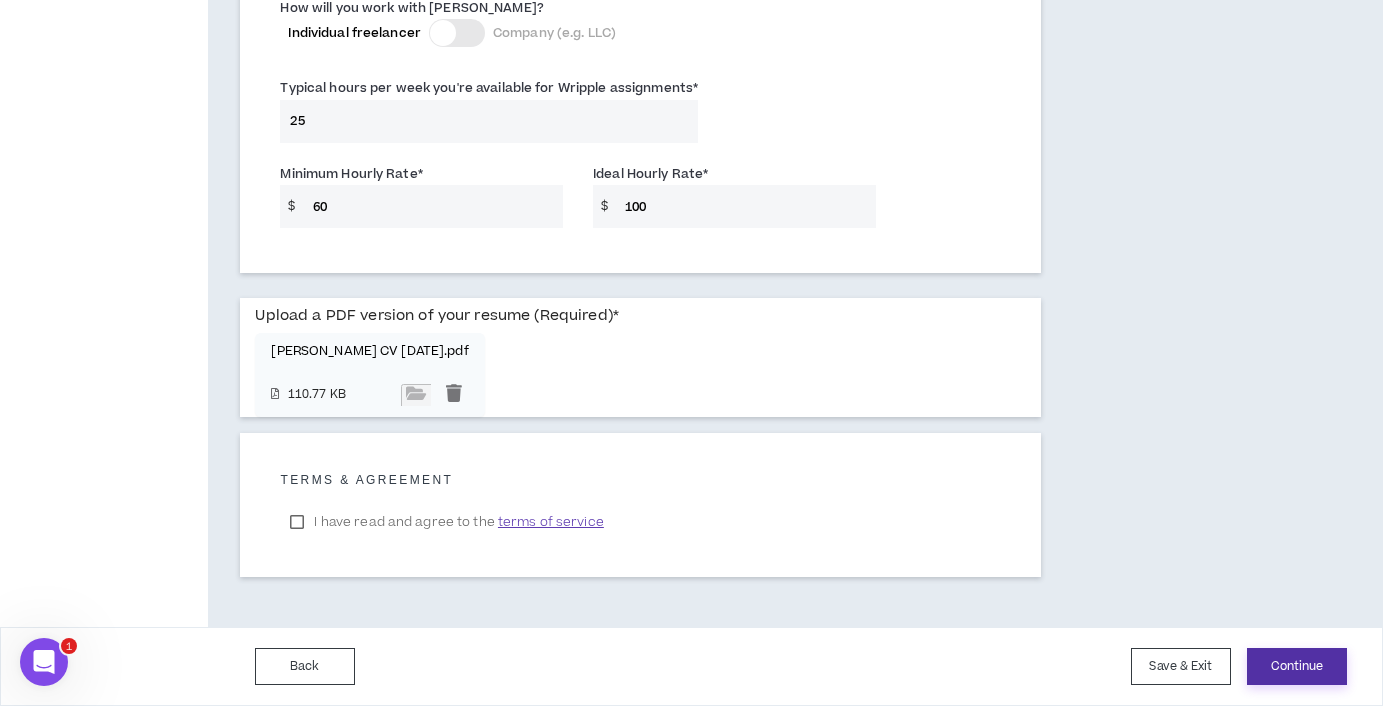 type on "25" 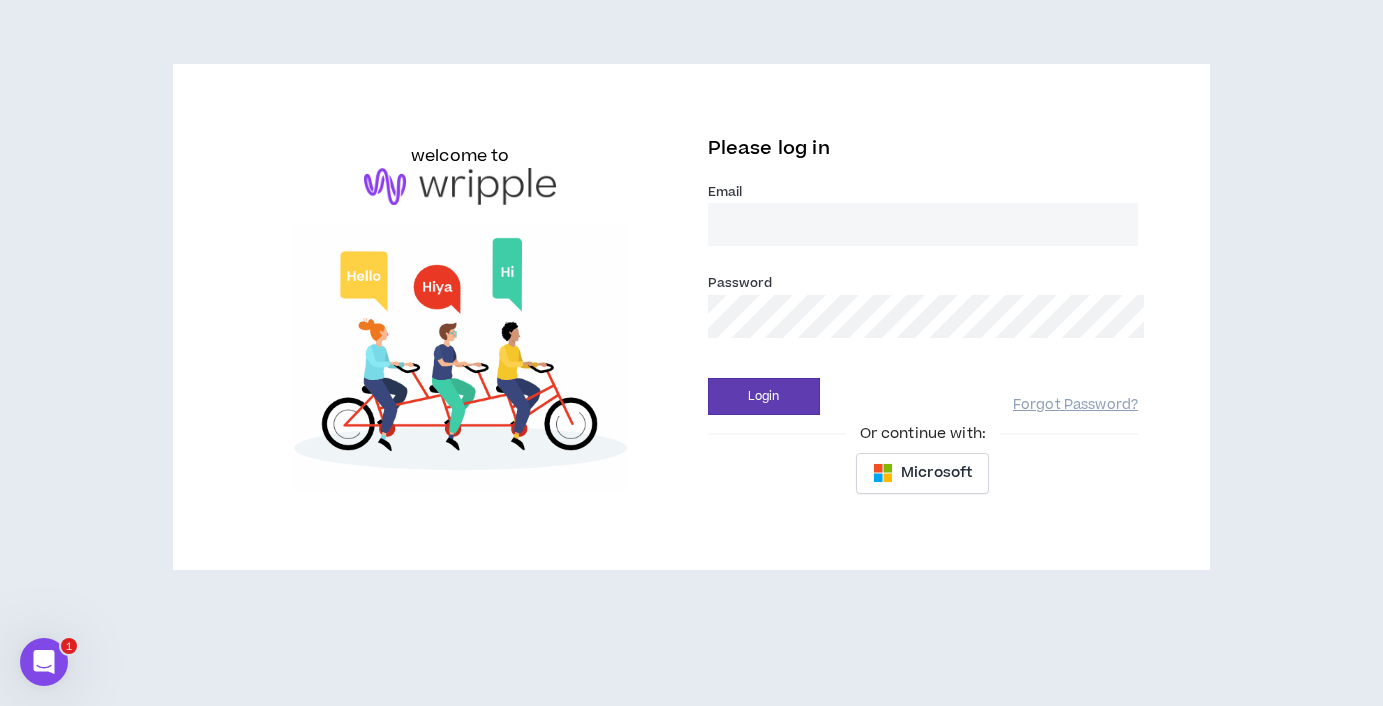 scroll, scrollTop: 0, scrollLeft: 0, axis: both 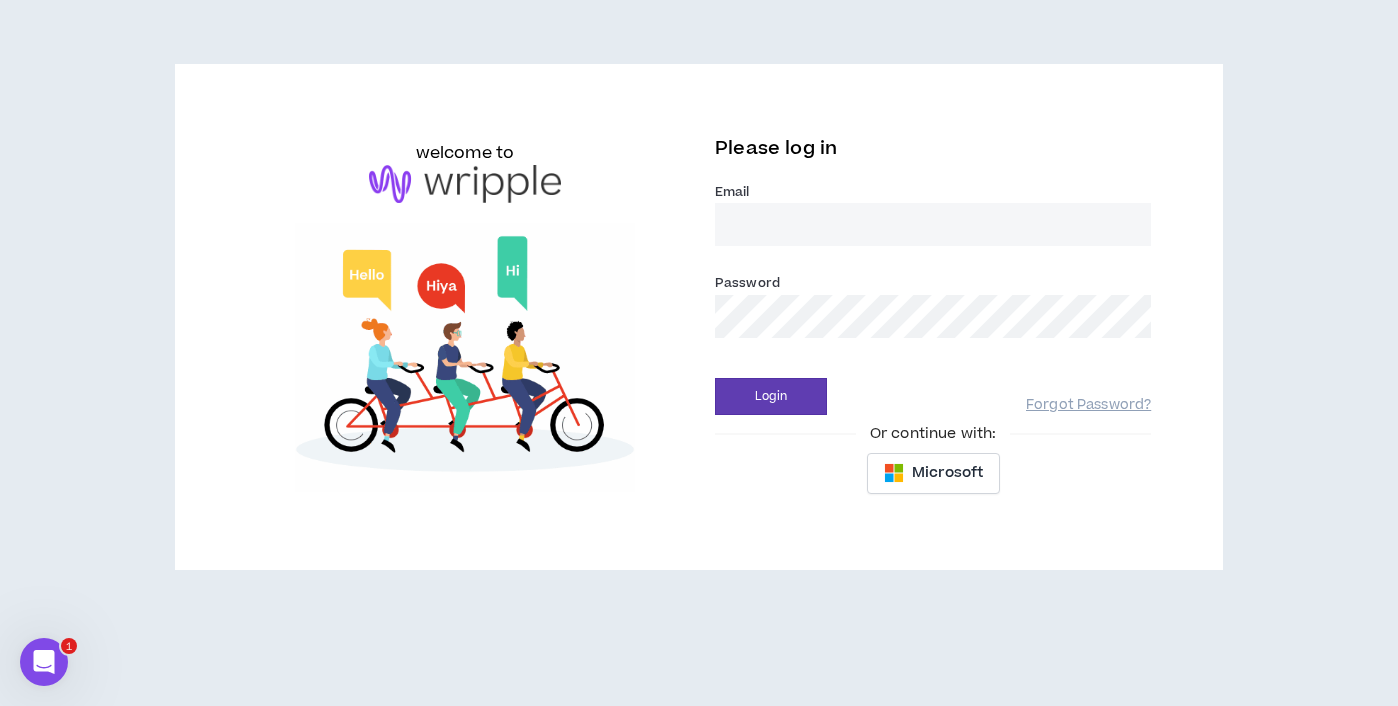 click on "Email  *" at bounding box center [933, 224] 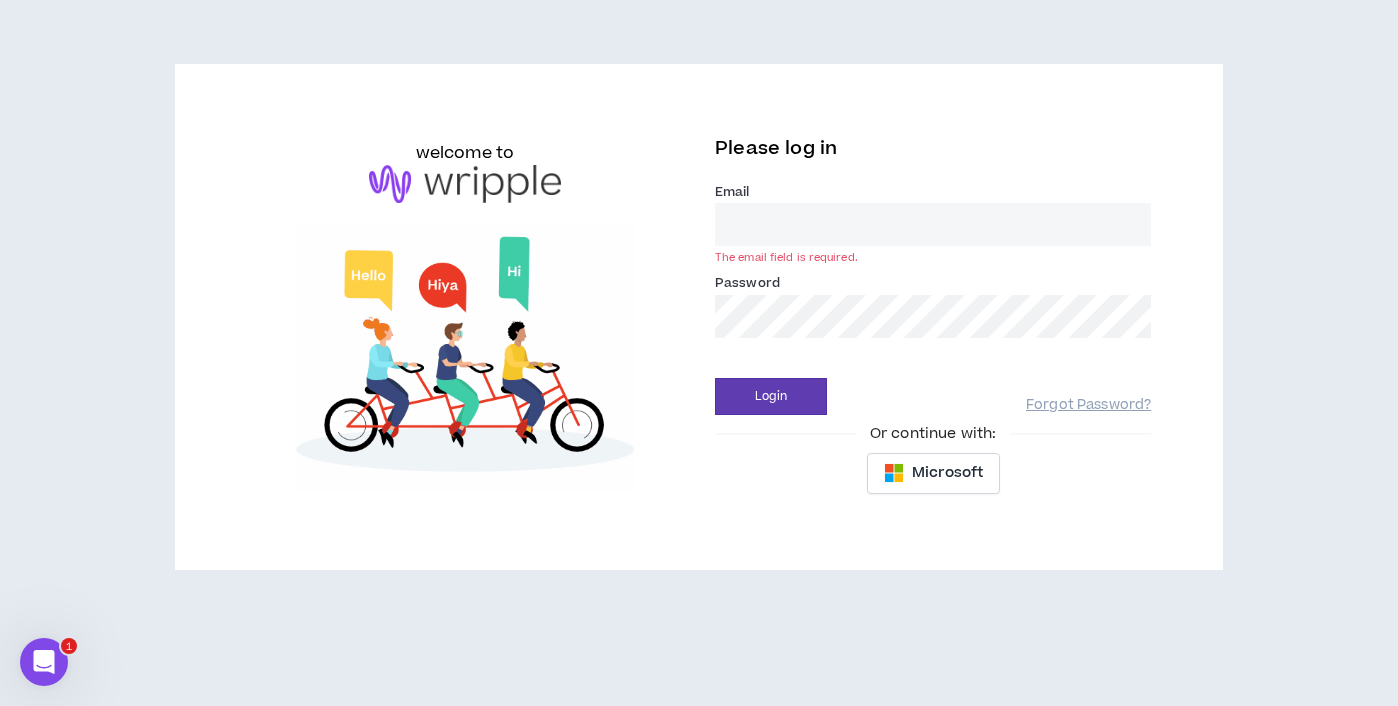 type on "[PERSON_NAME][EMAIL_ADDRESS][PERSON_NAME][DOMAIN_NAME]" 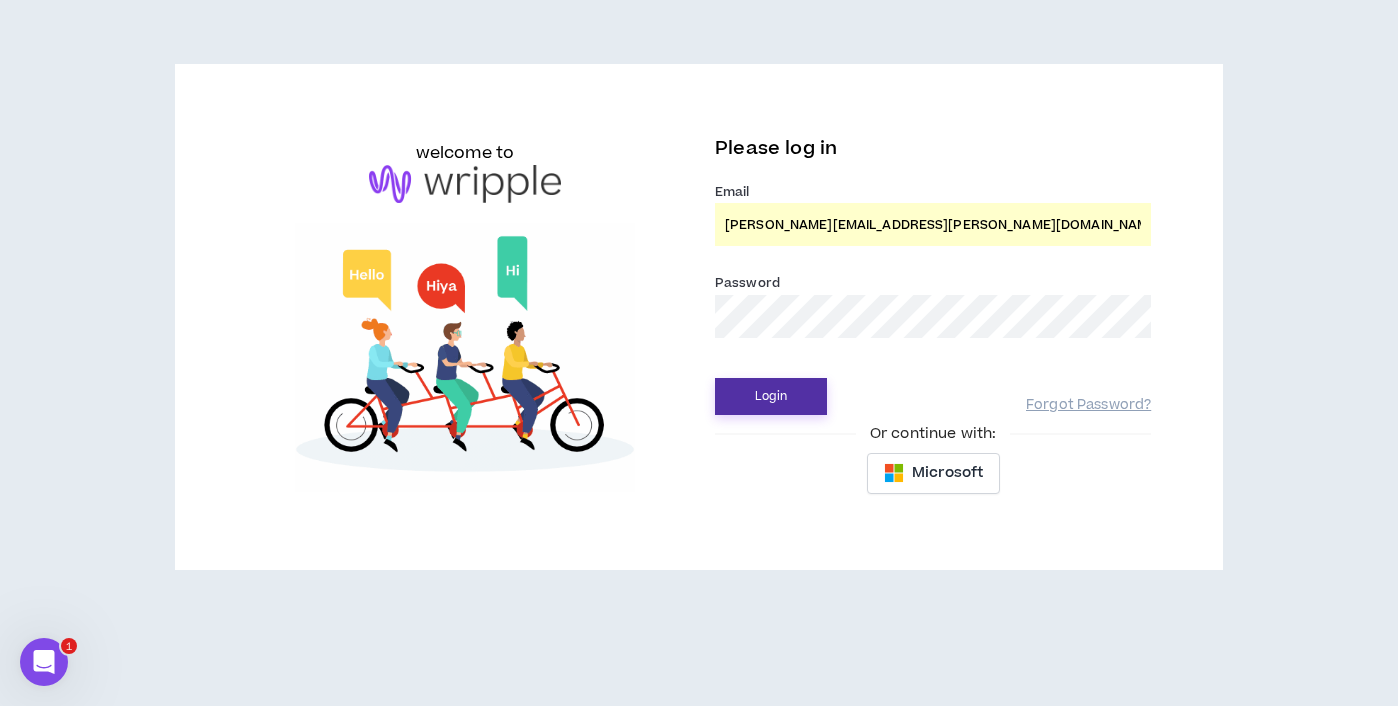 click on "Login" at bounding box center [771, 396] 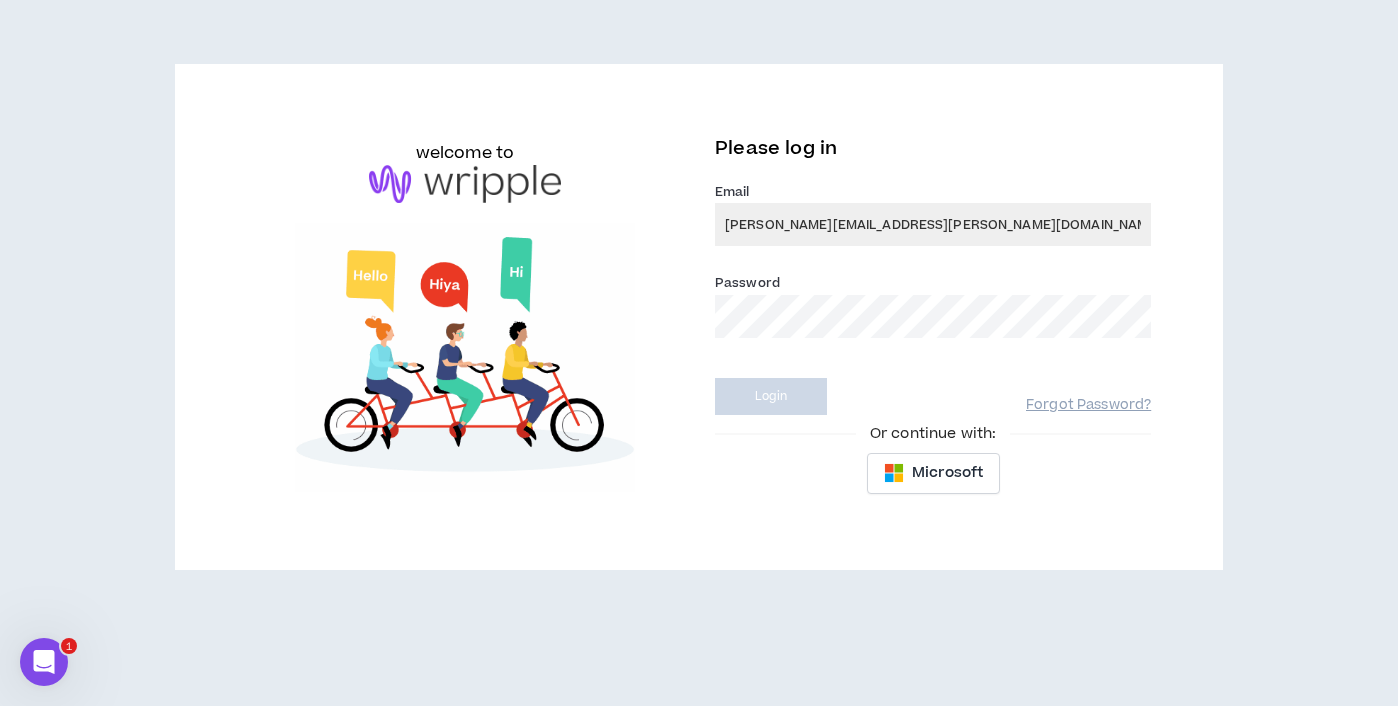 select on "US" 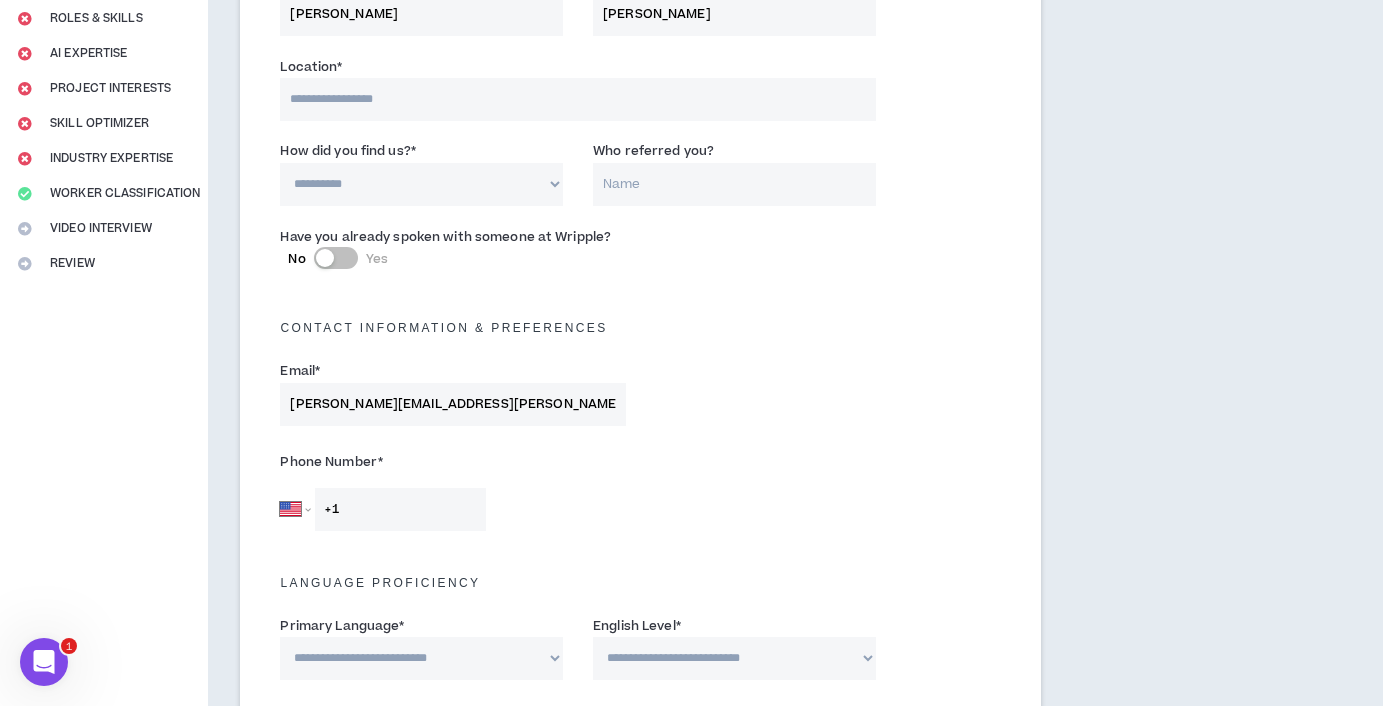 scroll, scrollTop: 272, scrollLeft: 0, axis: vertical 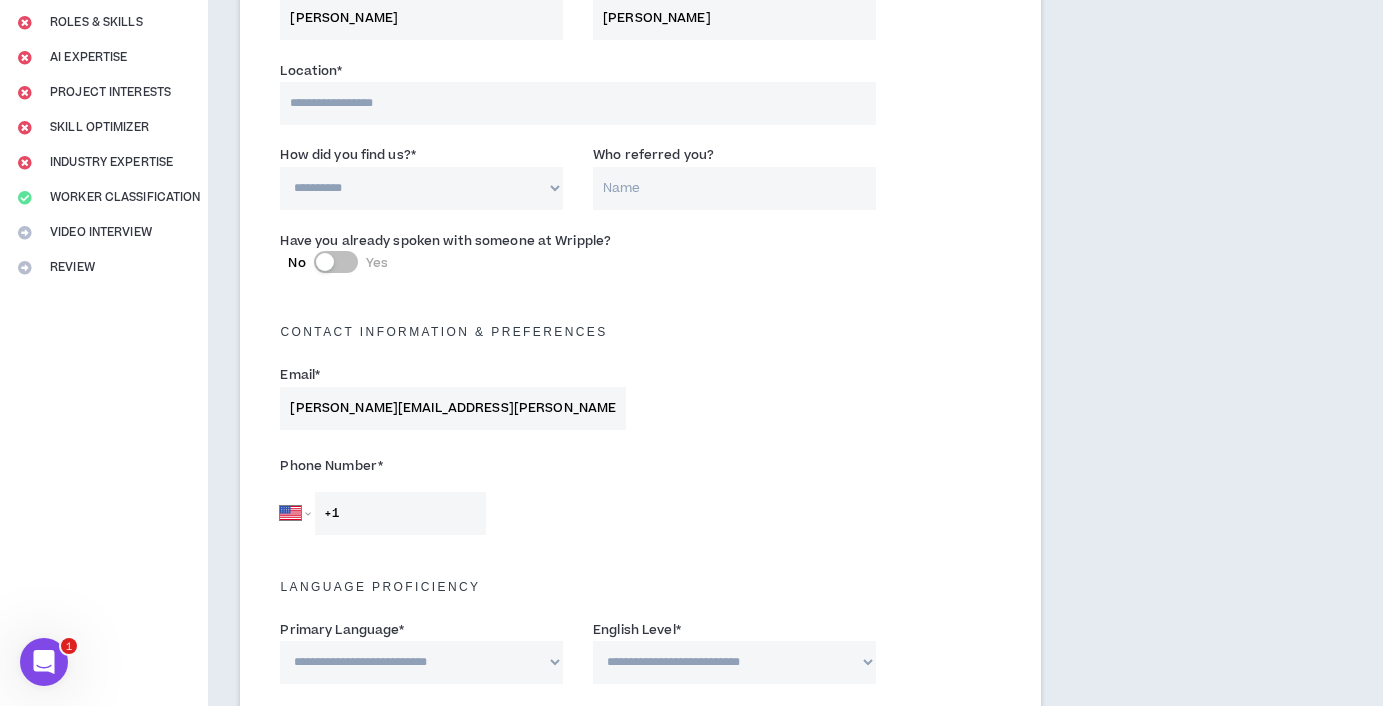 click at bounding box center [577, 103] 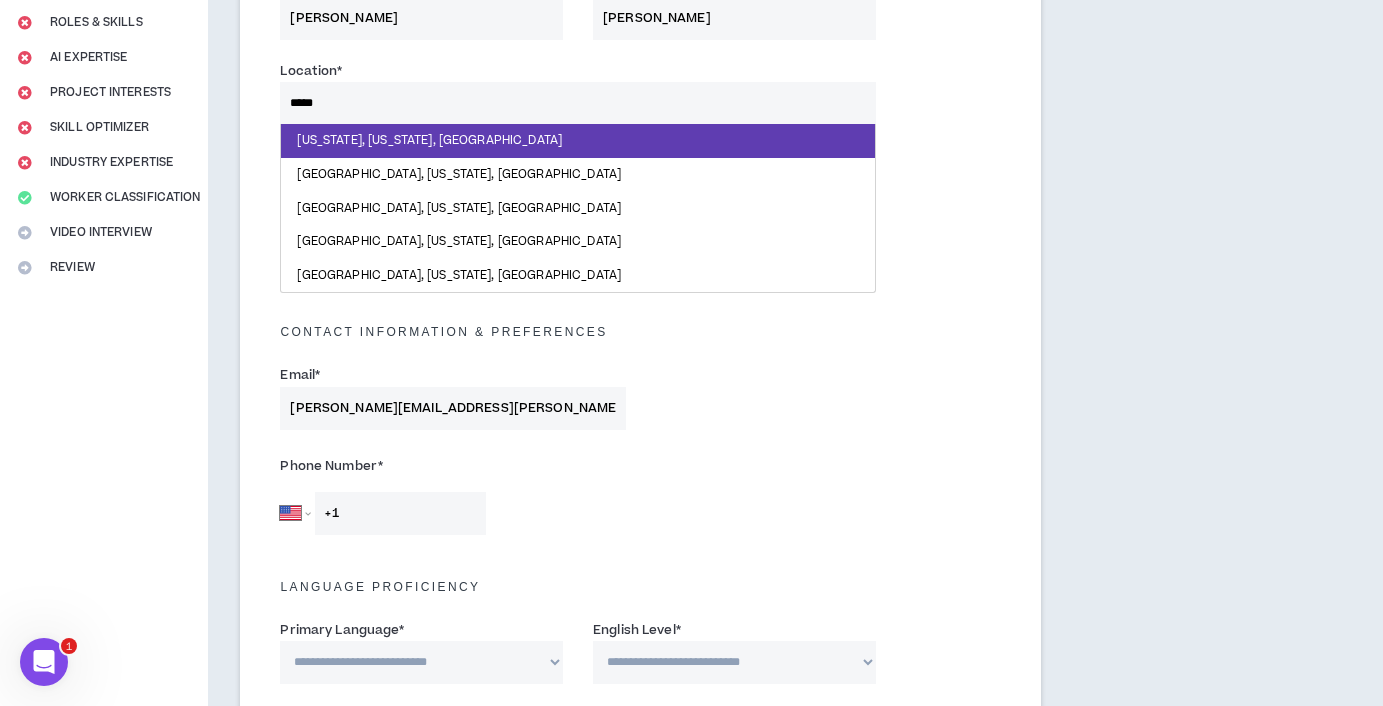 type on "******" 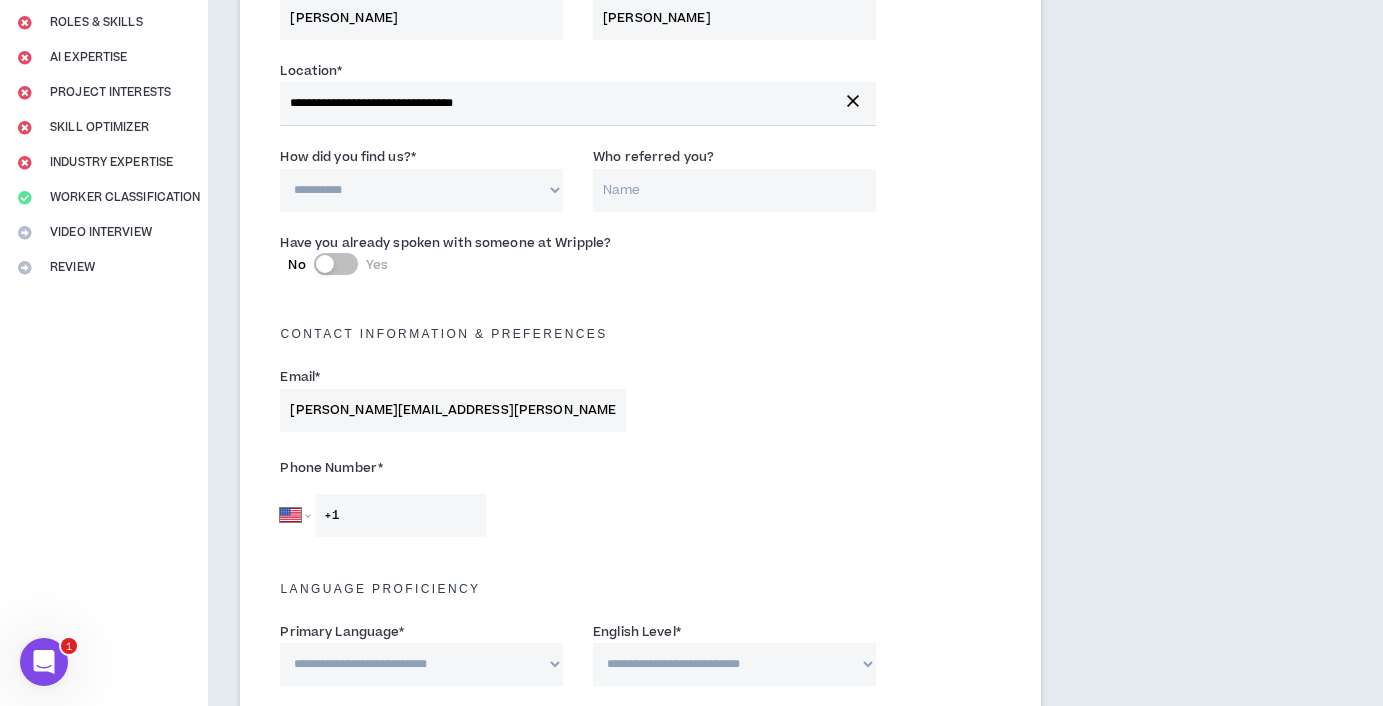 click on "**********" at bounding box center [421, 190] 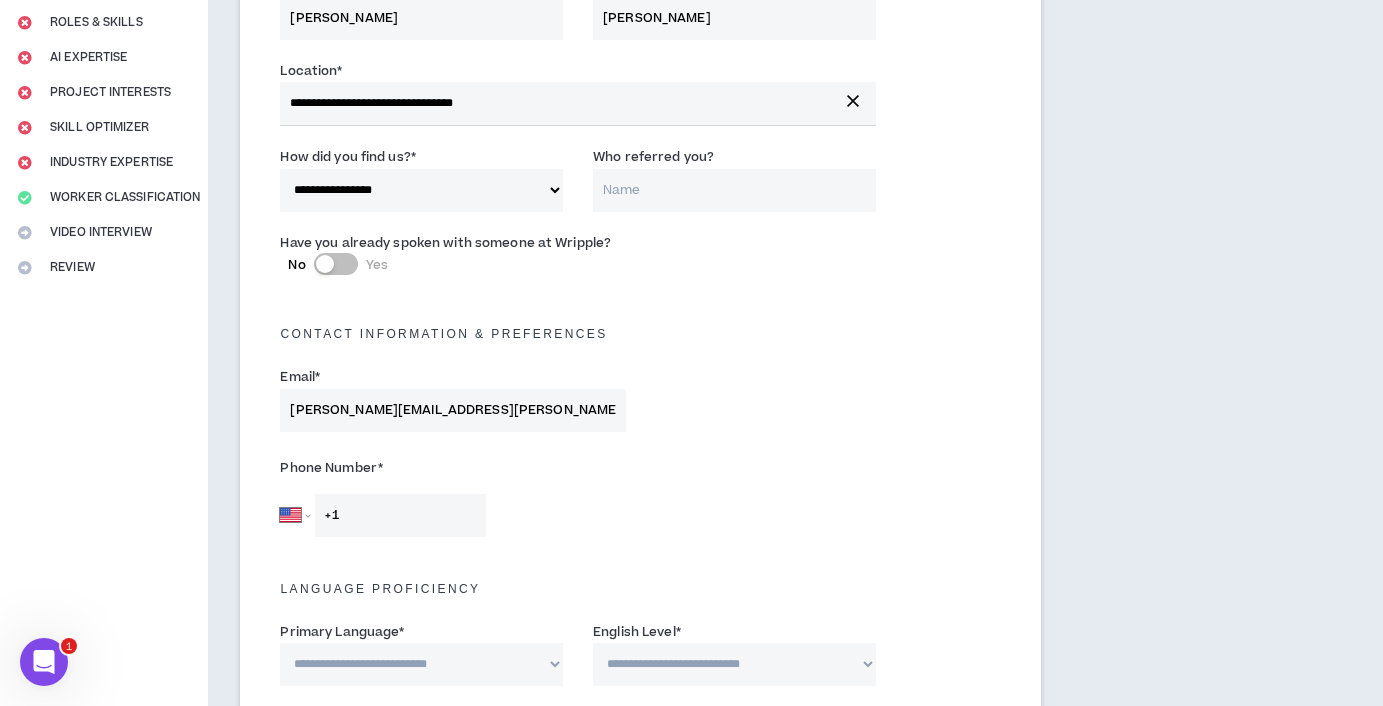 click on "**********" at bounding box center [421, 190] 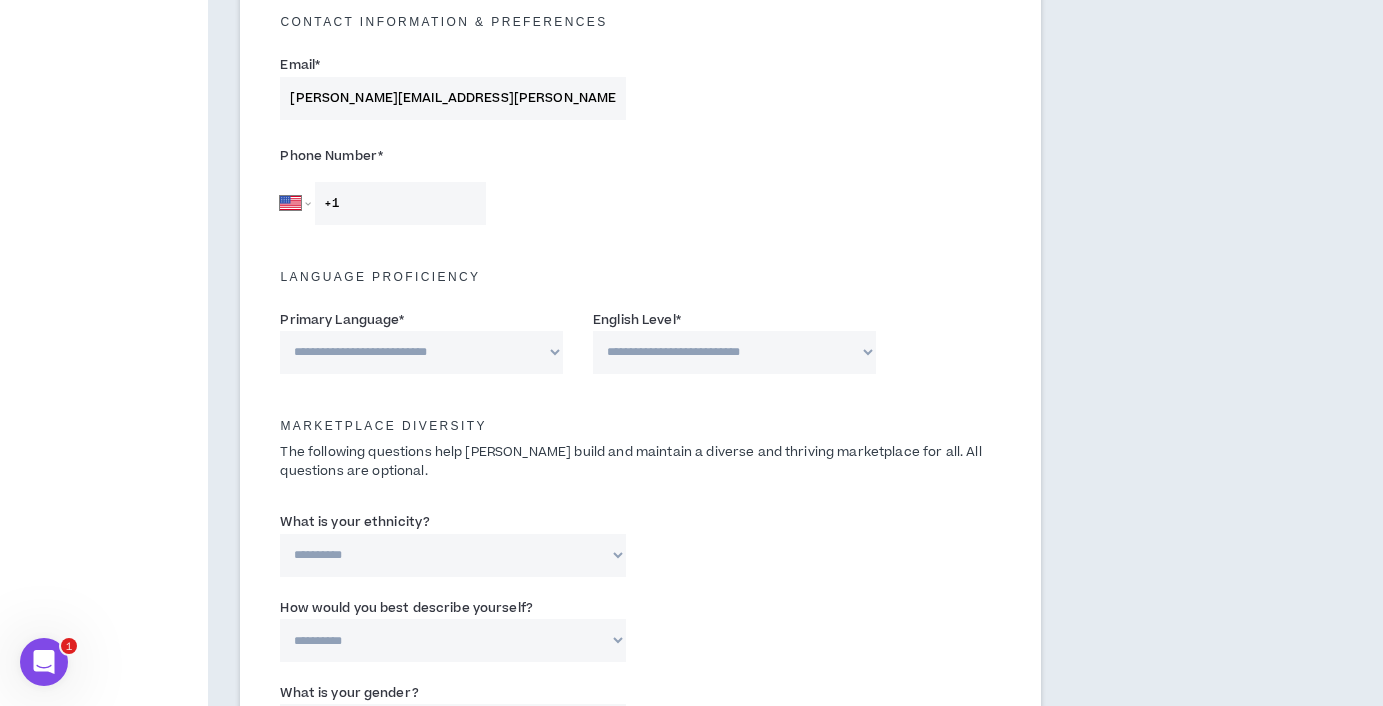 scroll, scrollTop: 591, scrollLeft: 0, axis: vertical 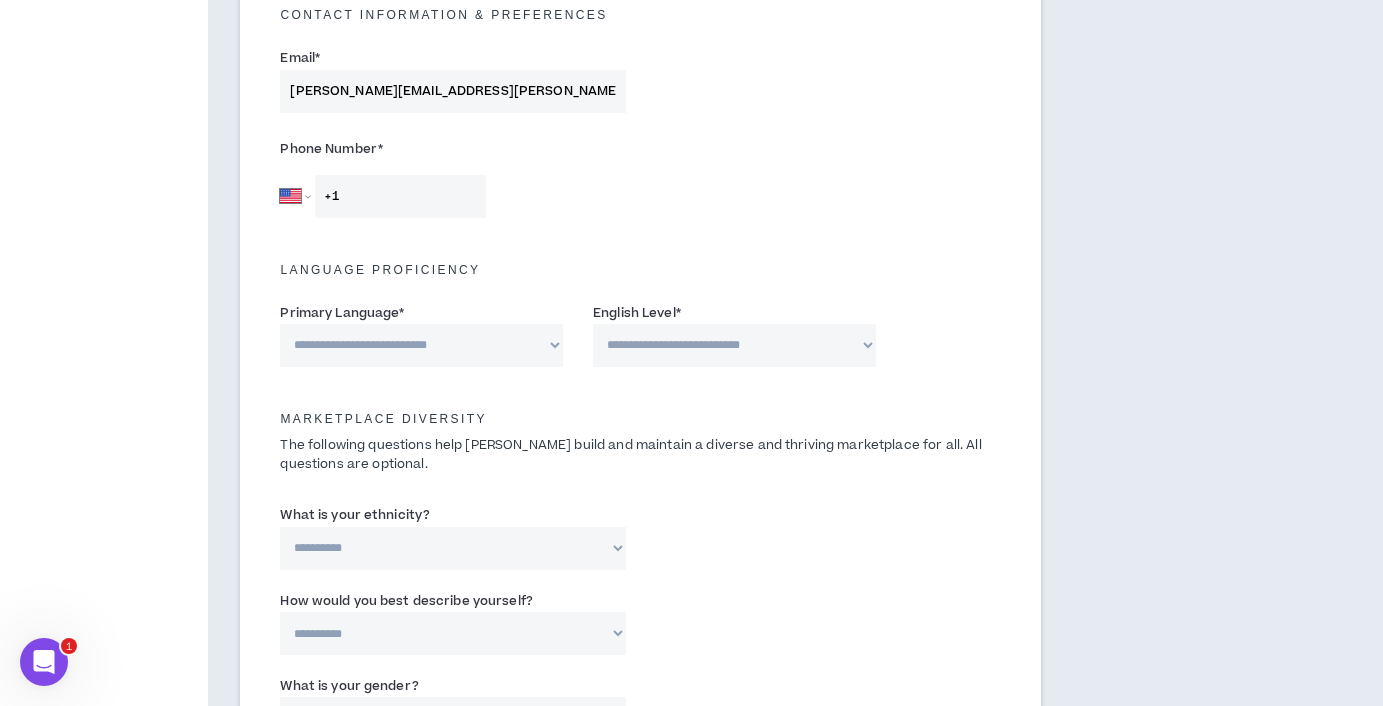type on "[PERSON_NAME]" 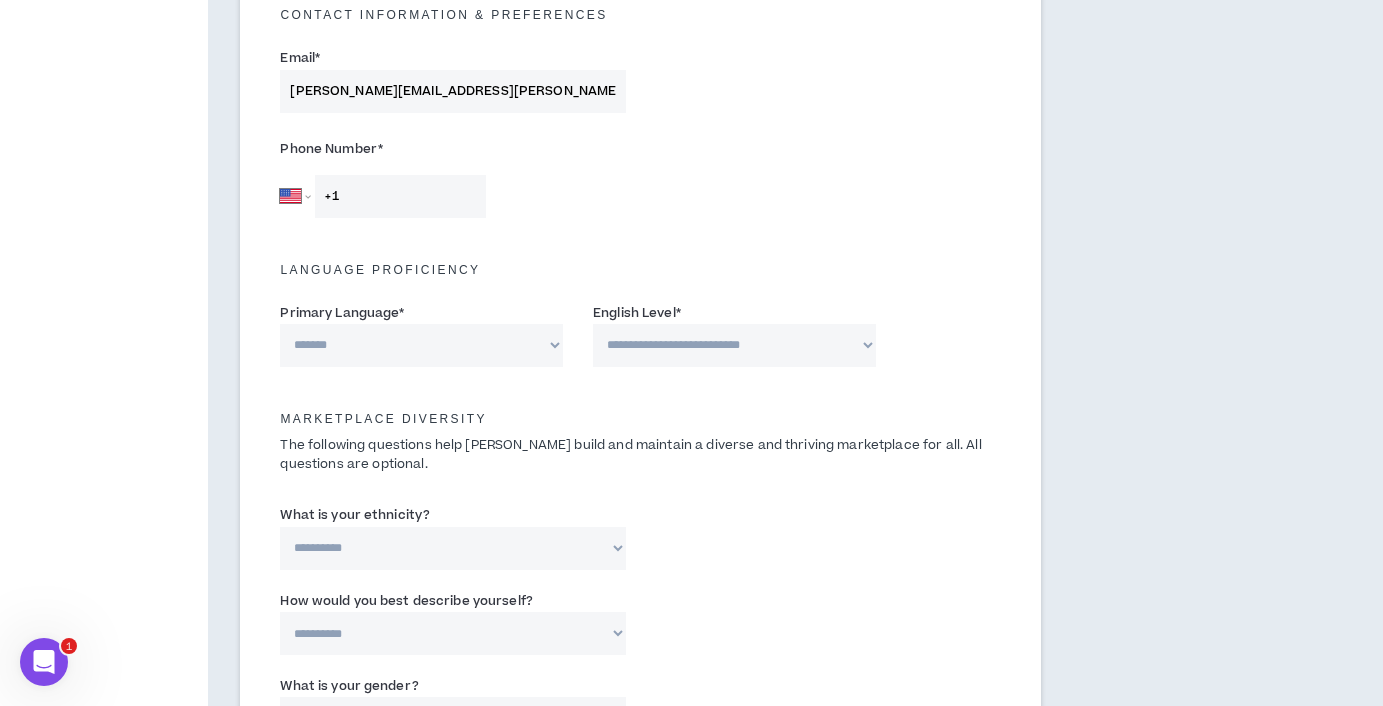 click on "**********" at bounding box center [734, 345] 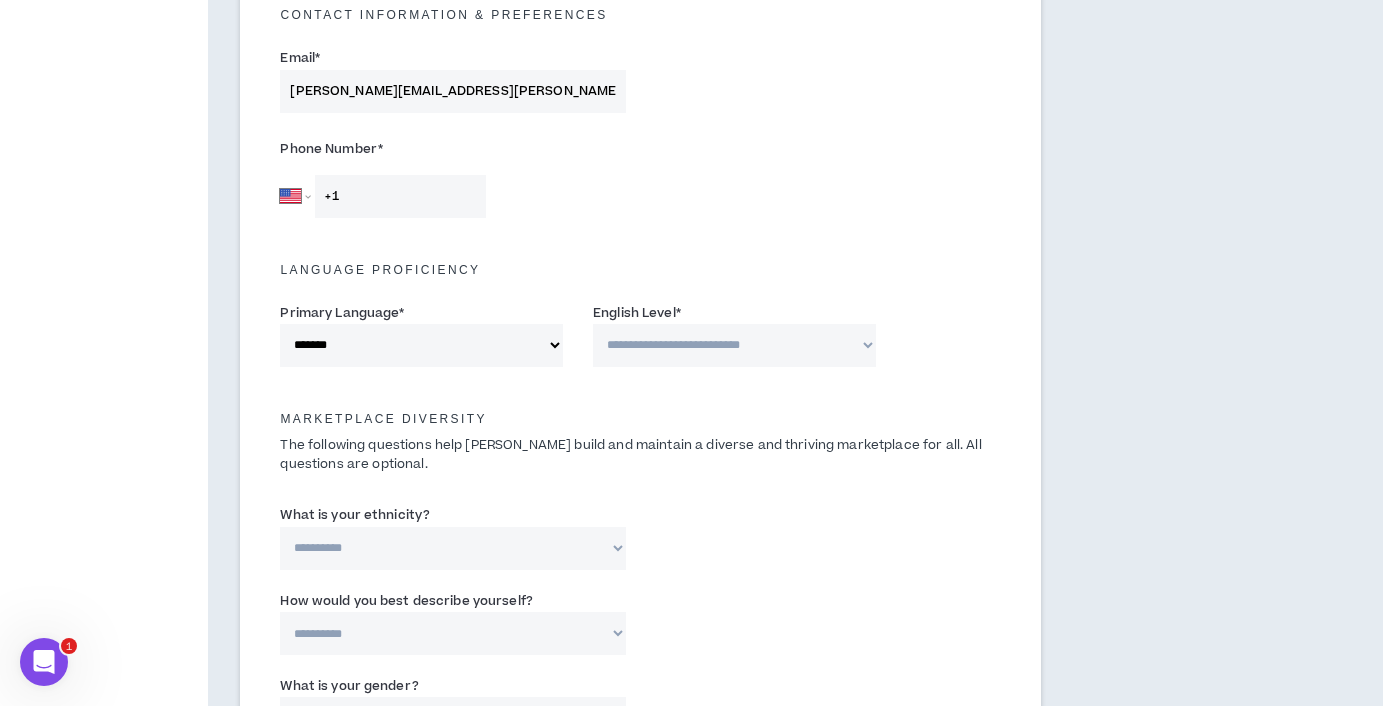 select on "*" 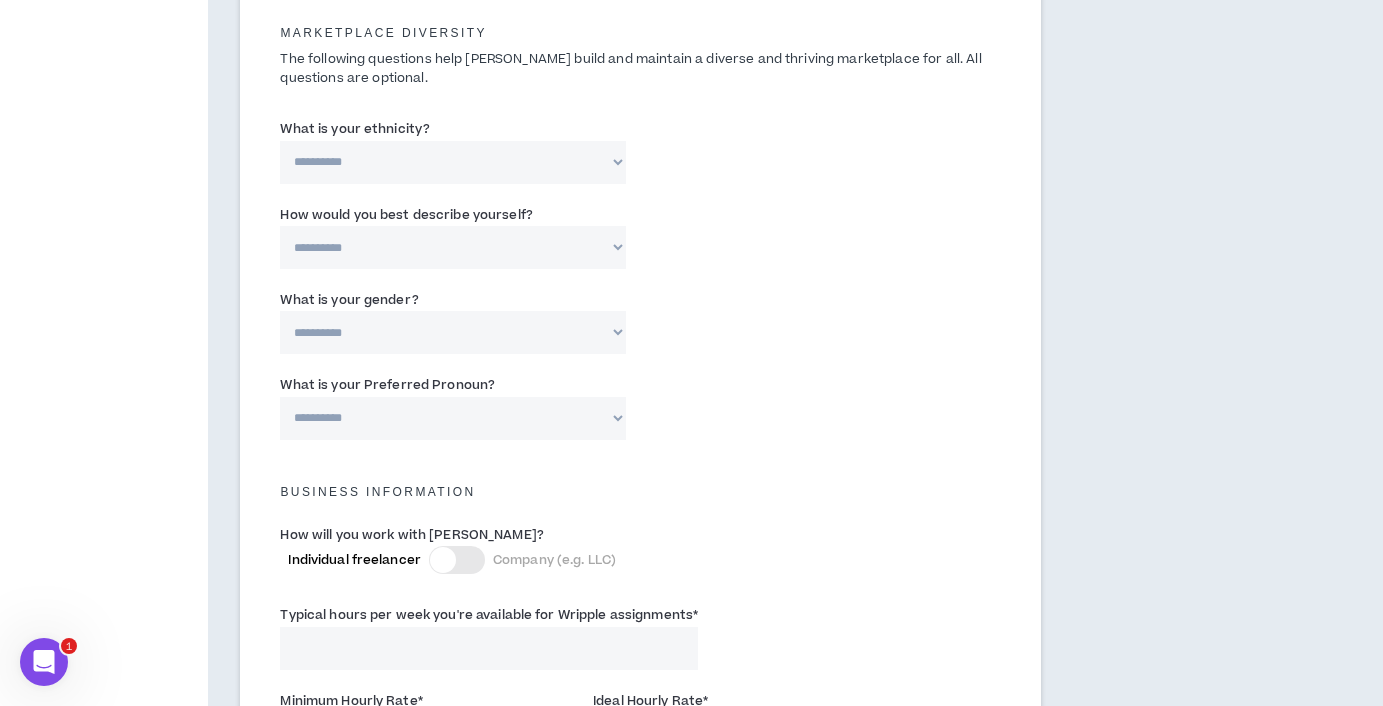 scroll, scrollTop: 978, scrollLeft: 0, axis: vertical 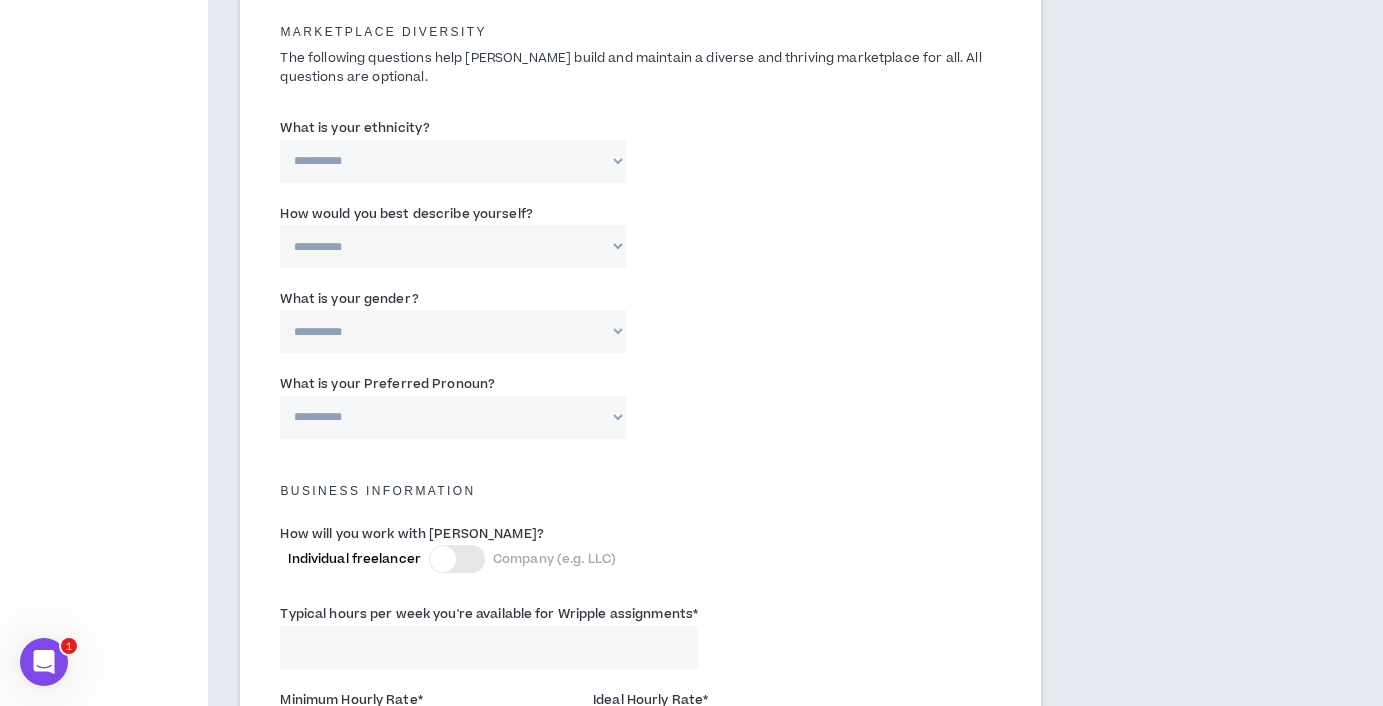 click on "**********" at bounding box center (452, 161) 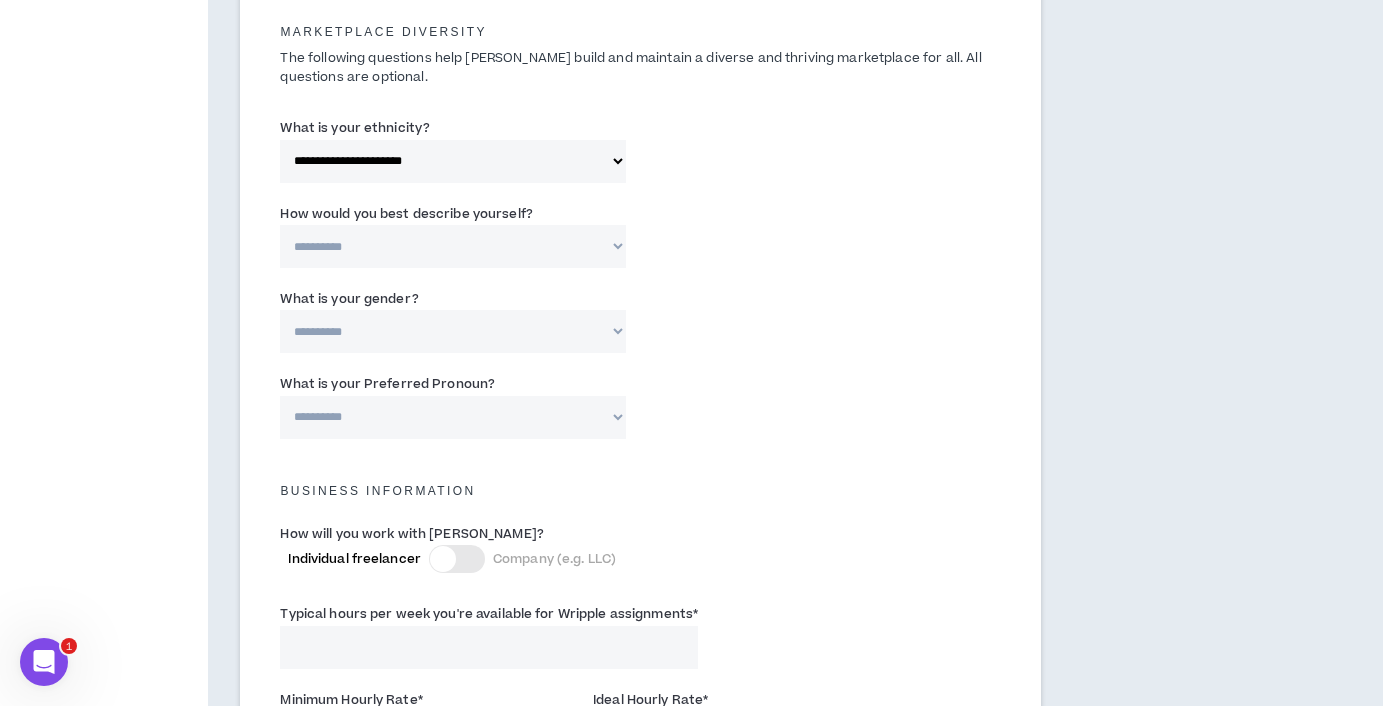 click on "**********" at bounding box center [452, 246] 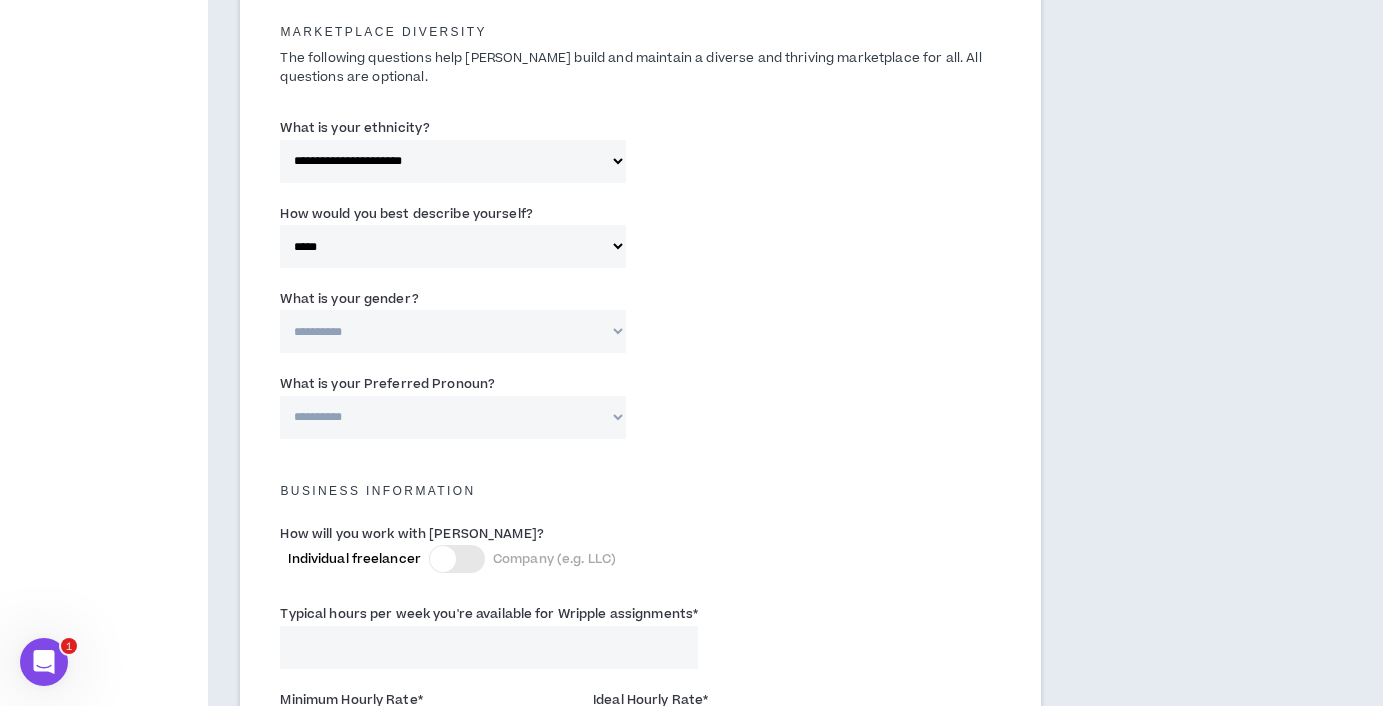 click on "**********" at bounding box center (452, 331) 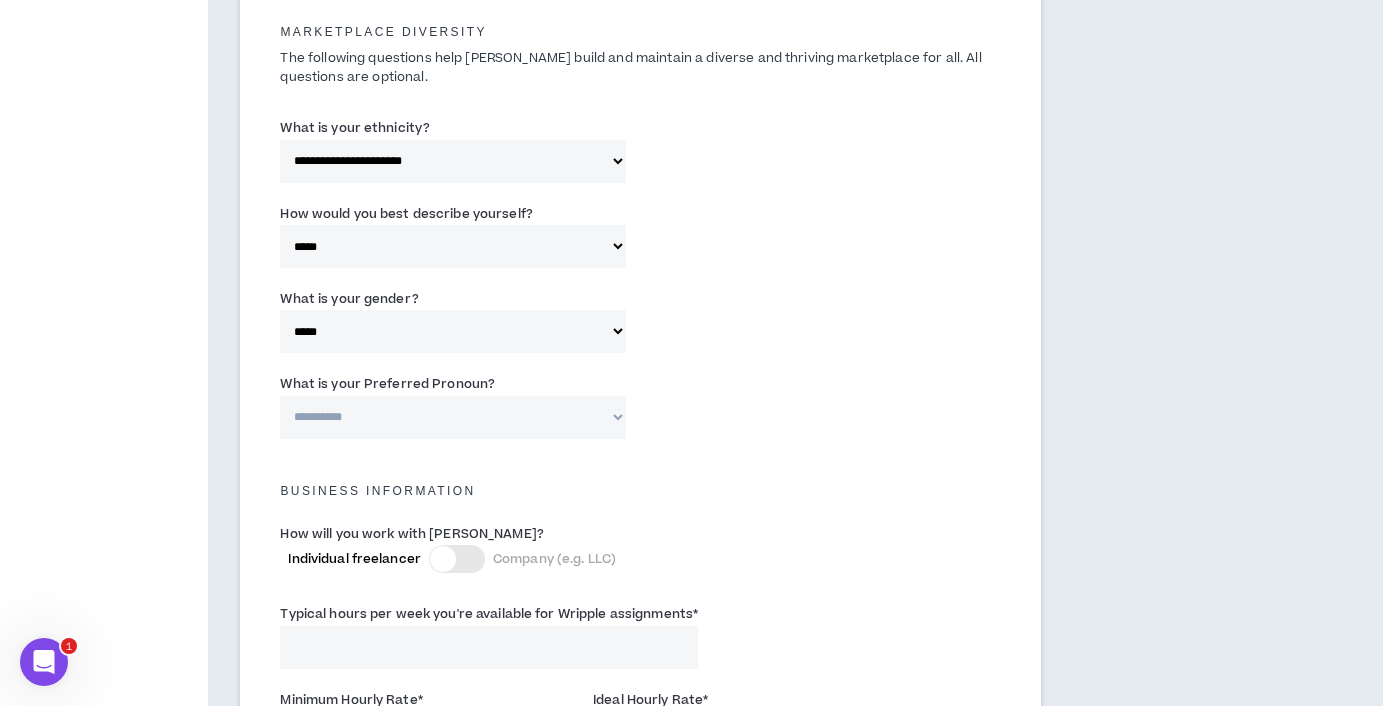 click on "**********" at bounding box center (452, 417) 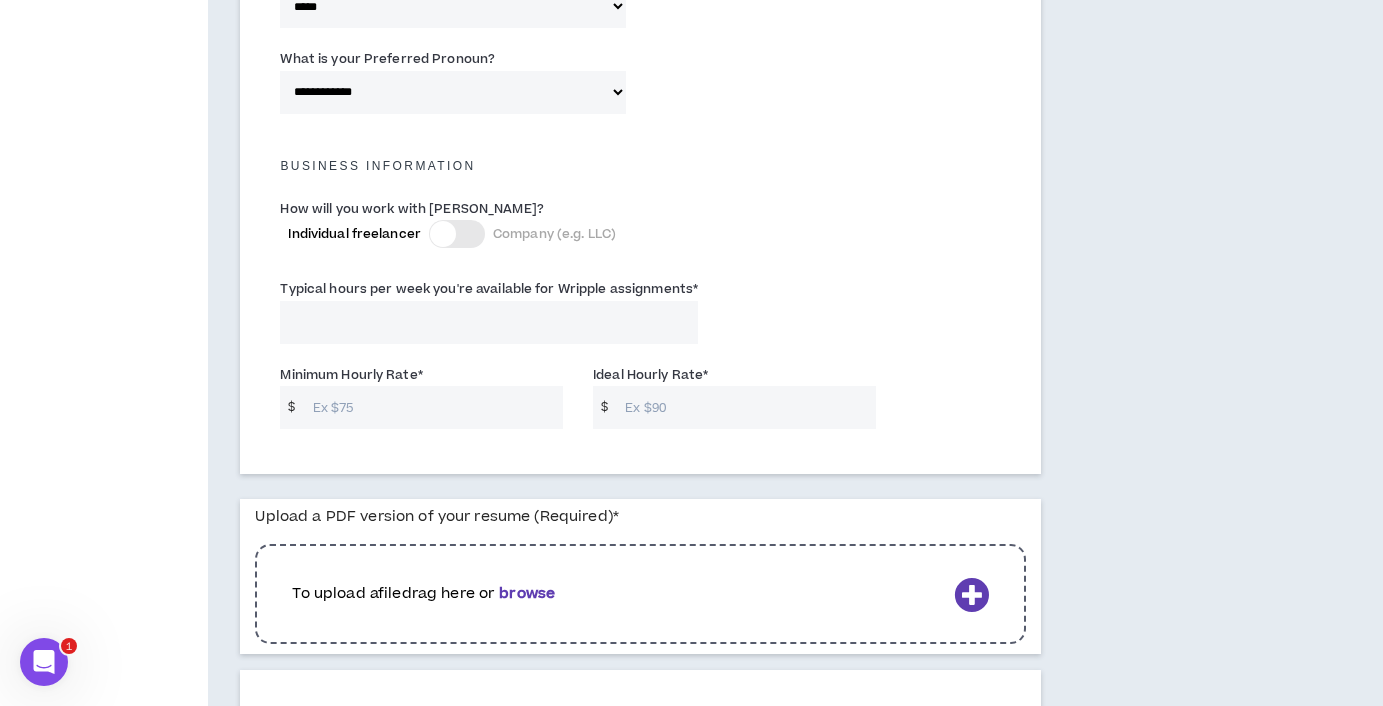 scroll, scrollTop: 1315, scrollLeft: 0, axis: vertical 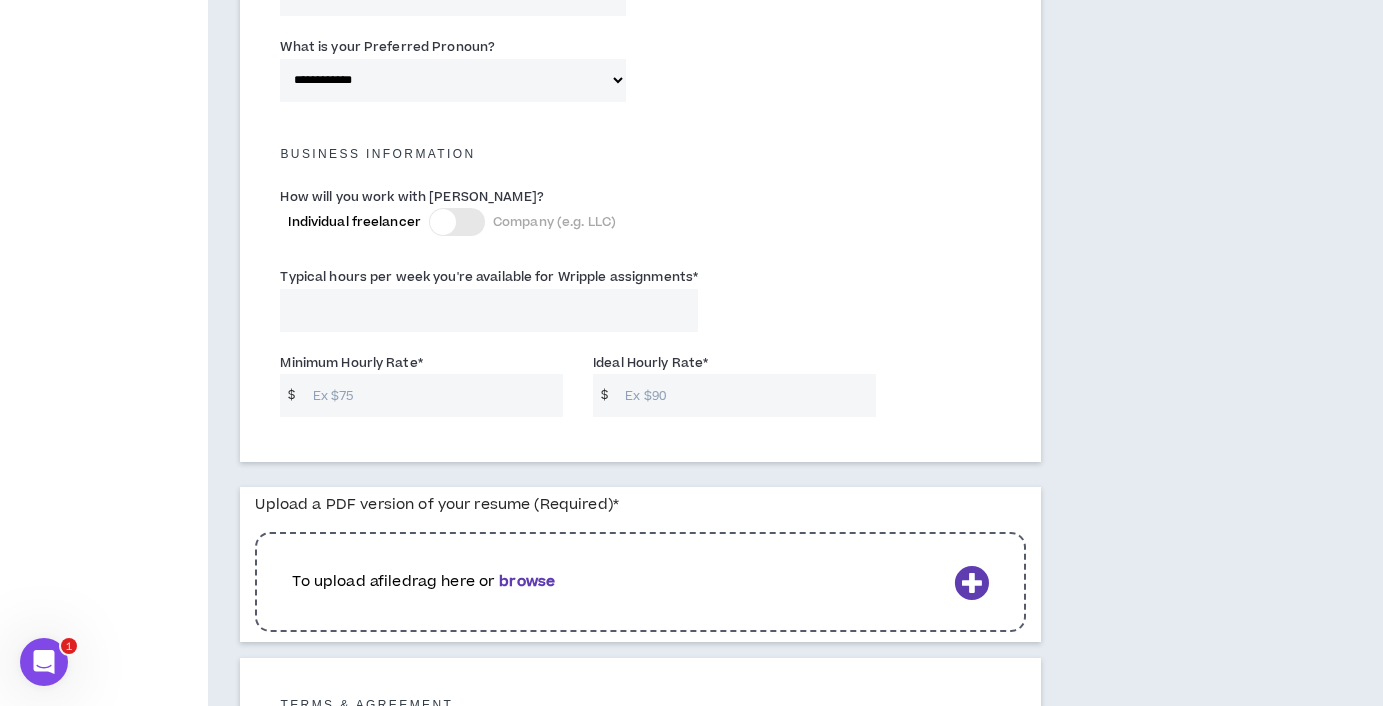 click on "Typical hours per week you're available for Wripple assignments  *" at bounding box center (489, 277) 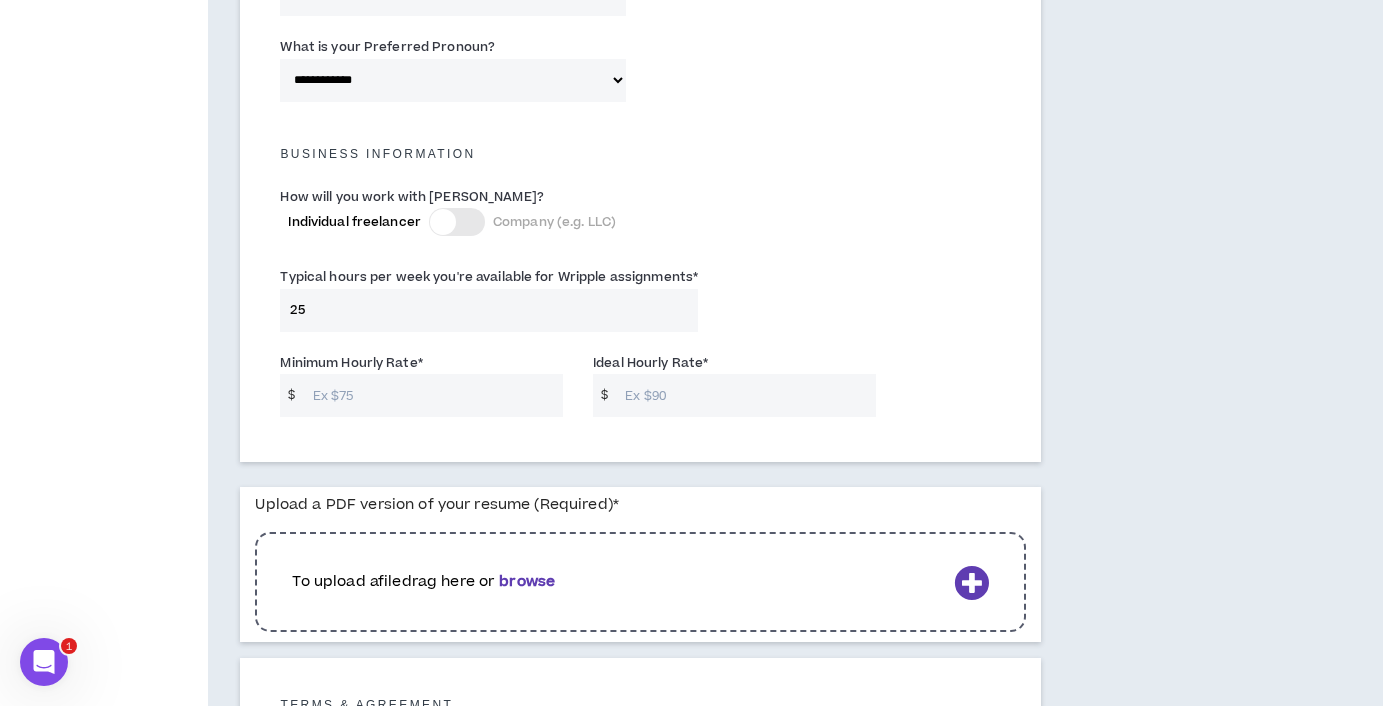 type on "25" 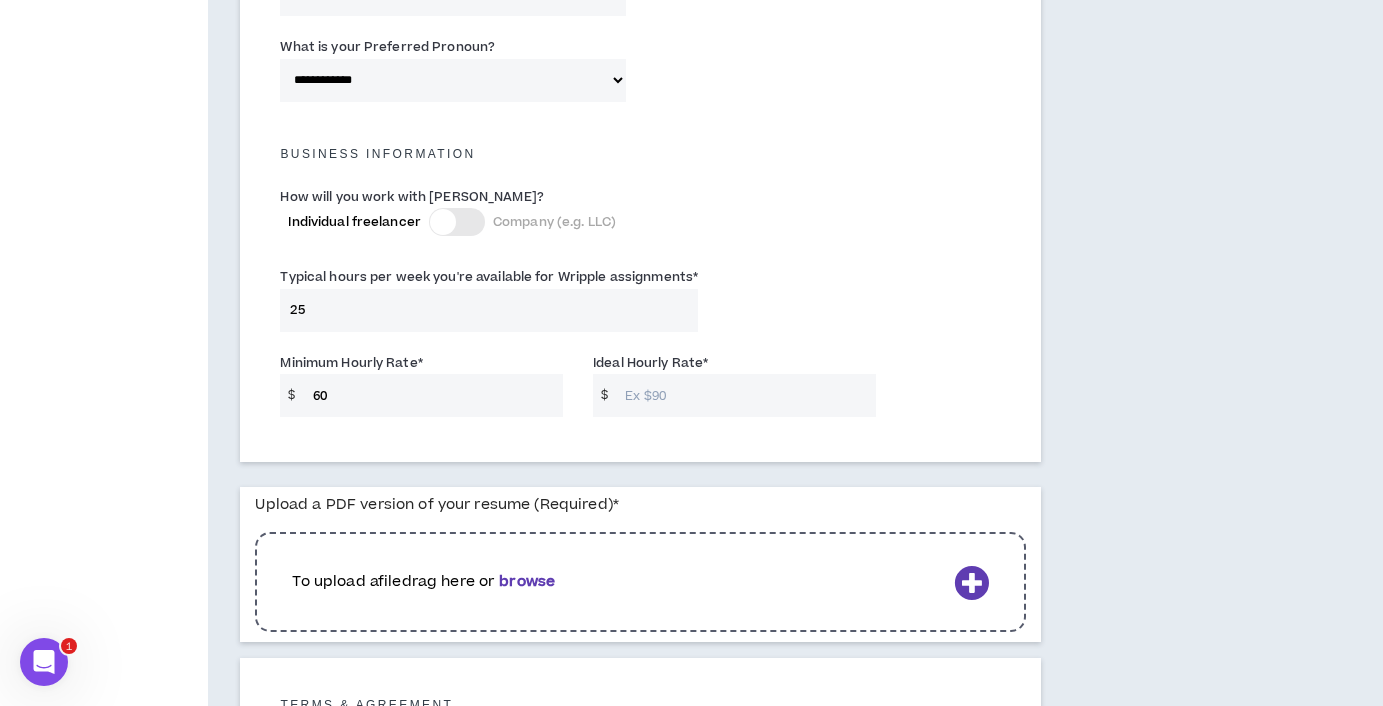 type on "60" 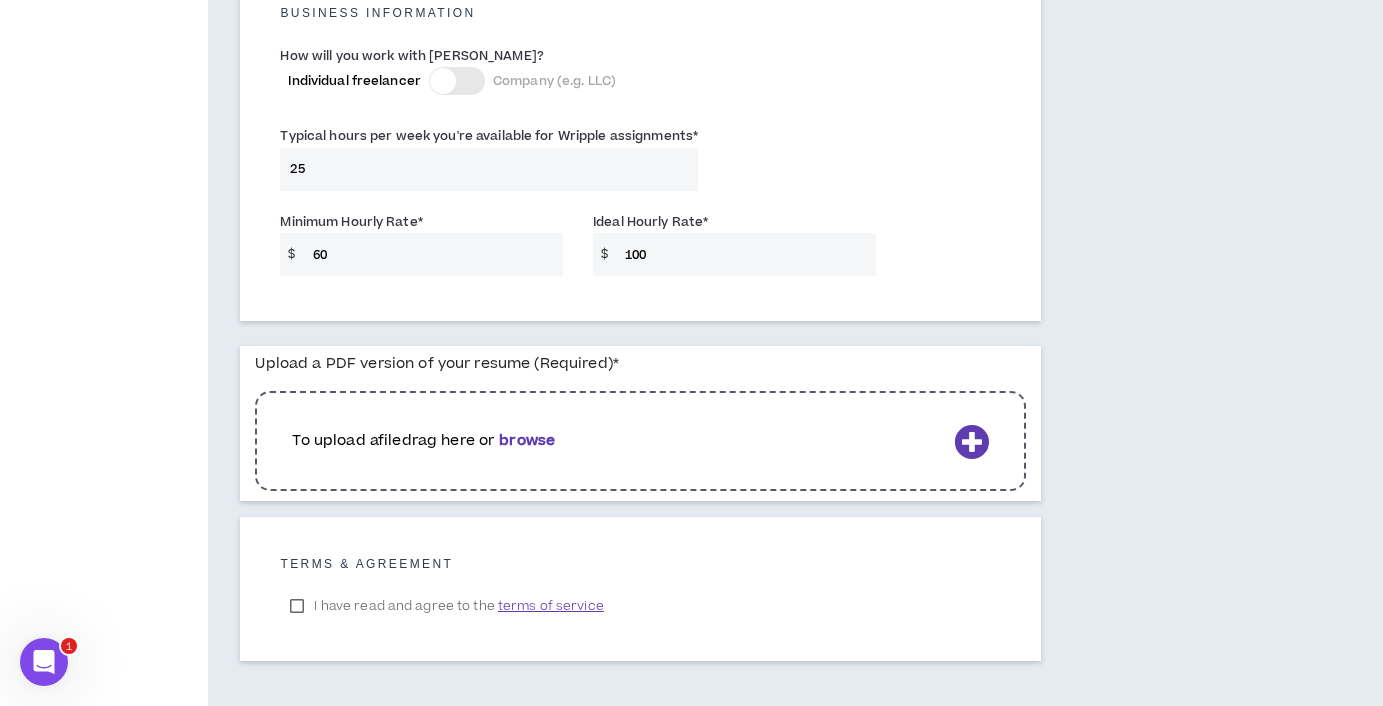 scroll, scrollTop: 1458, scrollLeft: 0, axis: vertical 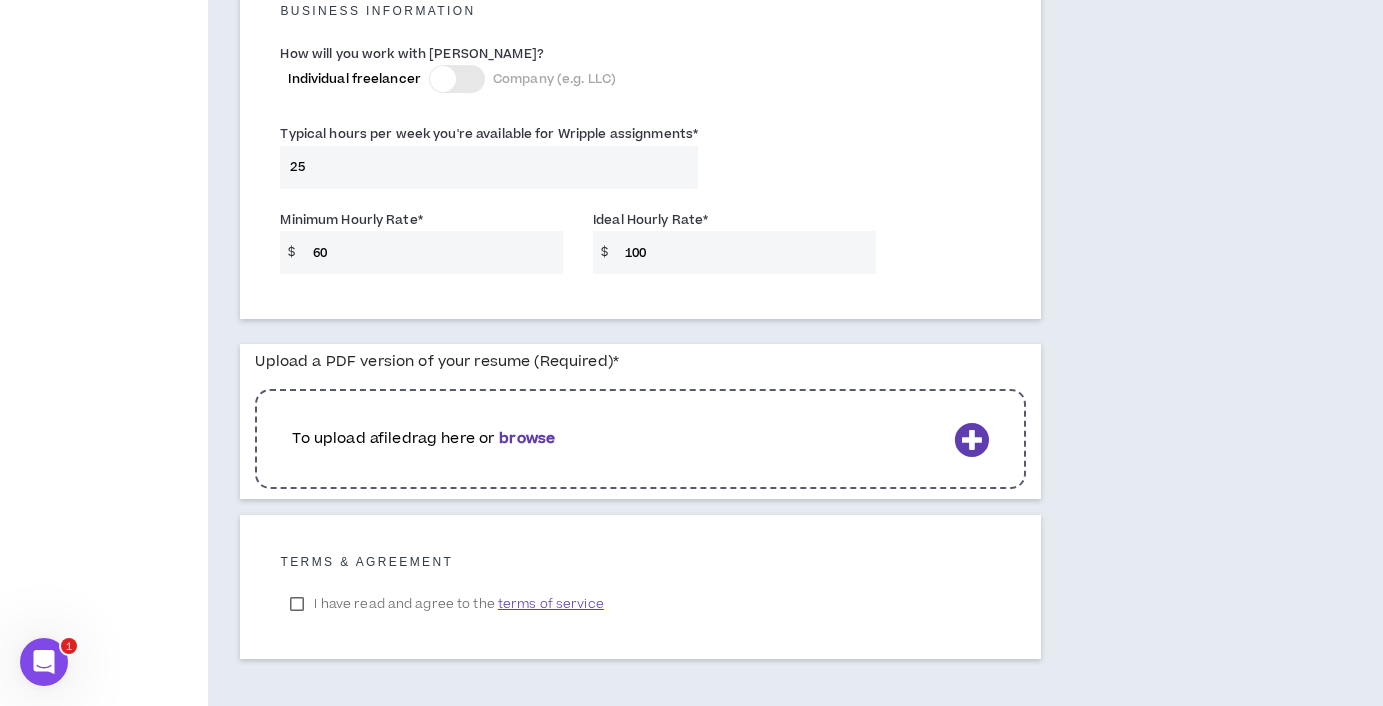 type on "100" 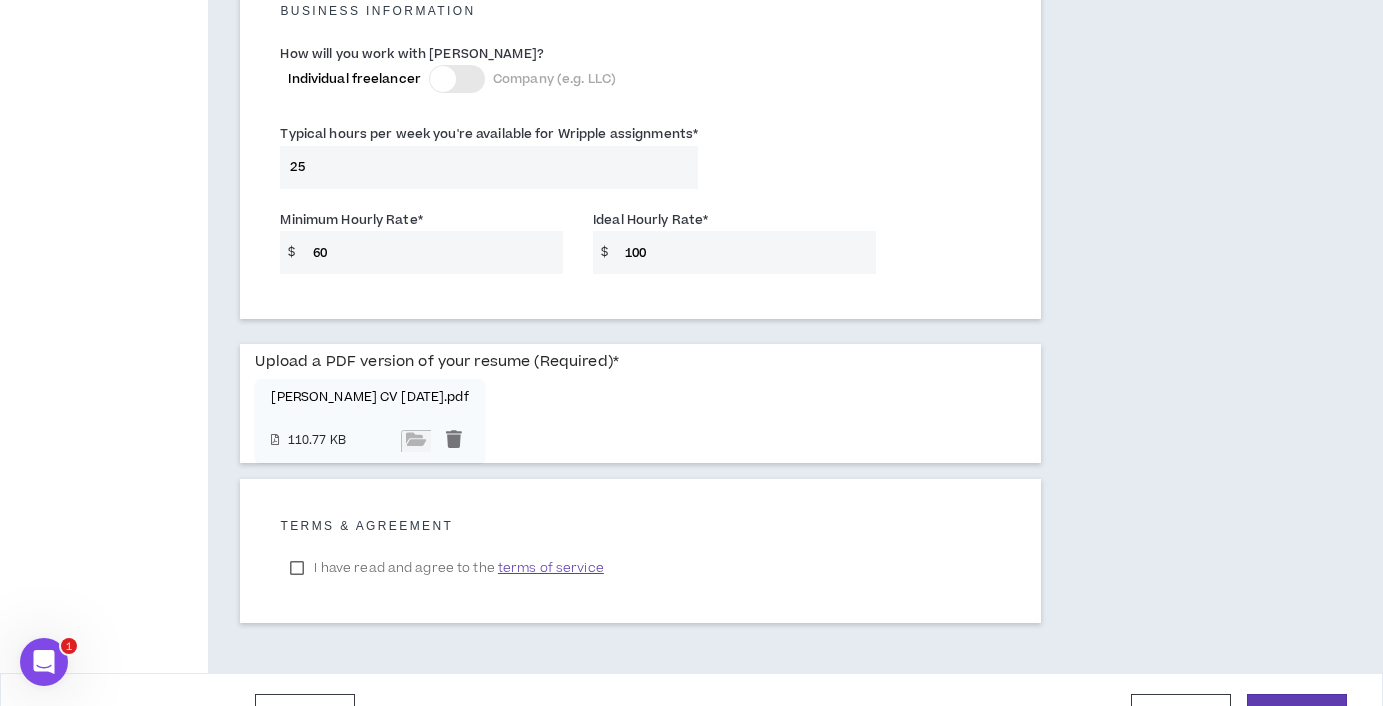 click on "I have read and agree to the    terms of service" at bounding box center (446, 568) 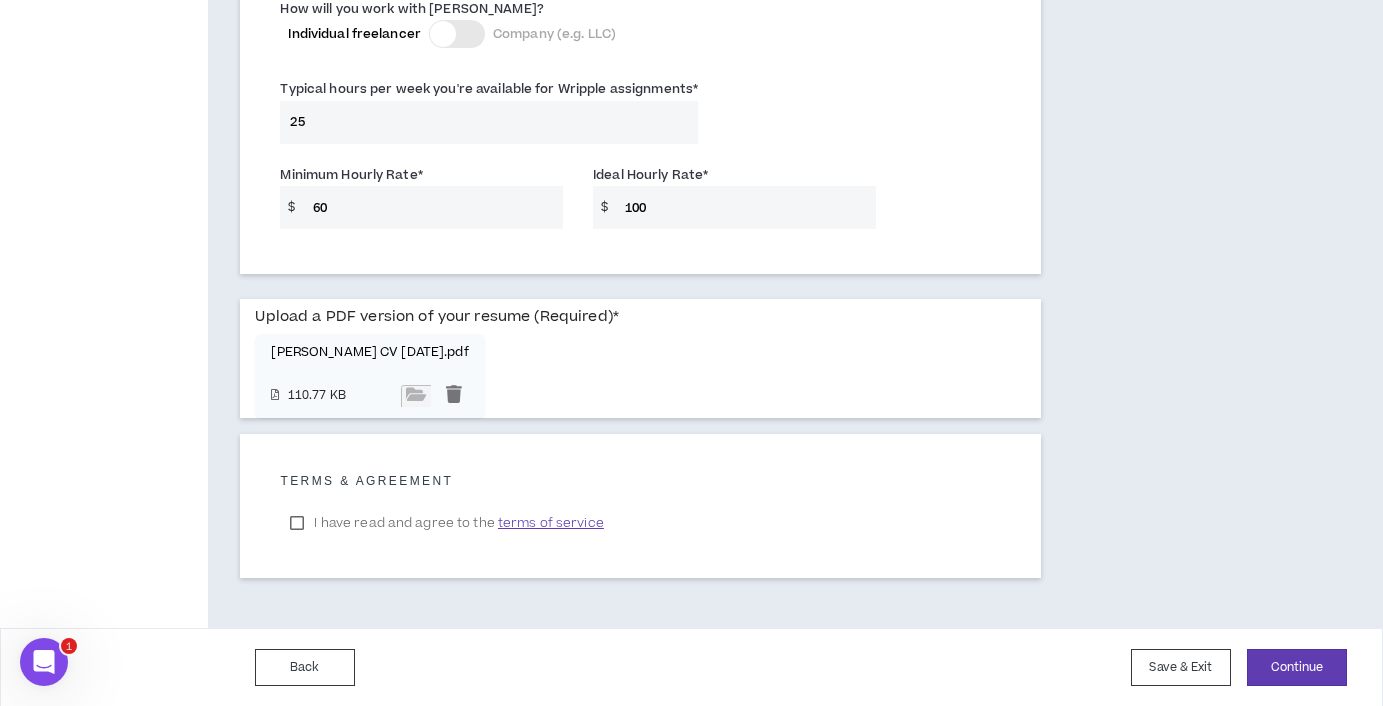 scroll, scrollTop: 1504, scrollLeft: 0, axis: vertical 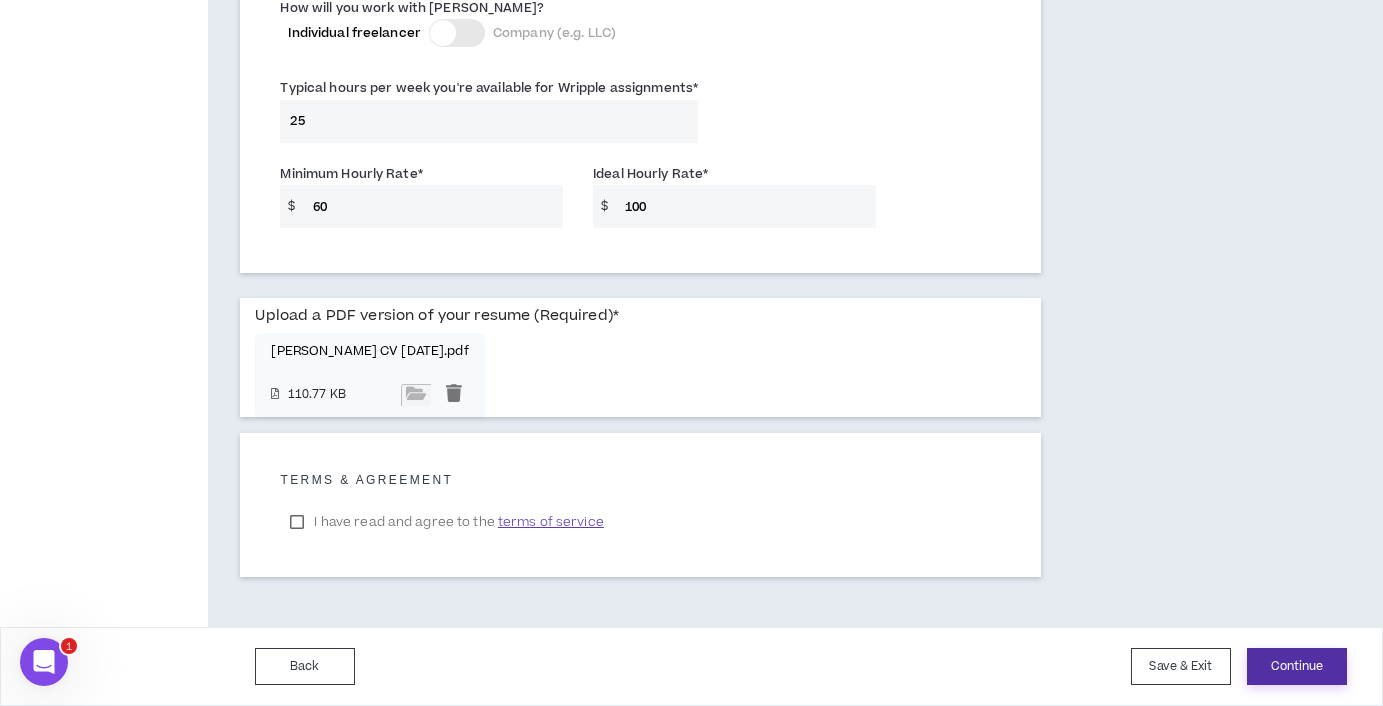 click on "Continue" at bounding box center (1297, 666) 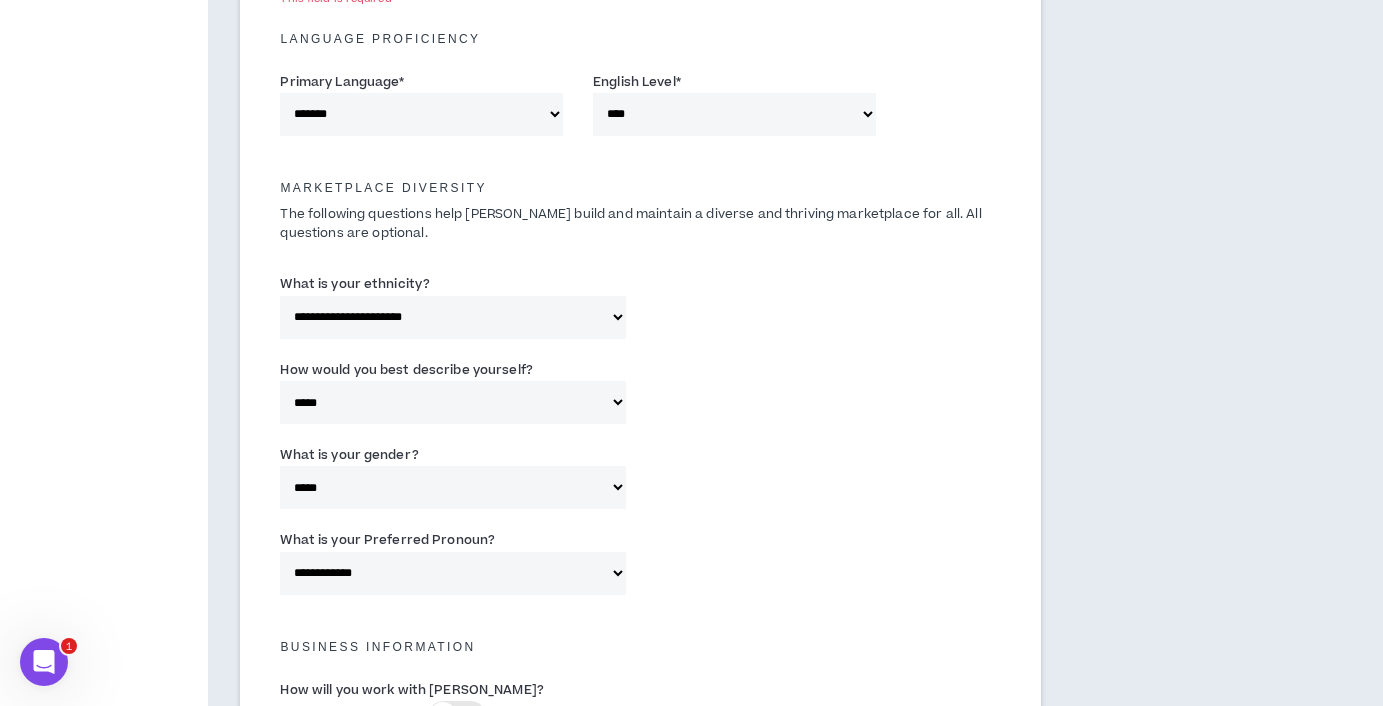 scroll, scrollTop: 723, scrollLeft: 0, axis: vertical 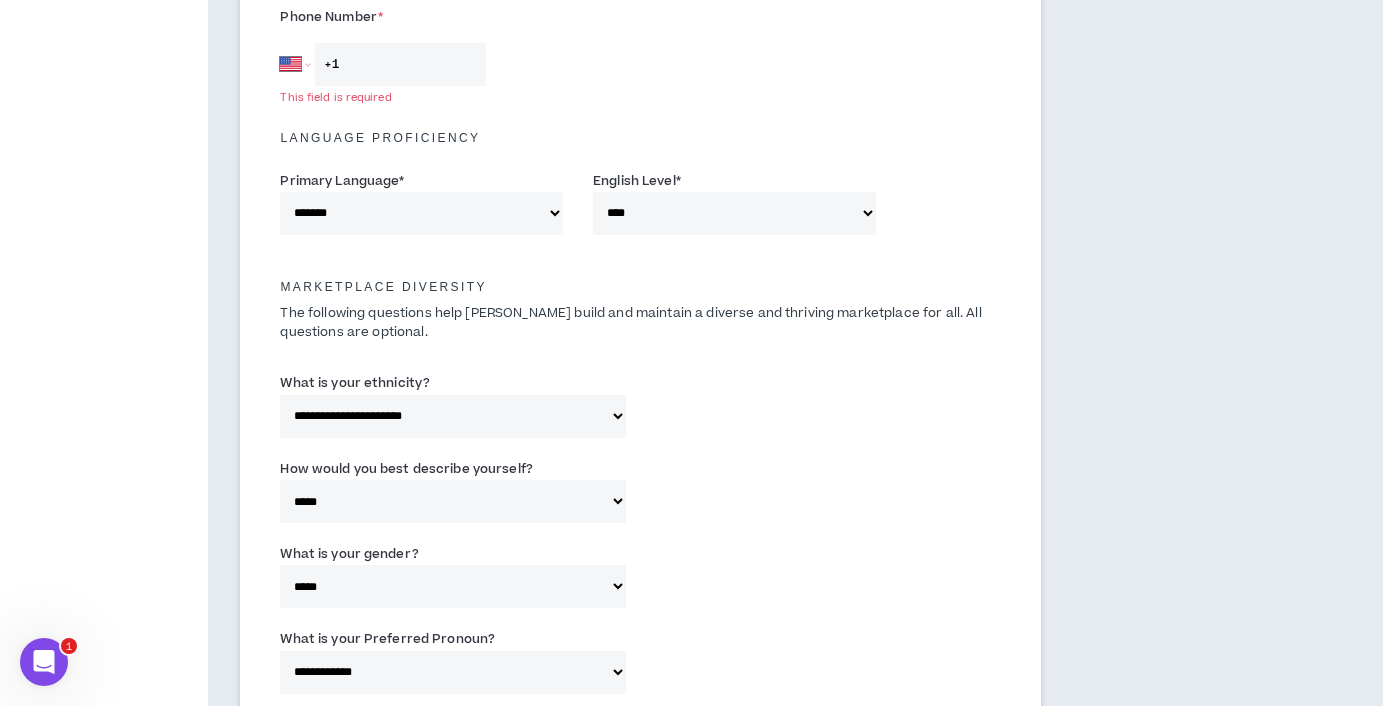 click on "+1" at bounding box center [400, 64] 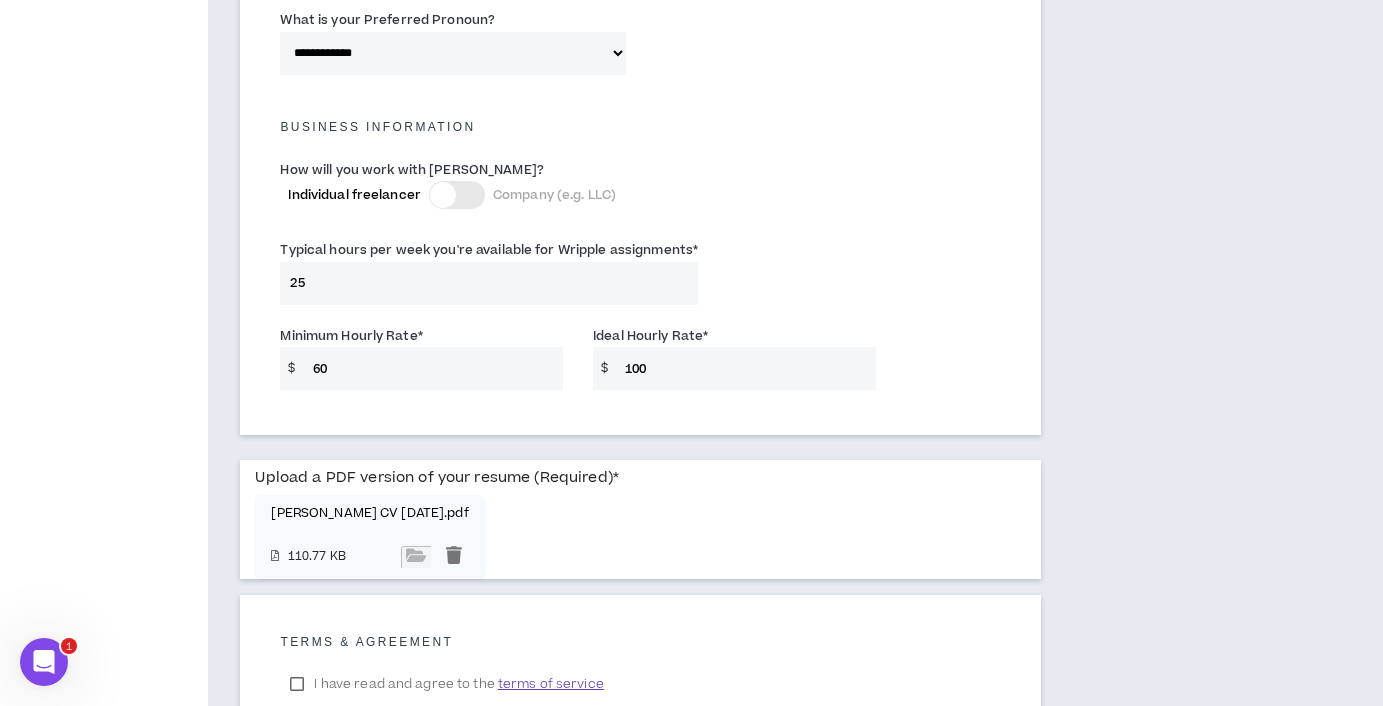 scroll, scrollTop: 1504, scrollLeft: 0, axis: vertical 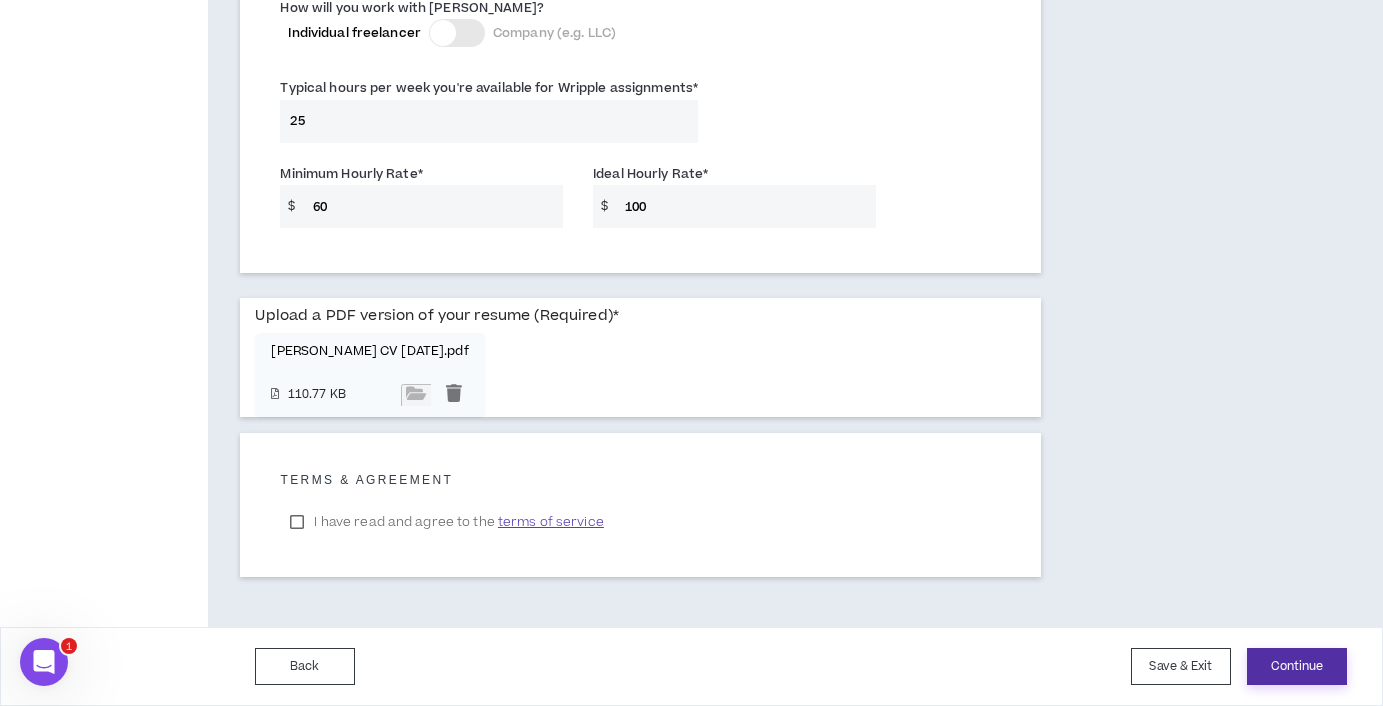 click on "Continue" at bounding box center [1297, 666] 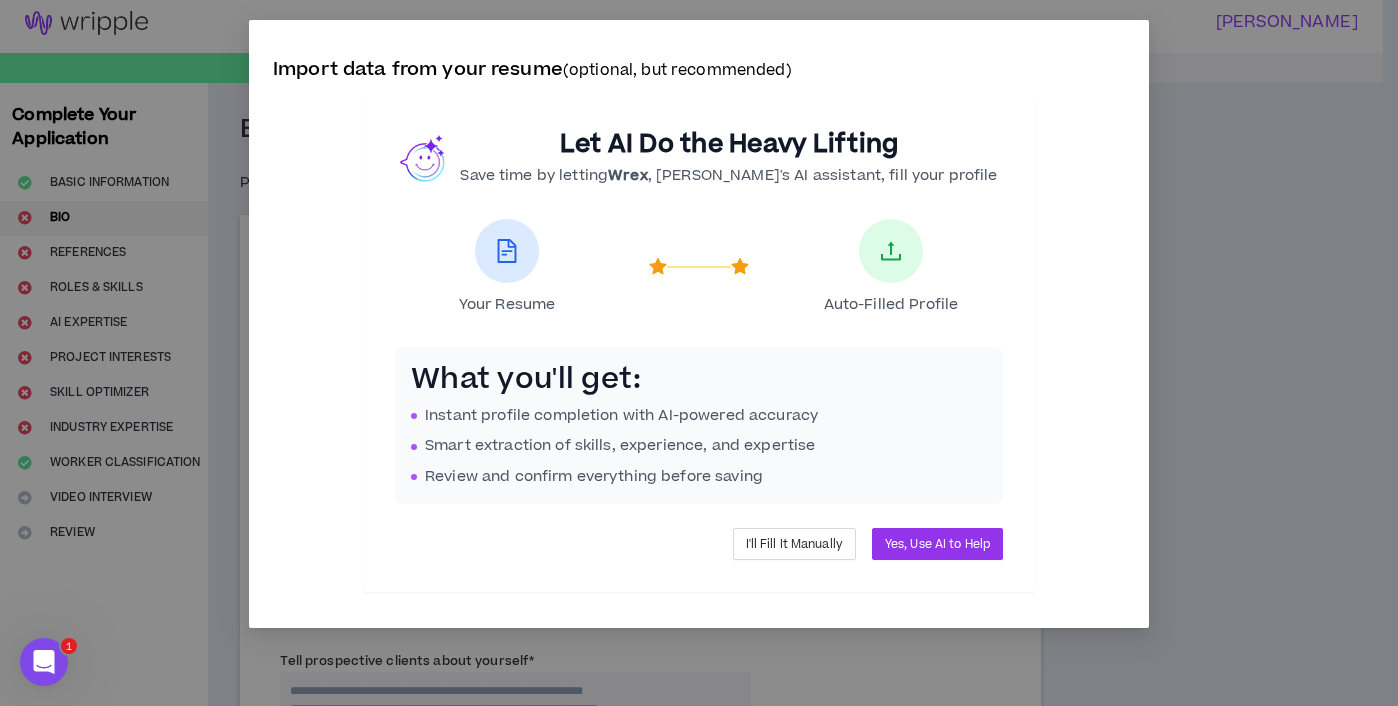 scroll, scrollTop: 0, scrollLeft: 0, axis: both 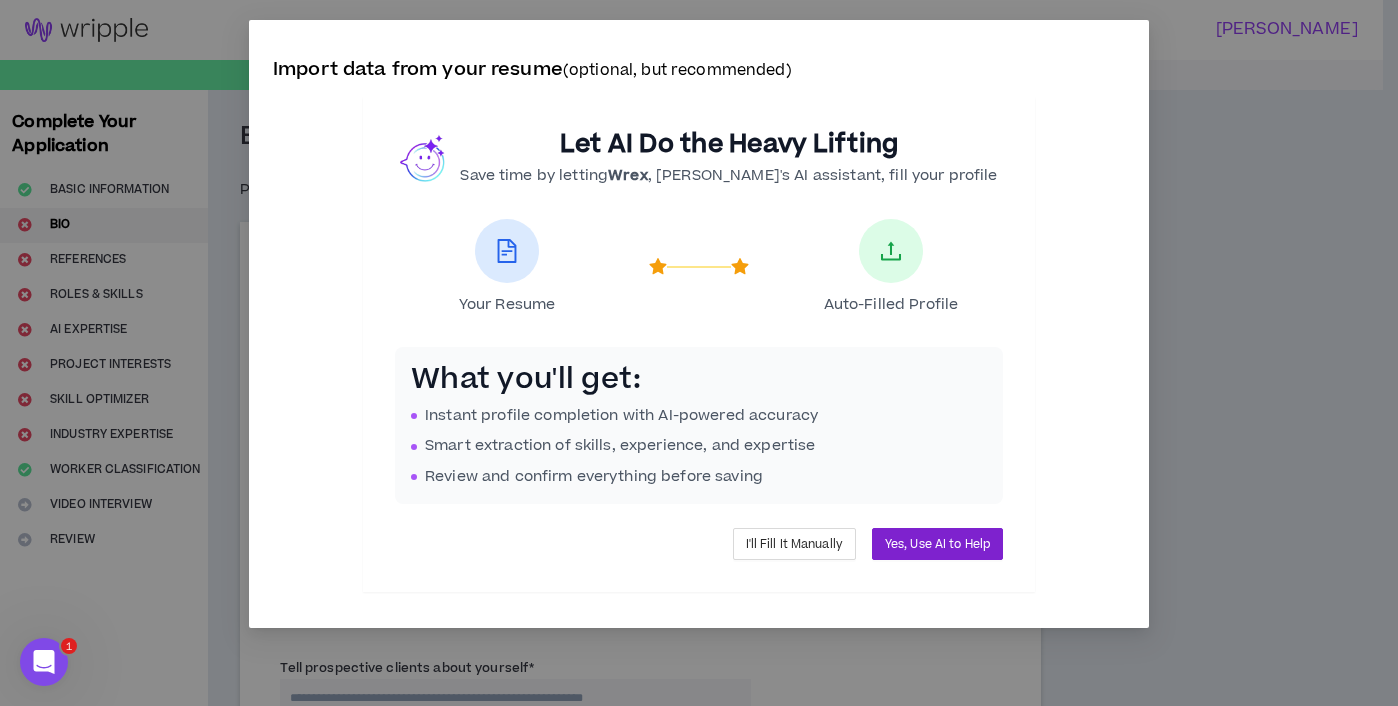 click on "Yes, Use AI to Help" at bounding box center [937, 544] 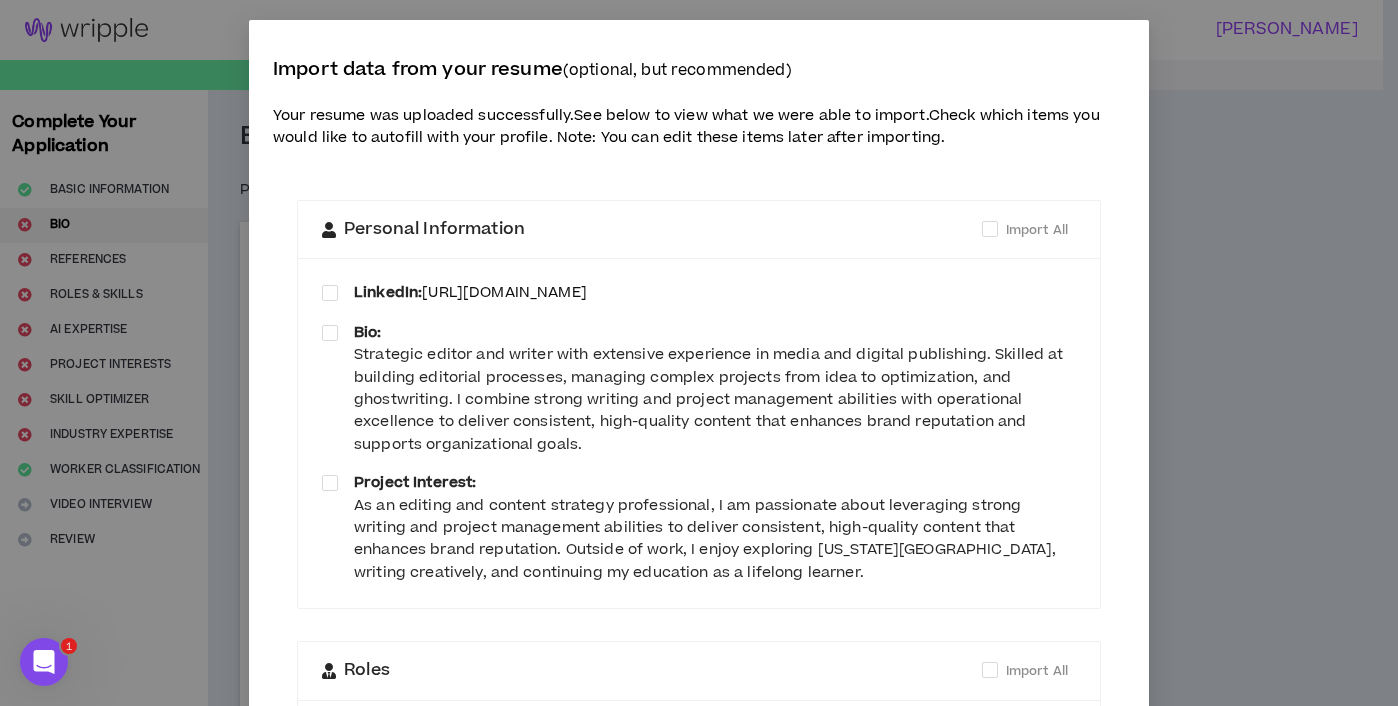 click on "[URL][DOMAIN_NAME]" at bounding box center [504, 292] 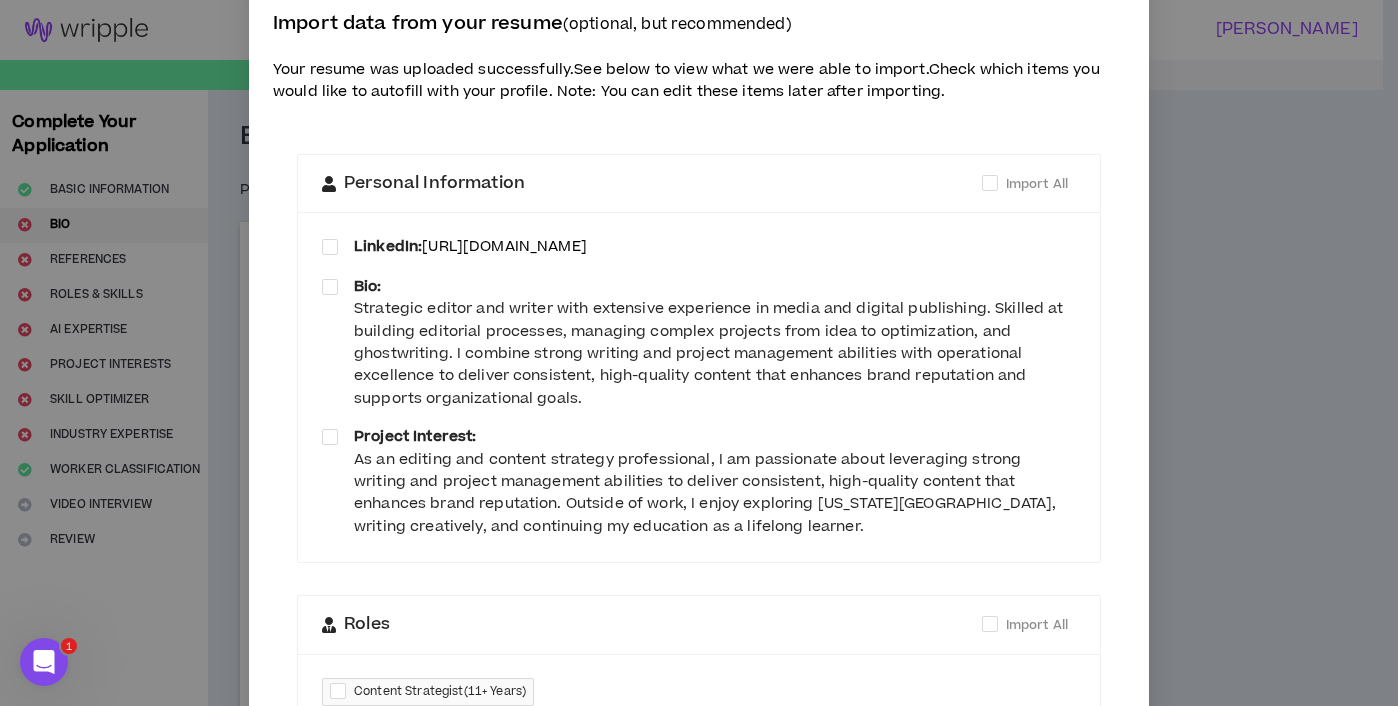 scroll, scrollTop: 0, scrollLeft: 0, axis: both 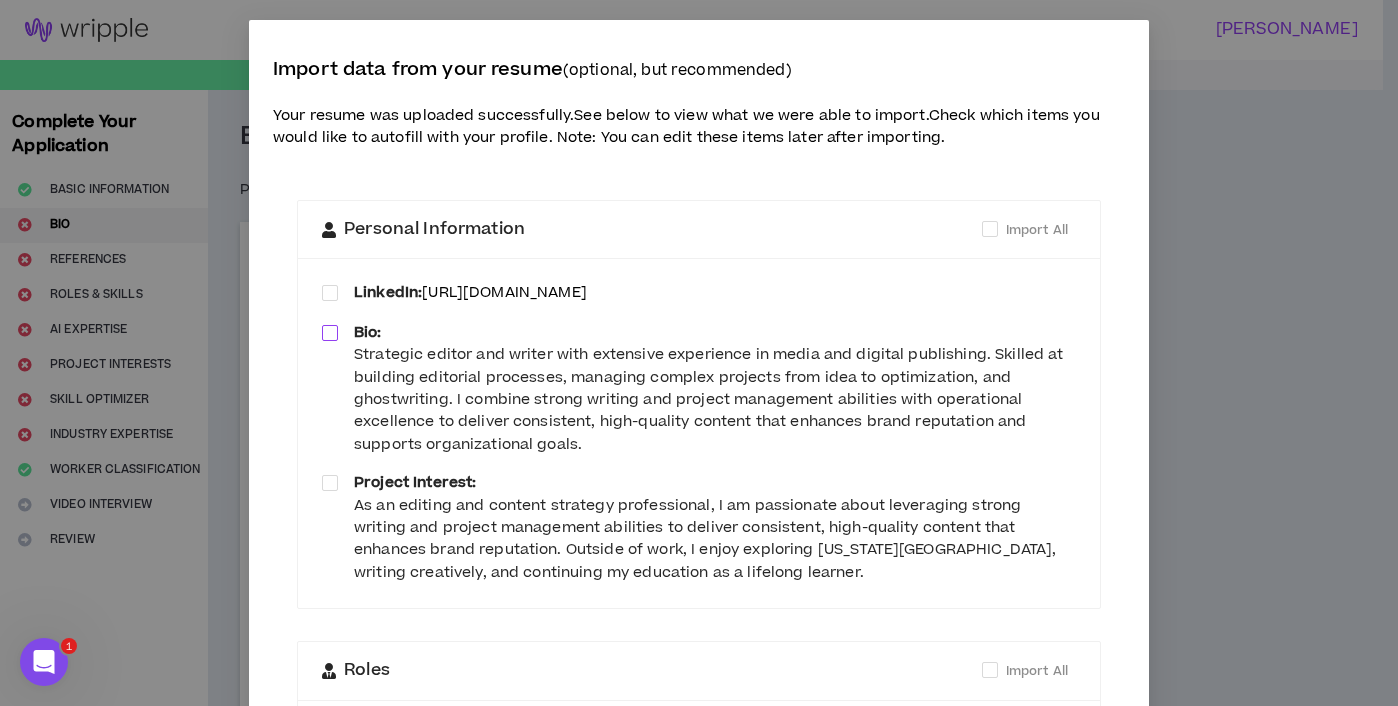 click at bounding box center [330, 333] 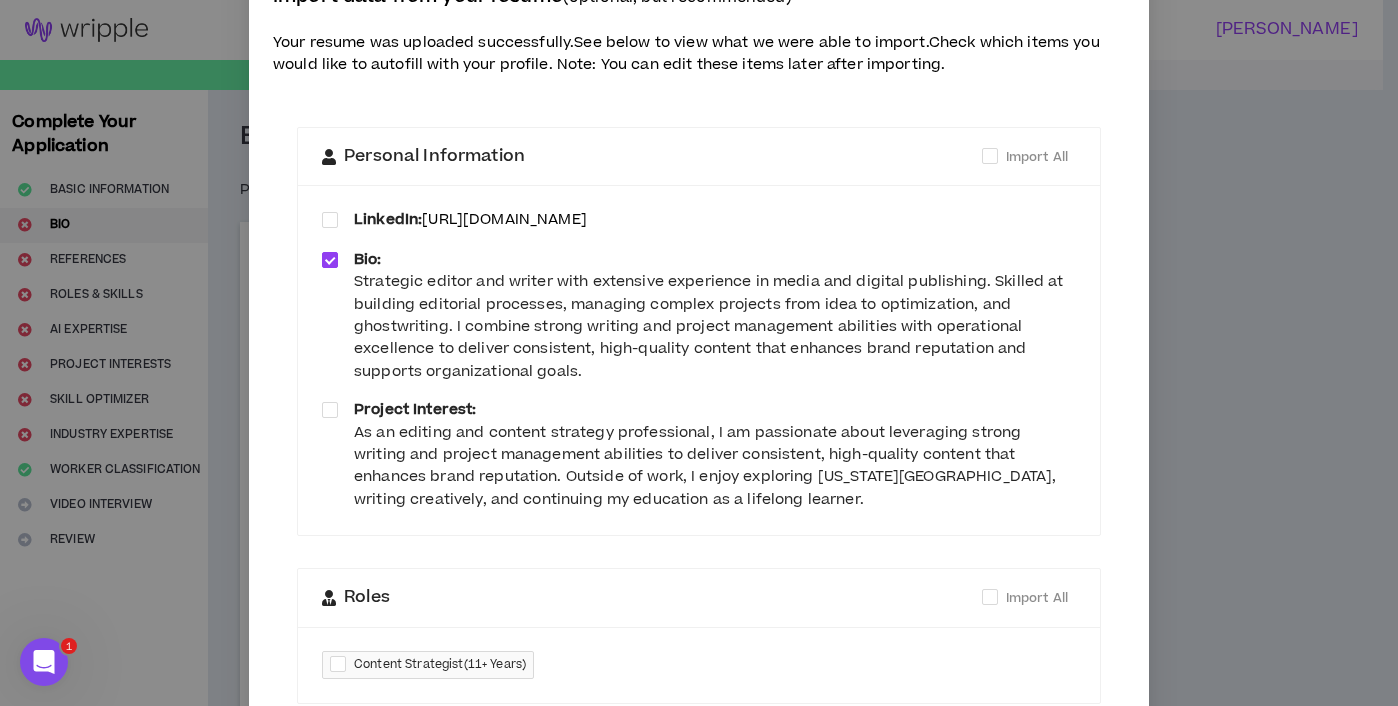 scroll, scrollTop: 103, scrollLeft: 0, axis: vertical 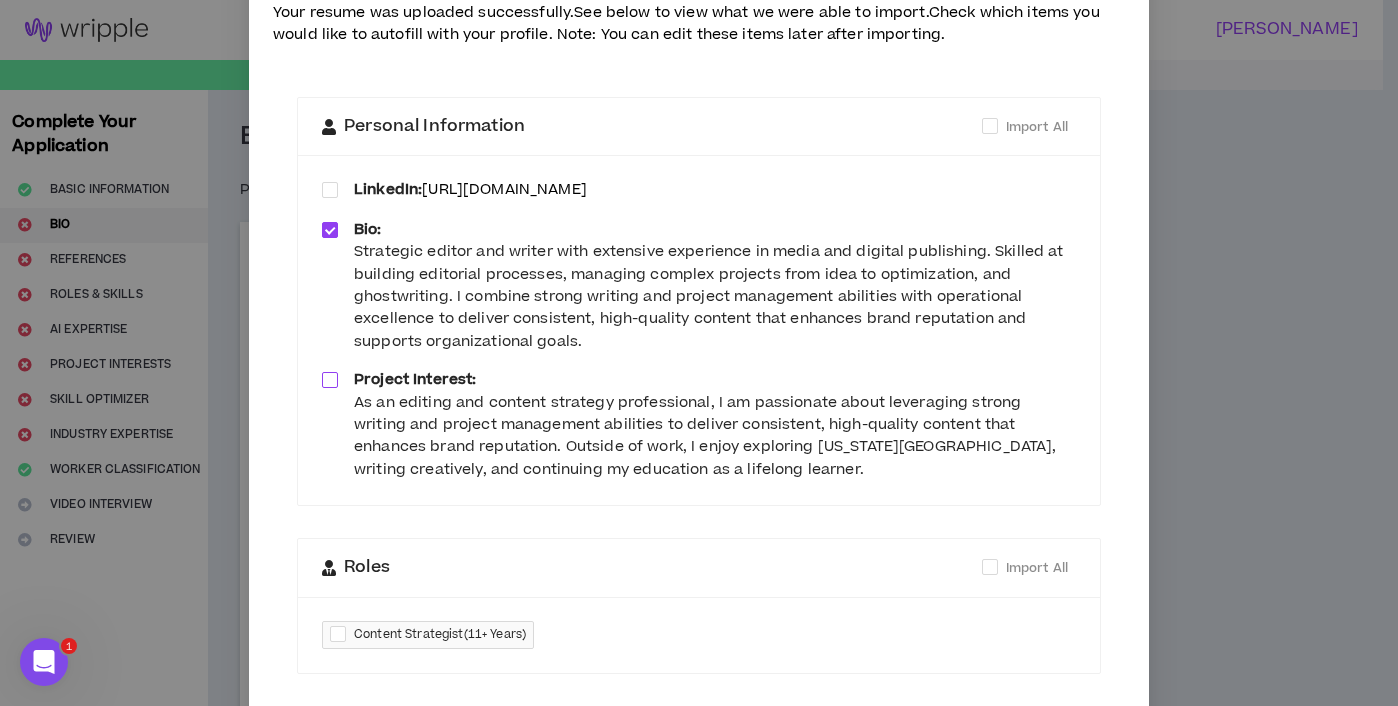 click at bounding box center (330, 380) 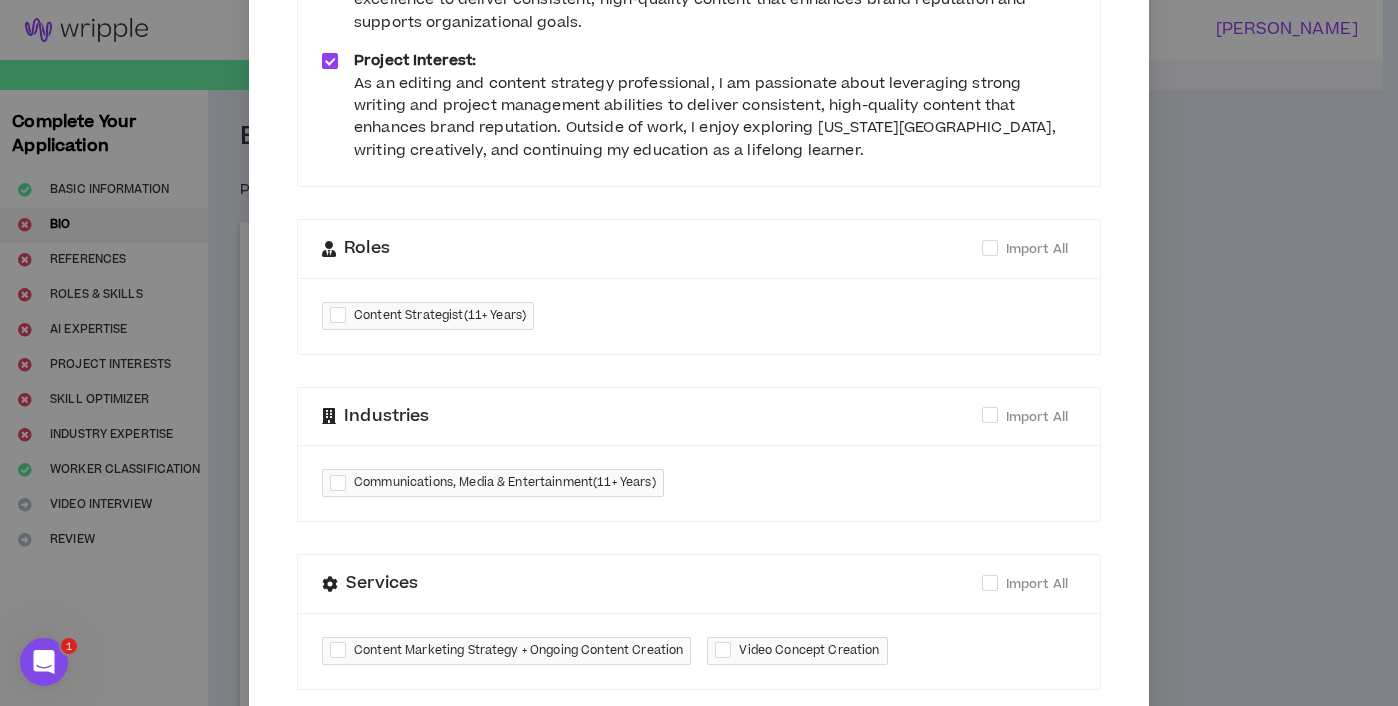 scroll, scrollTop: 465, scrollLeft: 0, axis: vertical 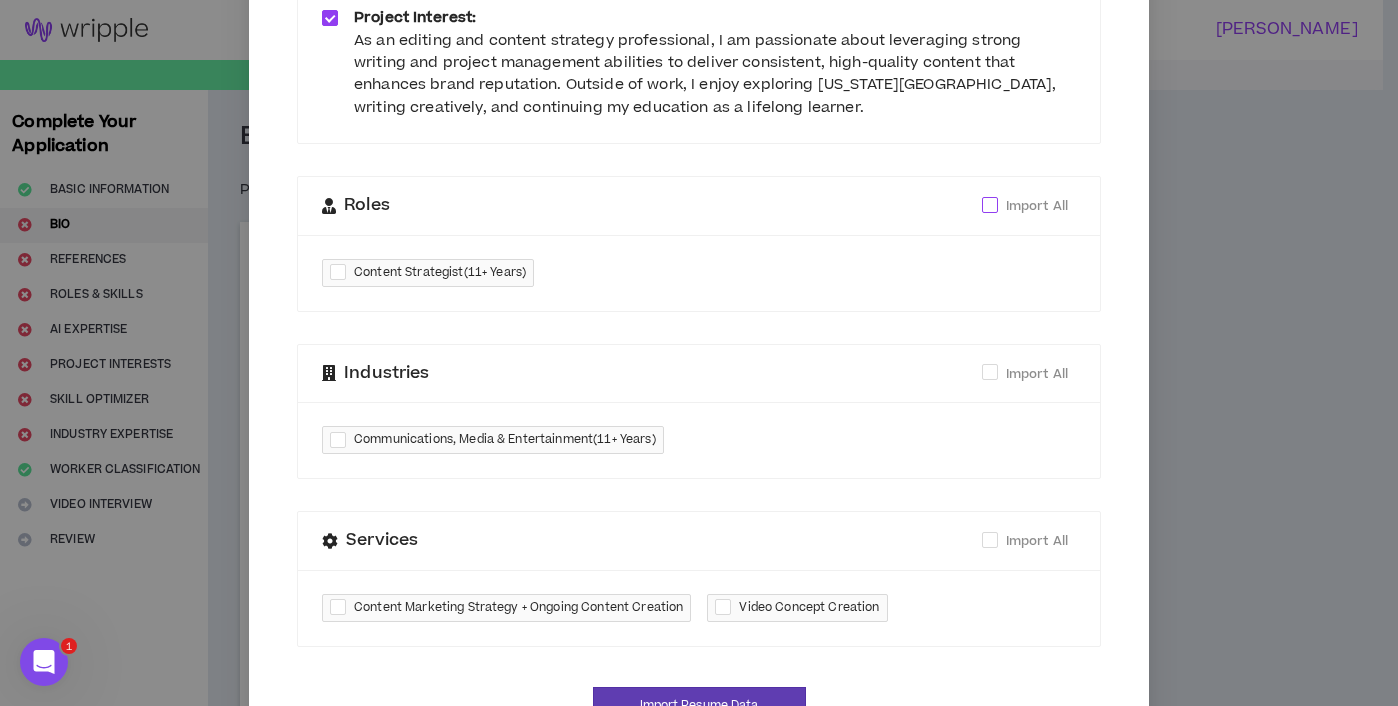 click at bounding box center [990, 205] 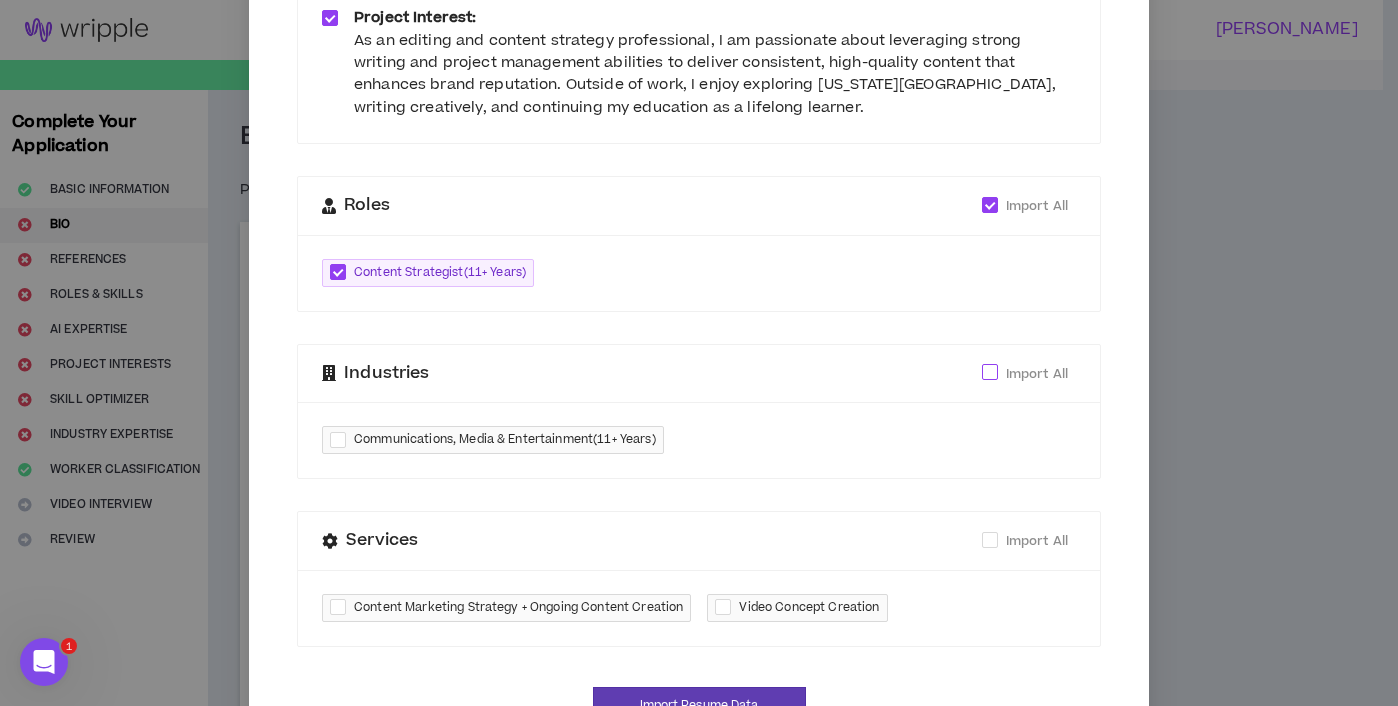 click at bounding box center (990, 372) 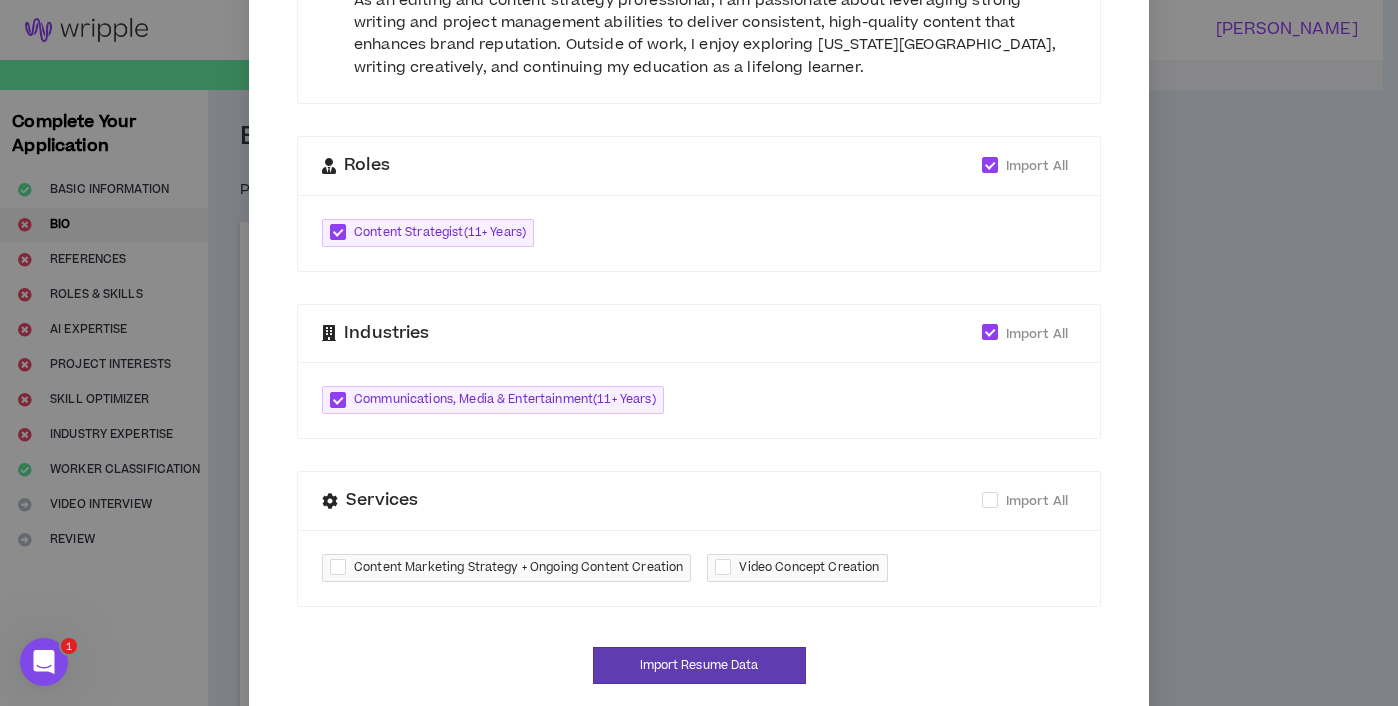 scroll, scrollTop: 543, scrollLeft: 0, axis: vertical 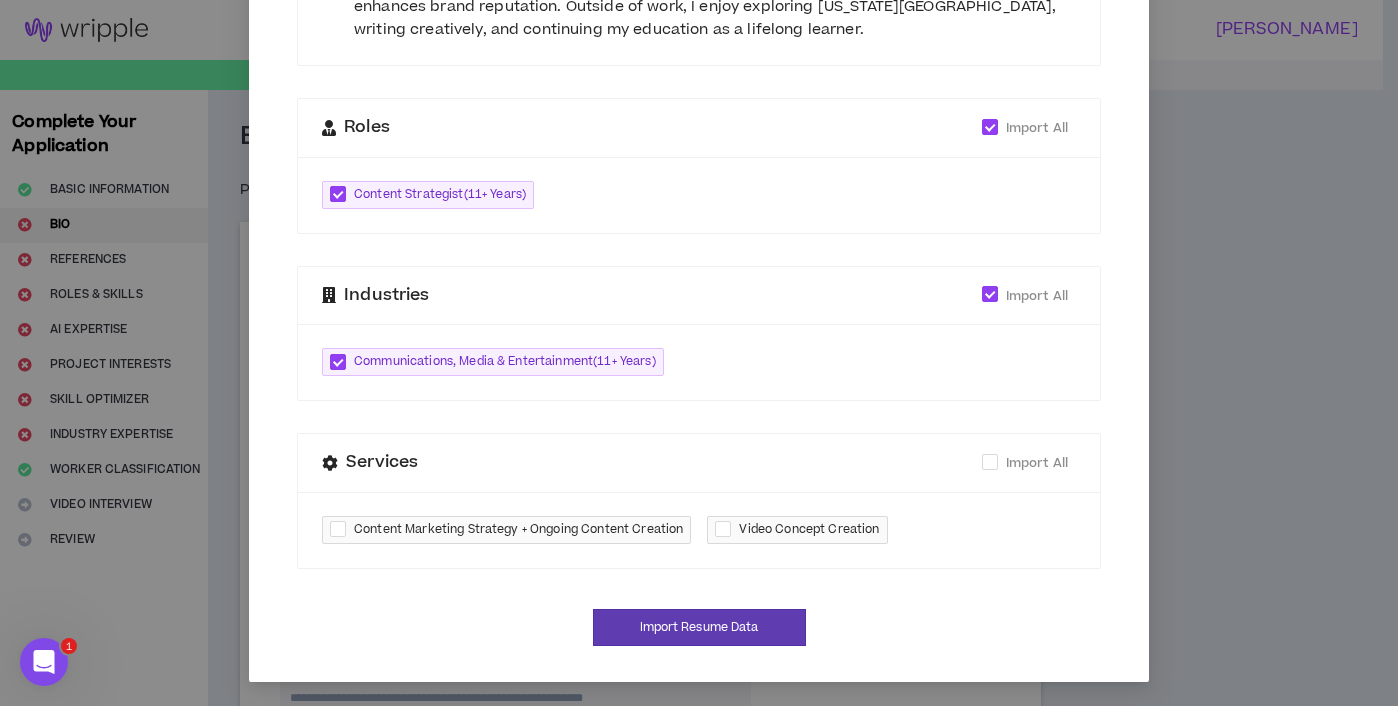 click at bounding box center [342, 529] 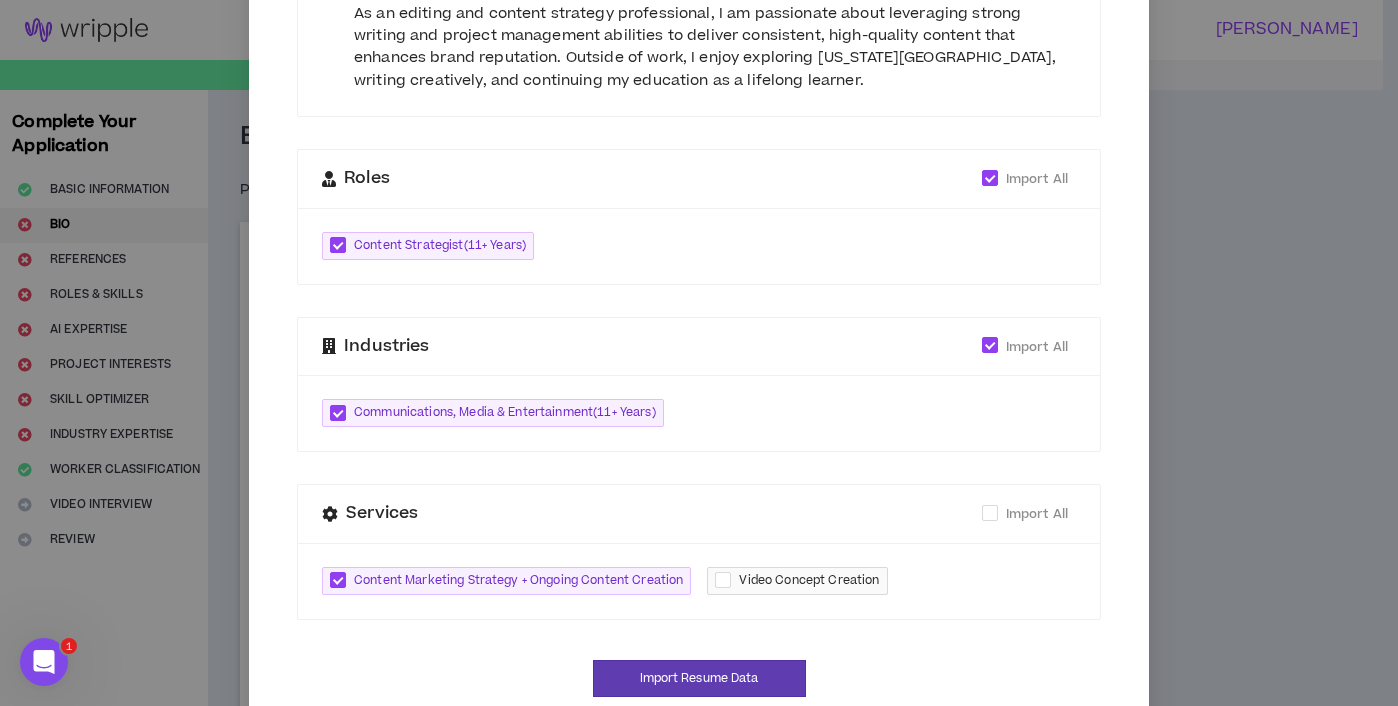 scroll, scrollTop: 543, scrollLeft: 0, axis: vertical 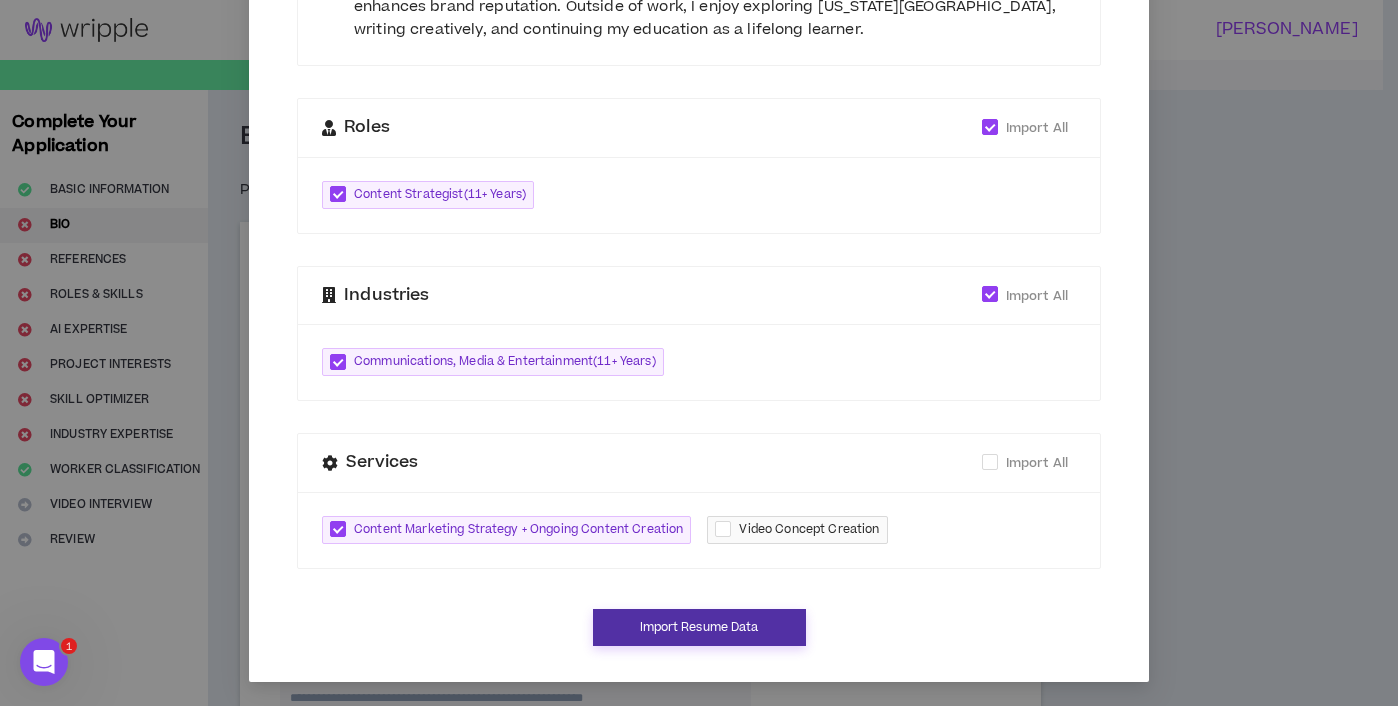 click on "Import Resume Data" at bounding box center [699, 627] 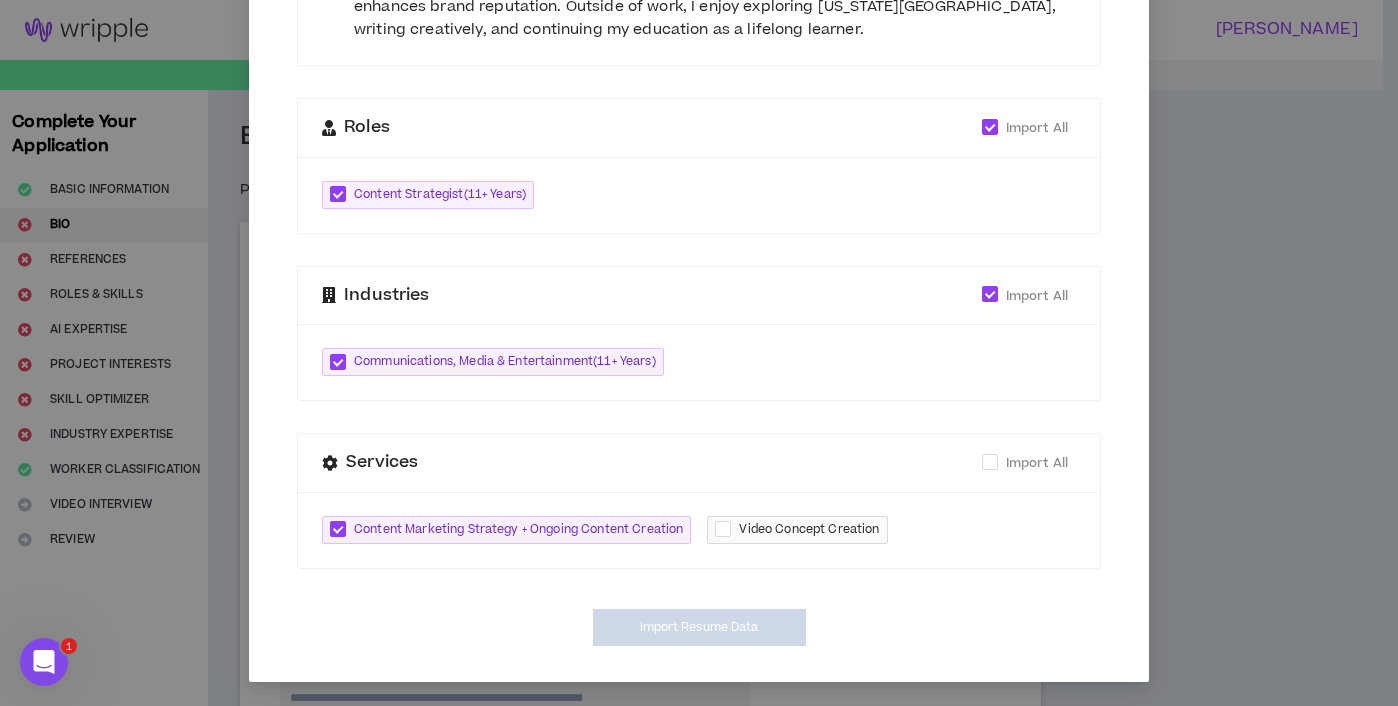 type on "**********" 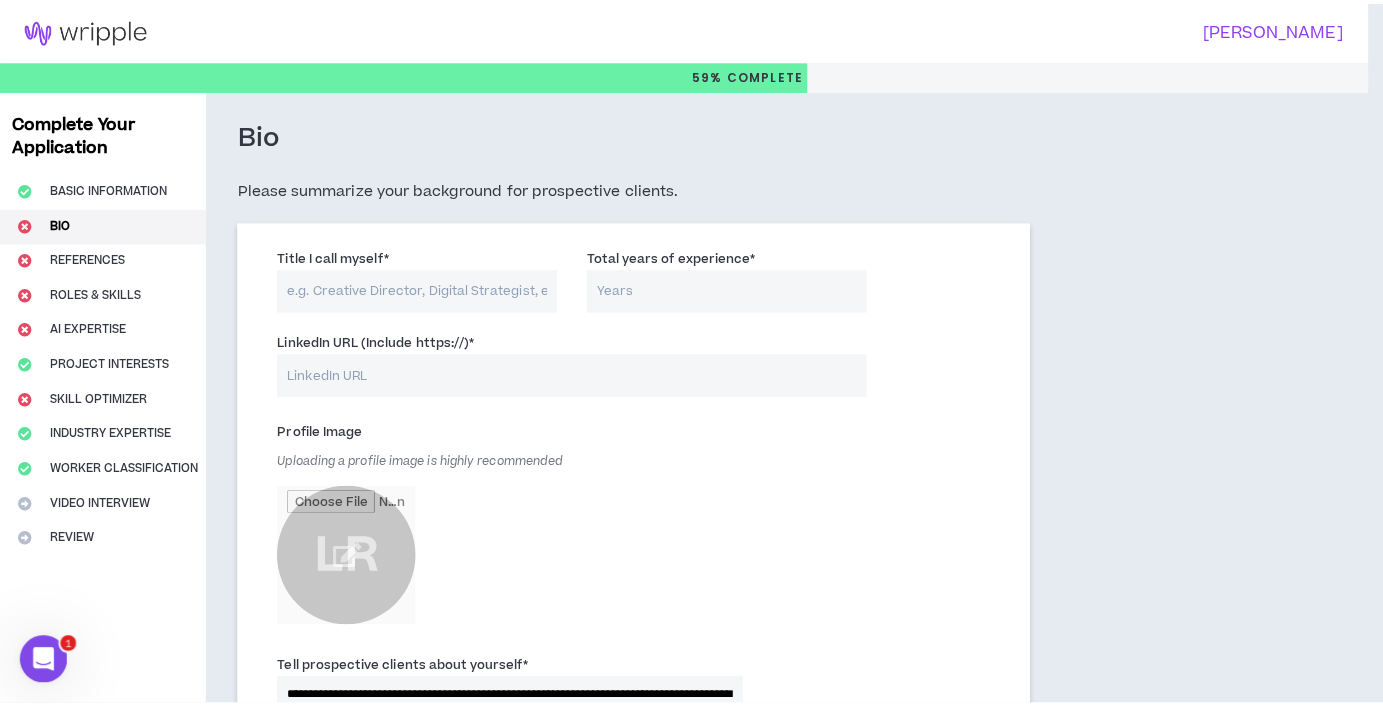 scroll, scrollTop: 523, scrollLeft: 0, axis: vertical 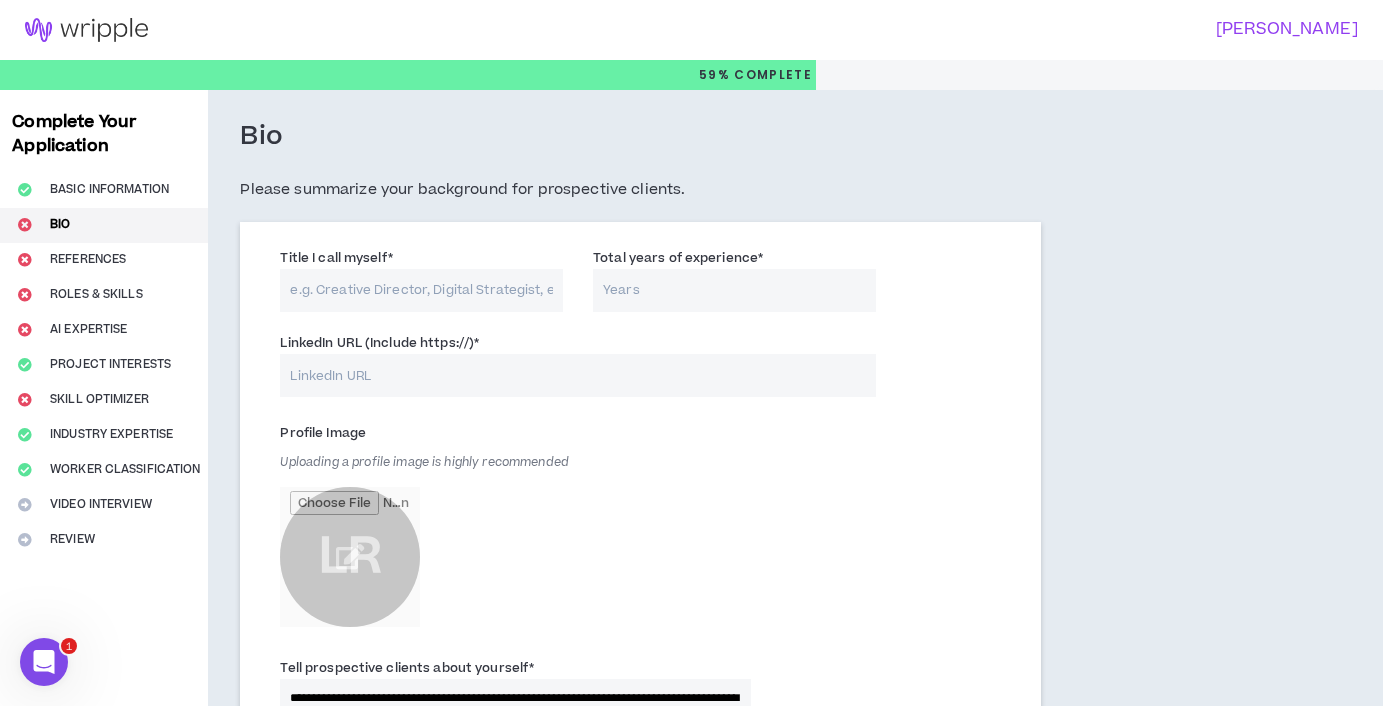 click on "Title I call myself  *" at bounding box center (421, 290) 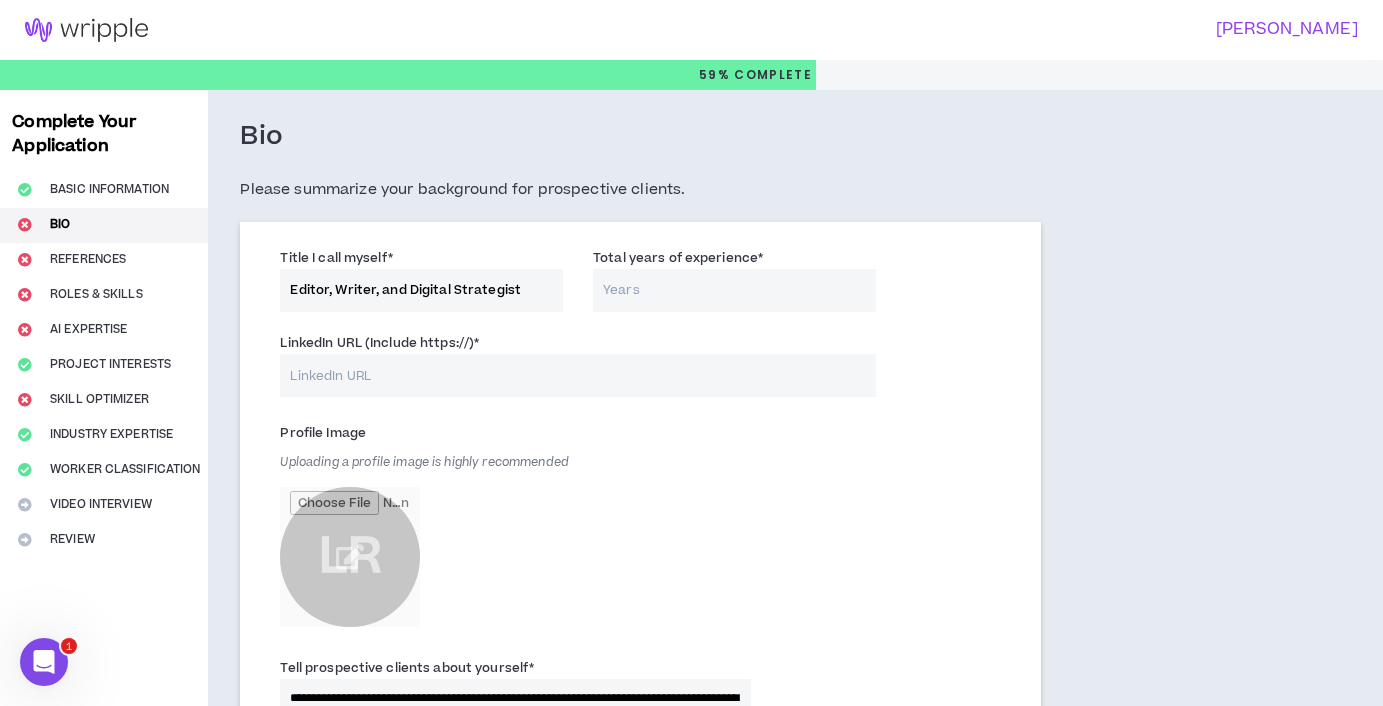 type on "Editor, Writer, and Digital Strategist" 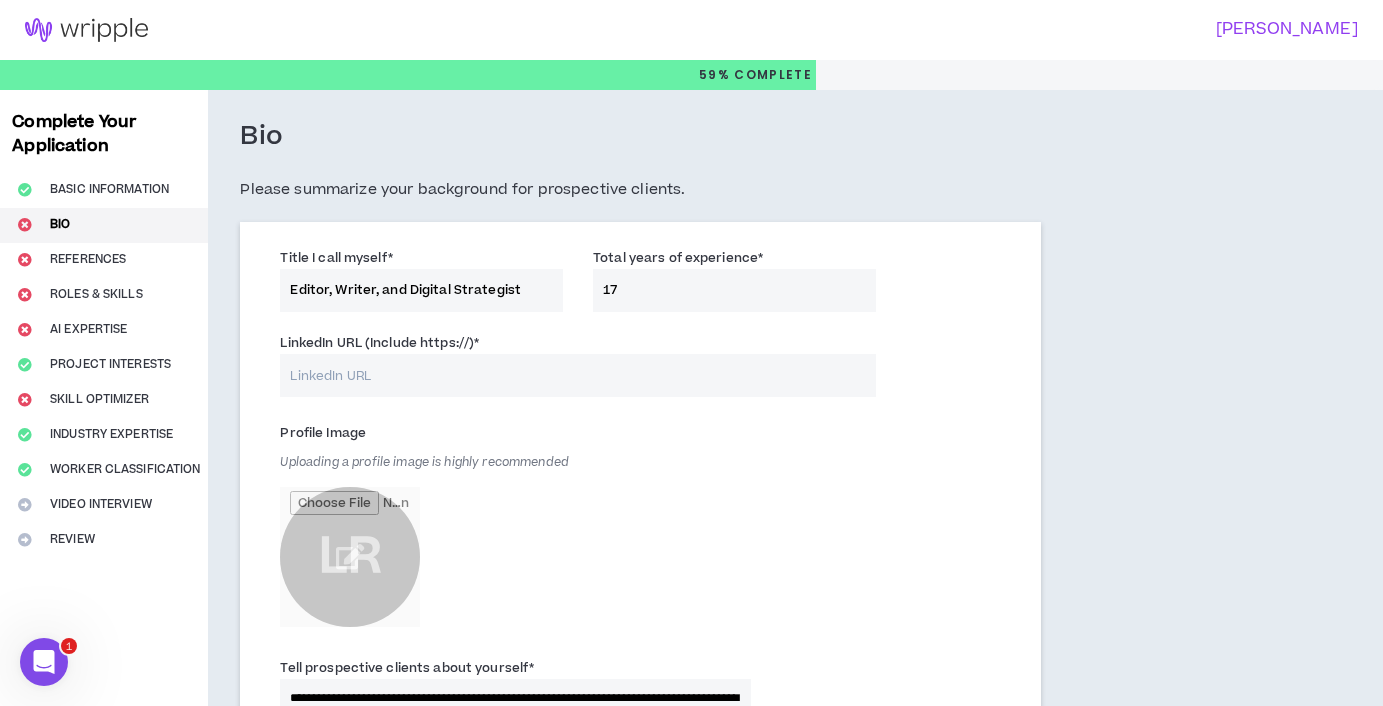 type on "17" 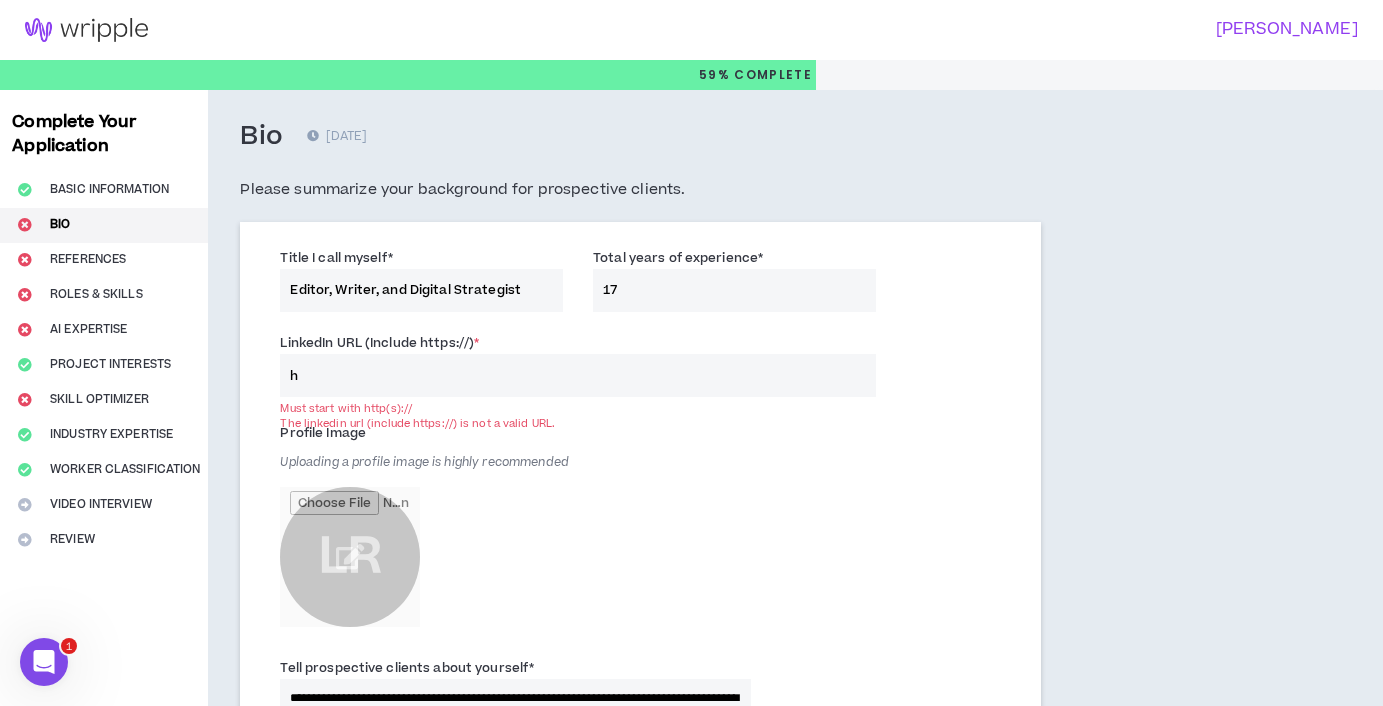 drag, startPoint x: 309, startPoint y: 386, endPoint x: 270, endPoint y: 382, distance: 39.20459 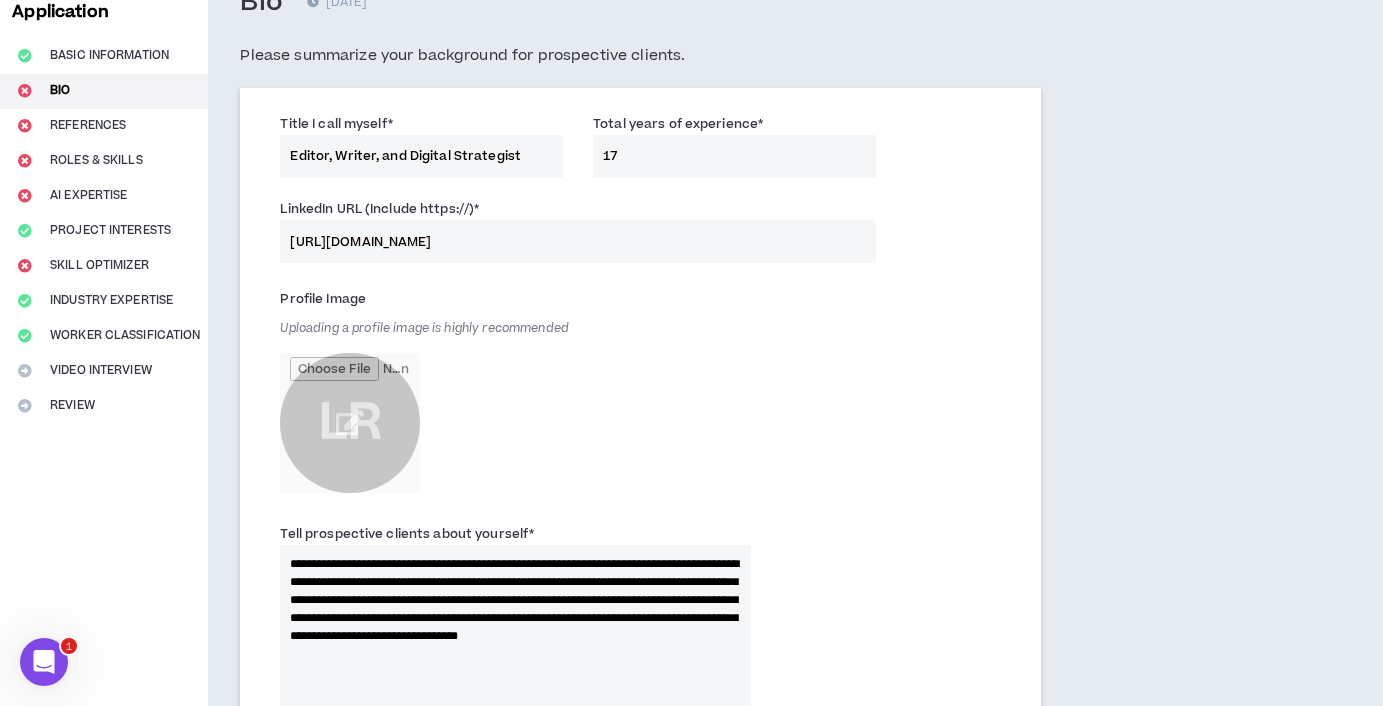 scroll, scrollTop: 134, scrollLeft: 0, axis: vertical 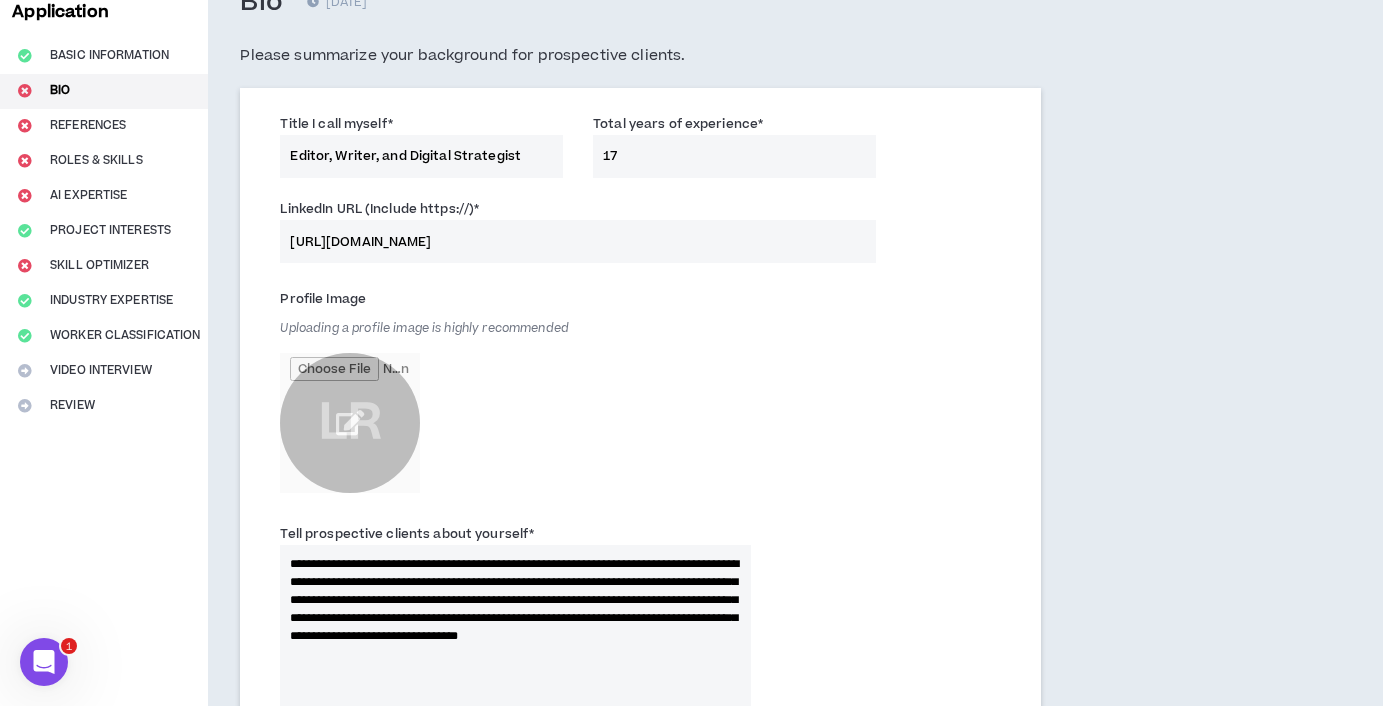 type on "[URL][DOMAIN_NAME]" 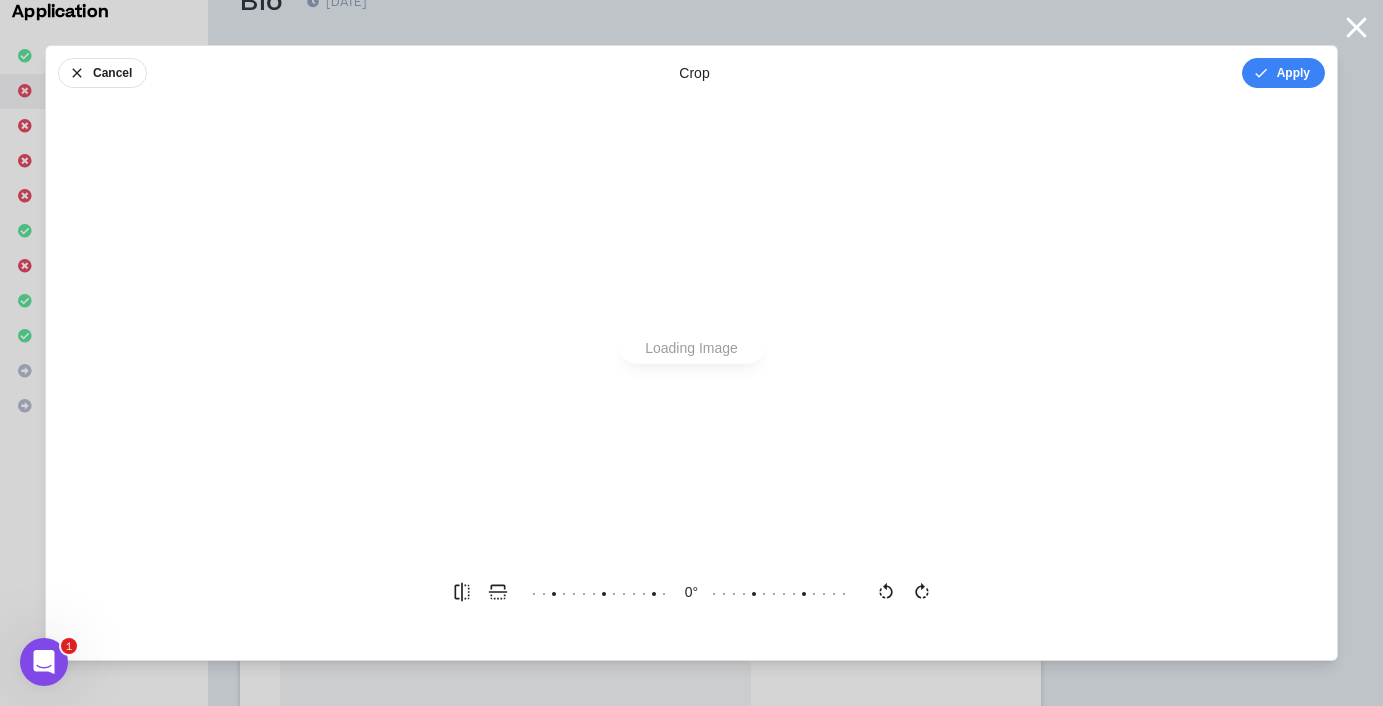 scroll, scrollTop: 0, scrollLeft: 0, axis: both 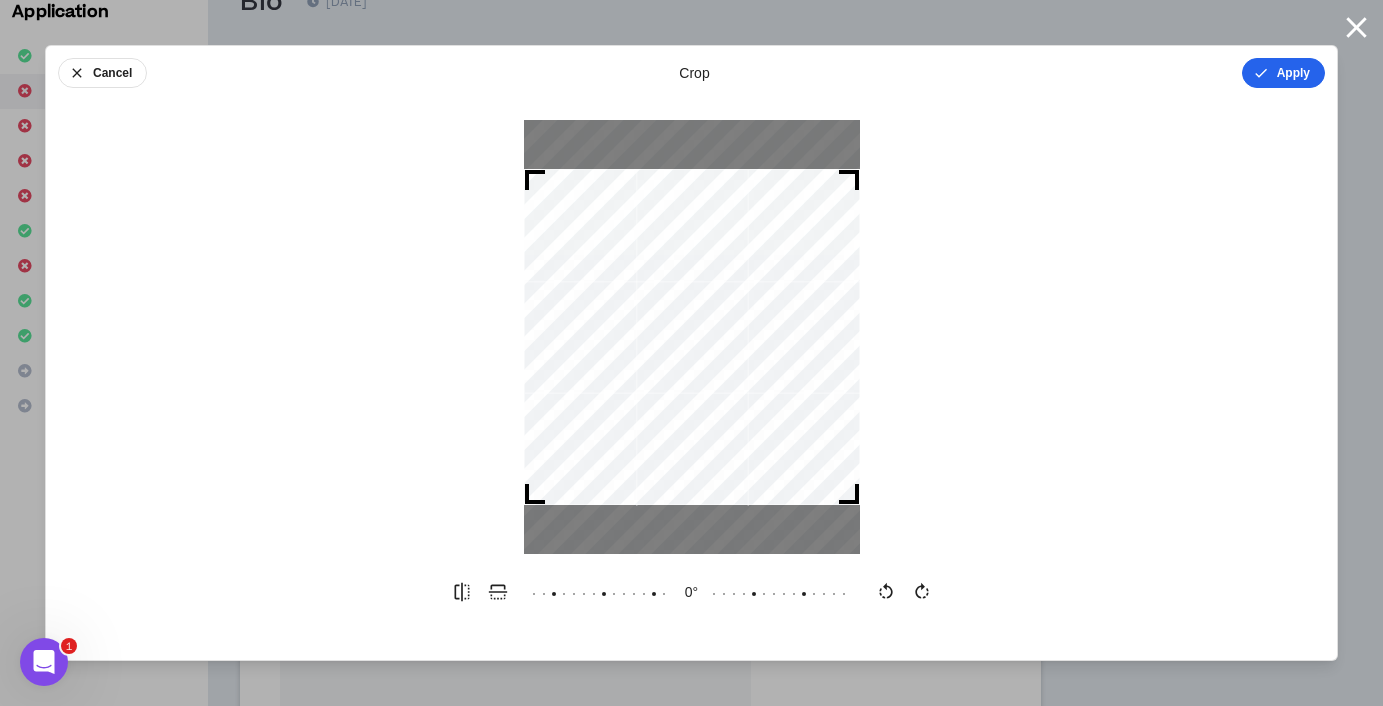 click on "Apply" at bounding box center (1283, 73) 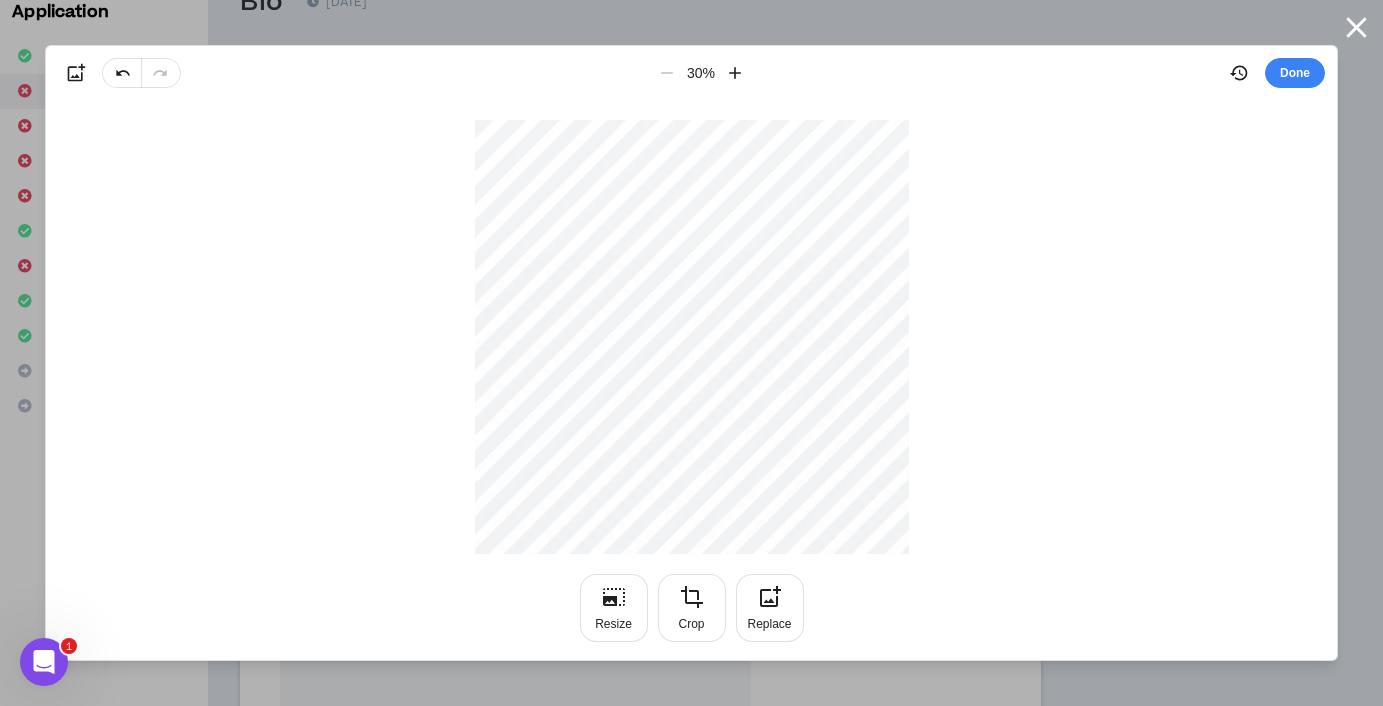 click on "Done" at bounding box center [1295, 73] 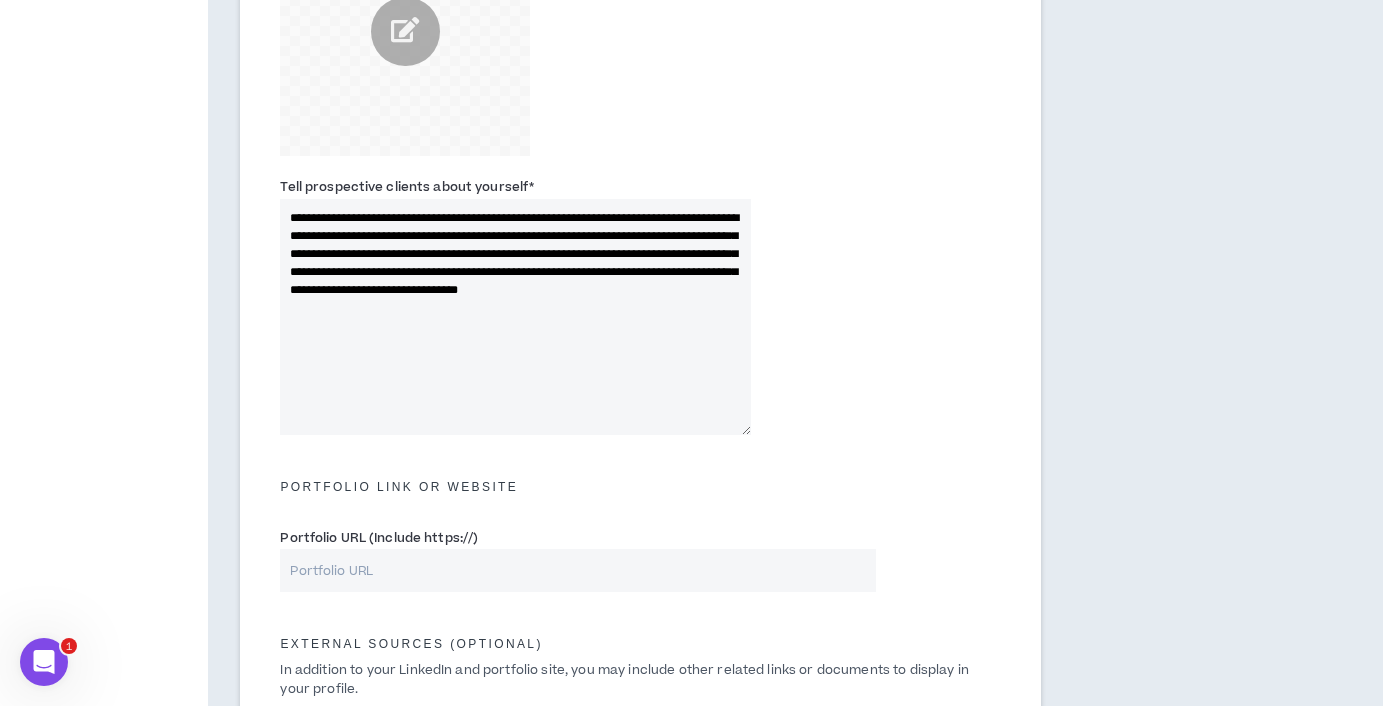 scroll, scrollTop: 497, scrollLeft: 0, axis: vertical 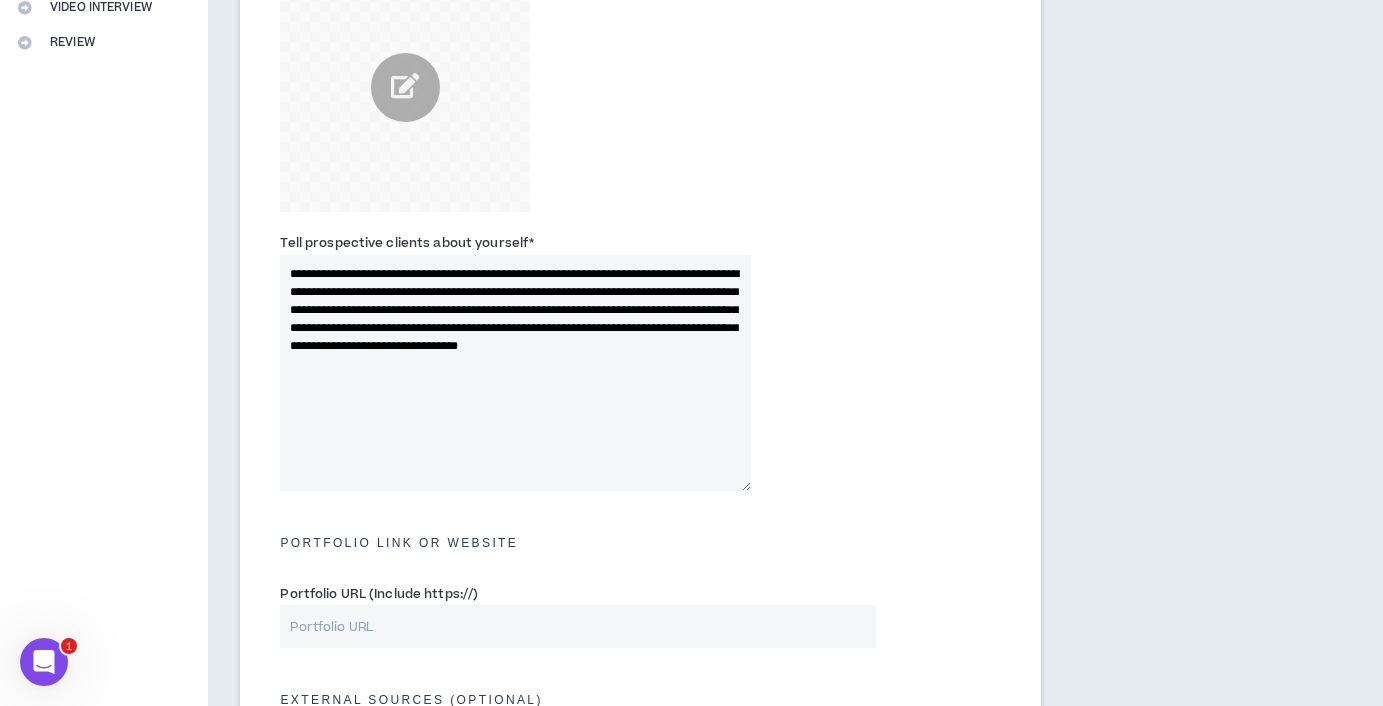 click on "**********" at bounding box center [515, 373] 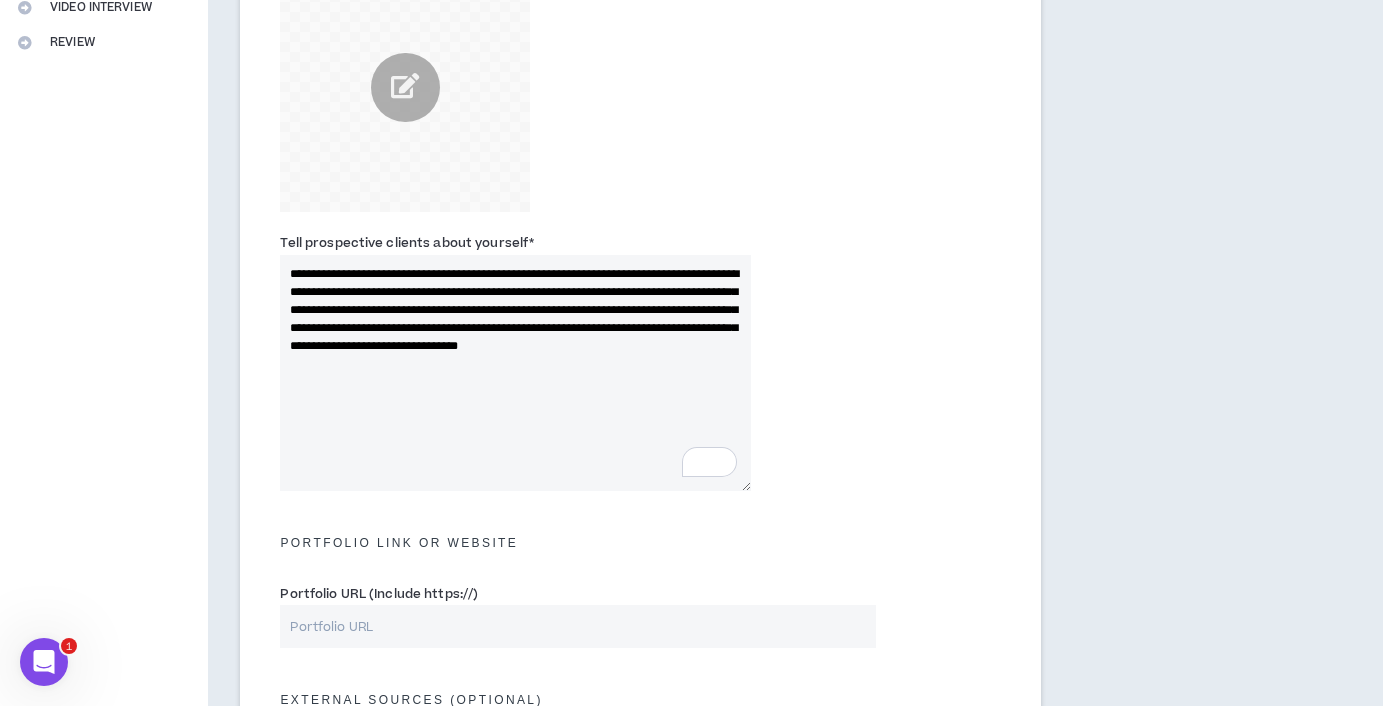 drag, startPoint x: 299, startPoint y: 271, endPoint x: 281, endPoint y: 275, distance: 18.439089 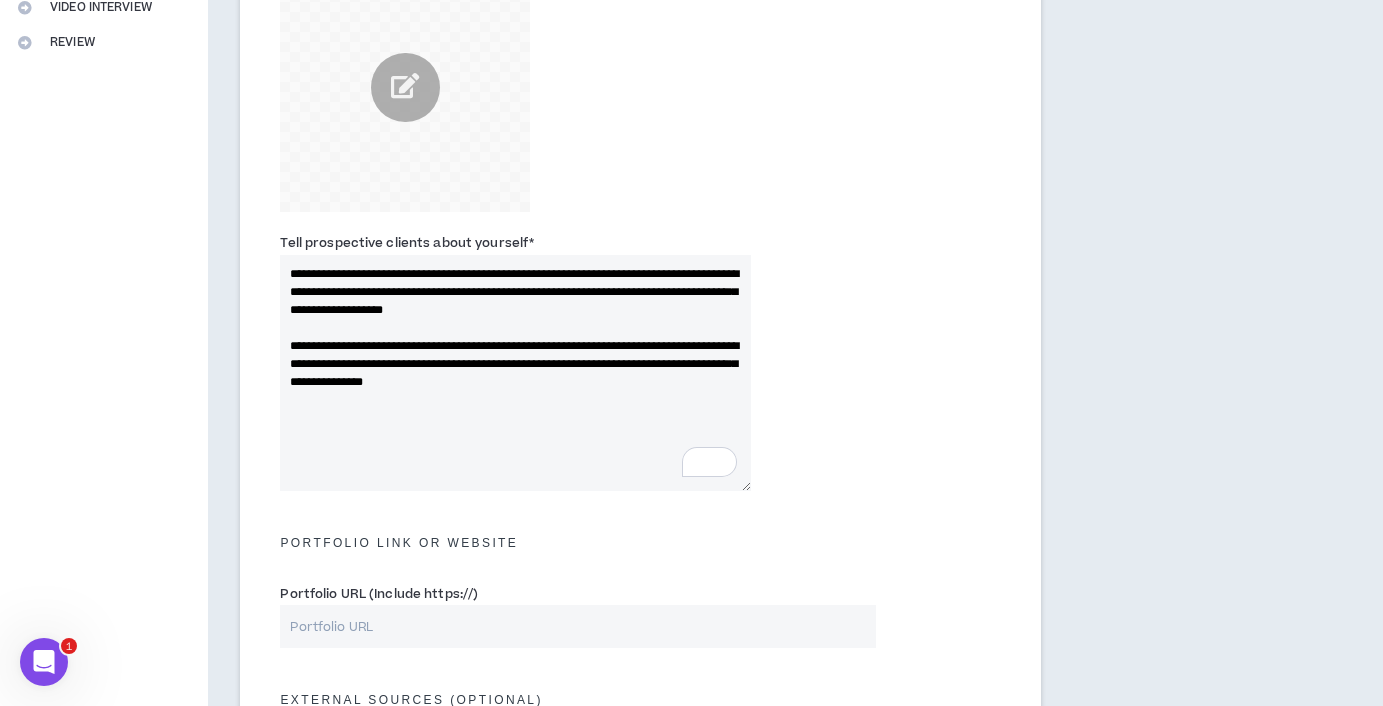click on "**********" at bounding box center [515, 373] 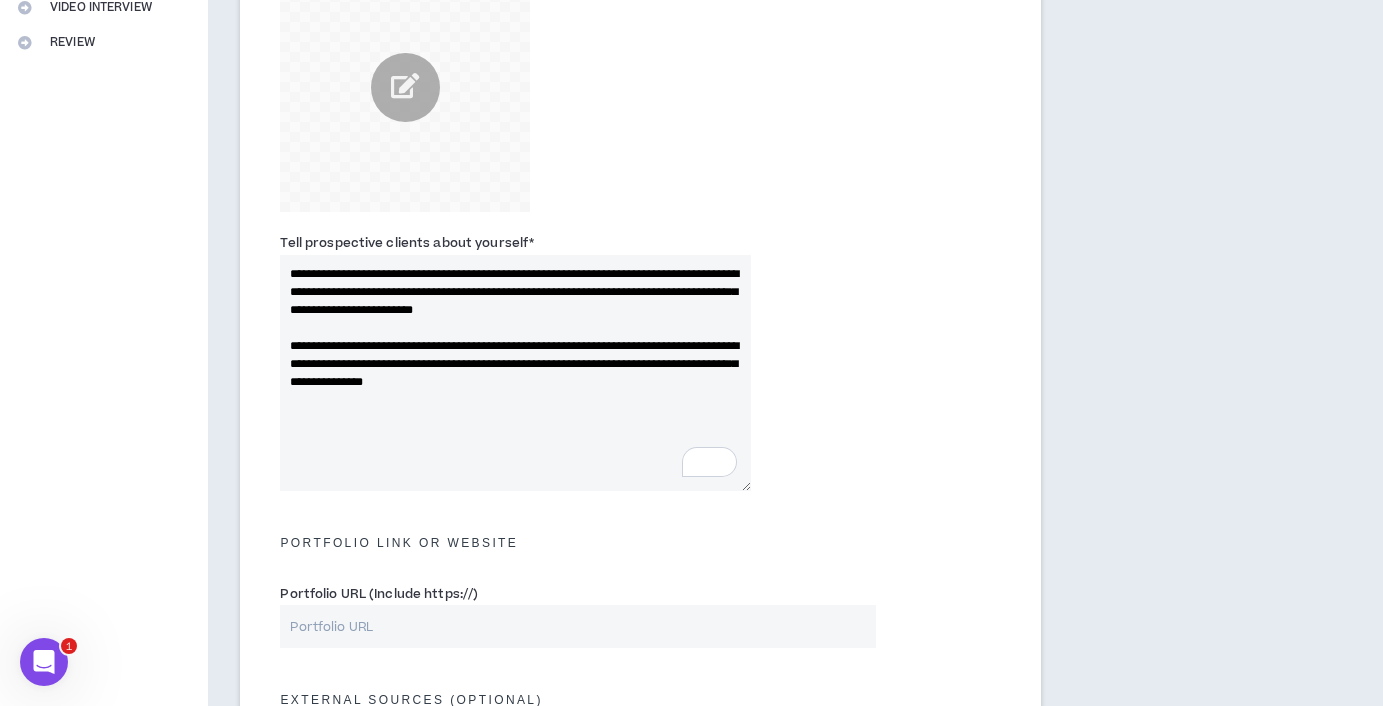 click on "**********" at bounding box center (515, 373) 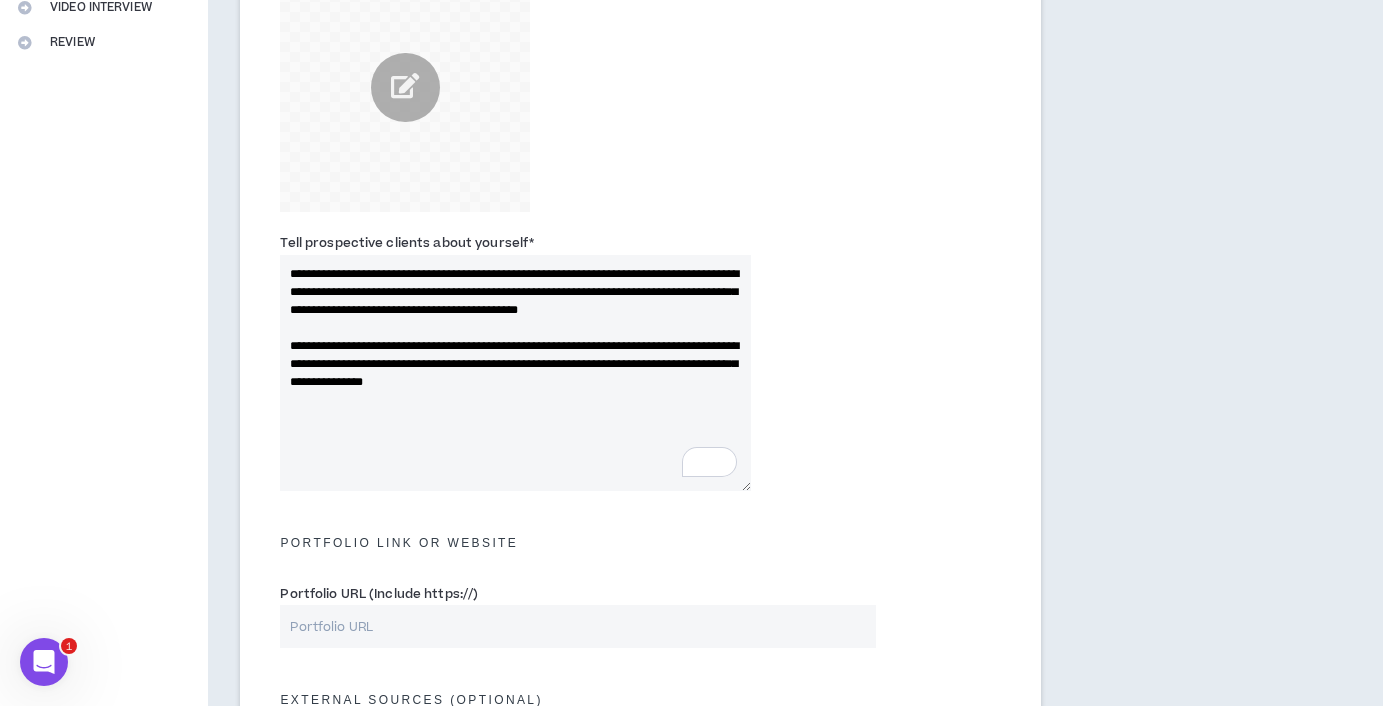 click on "**********" at bounding box center [515, 373] 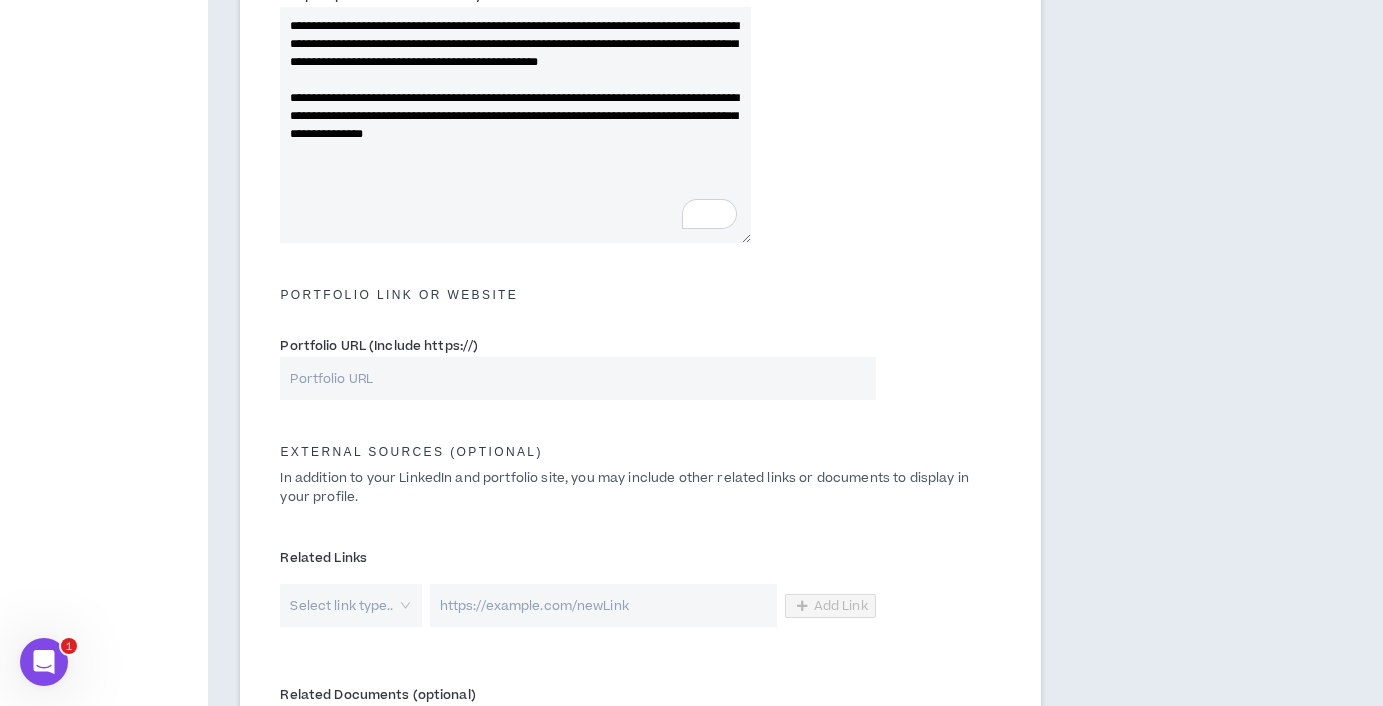 scroll, scrollTop: 748, scrollLeft: 0, axis: vertical 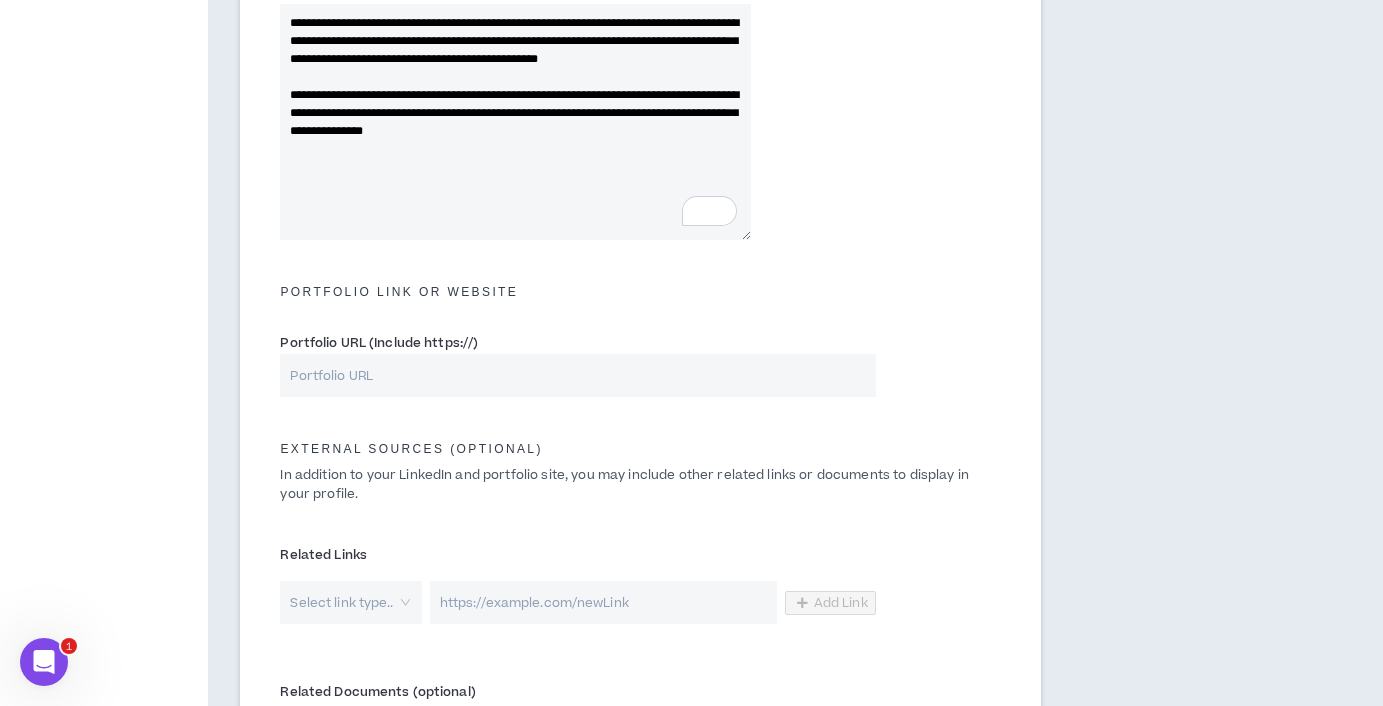 type on "**********" 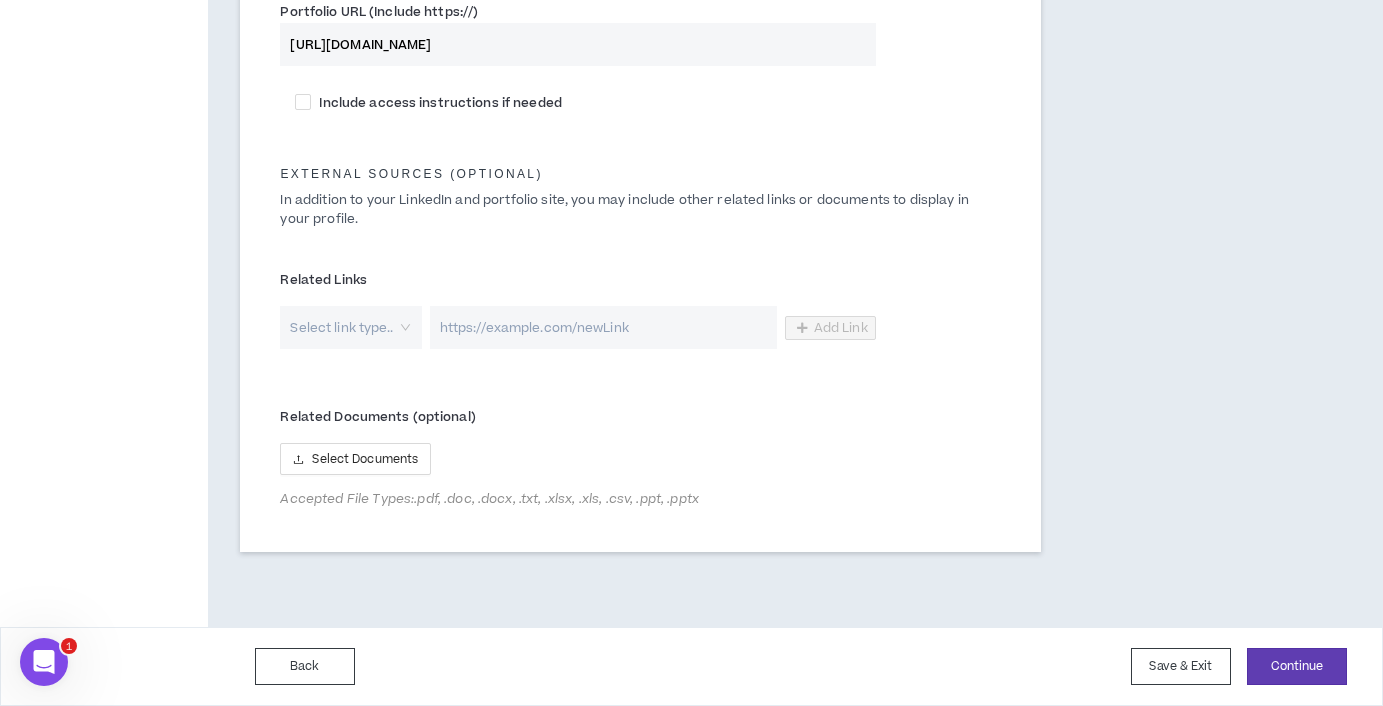 scroll, scrollTop: 1080, scrollLeft: 0, axis: vertical 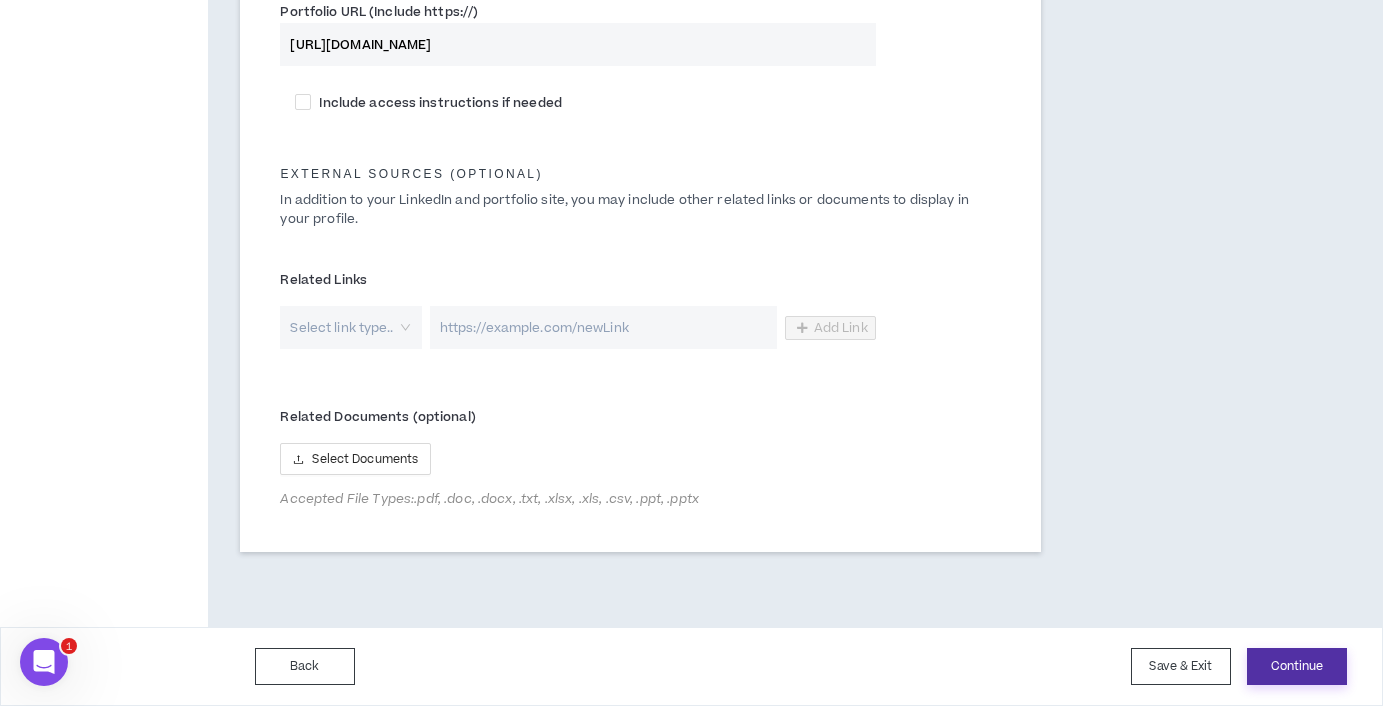 type on "[URL][DOMAIN_NAME]" 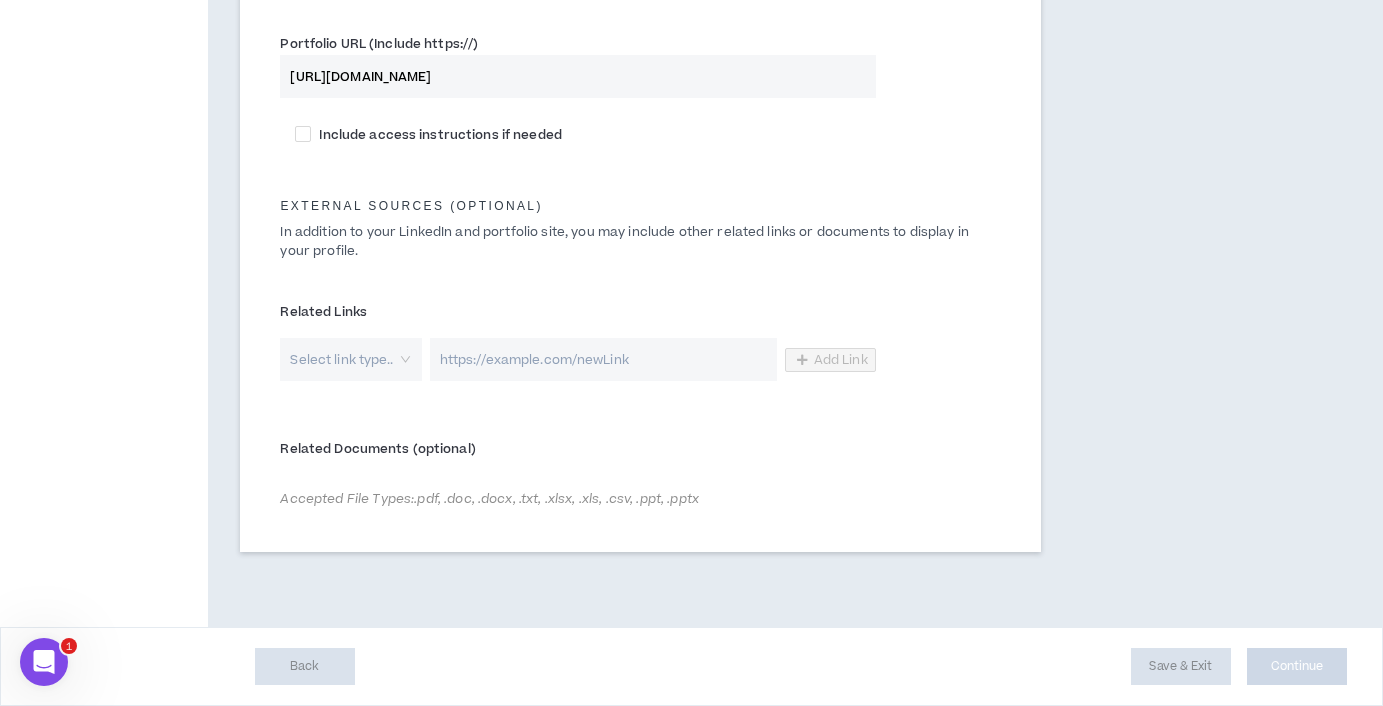 scroll, scrollTop: 1048, scrollLeft: 0, axis: vertical 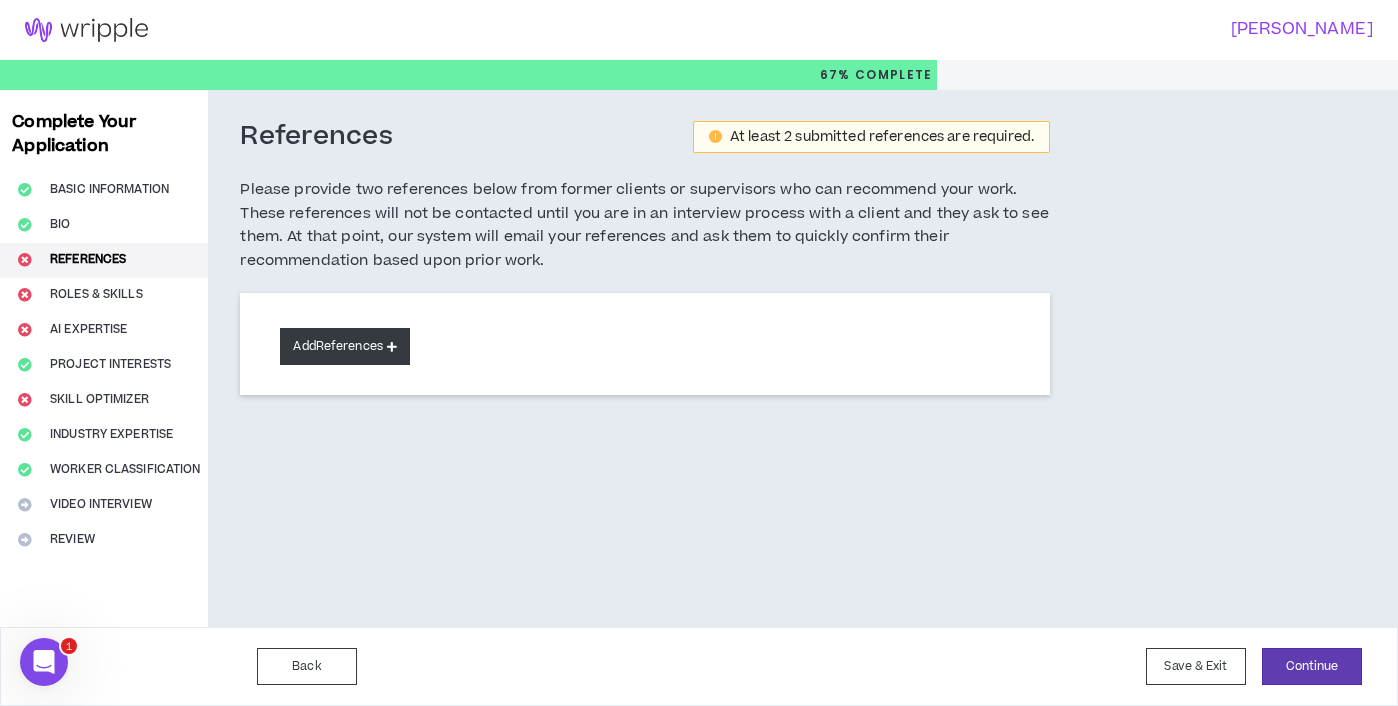 click on "Add  References" at bounding box center [345, 346] 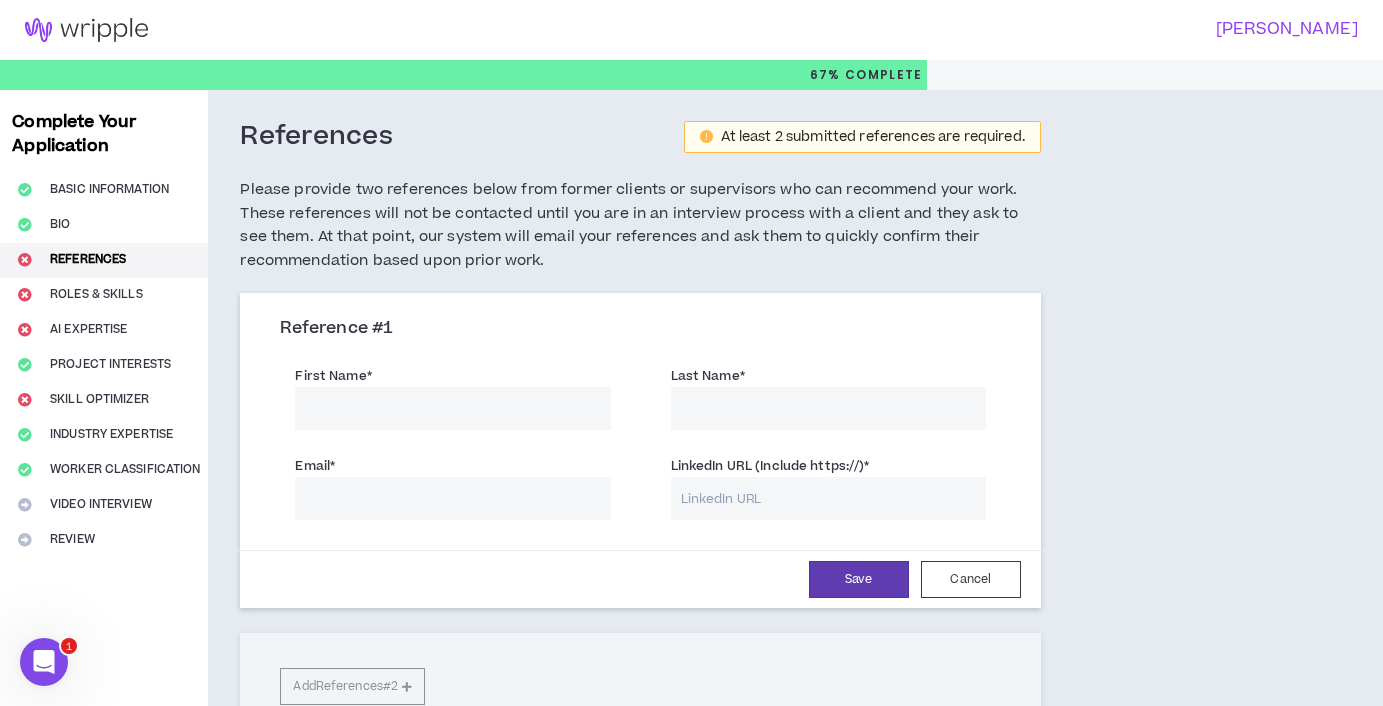 click on "First Name  *" at bounding box center (452, 408) 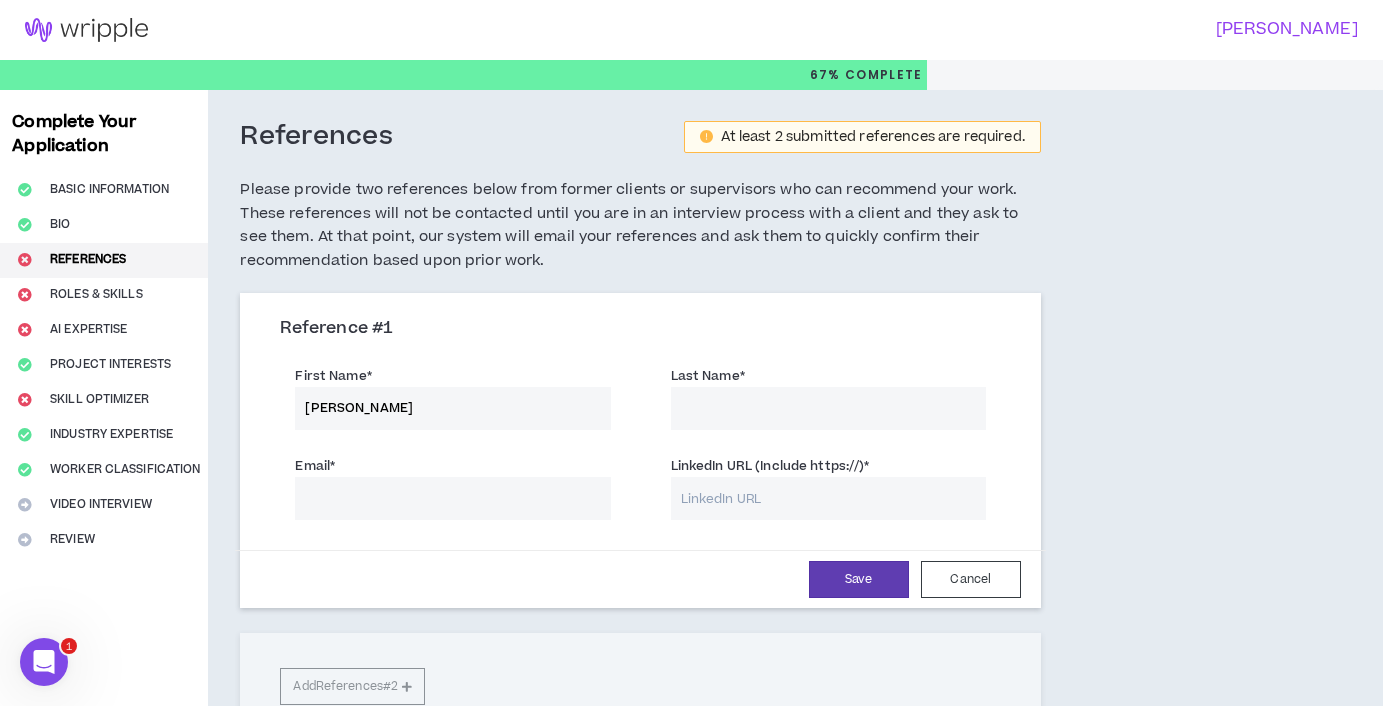 type on "[PERSON_NAME]" 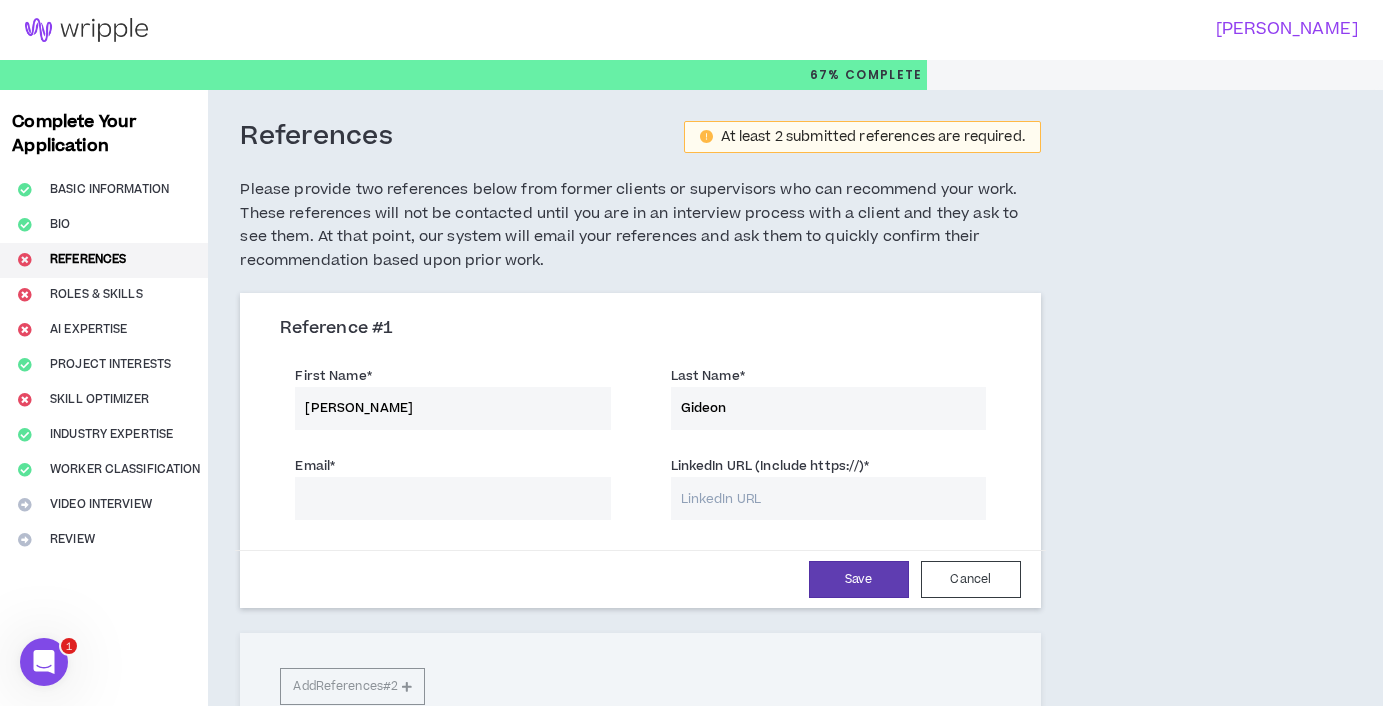 type on "Gideon" 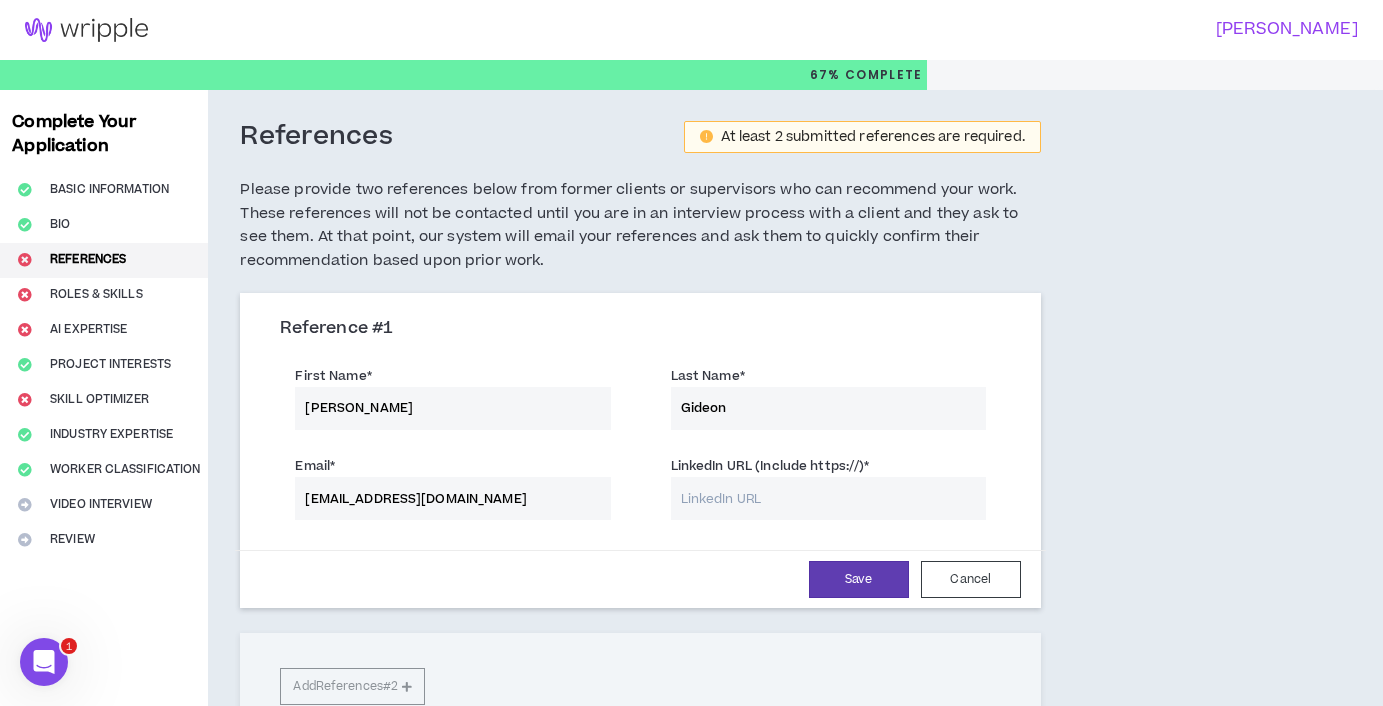 type on "[EMAIL_ADDRESS][DOMAIN_NAME]" 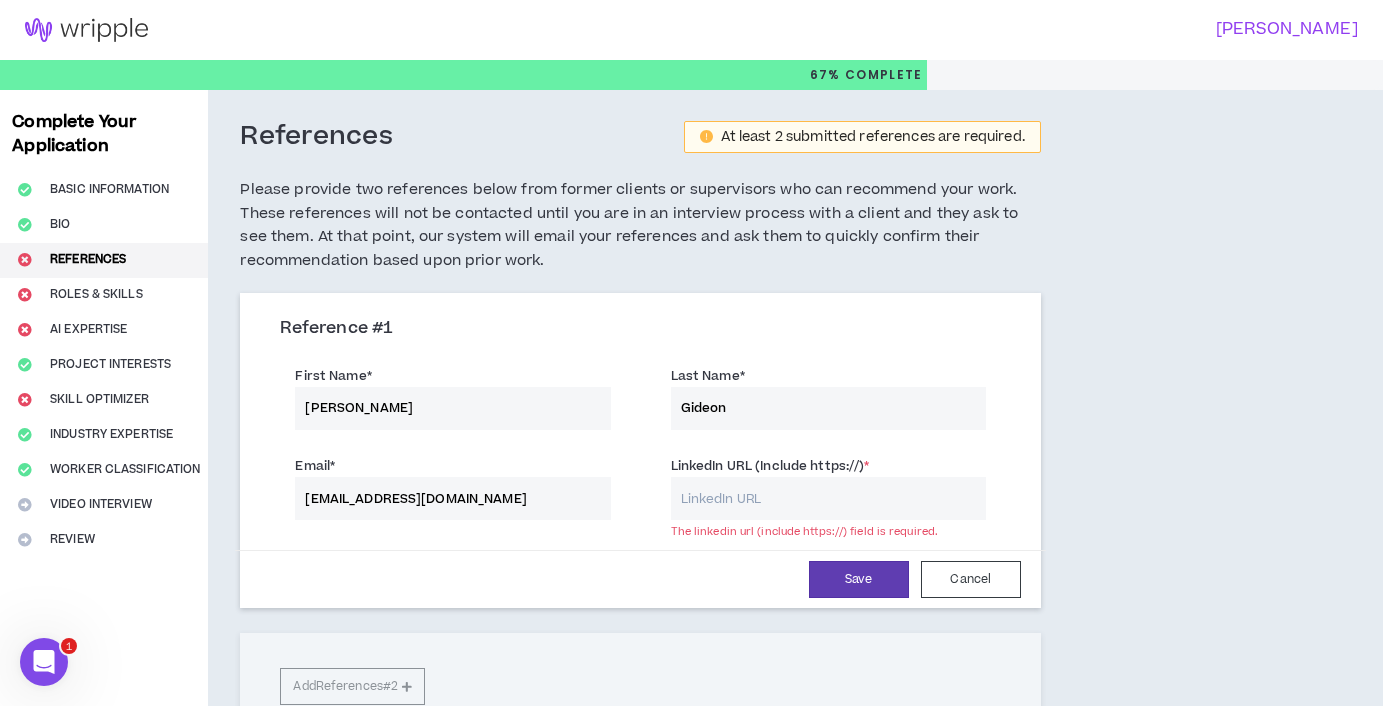 paste on "[URL][DOMAIN_NAME][PERSON_NAME]" 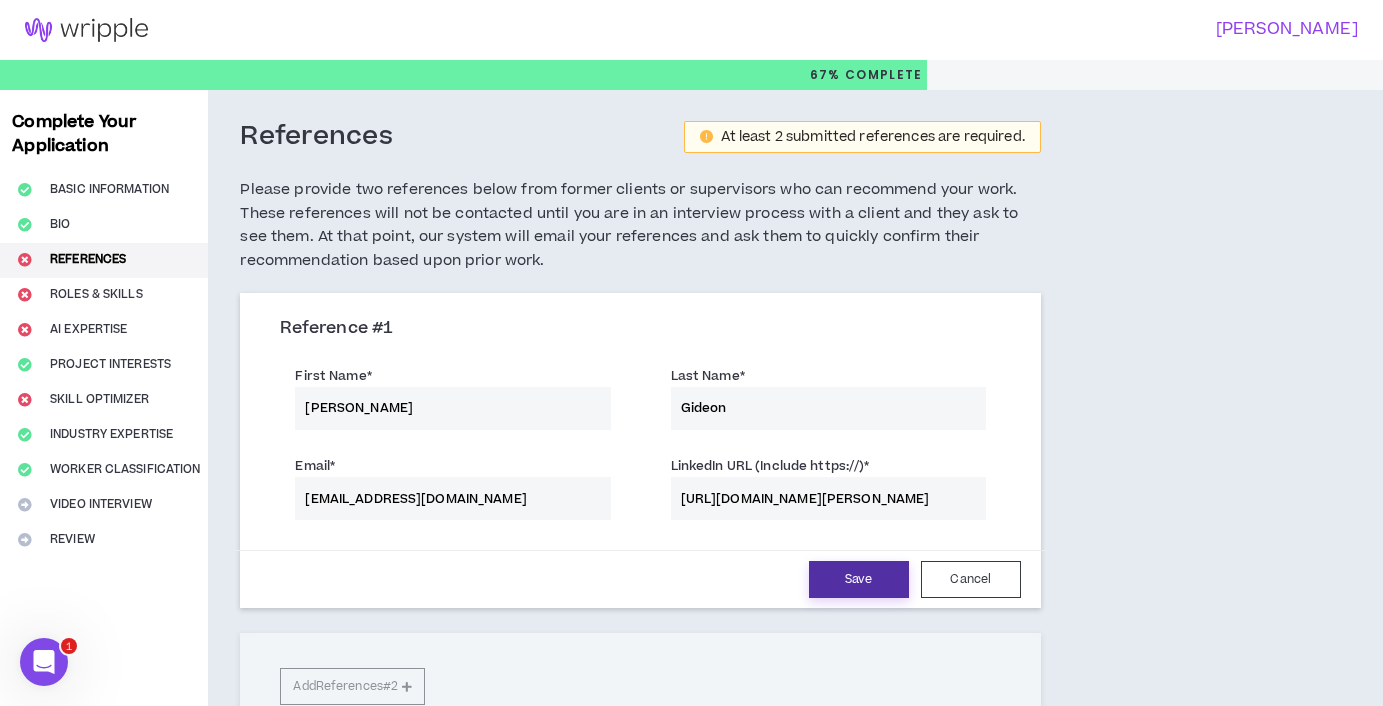 type on "[URL][DOMAIN_NAME][PERSON_NAME]" 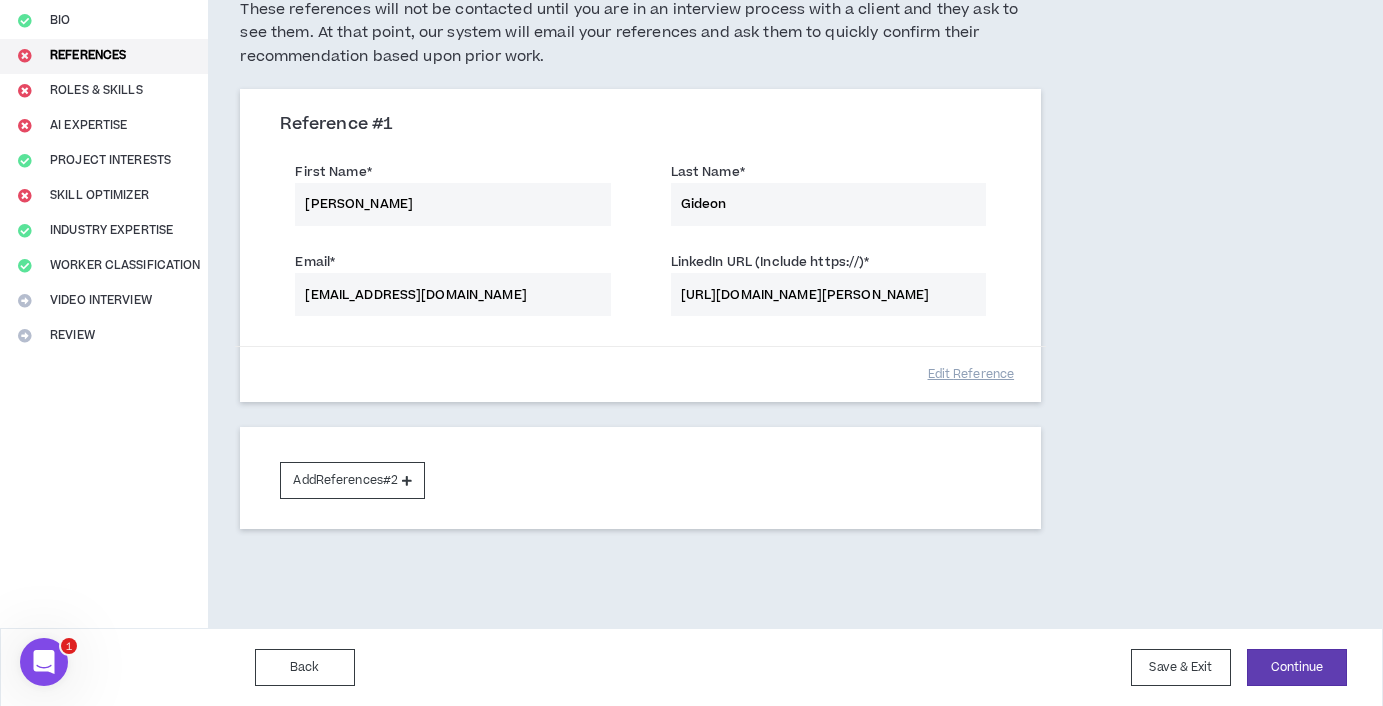 scroll, scrollTop: 205, scrollLeft: 0, axis: vertical 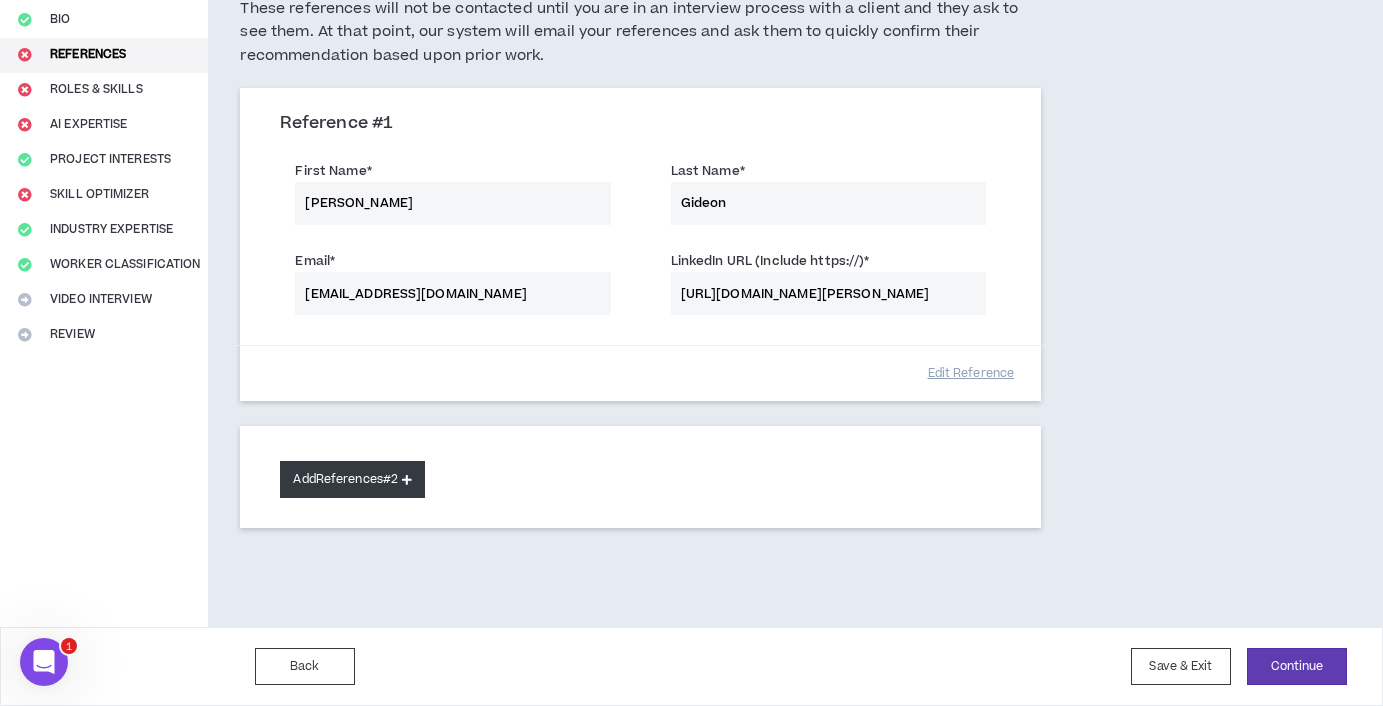 click on "Add  References  #2" at bounding box center [352, 479] 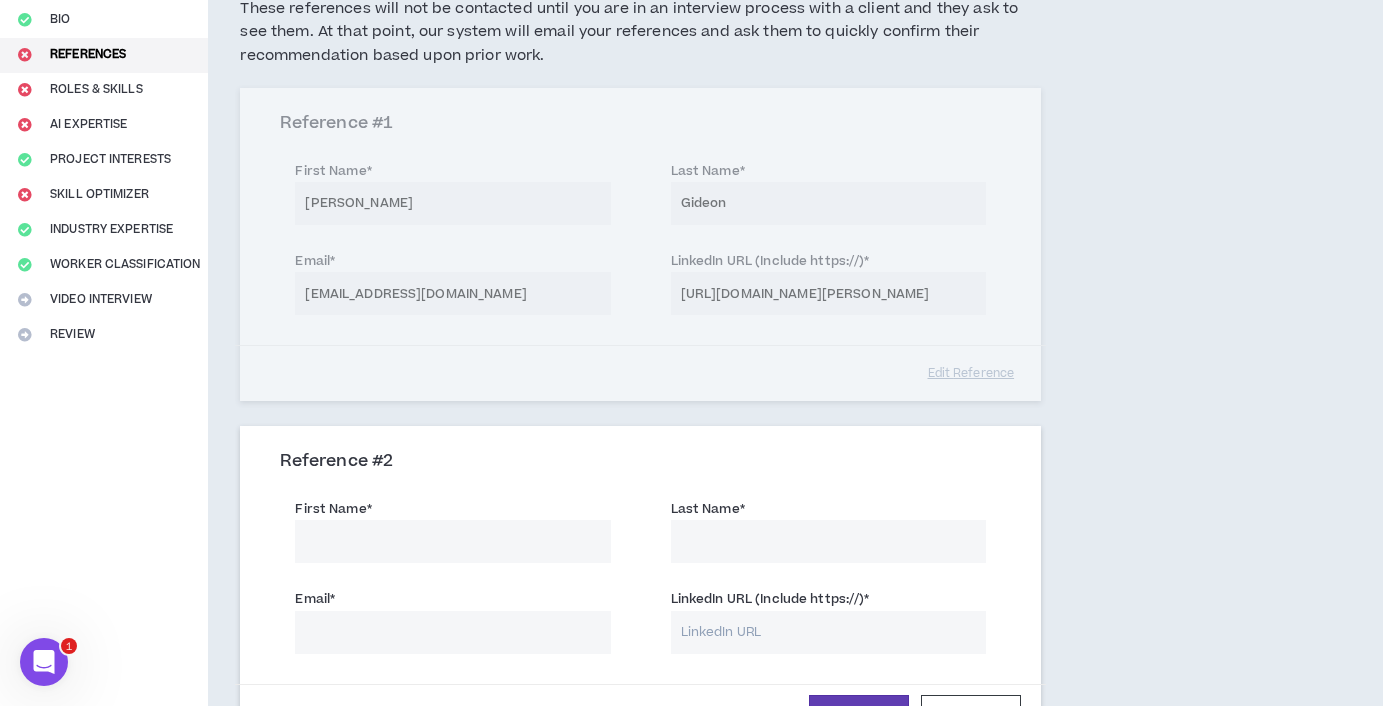 click on "First Name  *" at bounding box center (452, 541) 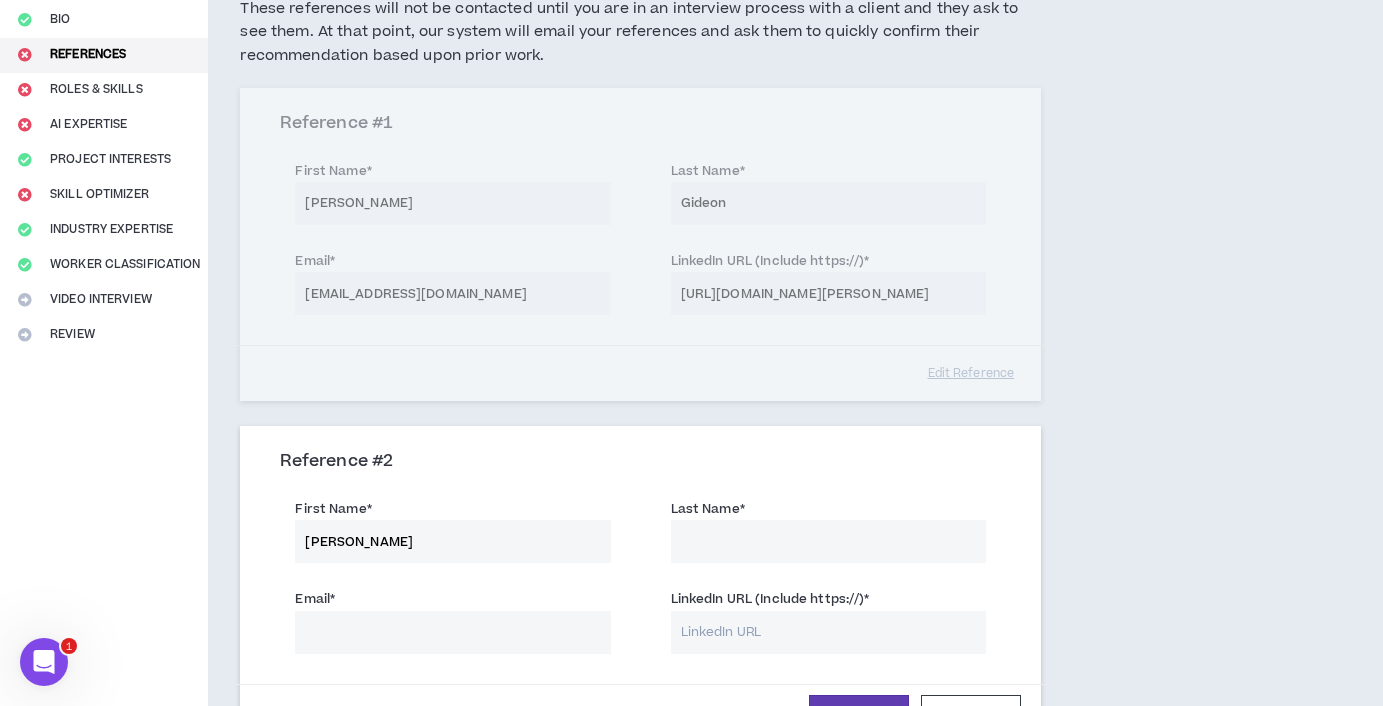 type on "[PERSON_NAME]" 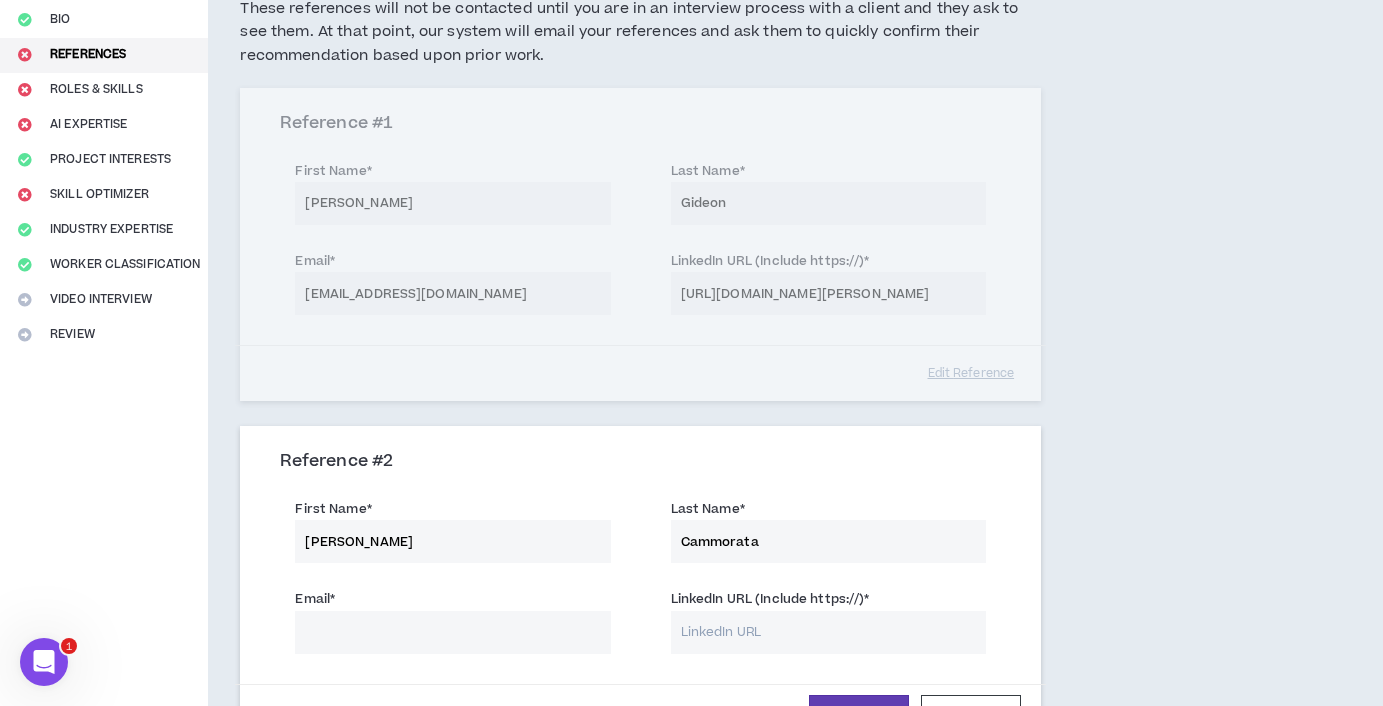 type on "Cammorata" 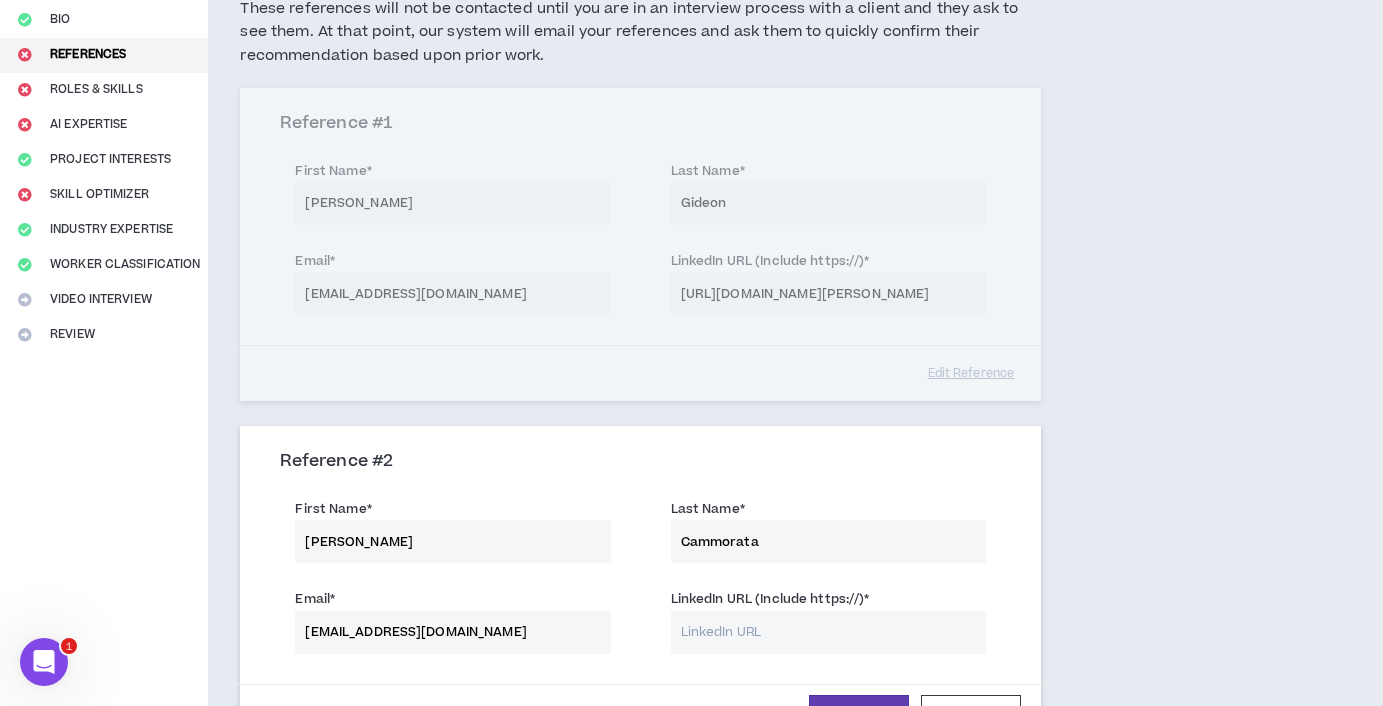 type on "[EMAIL_ADDRESS][DOMAIN_NAME]" 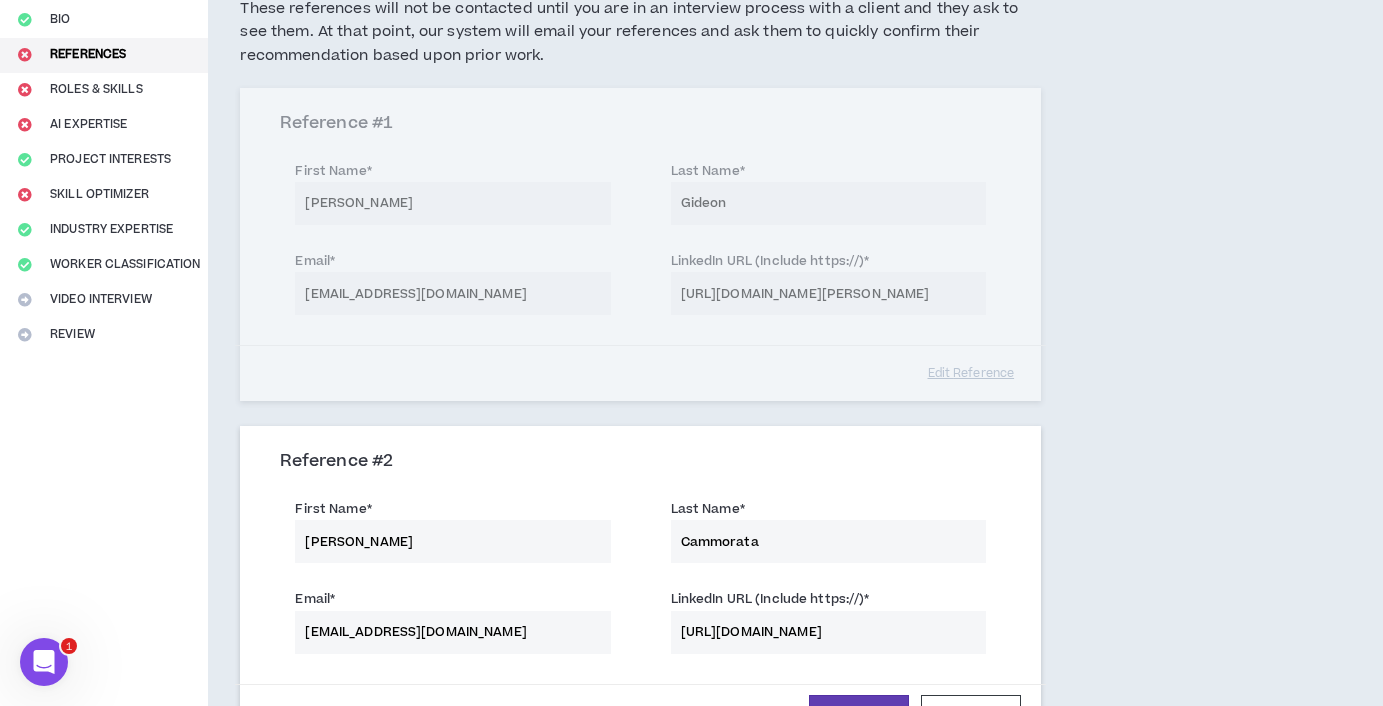 scroll, scrollTop: 0, scrollLeft: 11, axis: horizontal 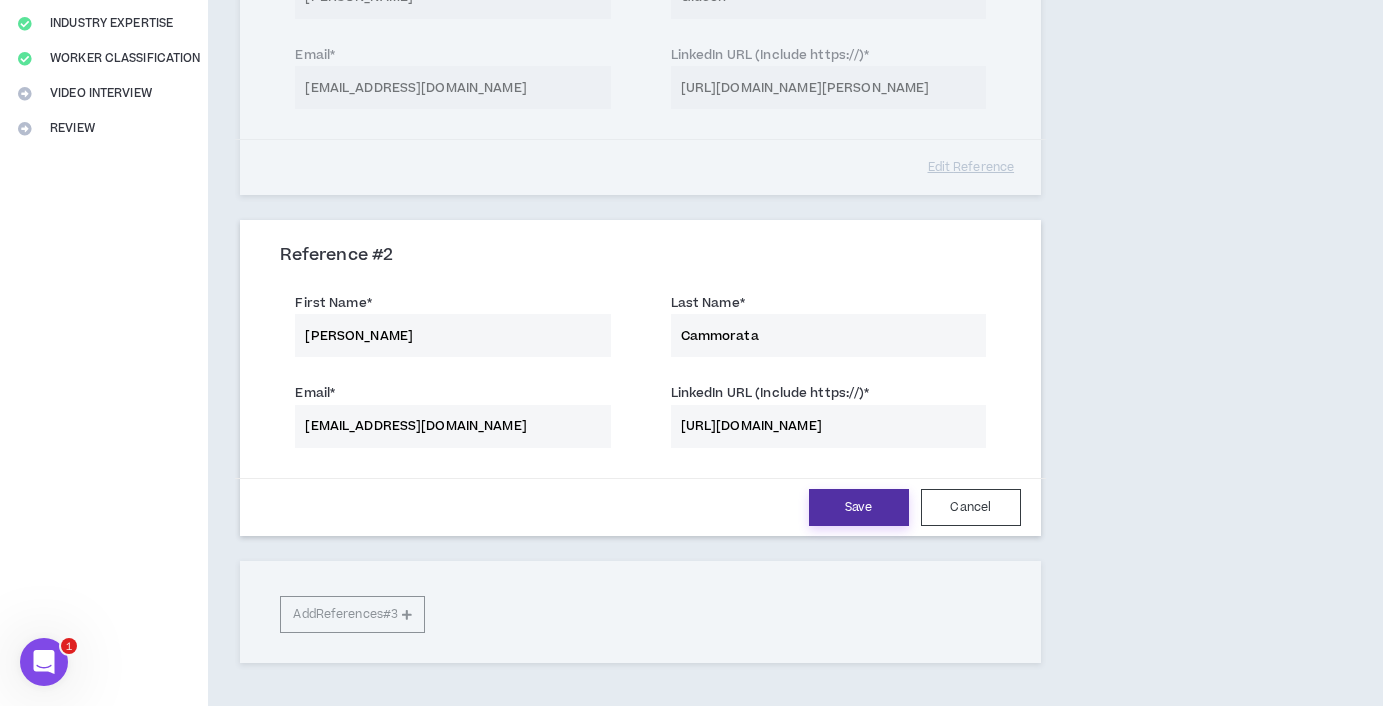 type on "[URL][DOMAIN_NAME]" 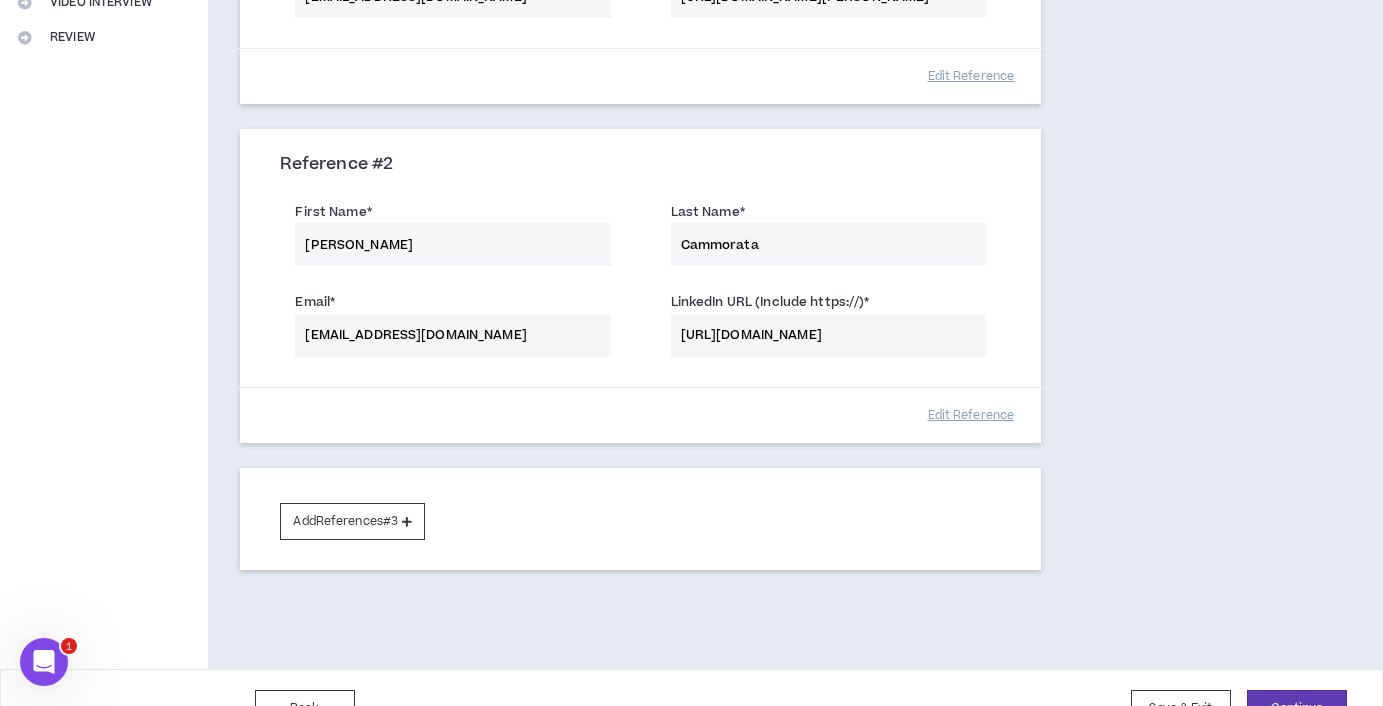 scroll, scrollTop: 543, scrollLeft: 0, axis: vertical 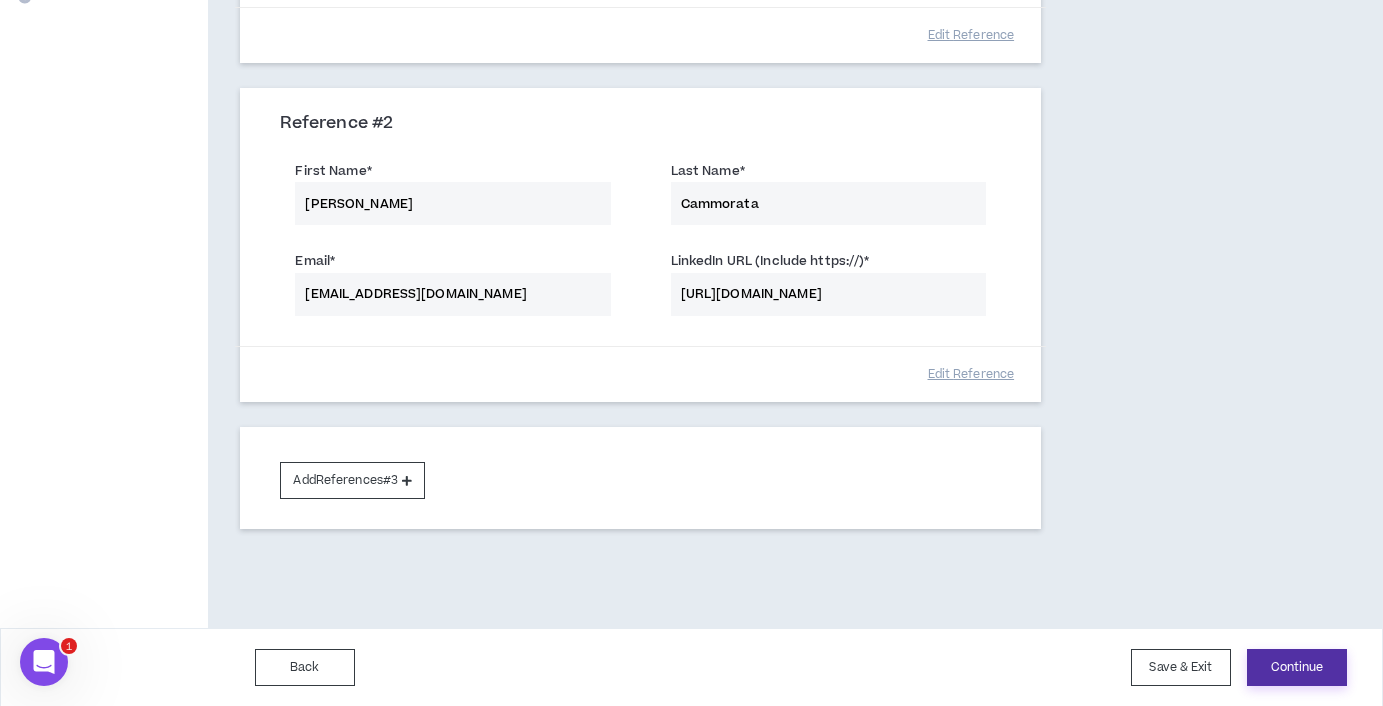 click on "Continue" at bounding box center [1297, 667] 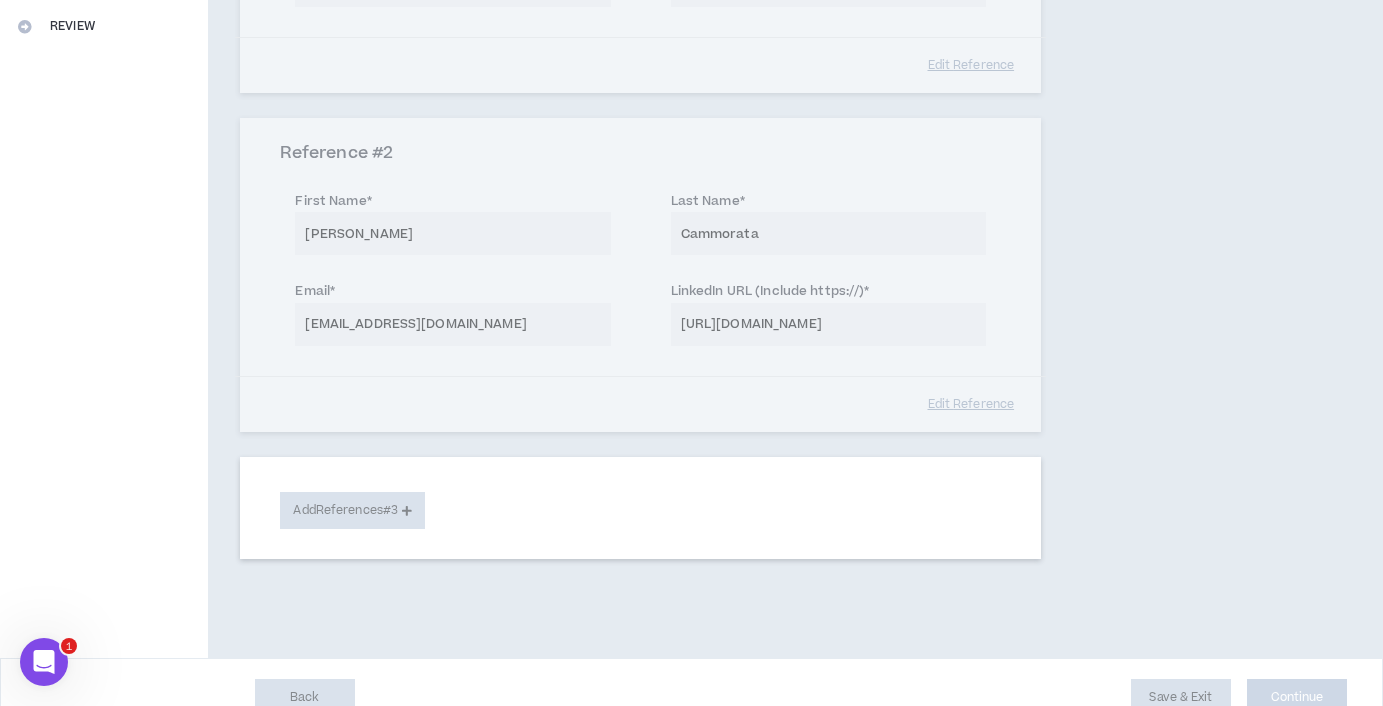 select on "***" 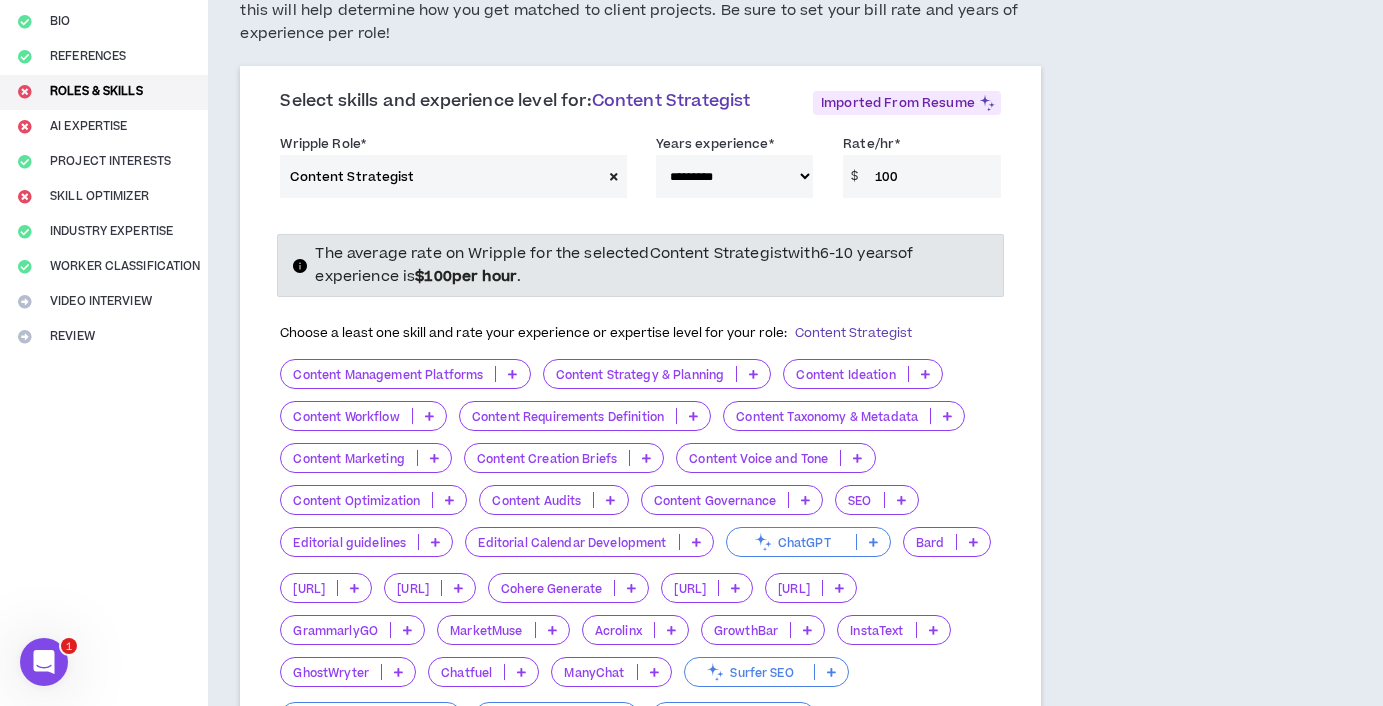 scroll, scrollTop: 207, scrollLeft: 0, axis: vertical 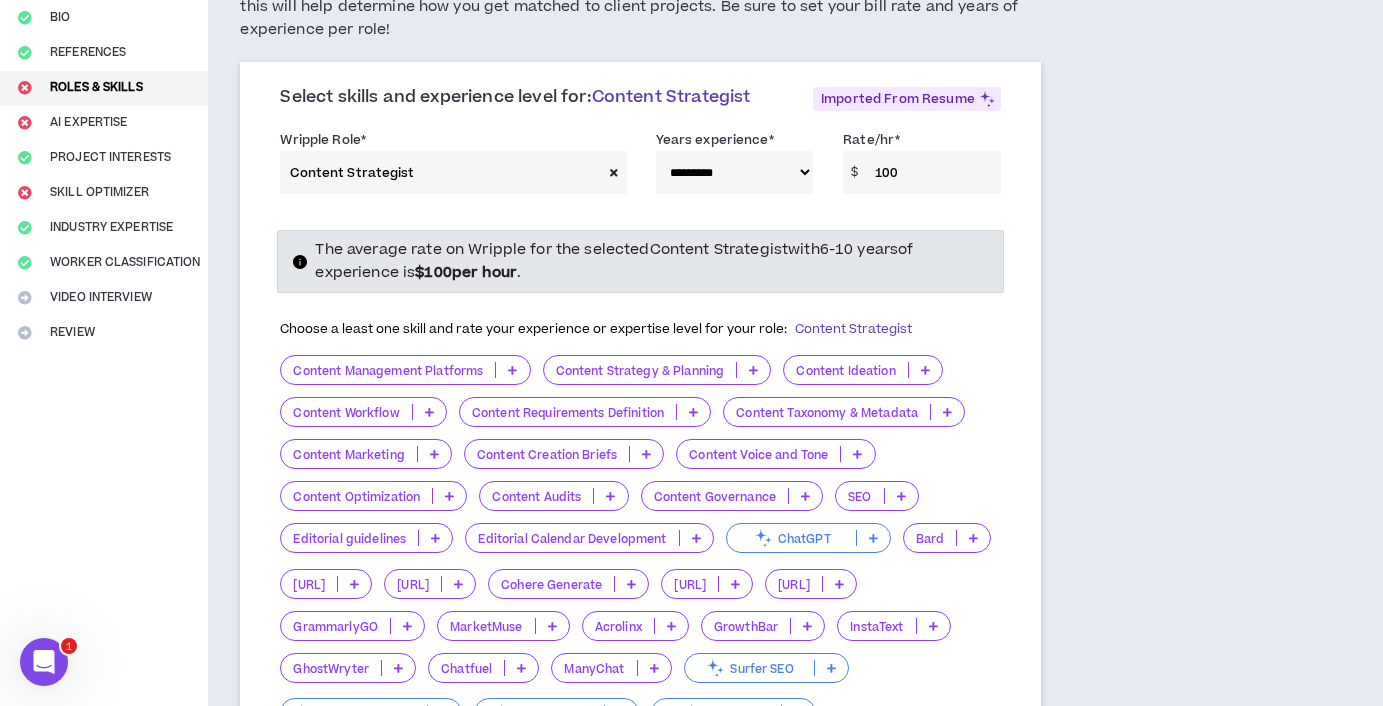 click at bounding box center (512, 370) 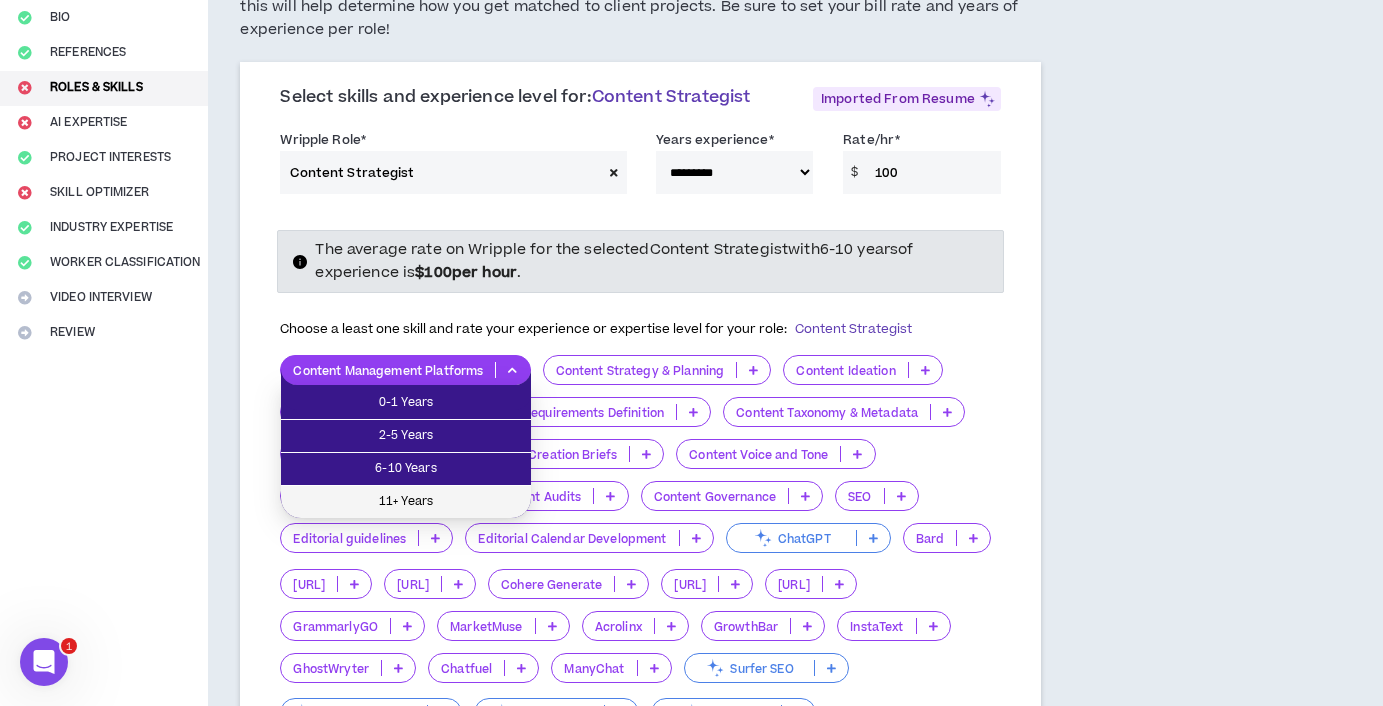click on "11+ Years" at bounding box center (406, 502) 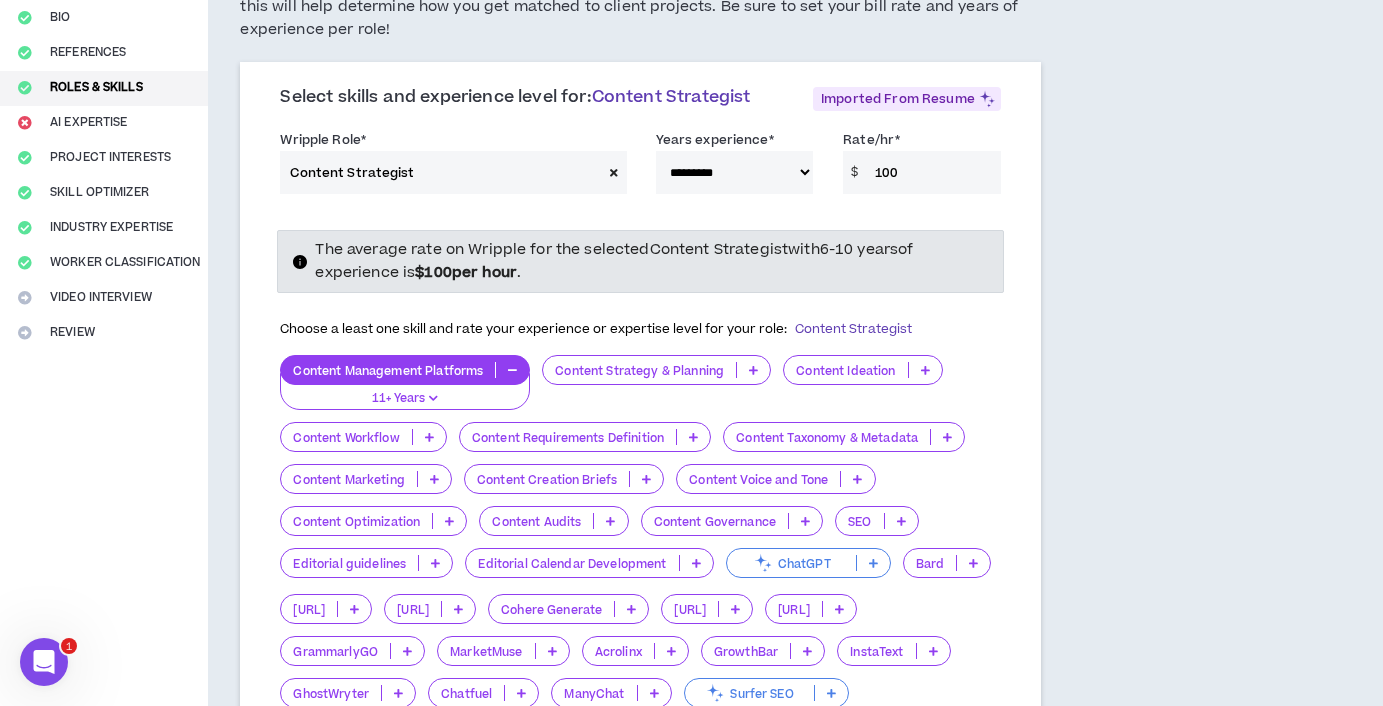 click at bounding box center [753, 370] 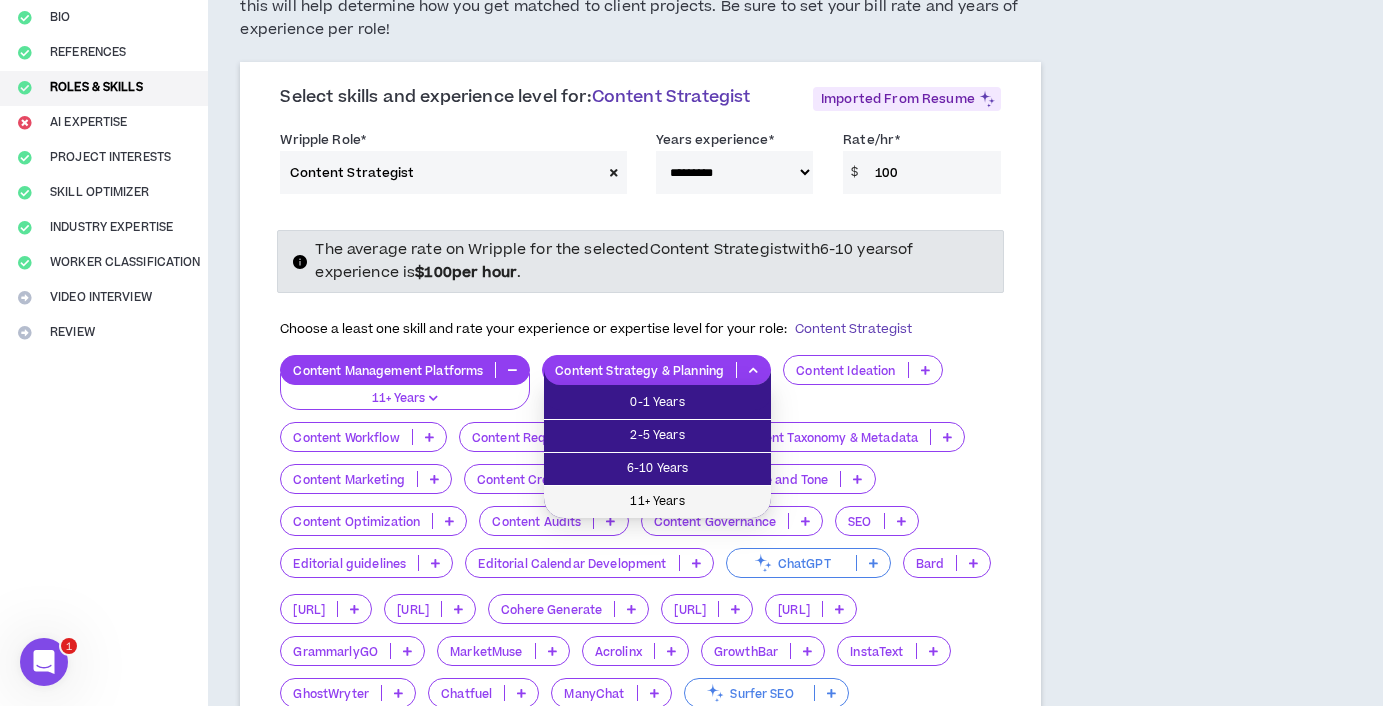 click on "11+ Years" at bounding box center [657, 502] 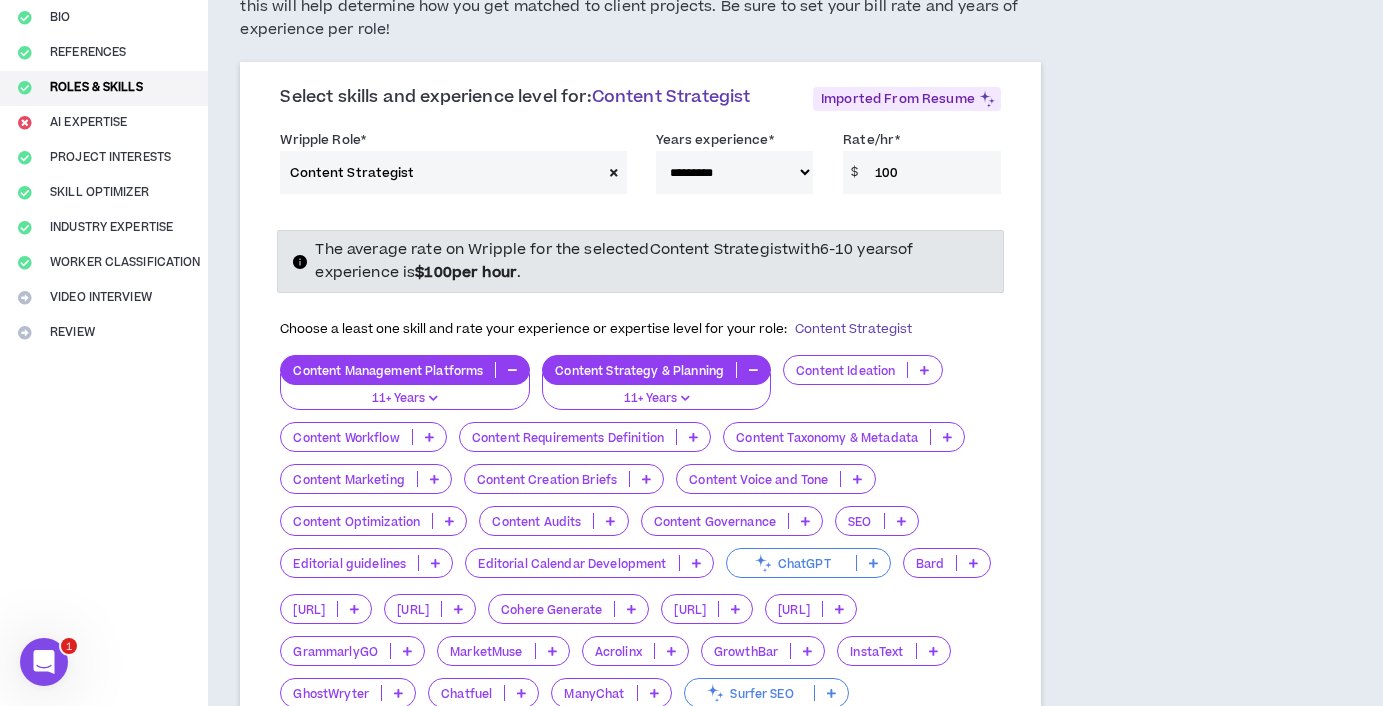 click at bounding box center [924, 370] 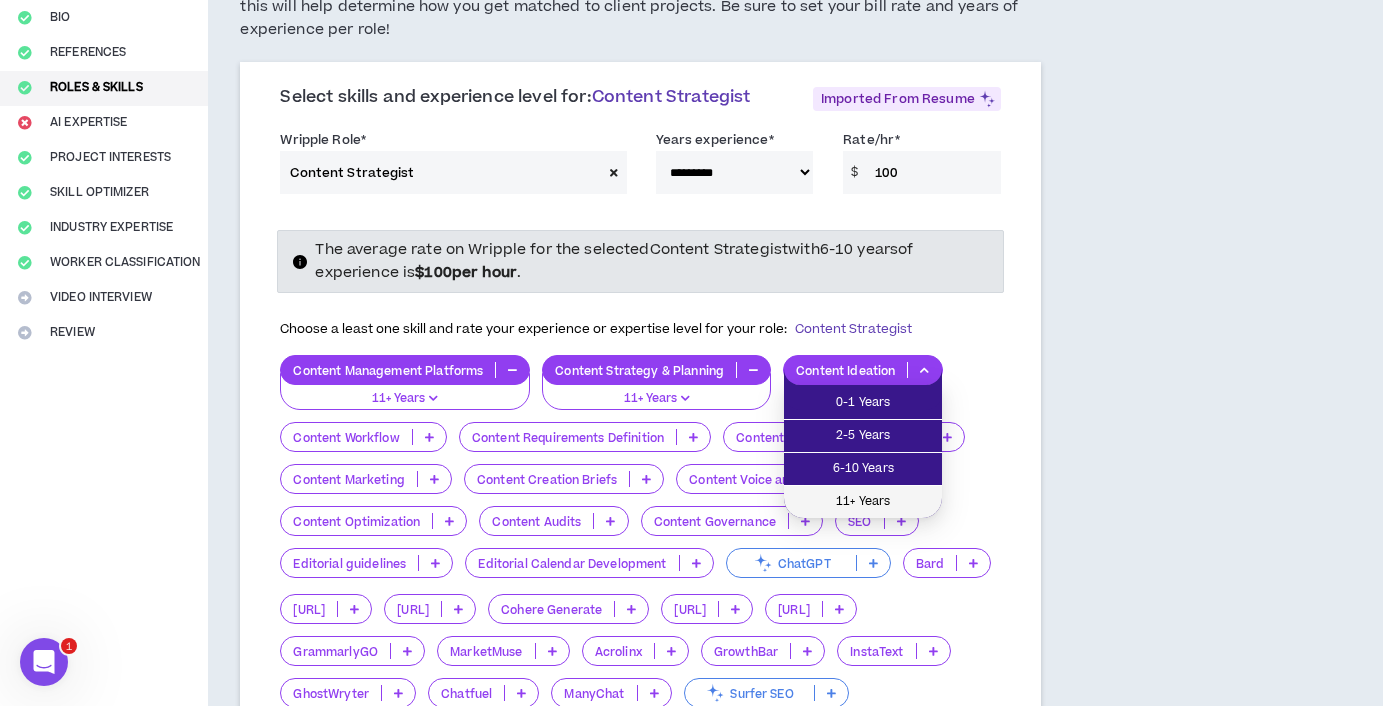 click on "11+ Years" at bounding box center (863, 502) 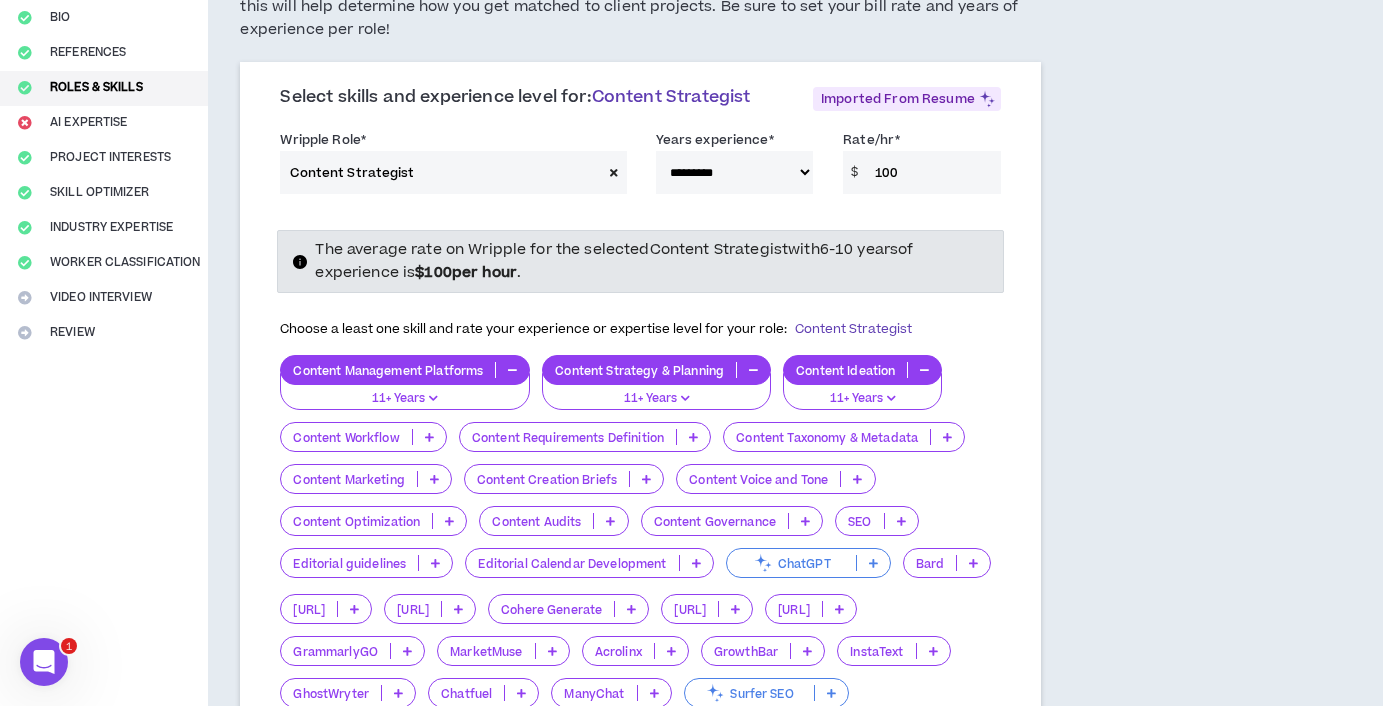 click at bounding box center [429, 437] 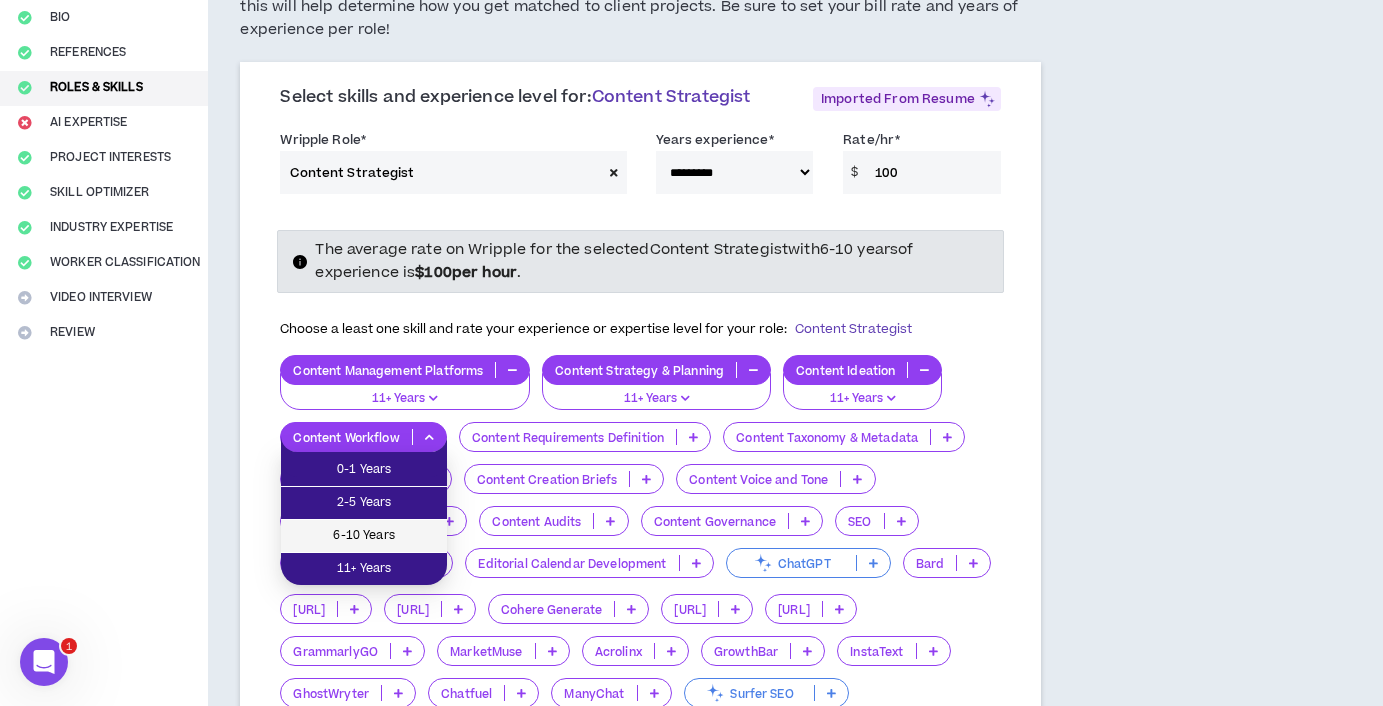 click on "6-10 Years" at bounding box center (364, 536) 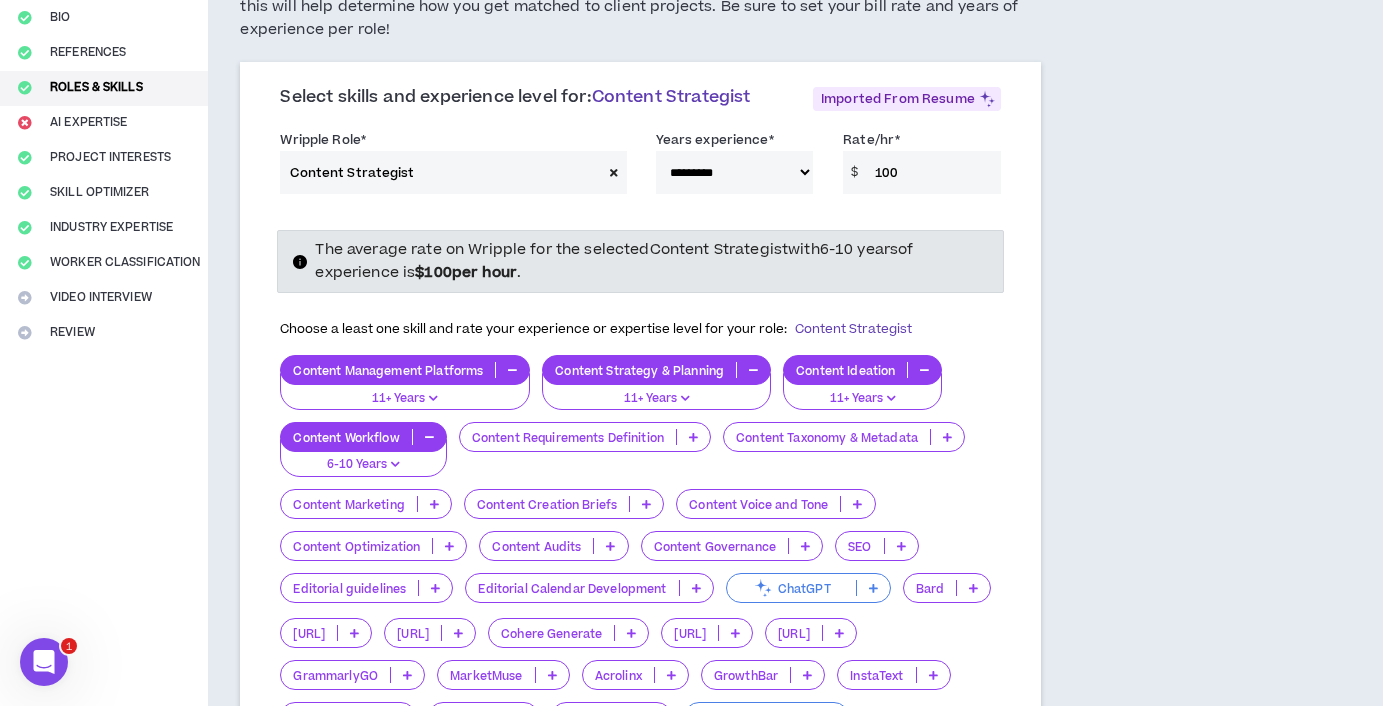 click at bounding box center [693, 437] 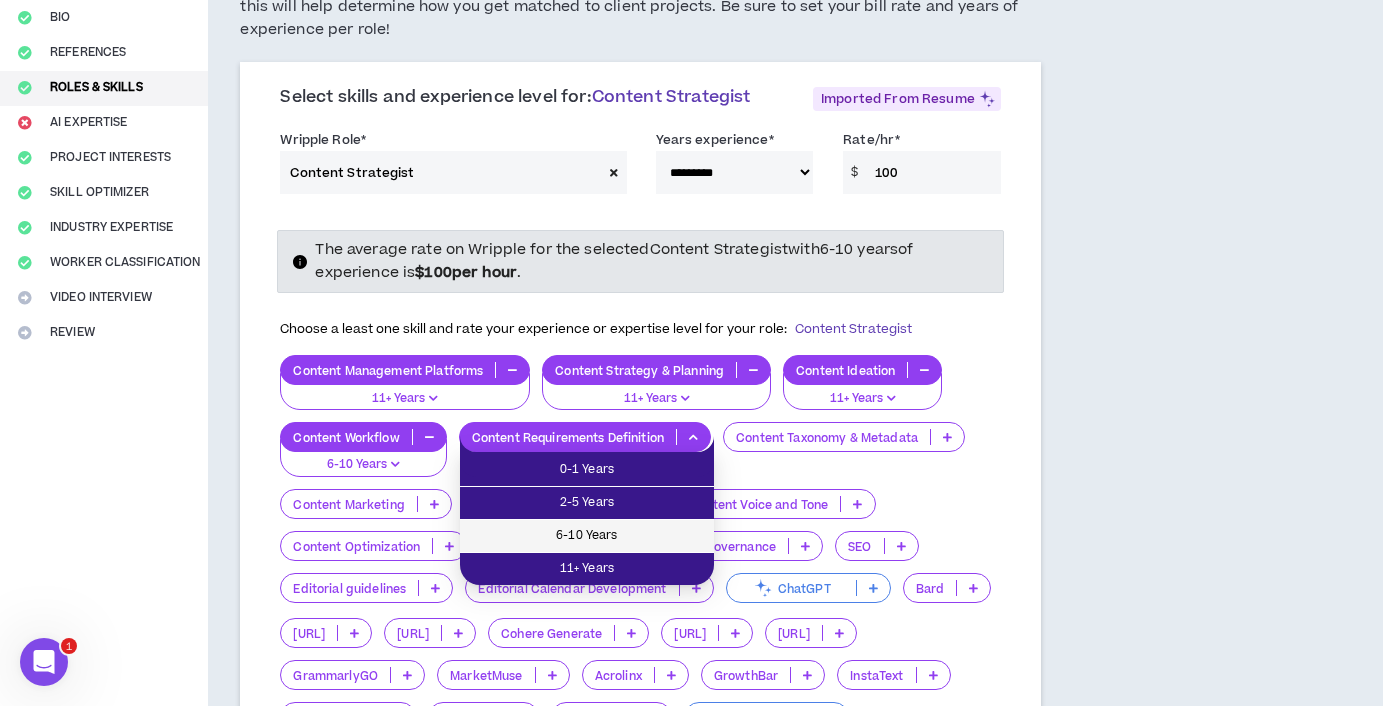 click on "6-10 Years" at bounding box center [587, 536] 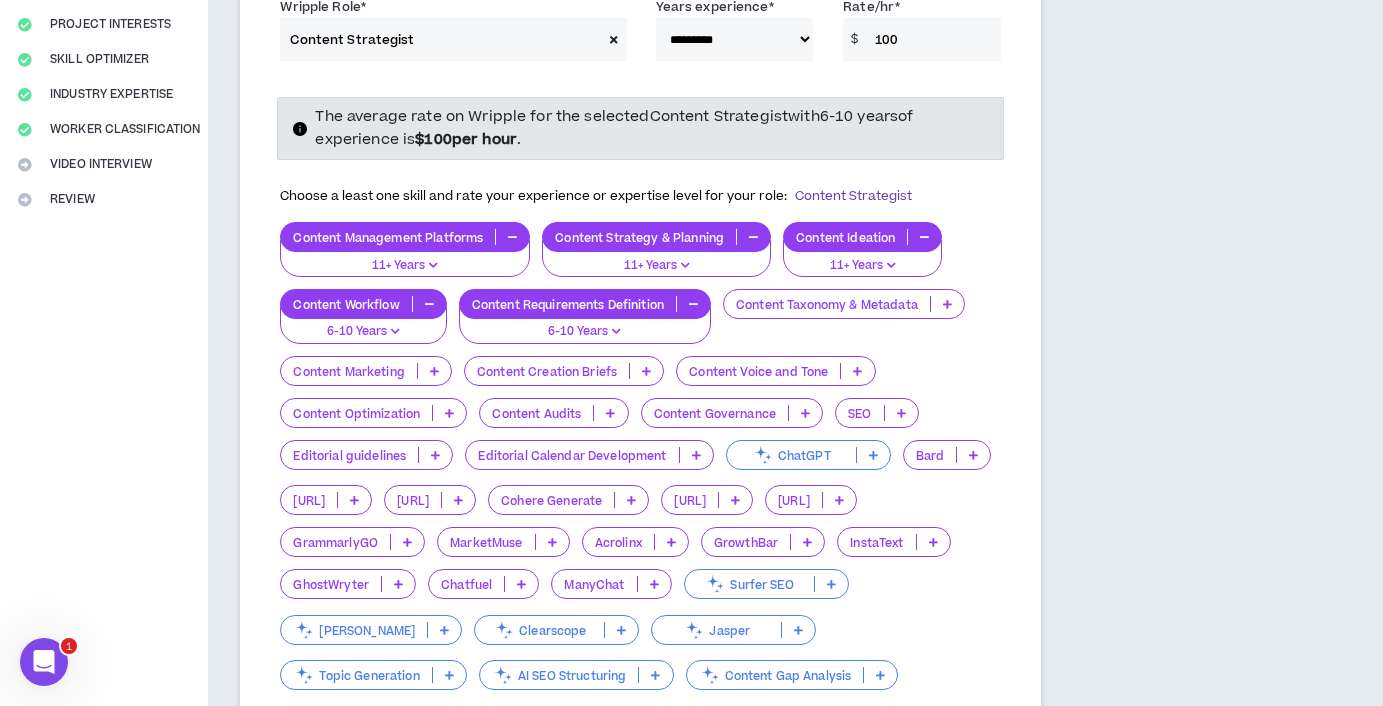 scroll, scrollTop: 383, scrollLeft: 0, axis: vertical 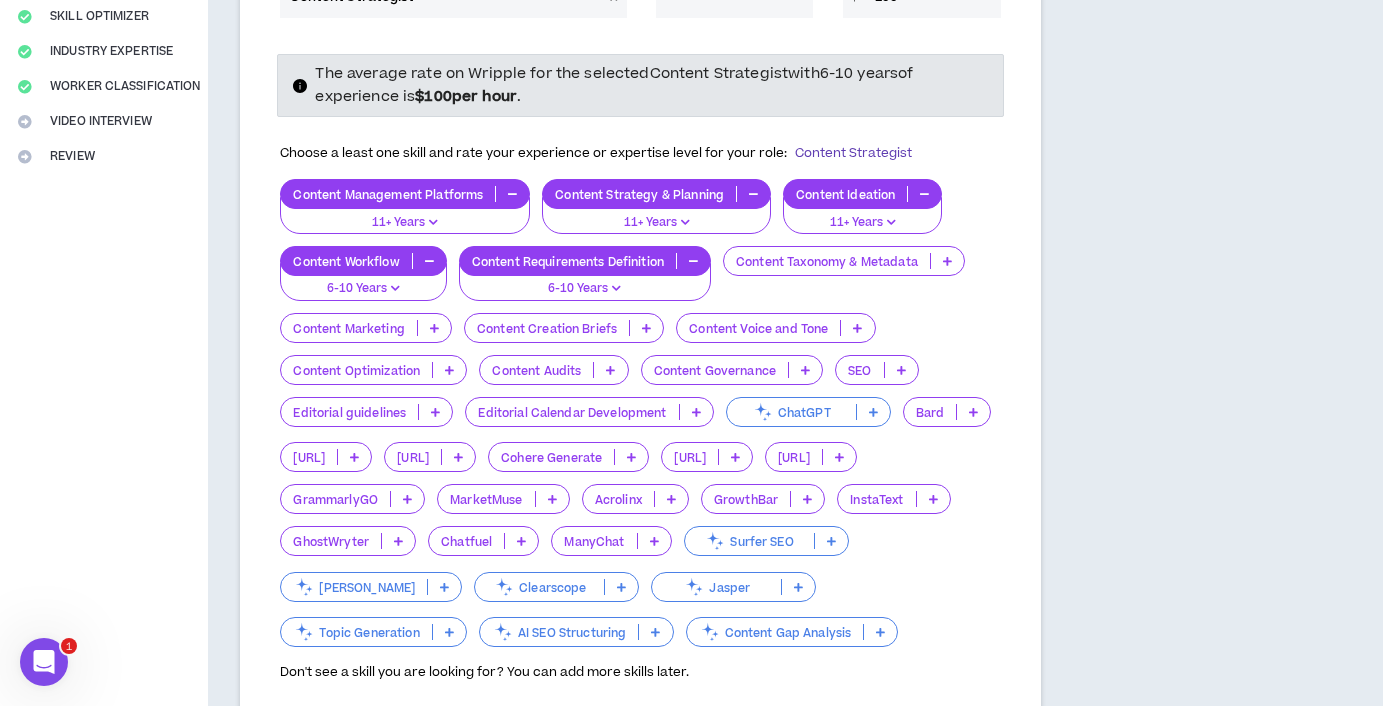 click at bounding box center [434, 328] 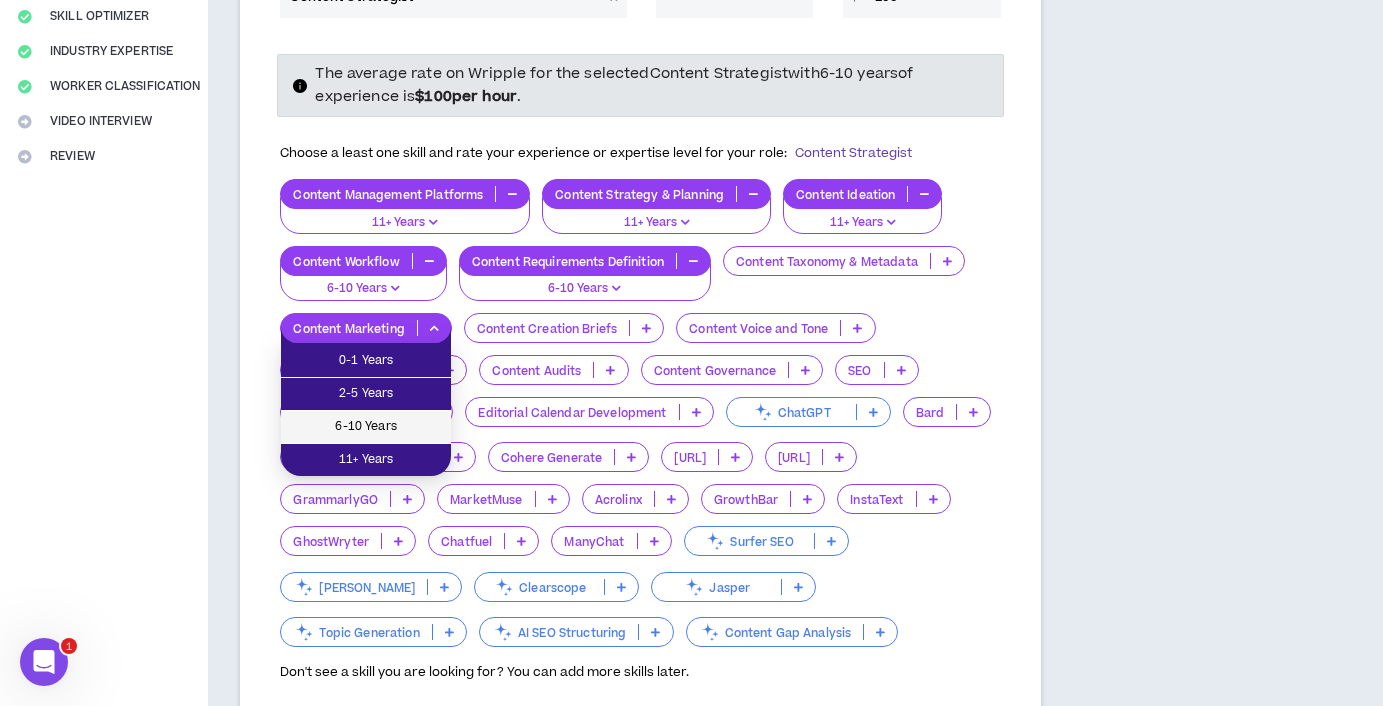 click on "6-10 Years" at bounding box center [366, 427] 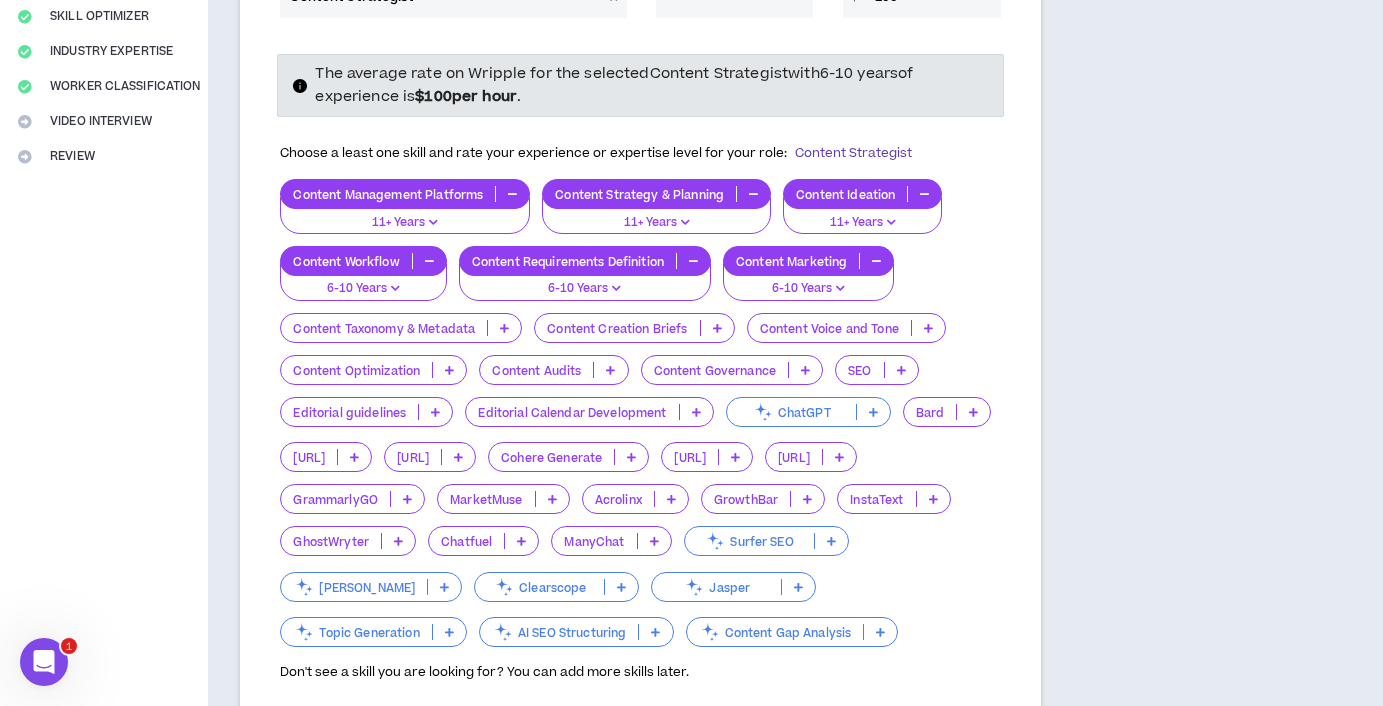 click at bounding box center [717, 328] 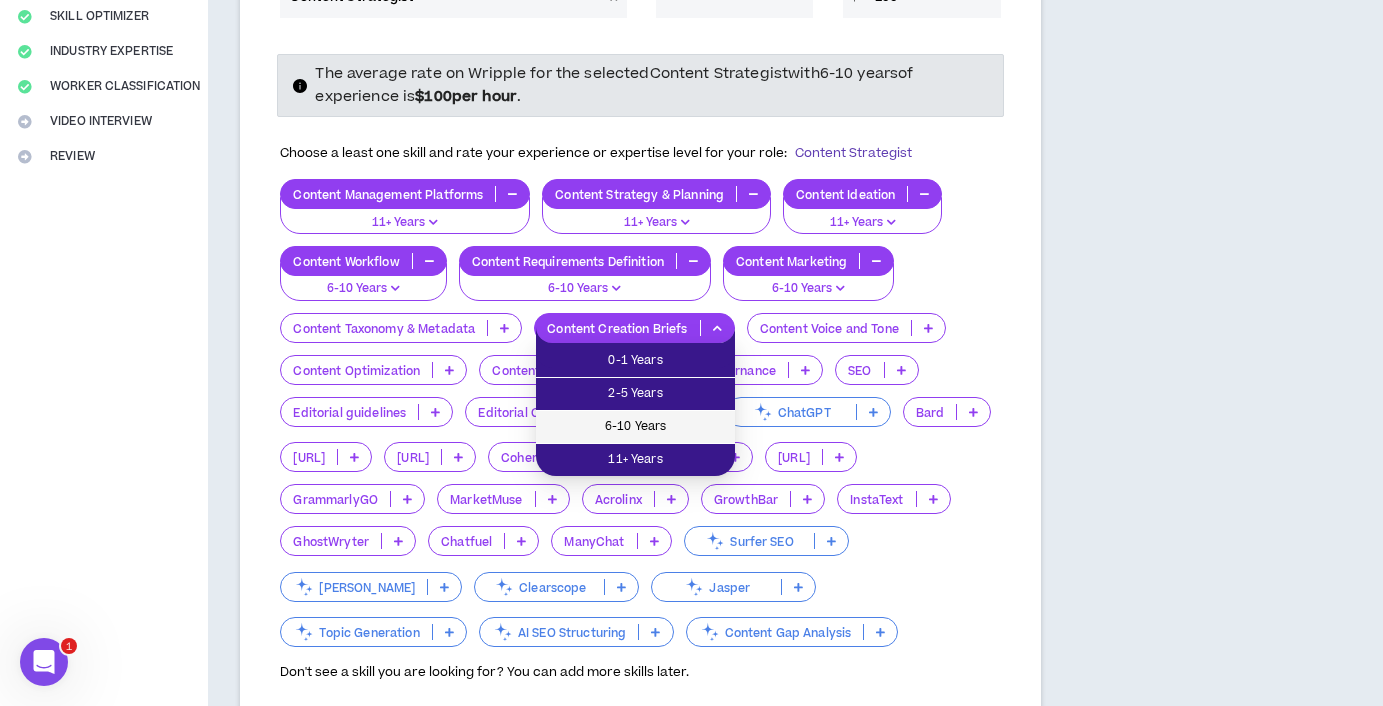 click on "6-10 Years" at bounding box center (635, 427) 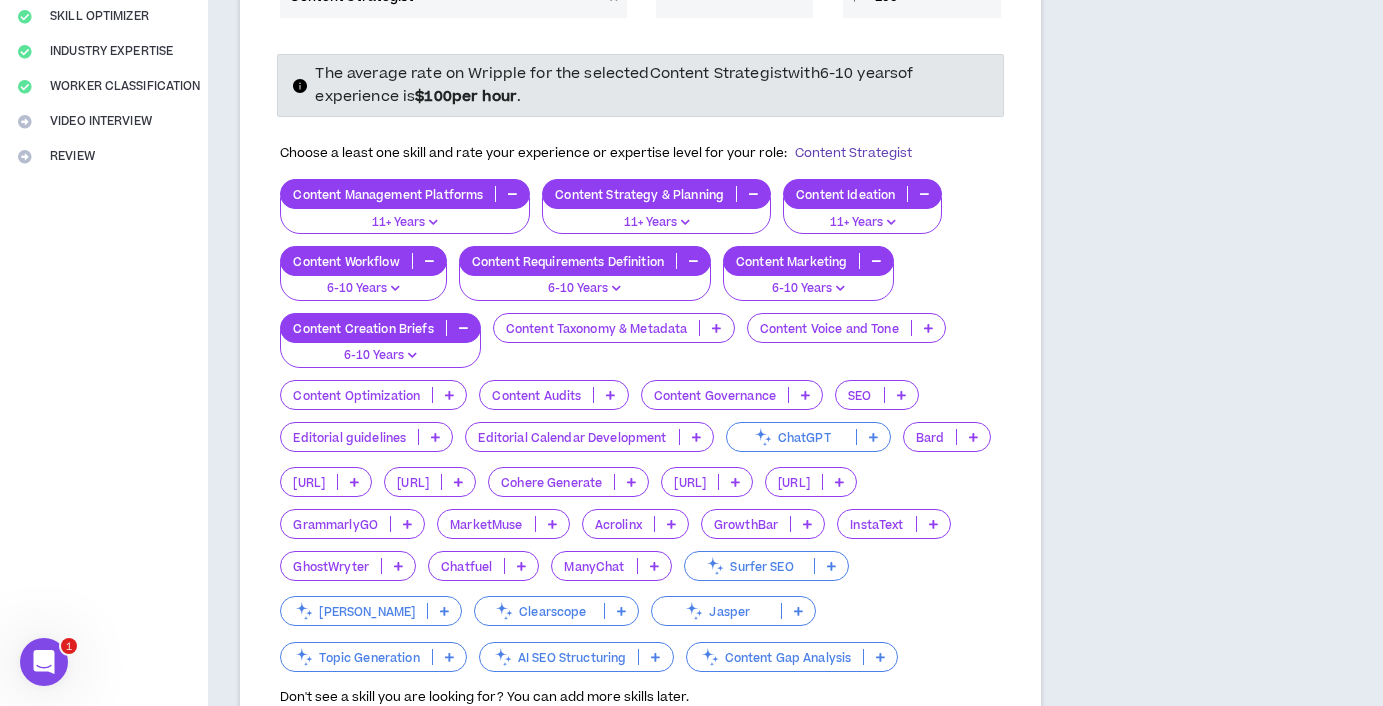 click at bounding box center (928, 328) 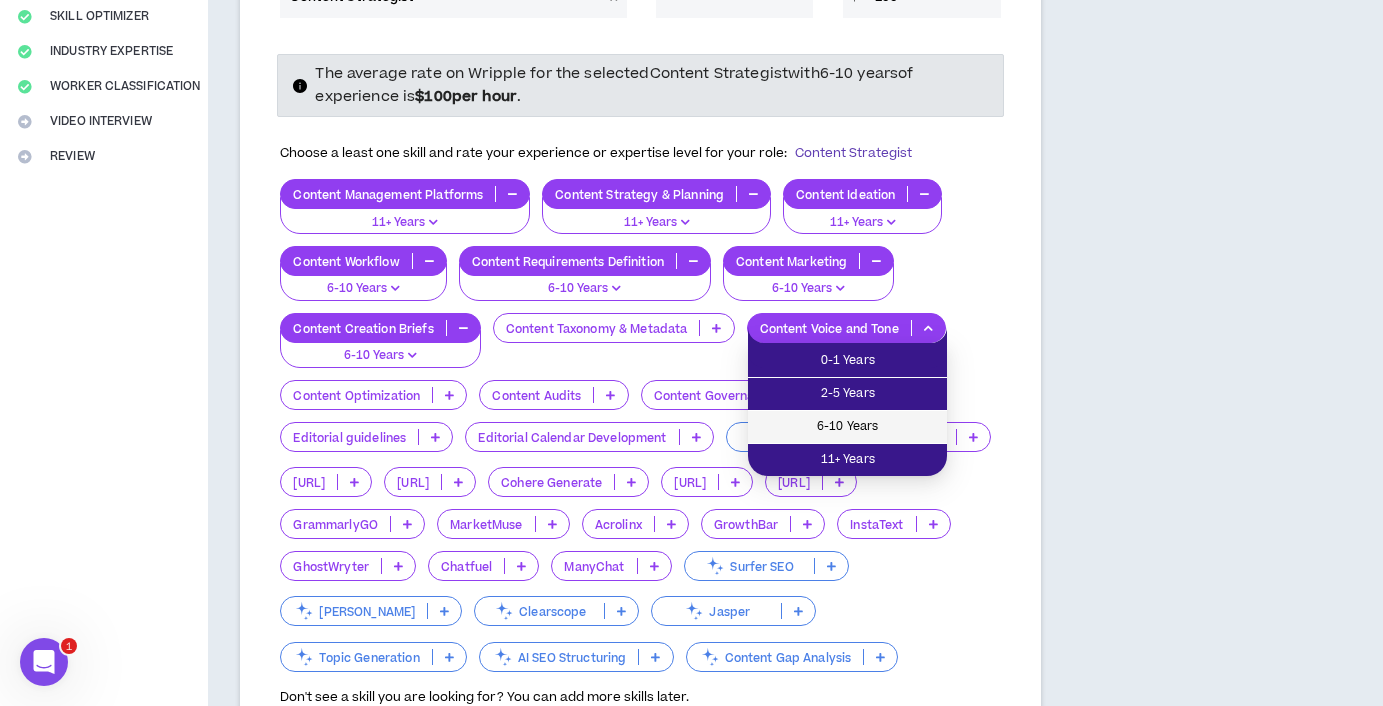click on "6-10 Years" at bounding box center [847, 427] 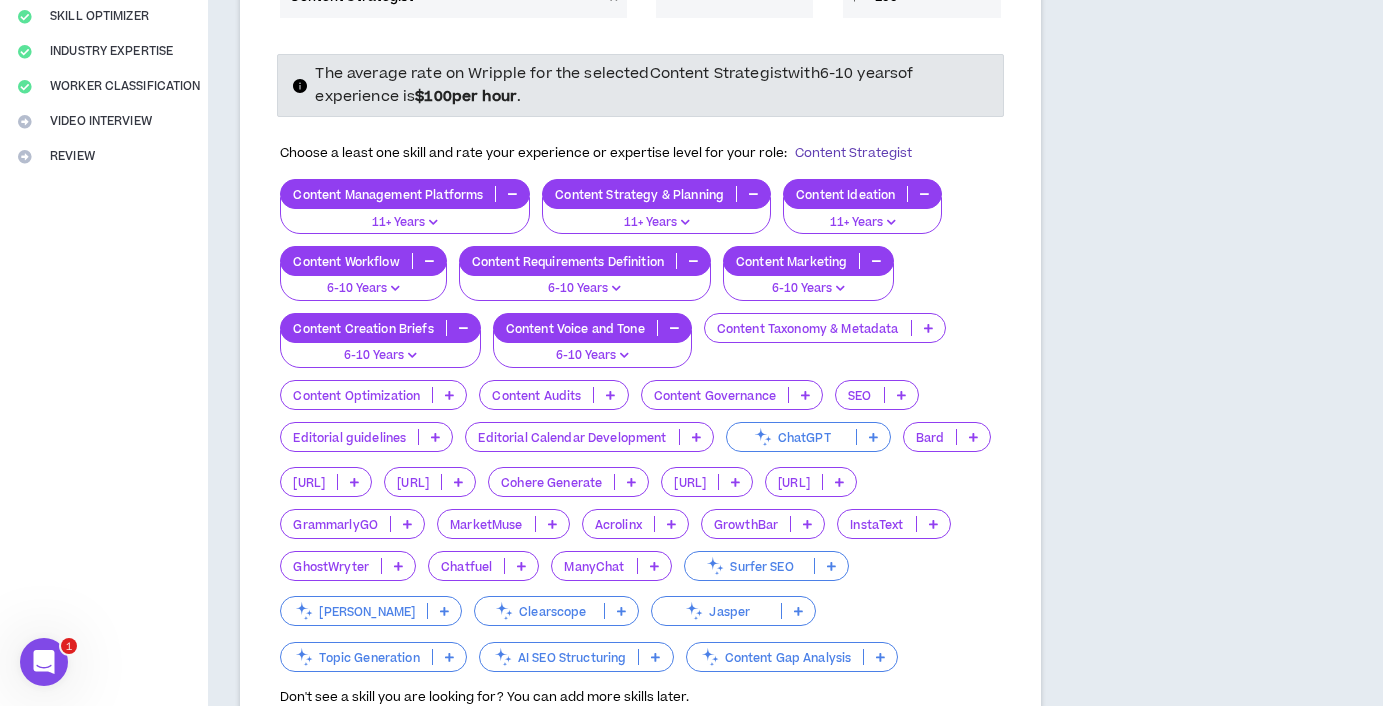 click at bounding box center (928, 328) 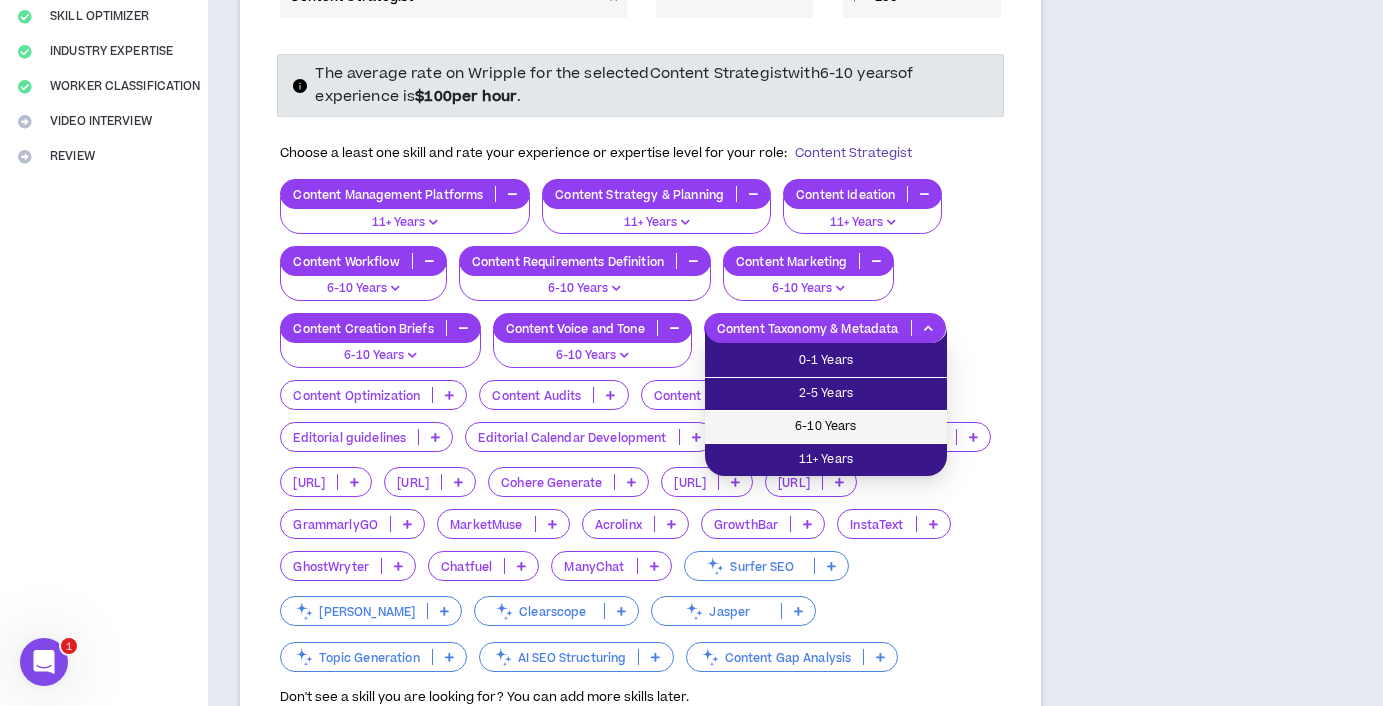 click on "6-10 Years" at bounding box center [826, 427] 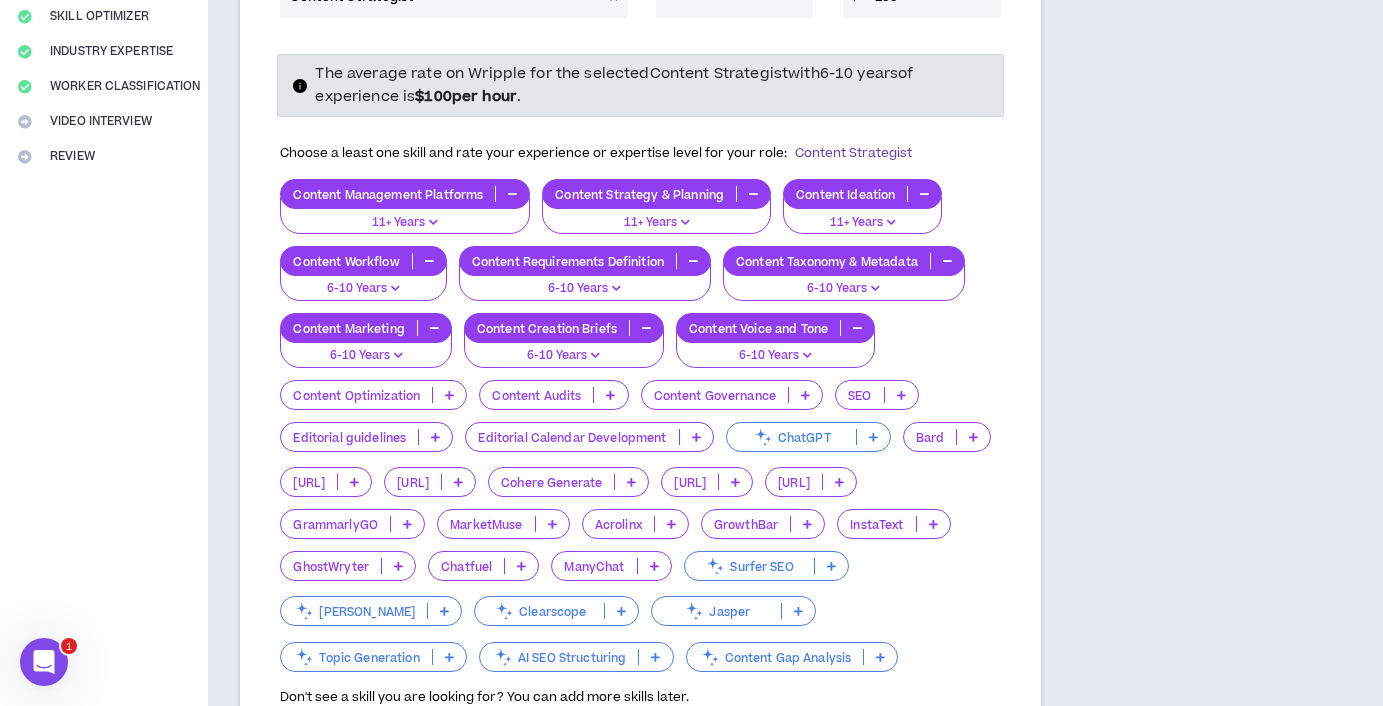 click at bounding box center [449, 395] 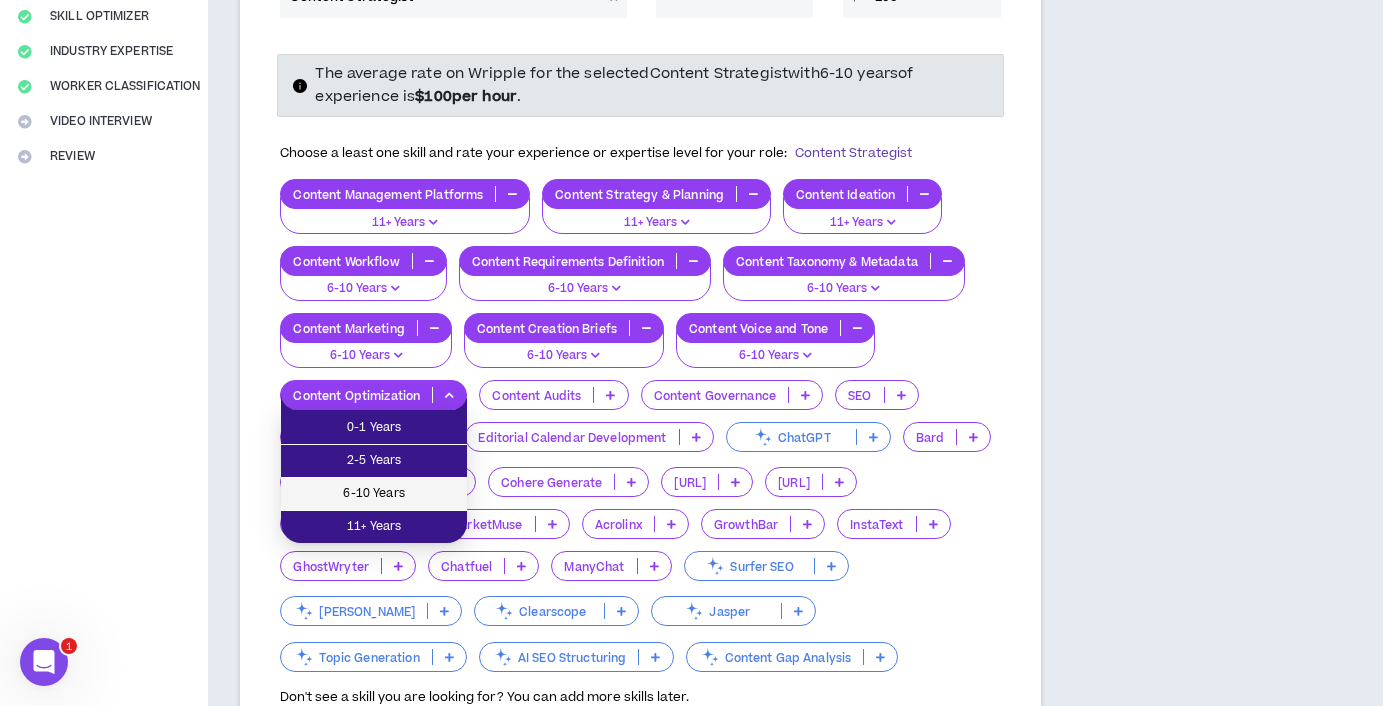 click on "6-10 Years" at bounding box center (374, 494) 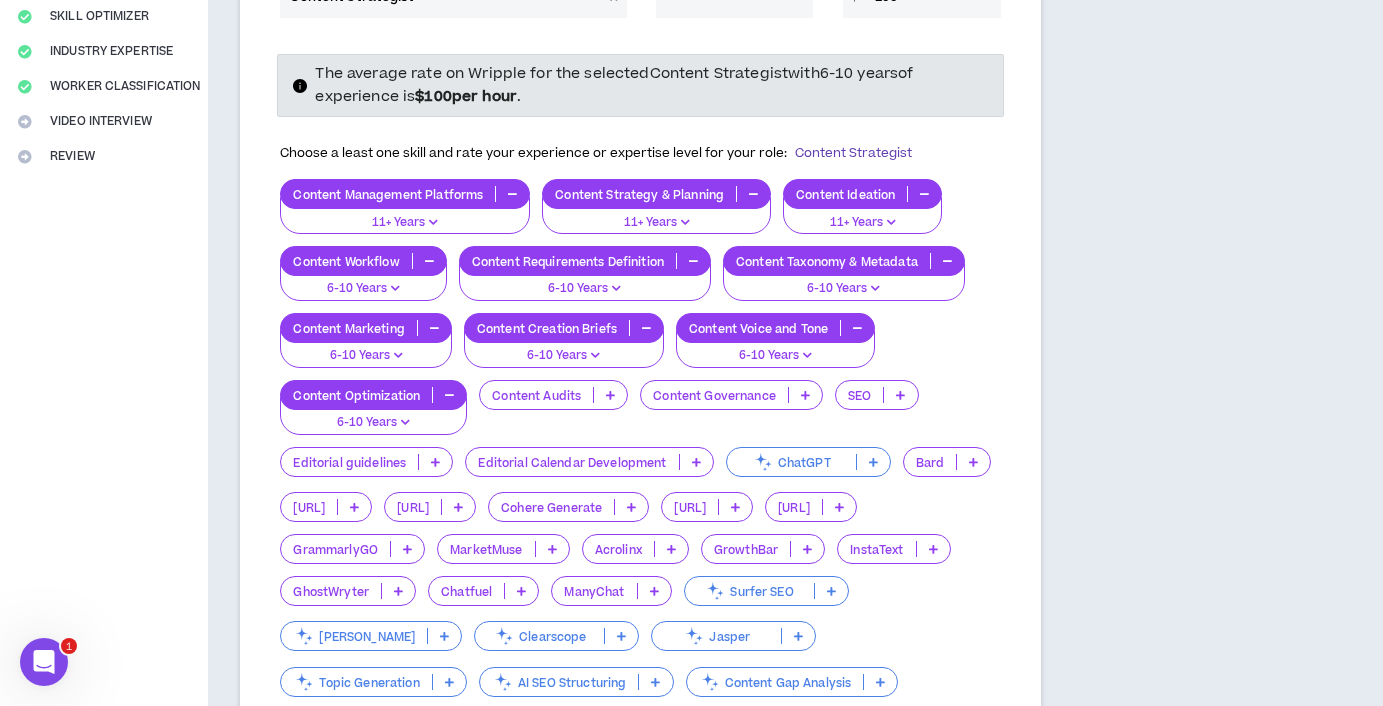 click at bounding box center [610, 395] 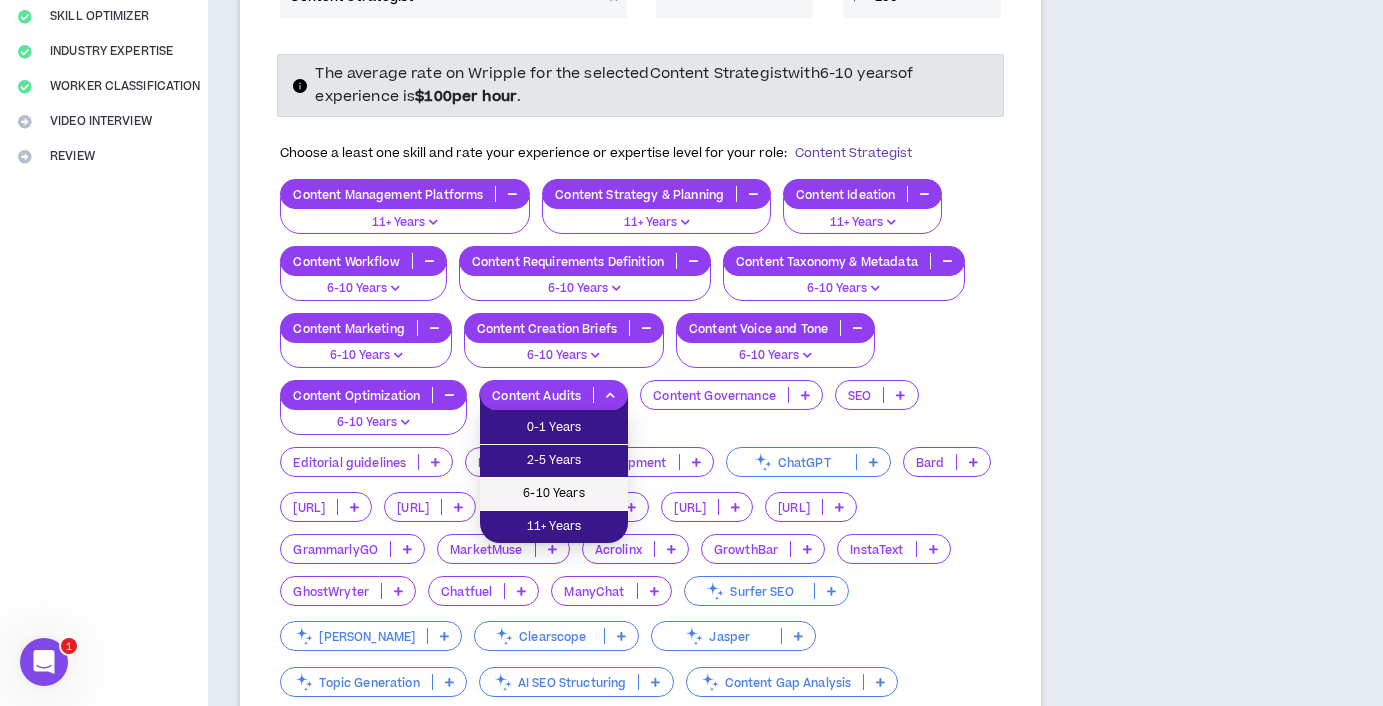 click on "6-10 Years" at bounding box center (554, 494) 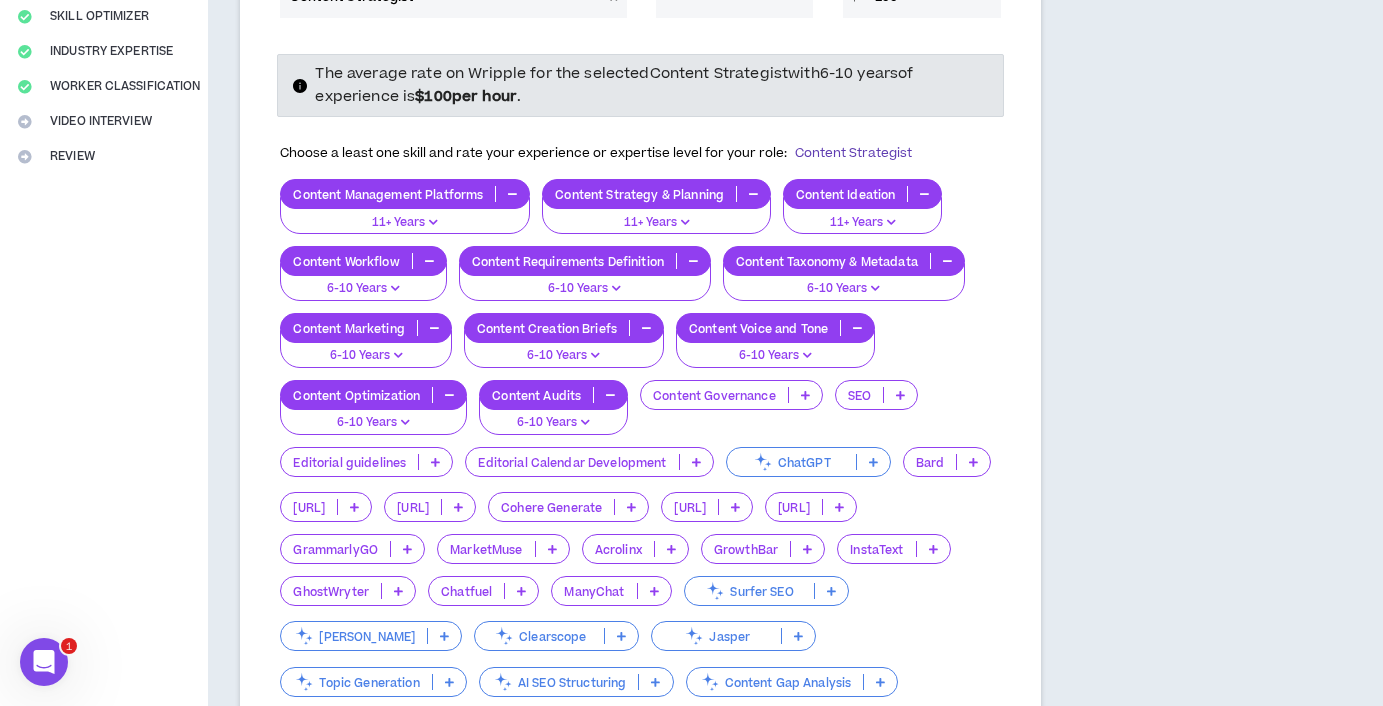 click at bounding box center (900, 395) 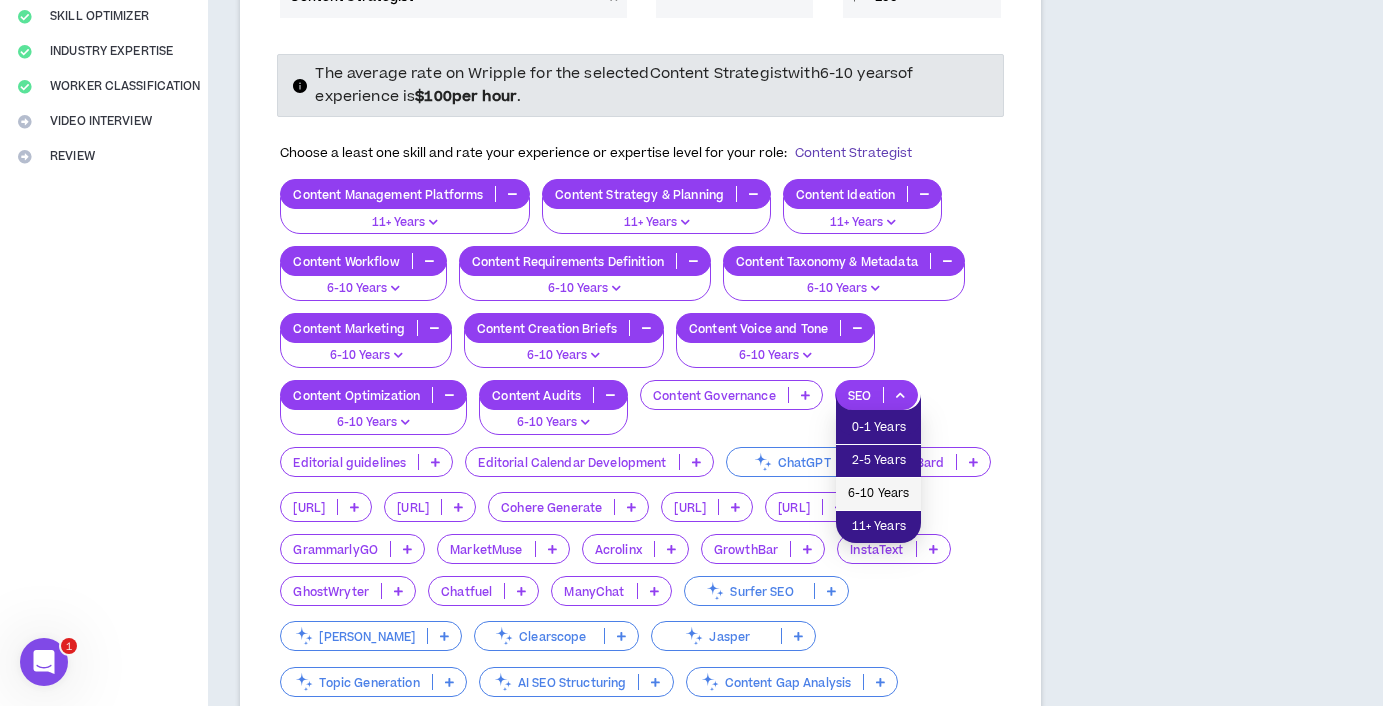 click on "6-10 Years" at bounding box center [878, 494] 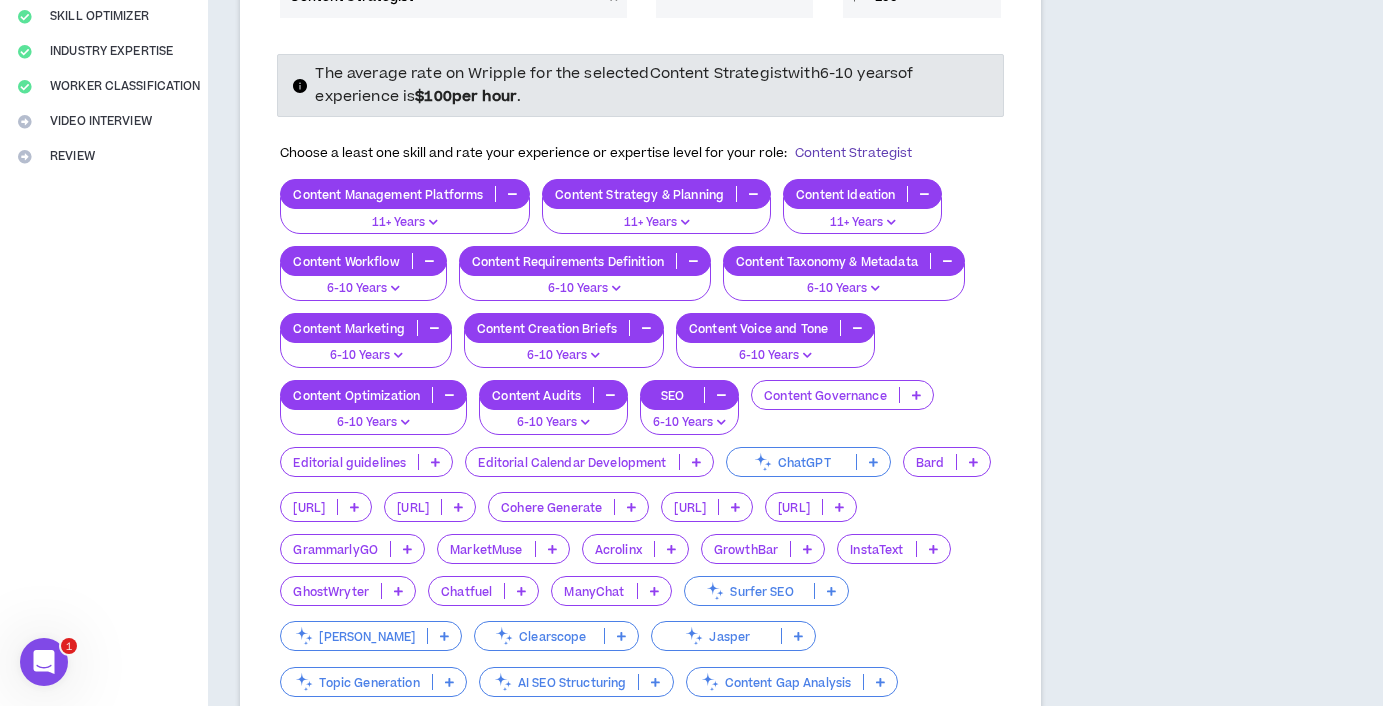 click at bounding box center [435, 462] 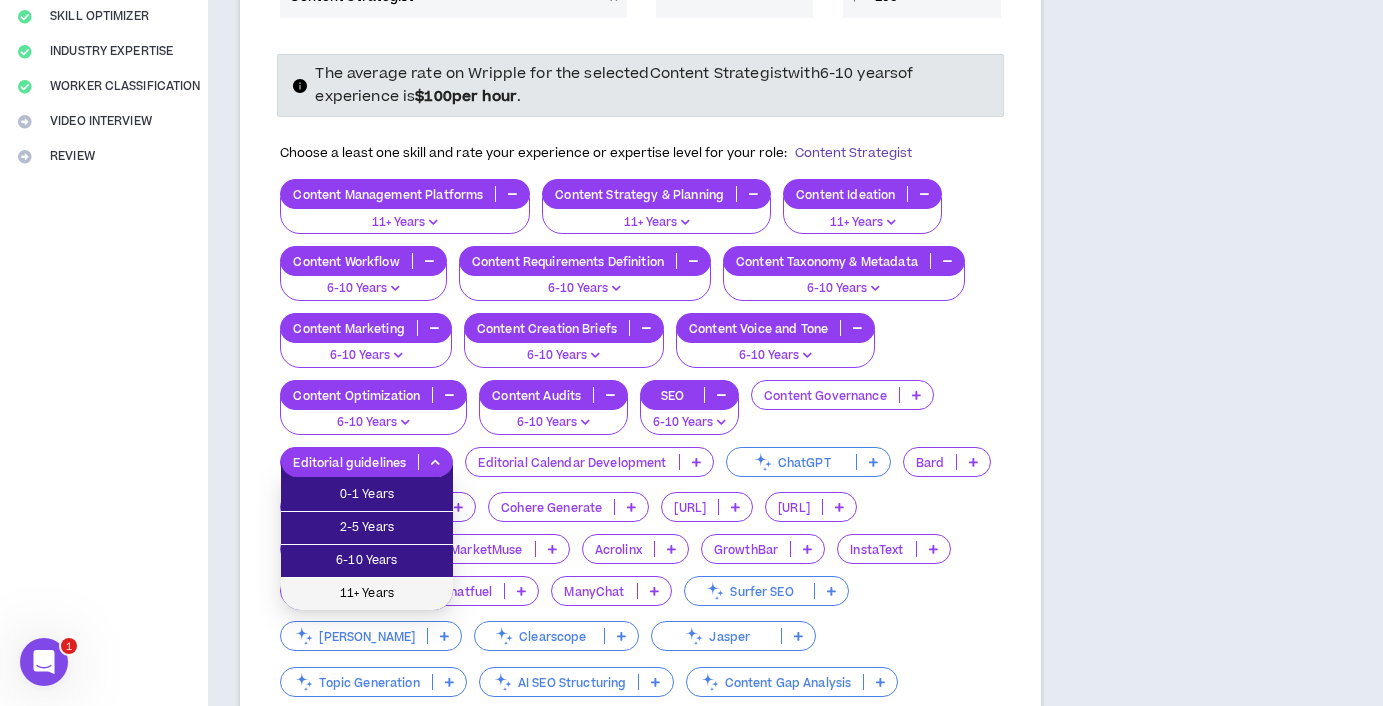 click on "11+ Years" at bounding box center [367, 594] 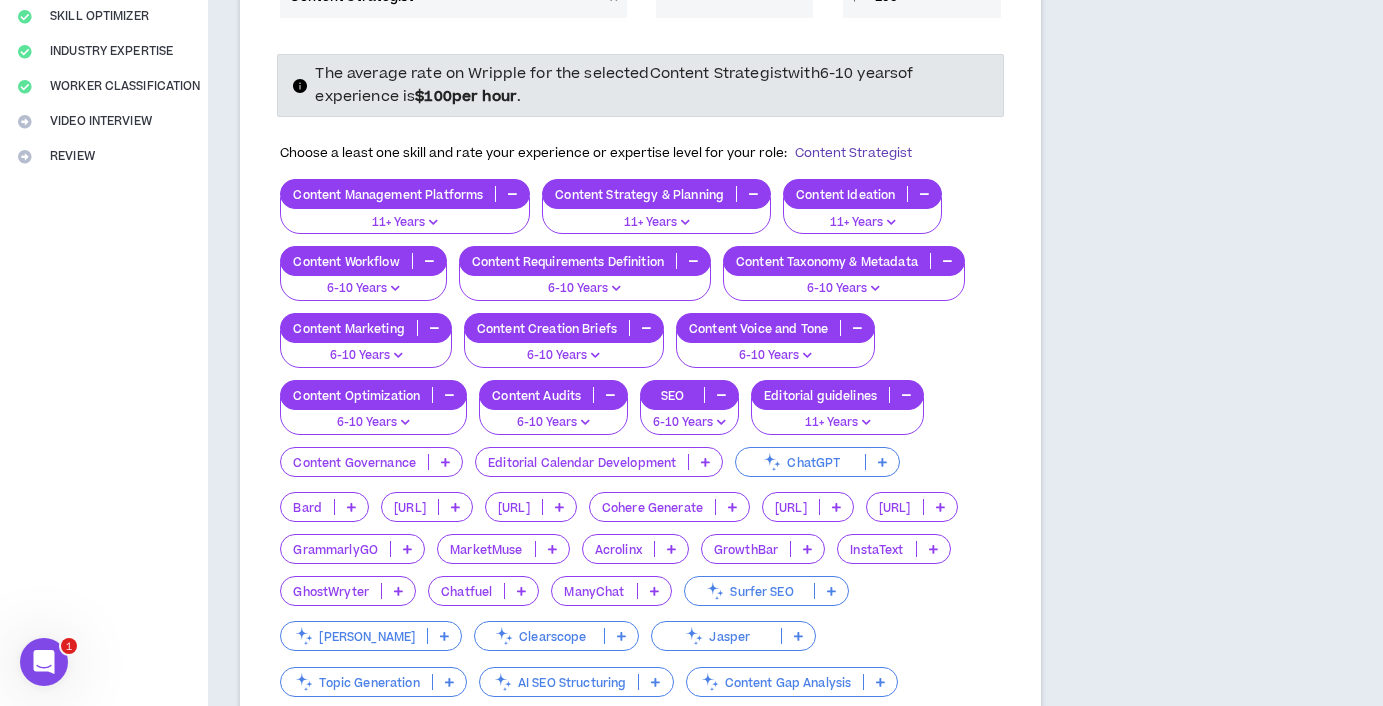 click at bounding box center [705, 462] 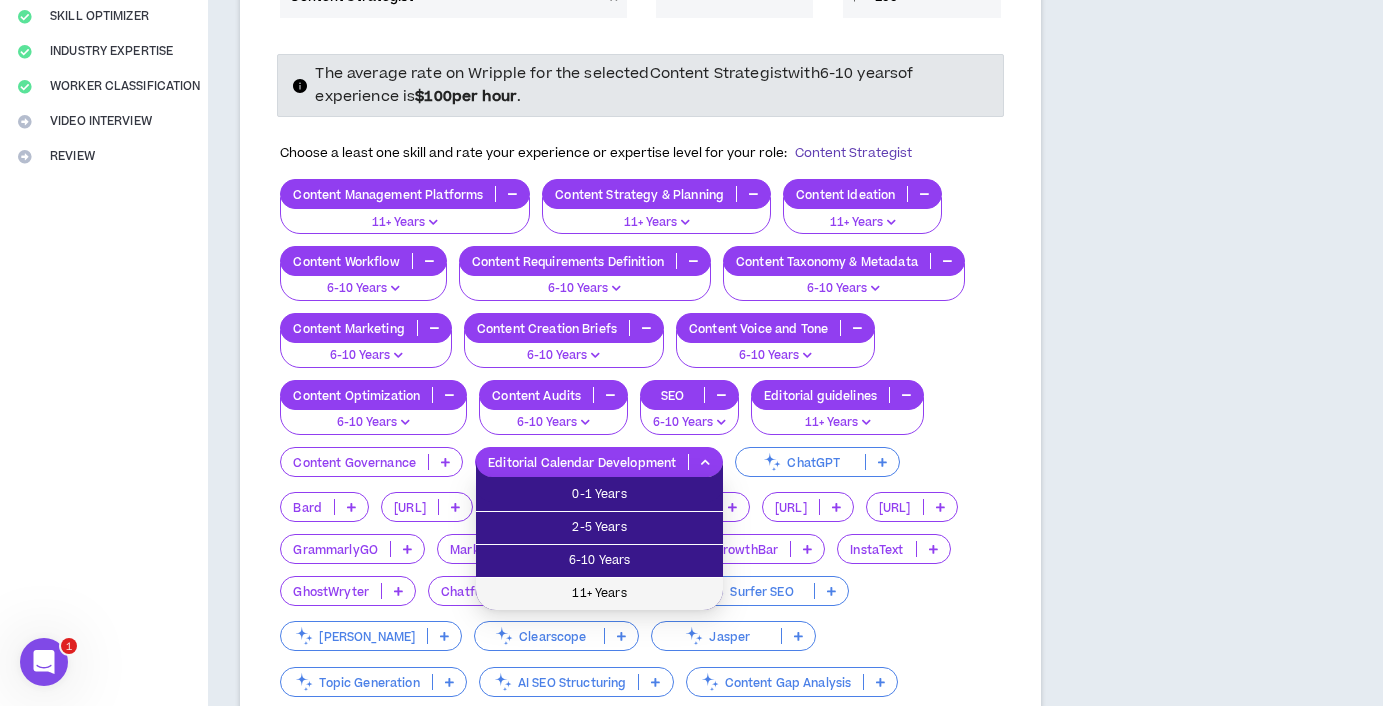 click on "11+ Years" at bounding box center [599, 594] 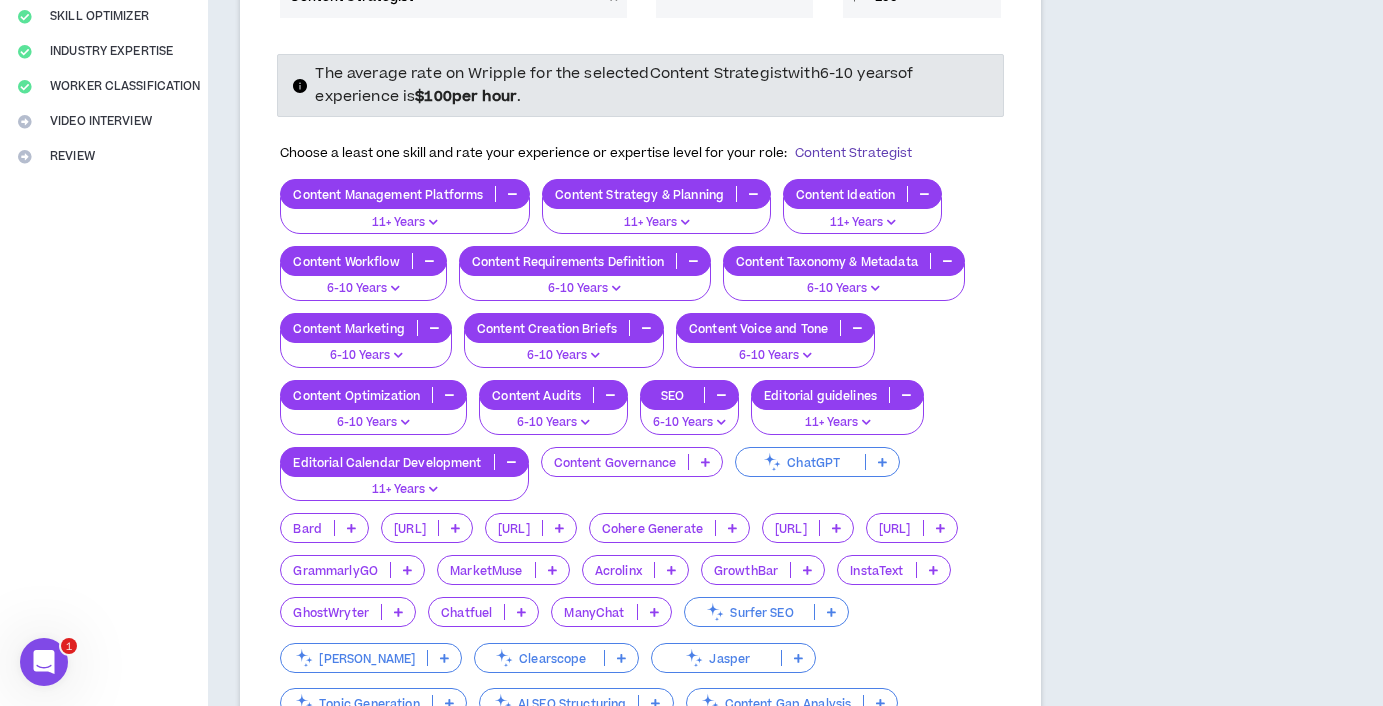 click at bounding box center [882, 462] 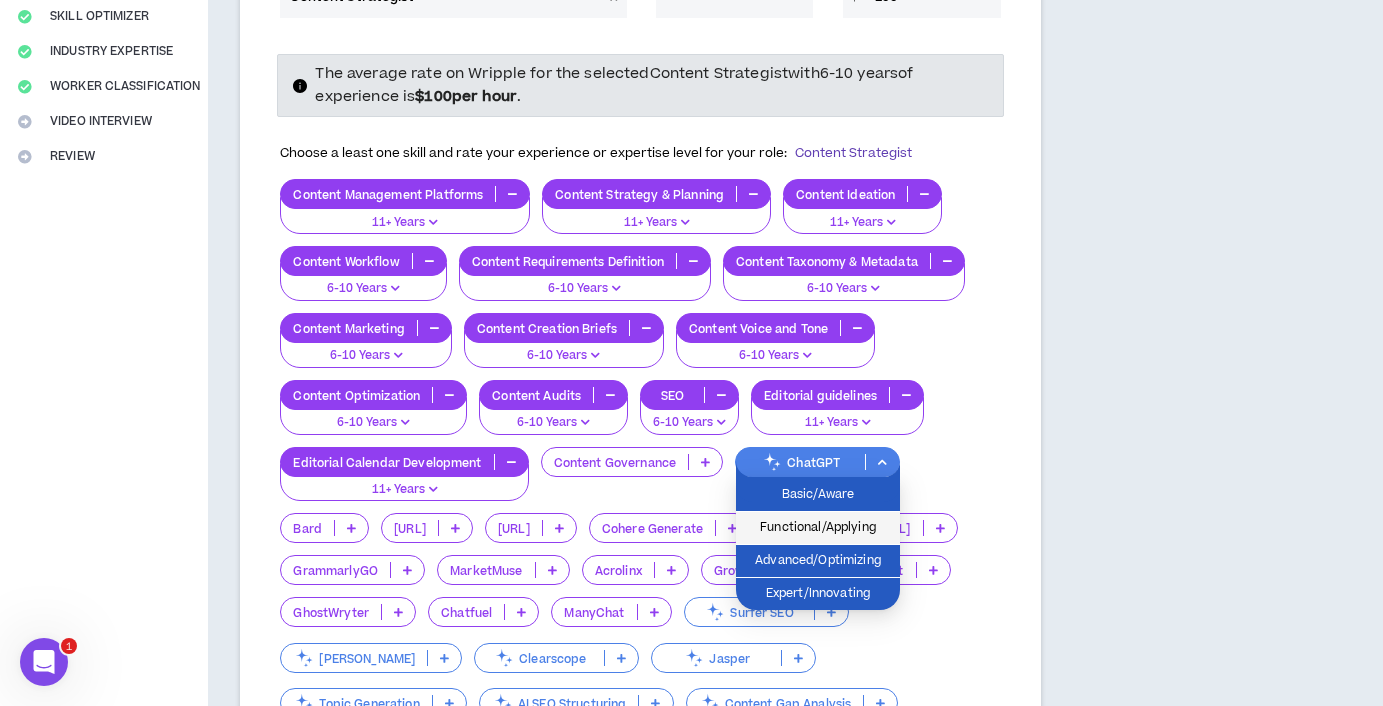 click on "Functional/Applying" at bounding box center [818, 528] 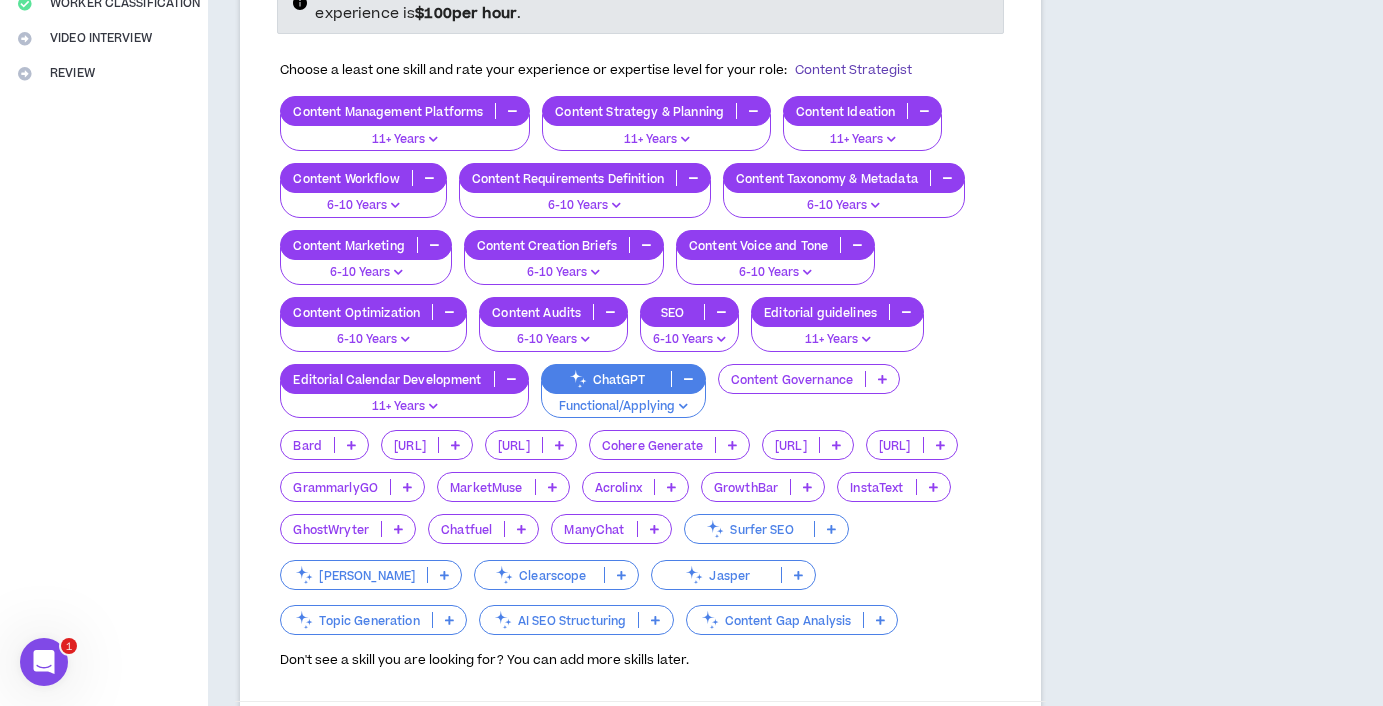 scroll, scrollTop: 470, scrollLeft: 0, axis: vertical 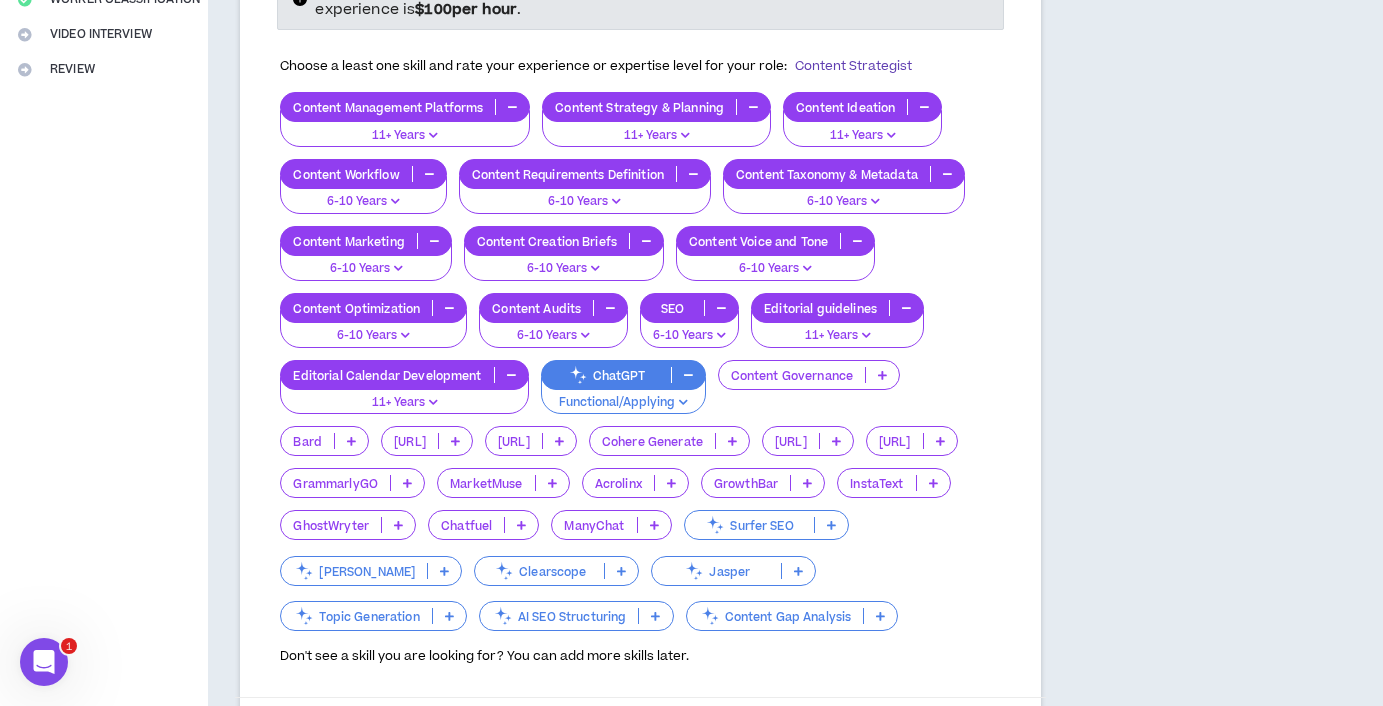 click at bounding box center [407, 483] 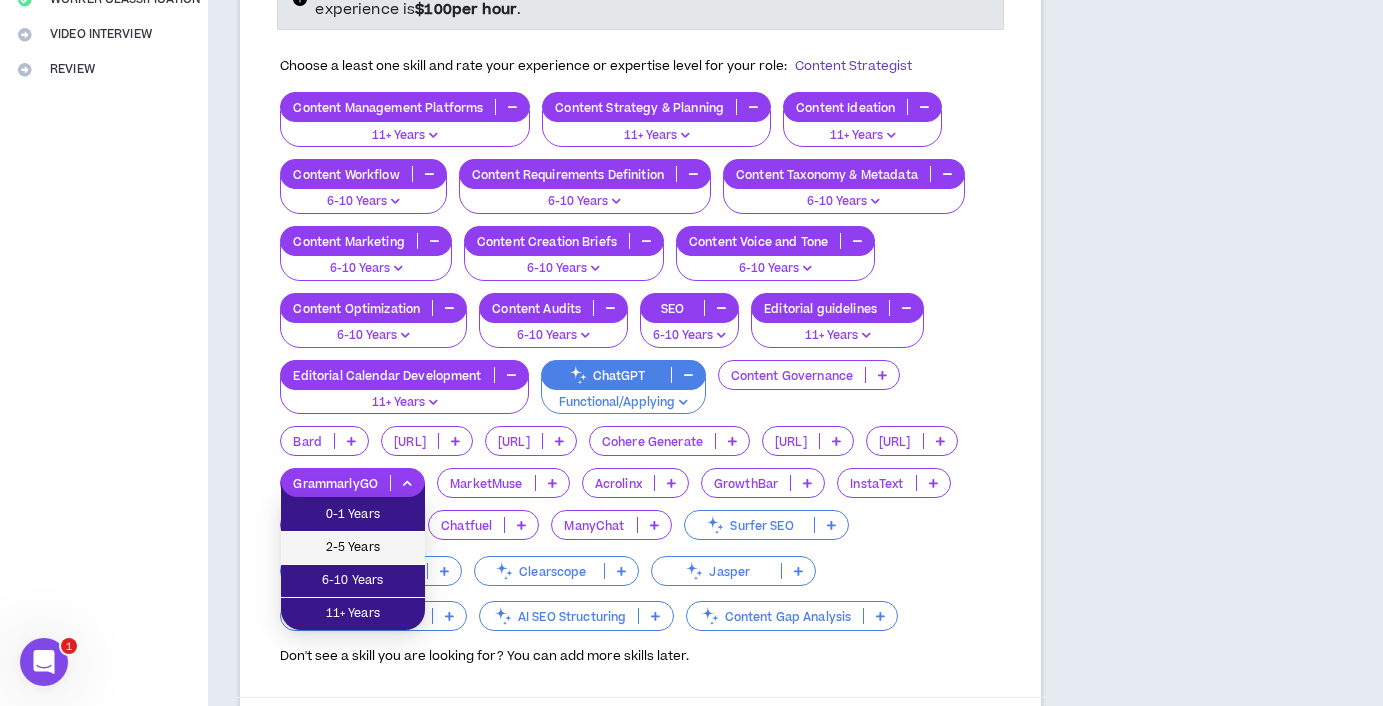 click on "2-5 Years" at bounding box center (353, 548) 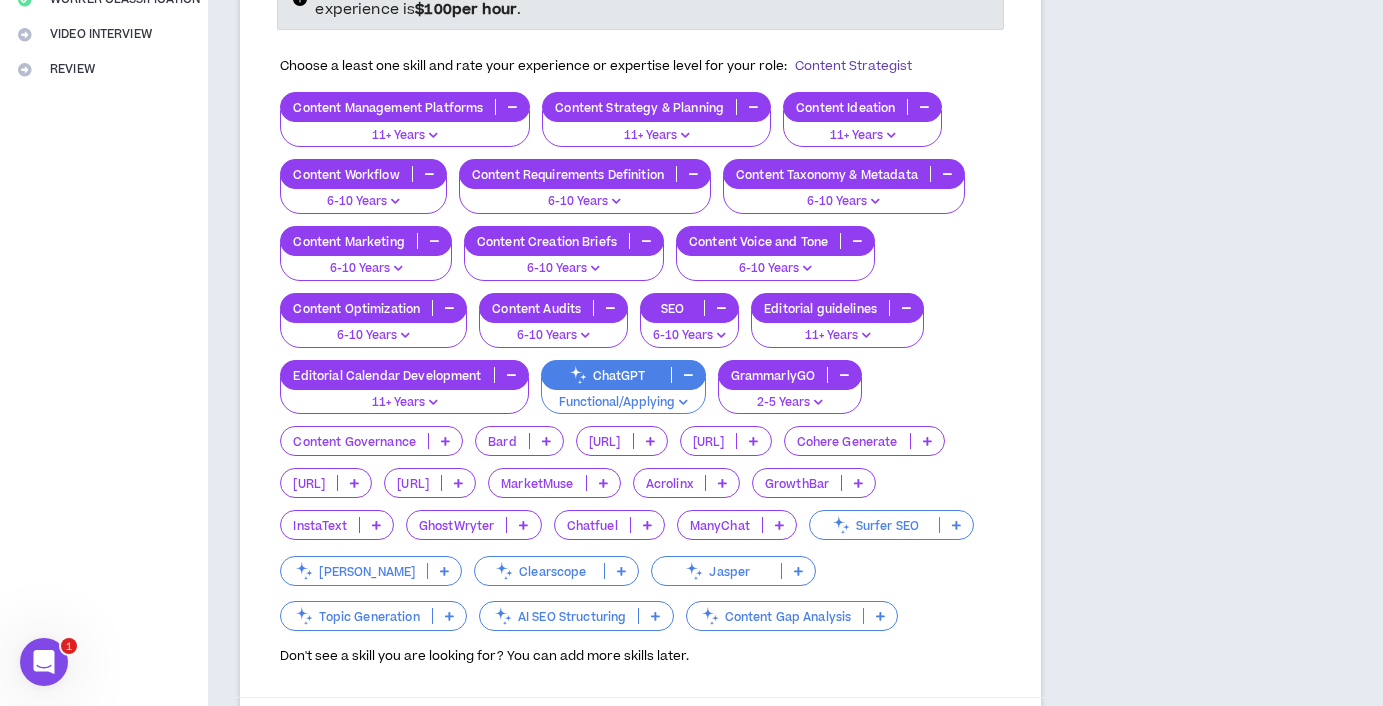 click at bounding box center [449, 616] 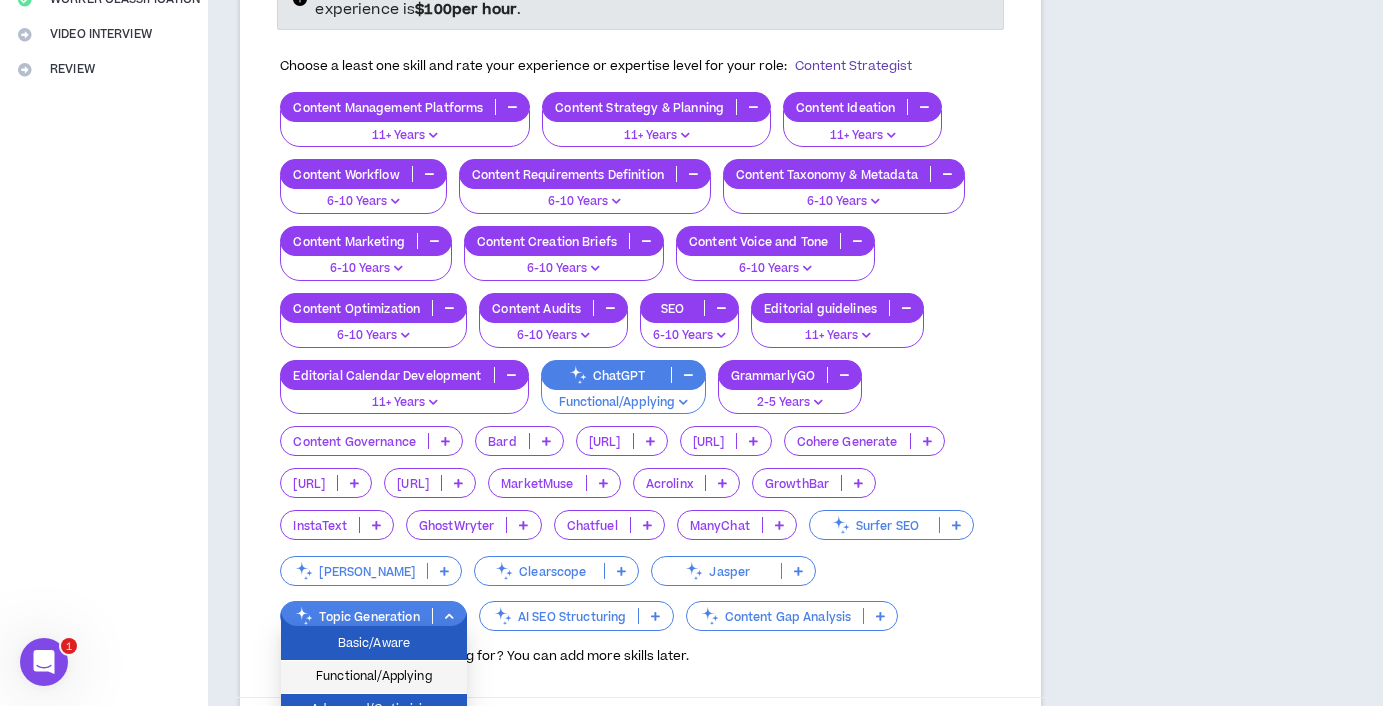 click on "Functional/Applying" at bounding box center (374, 677) 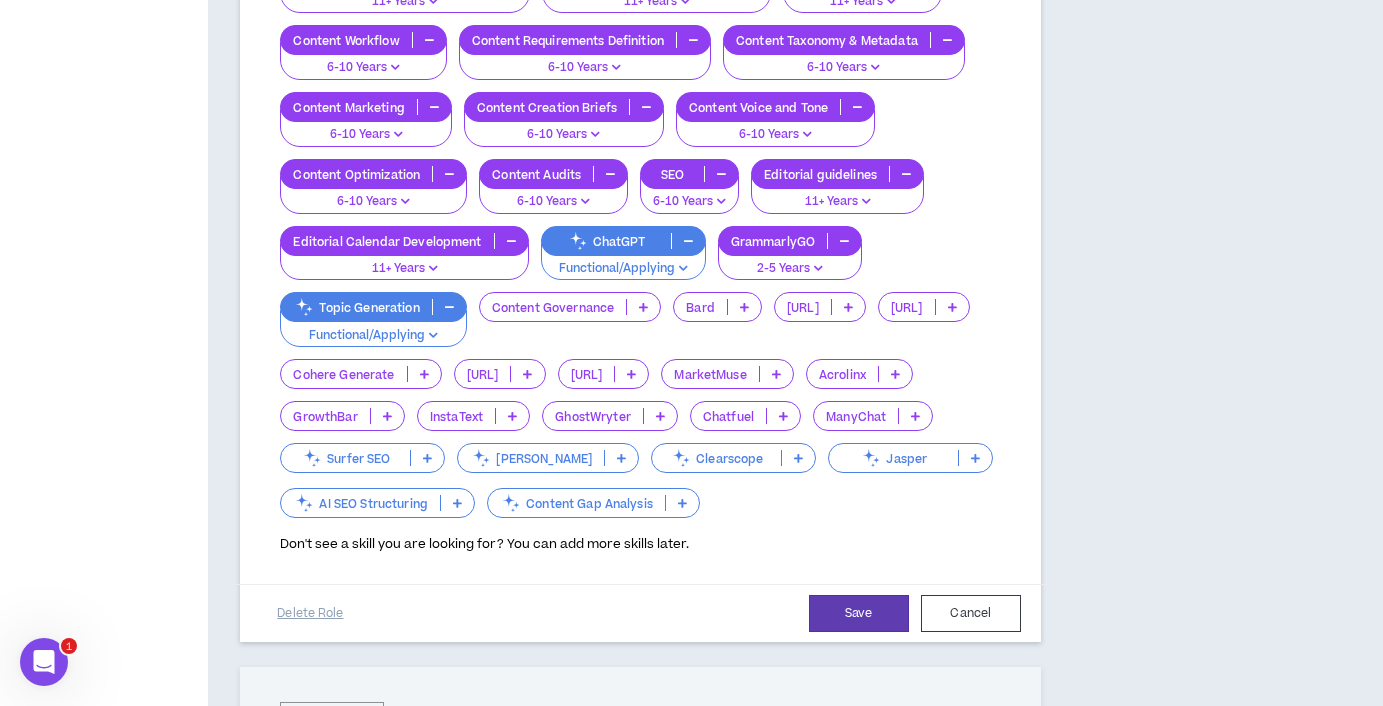 scroll, scrollTop: 608, scrollLeft: 0, axis: vertical 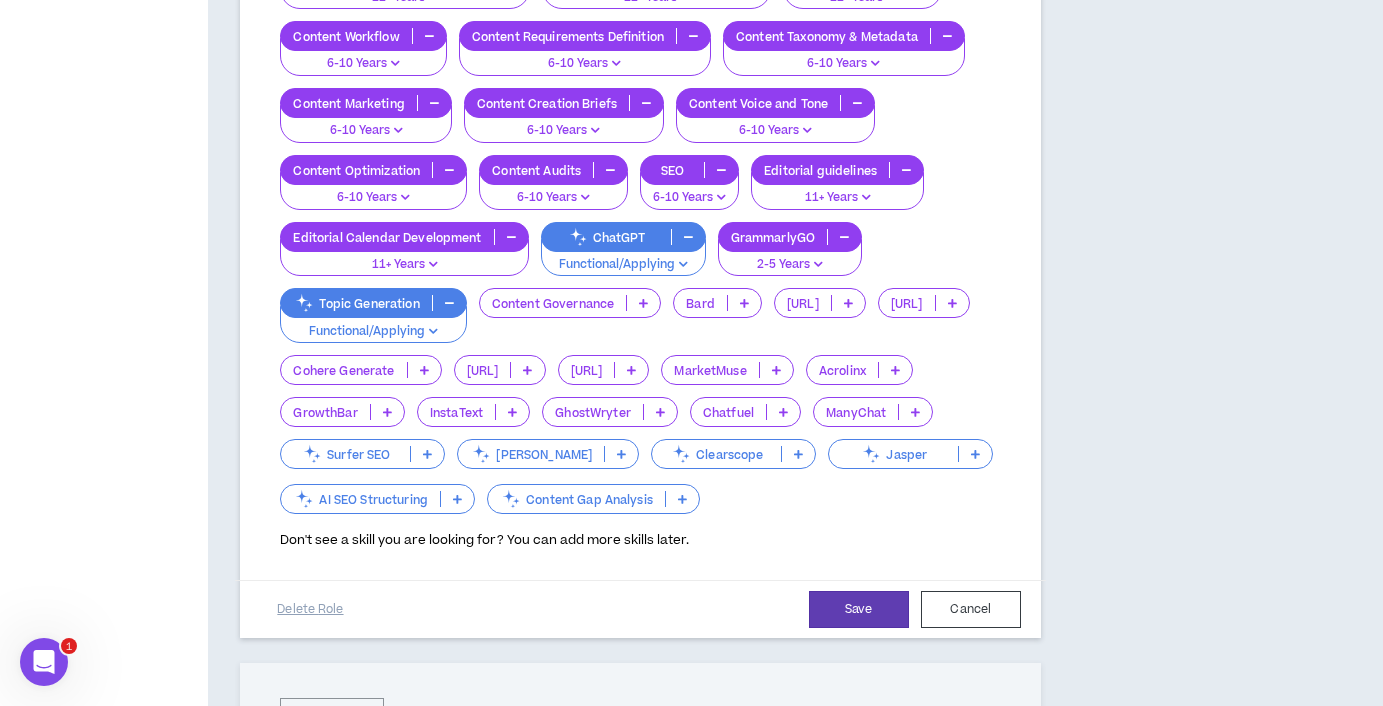 click at bounding box center (776, 370) 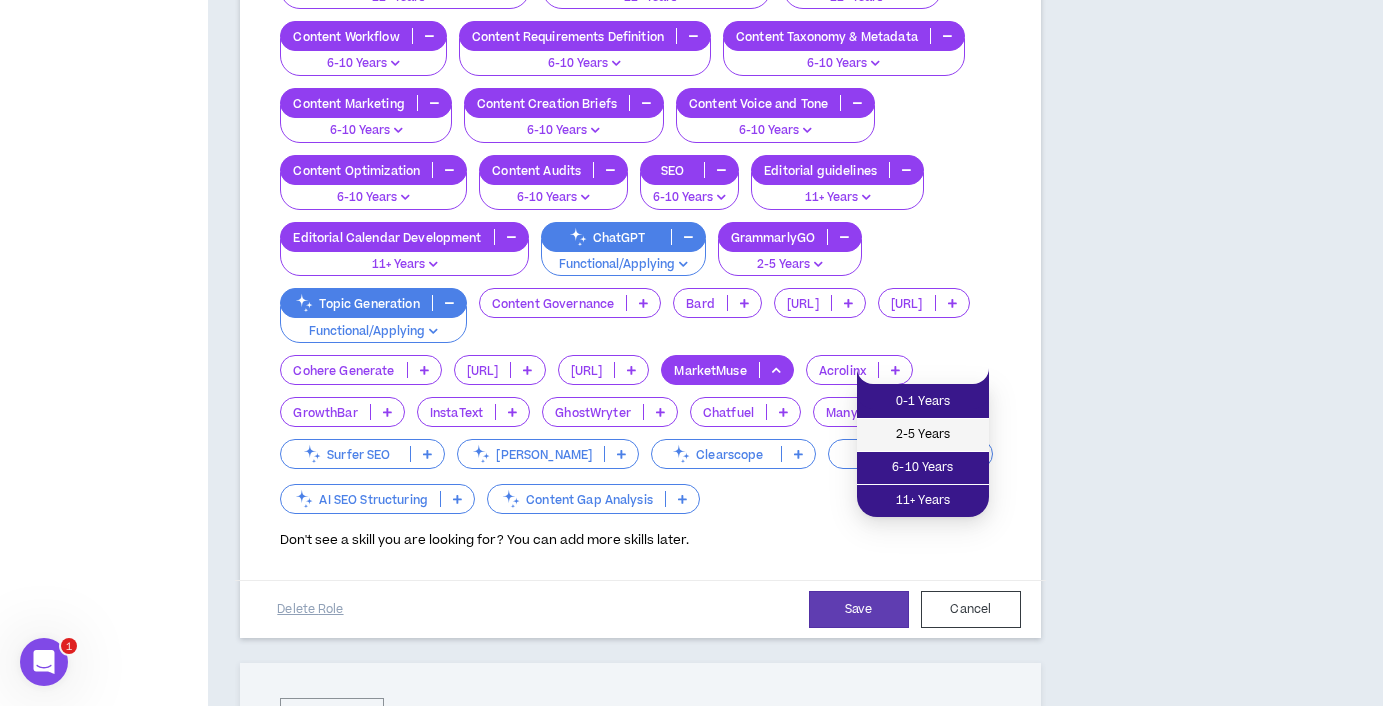 click on "2-5 Years" at bounding box center [923, 435] 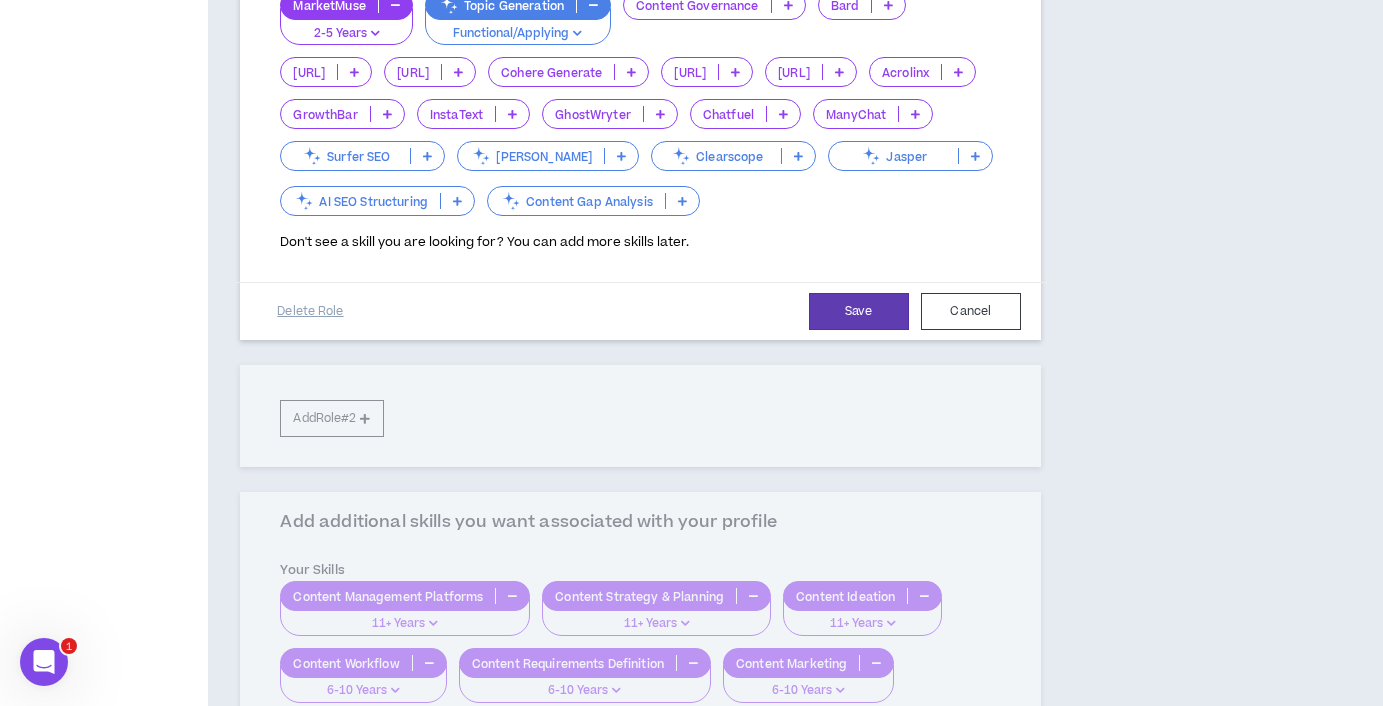 scroll, scrollTop: 910, scrollLeft: 0, axis: vertical 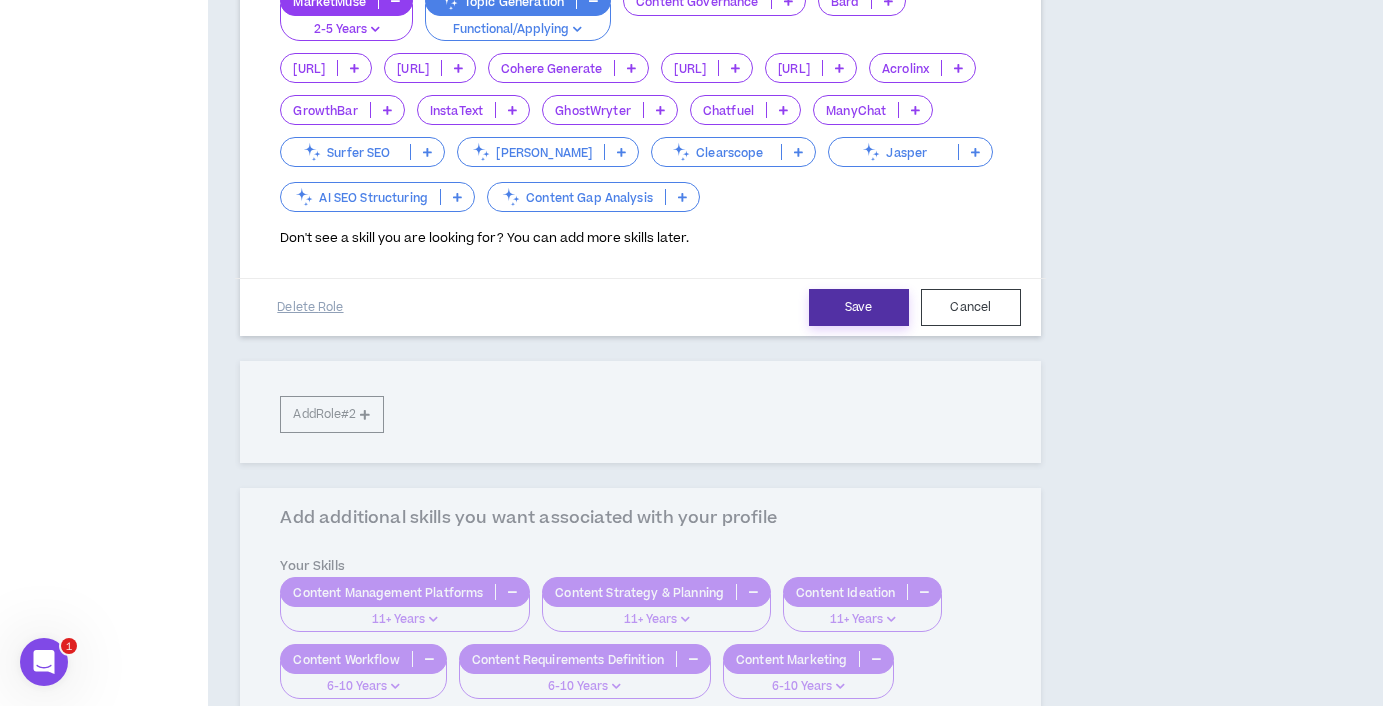 click on "Save" at bounding box center [859, 307] 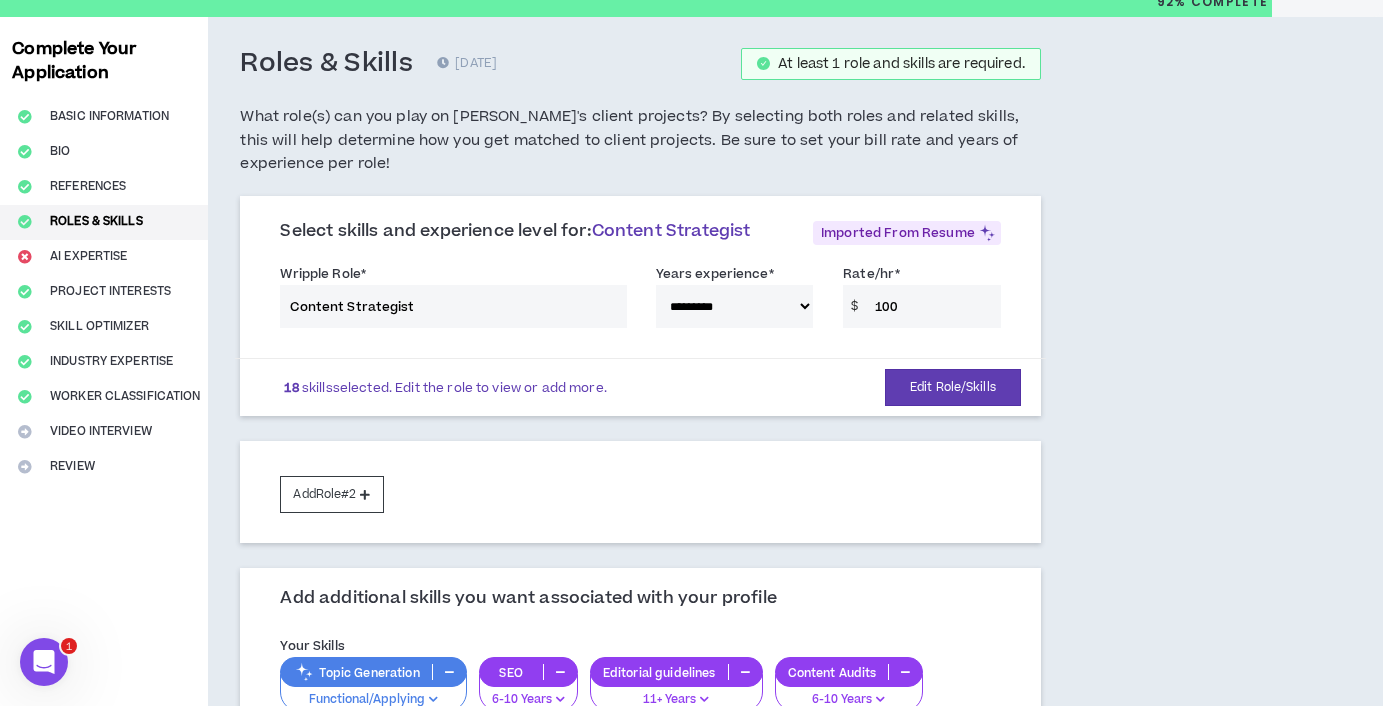 scroll, scrollTop: 42, scrollLeft: 0, axis: vertical 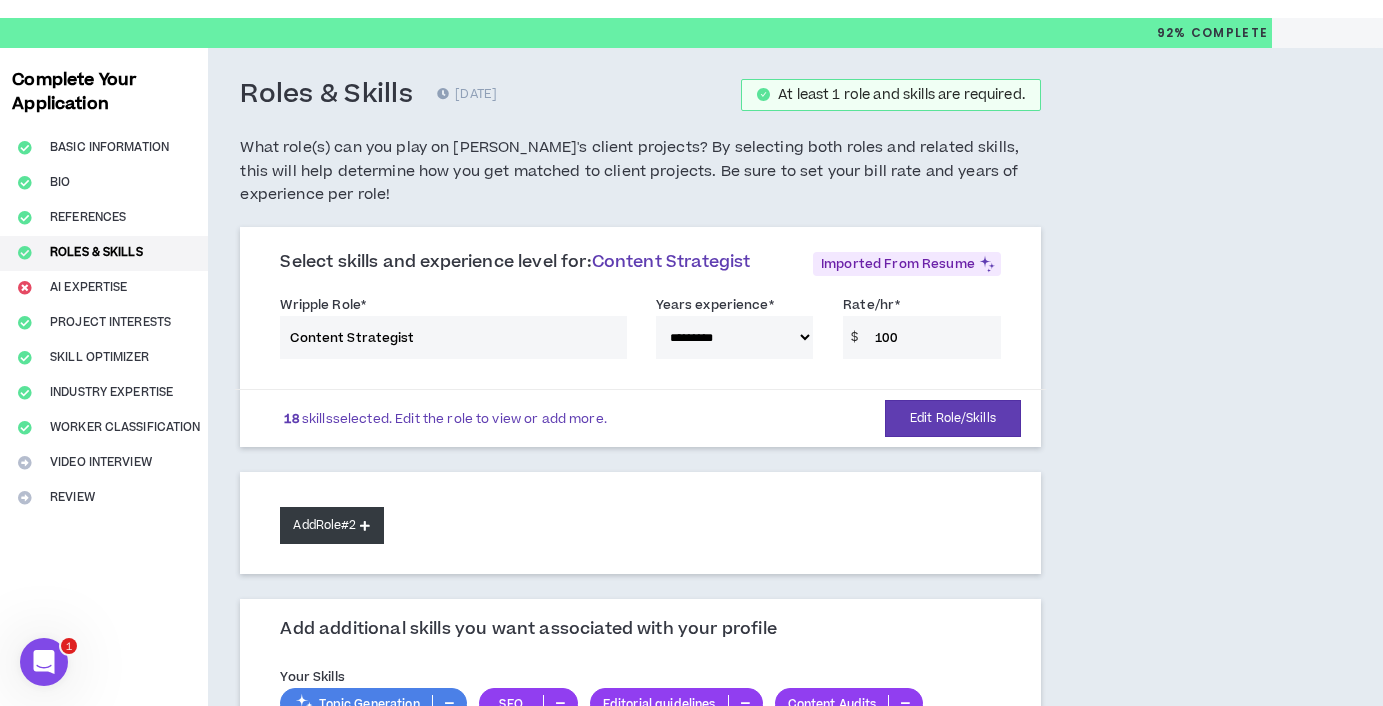 click on "Add  Role  #2" at bounding box center [331, 525] 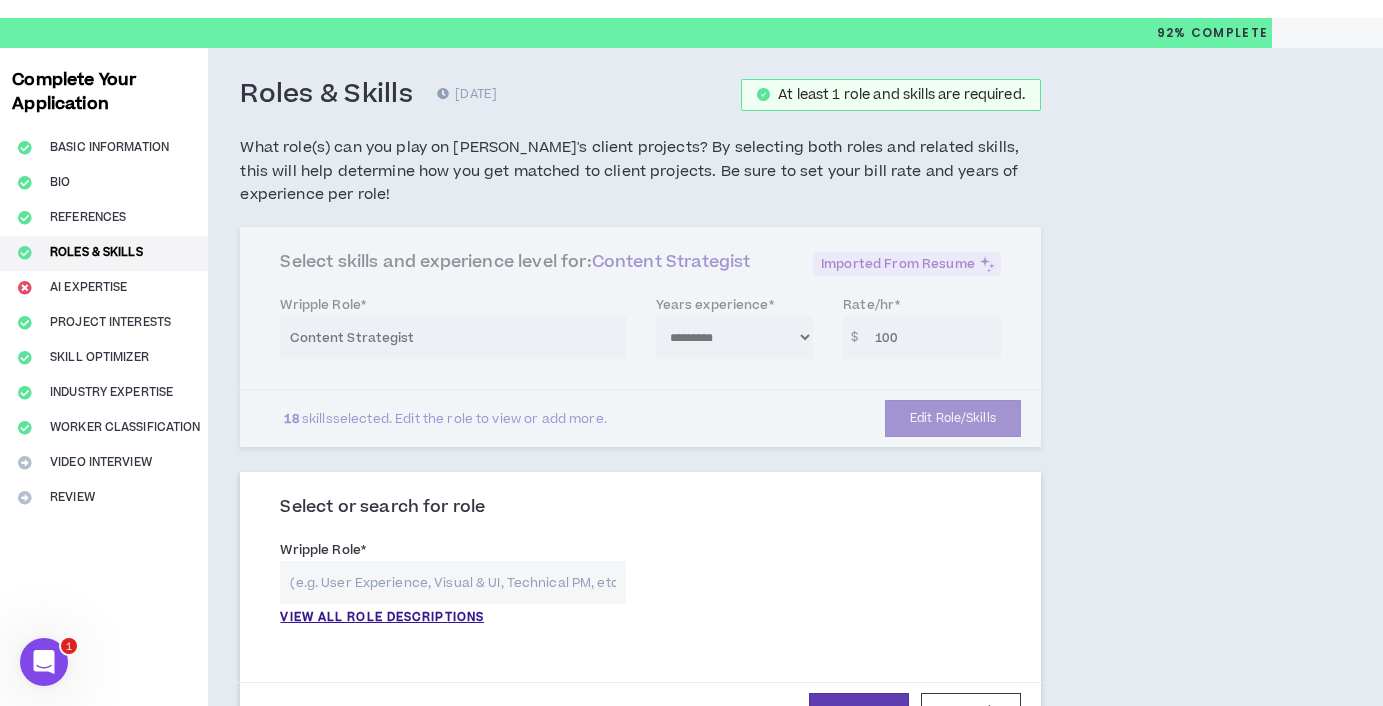 click at bounding box center [452, 582] 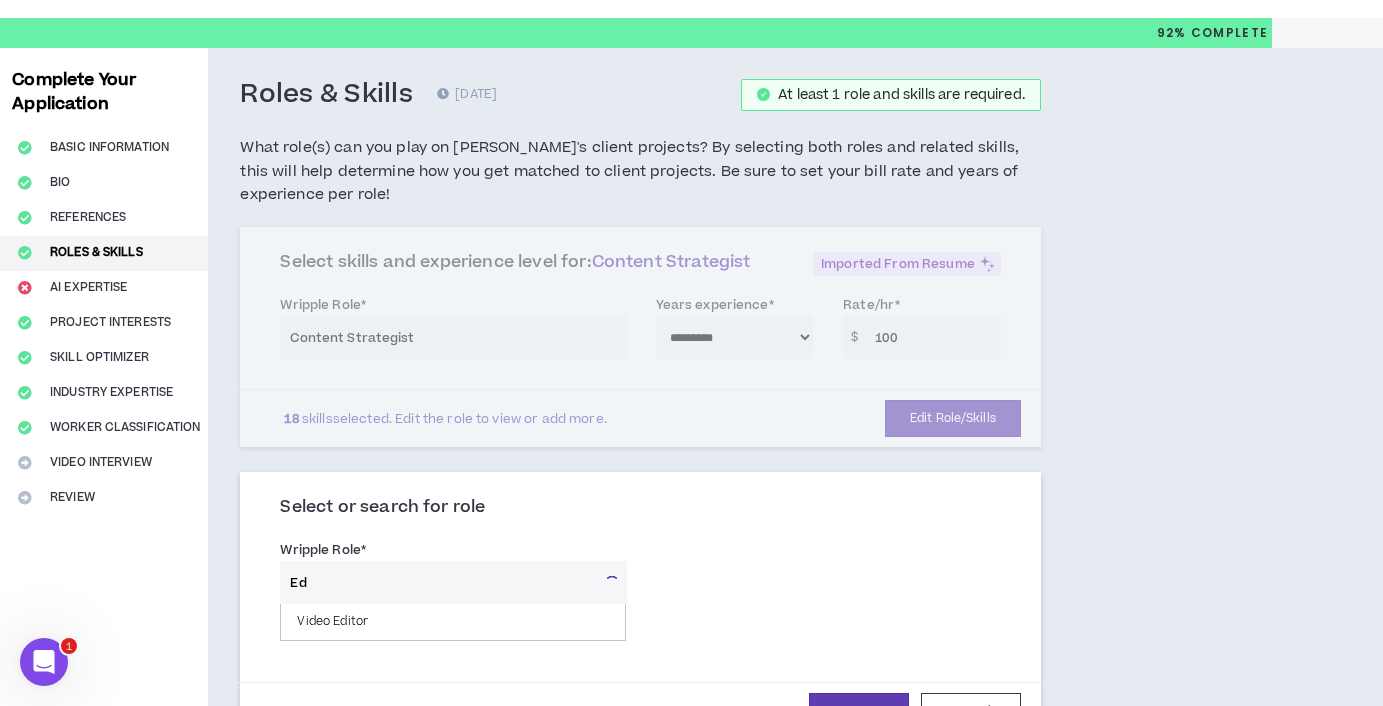 type on "E" 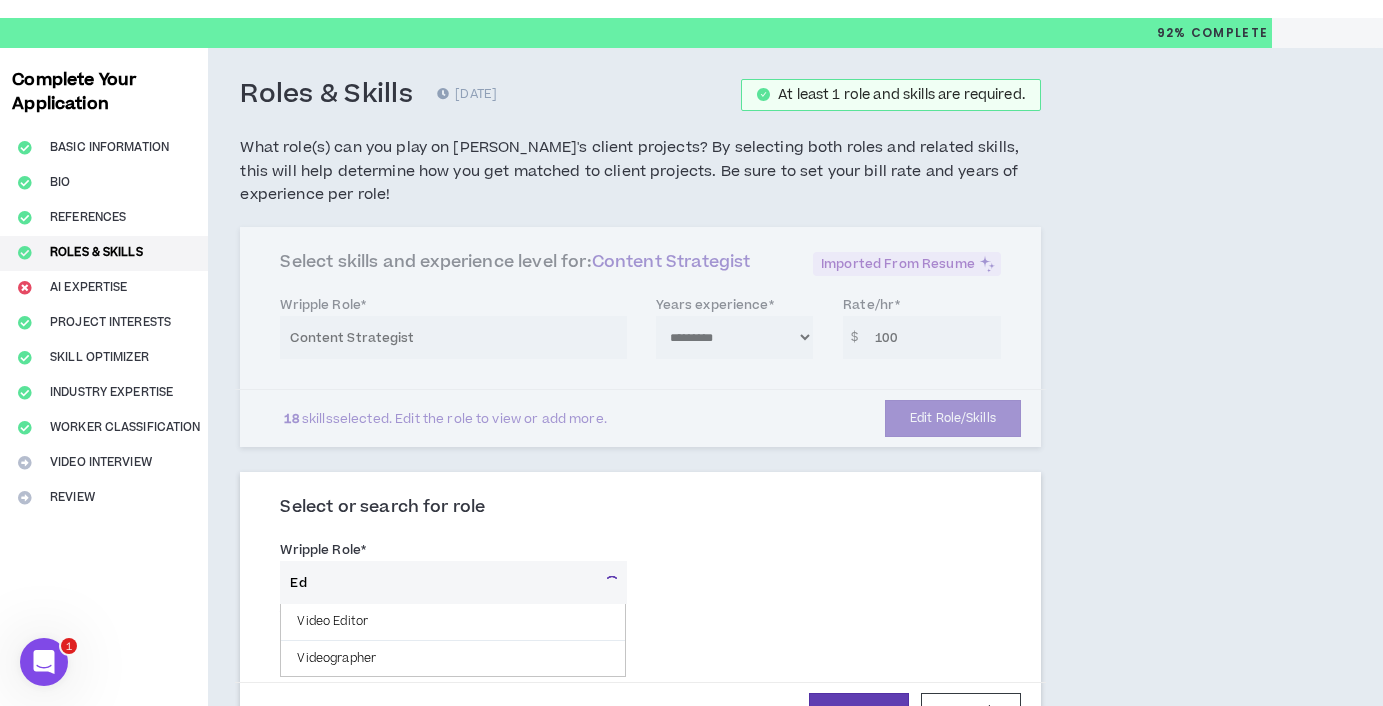 type on "E" 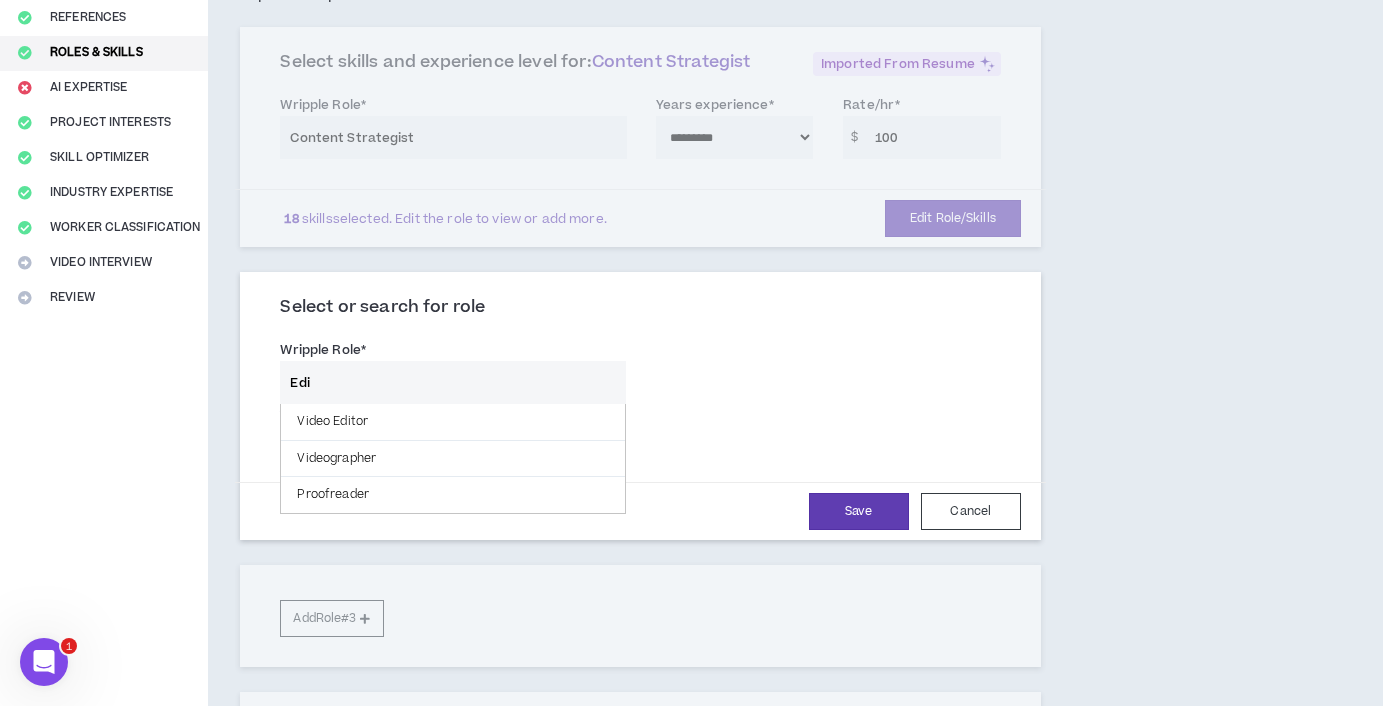 scroll, scrollTop: 244, scrollLeft: 0, axis: vertical 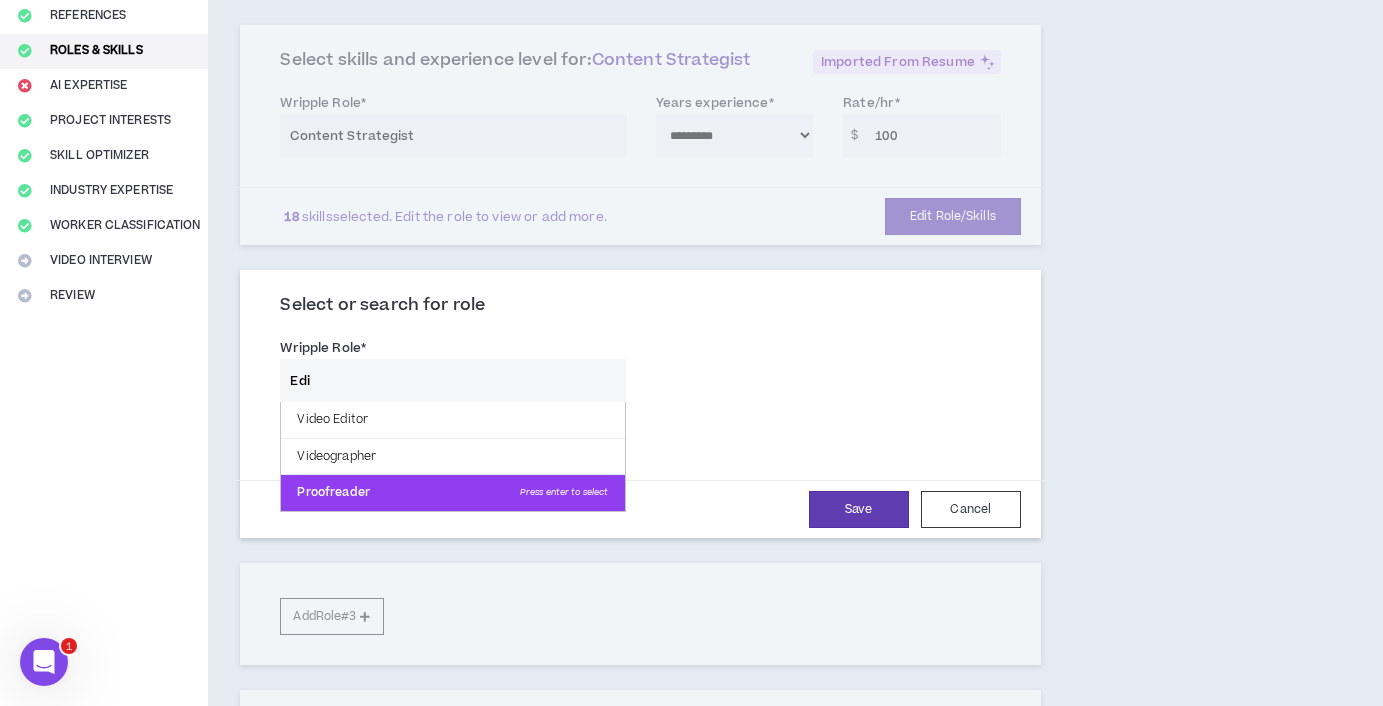 click on "Proofreader Press enter to select" at bounding box center (452, 493) 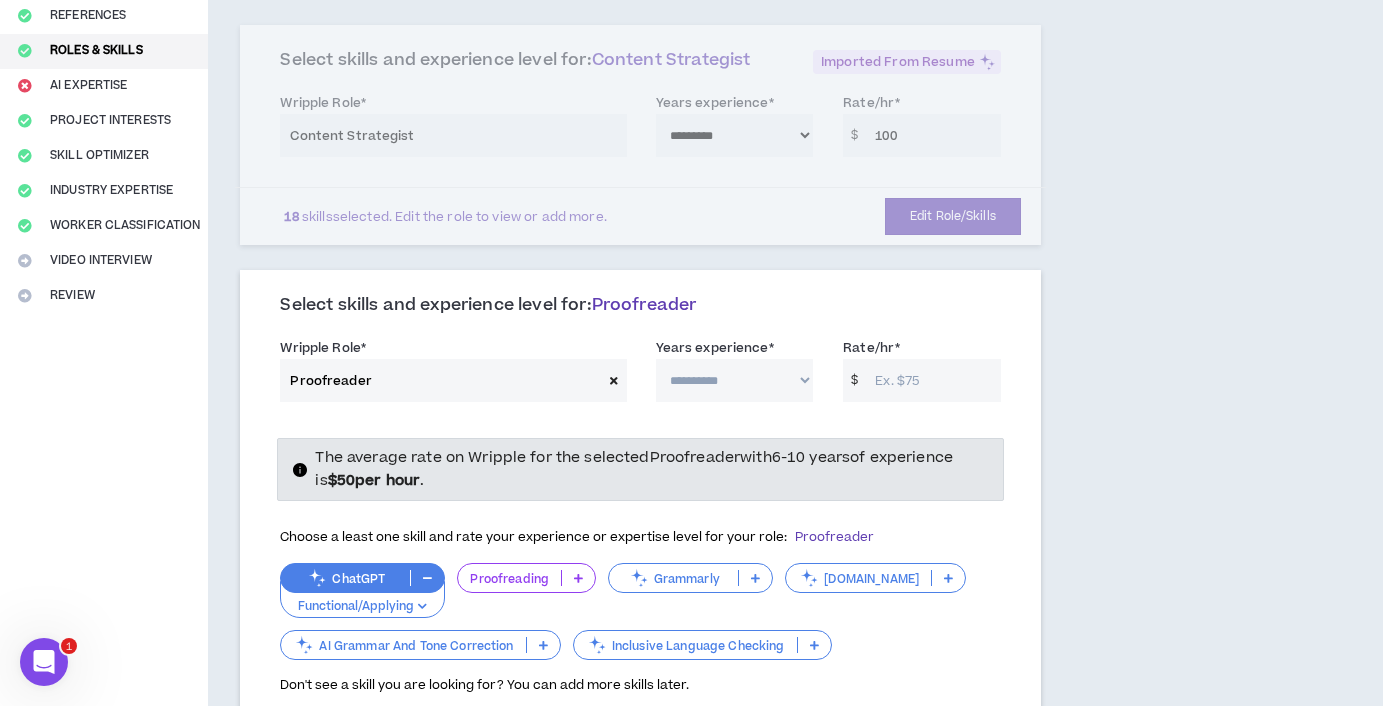 click on "**********" at bounding box center [735, 380] 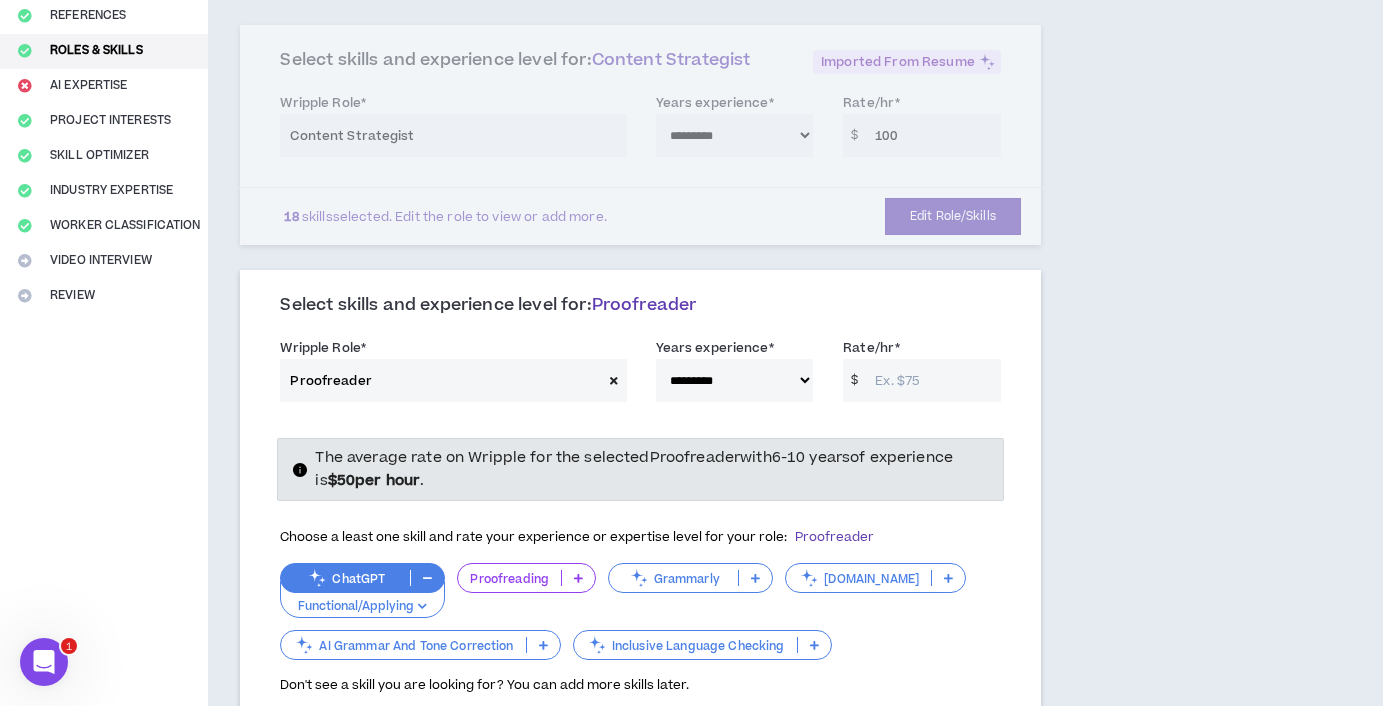 click on "**********" at bounding box center [735, 380] 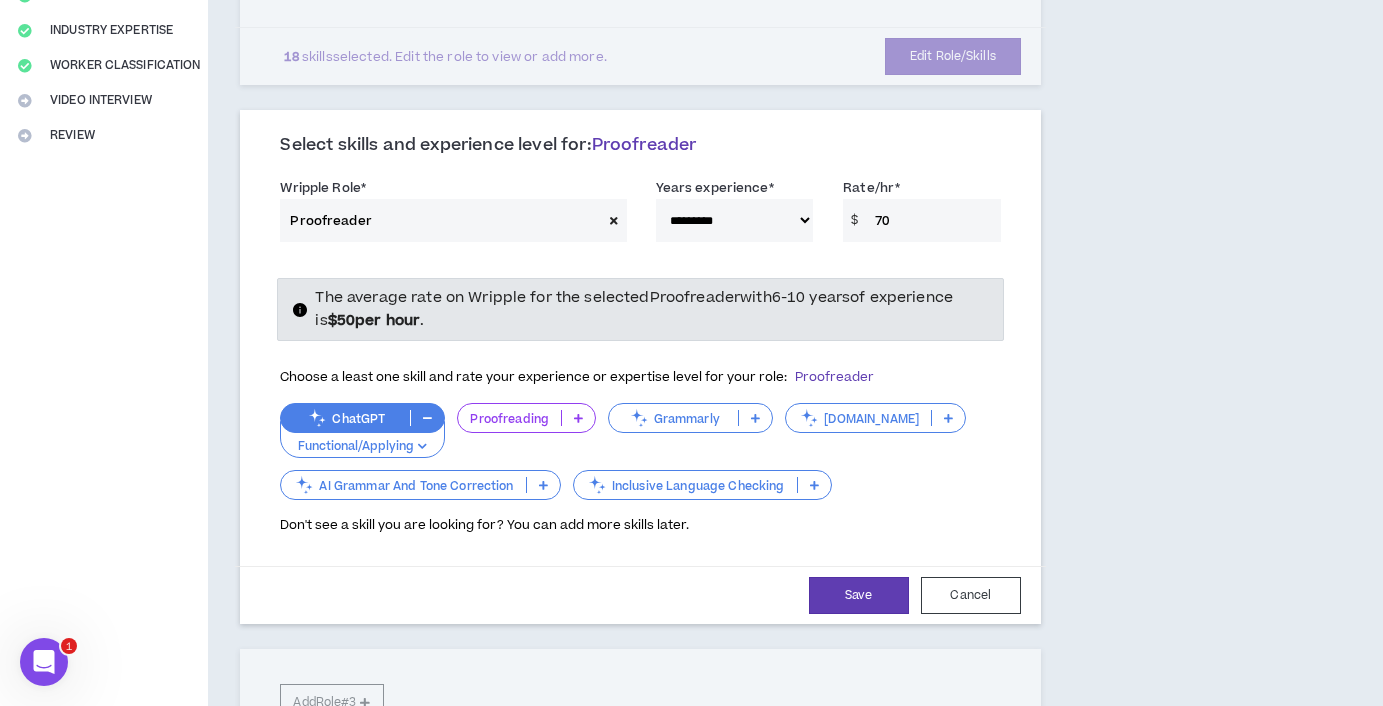 scroll, scrollTop: 405, scrollLeft: 0, axis: vertical 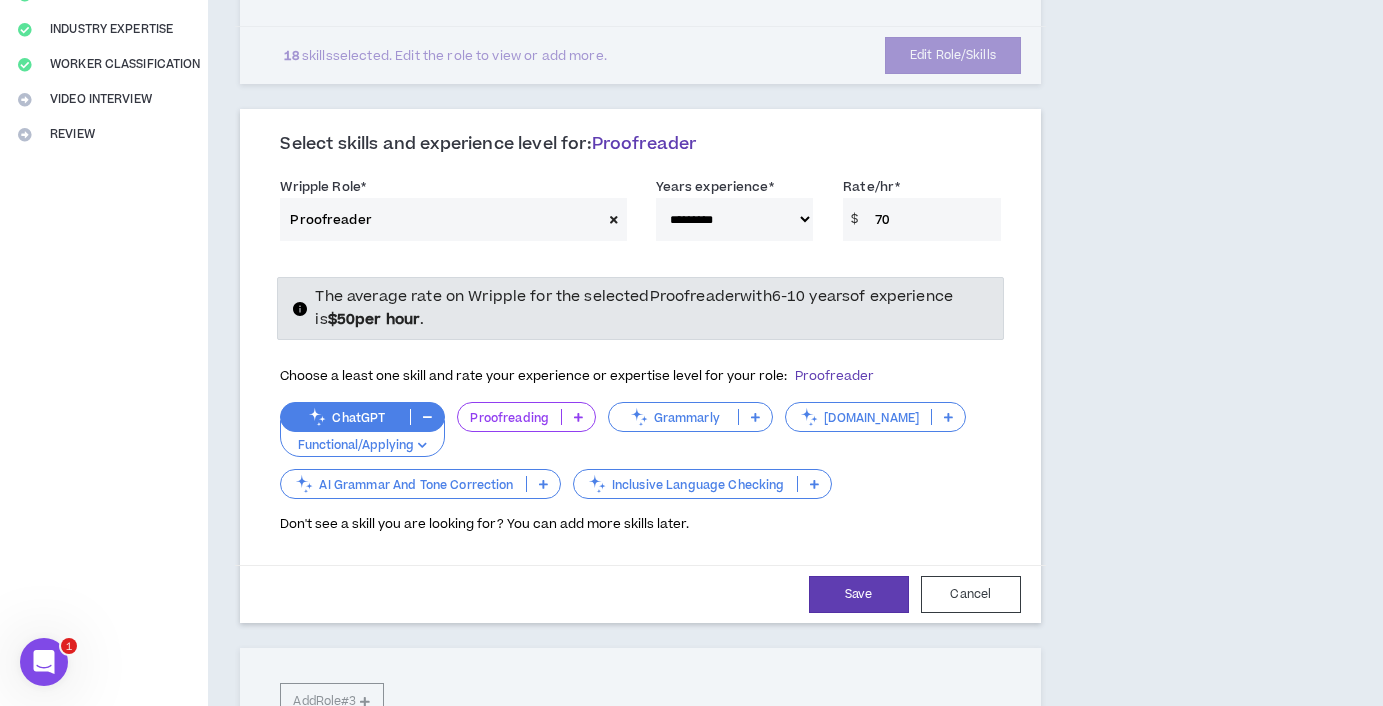 type on "70" 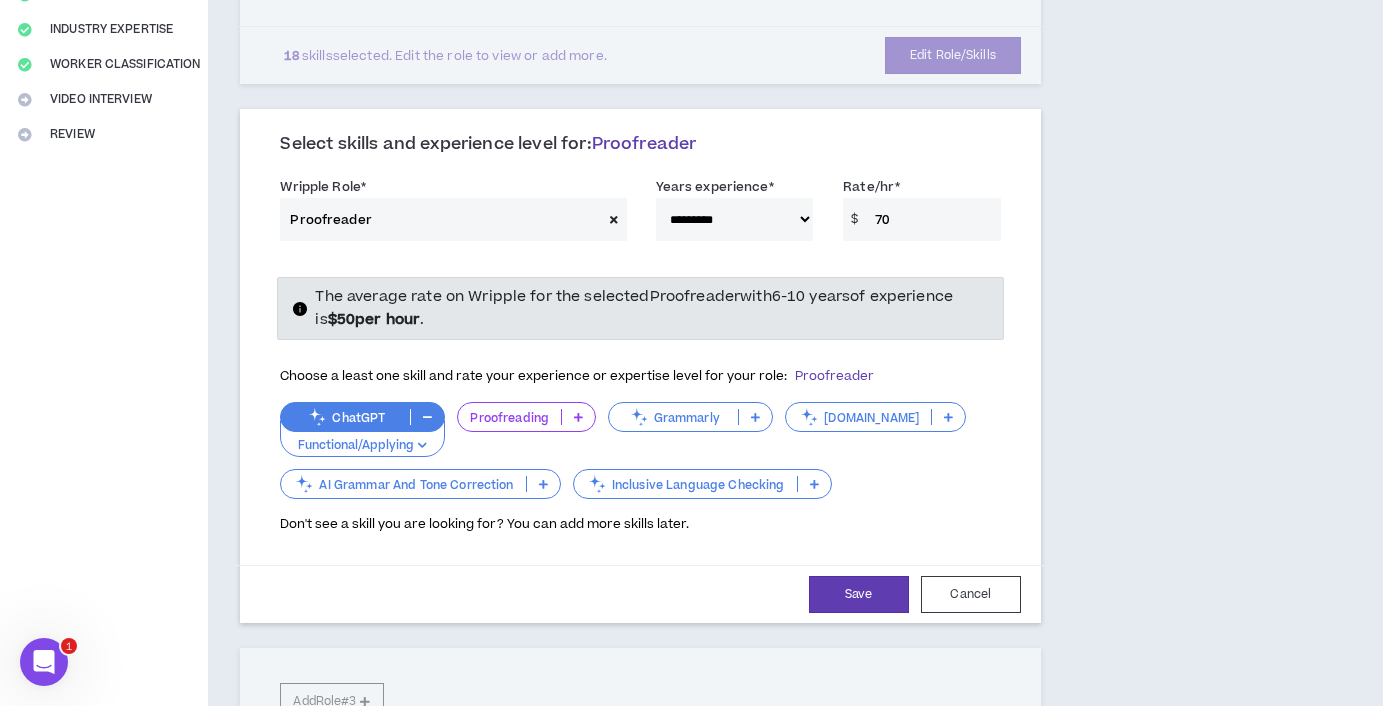 click at bounding box center [578, 417] 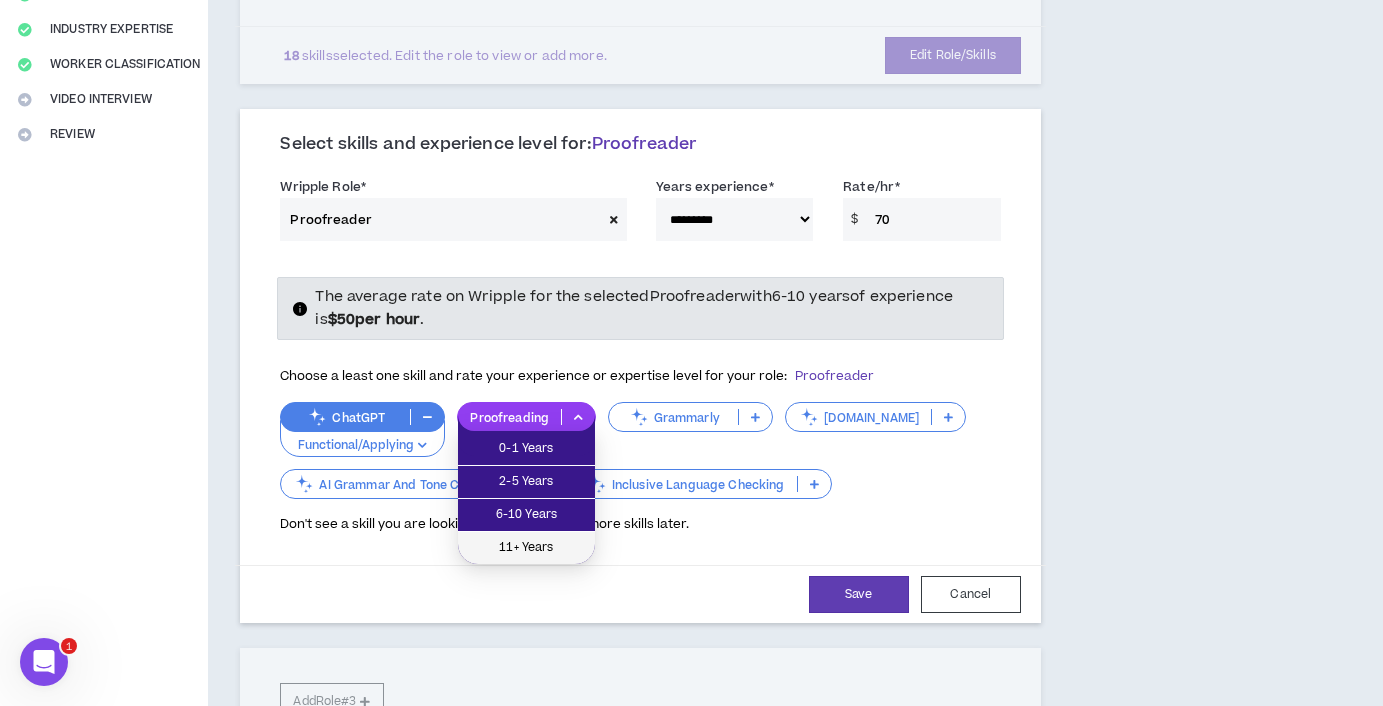 click on "11+ Years" at bounding box center (526, 548) 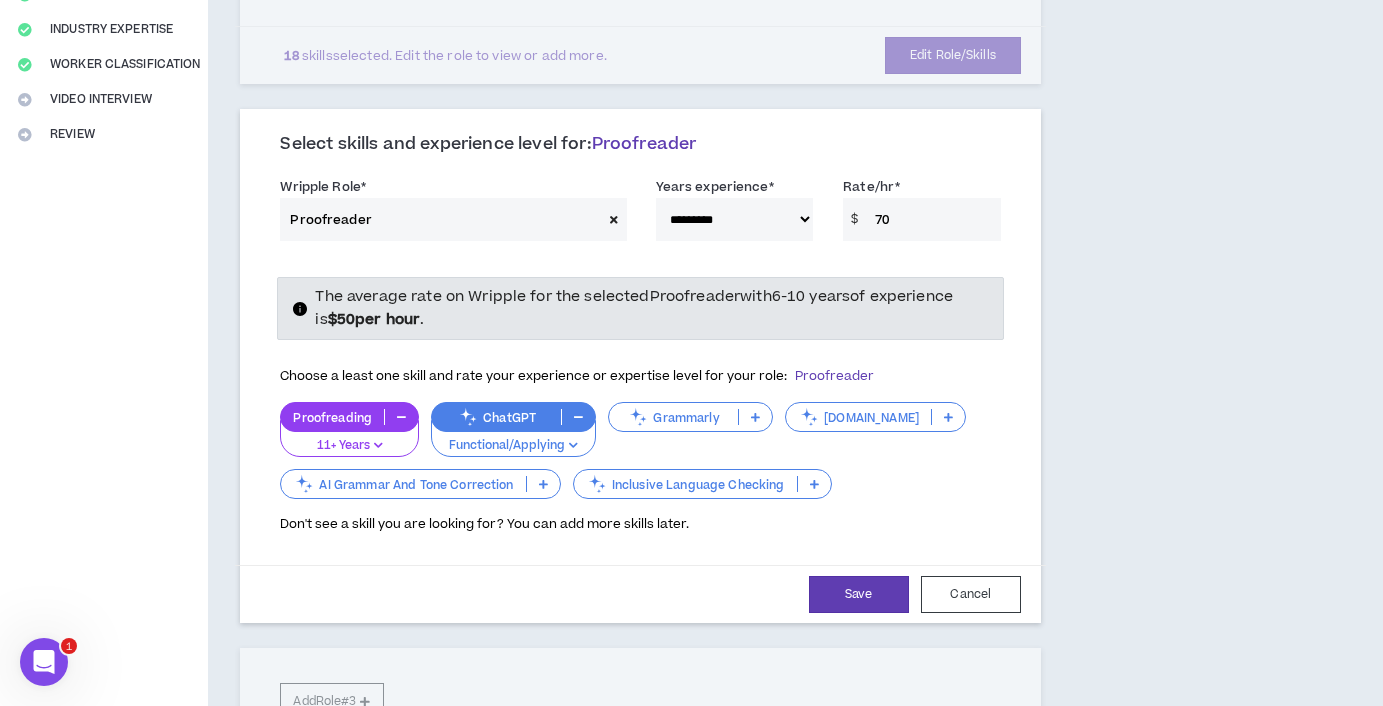 click at bounding box center (755, 417) 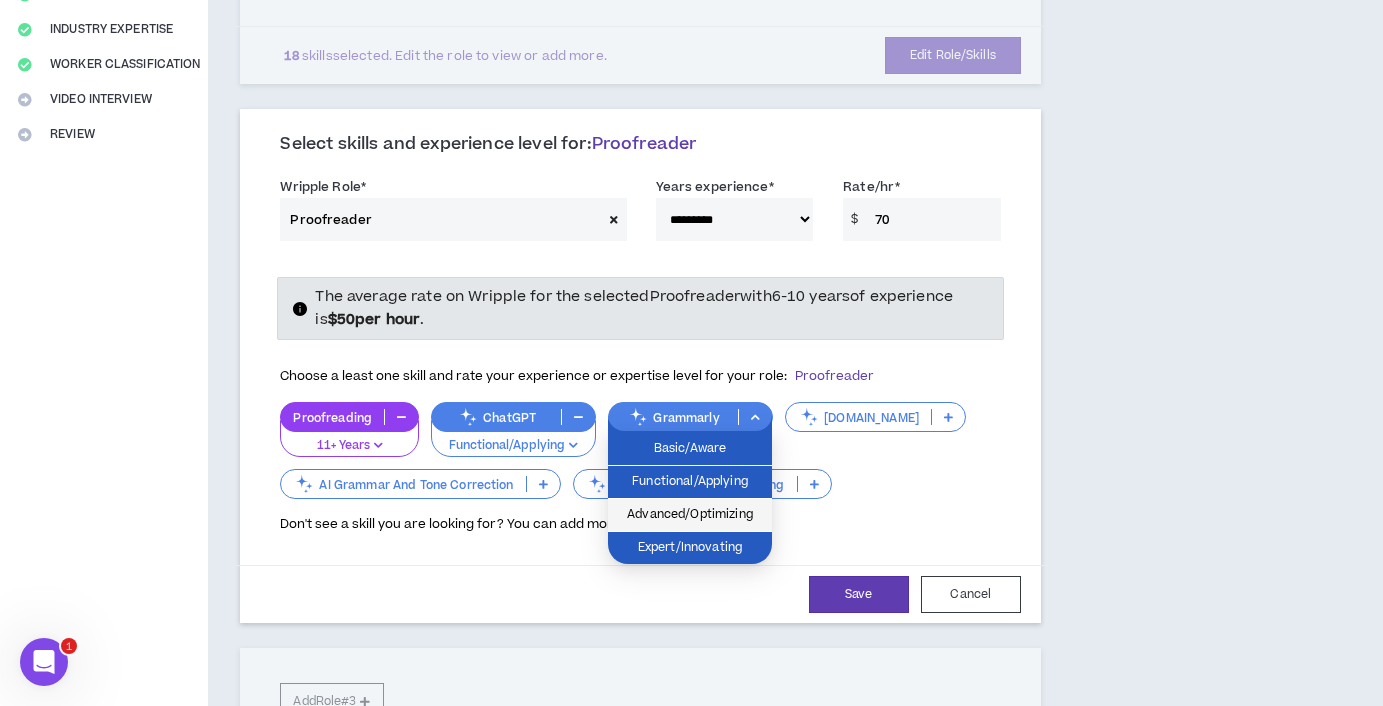 click on "Advanced/Optimizing" at bounding box center [690, 515] 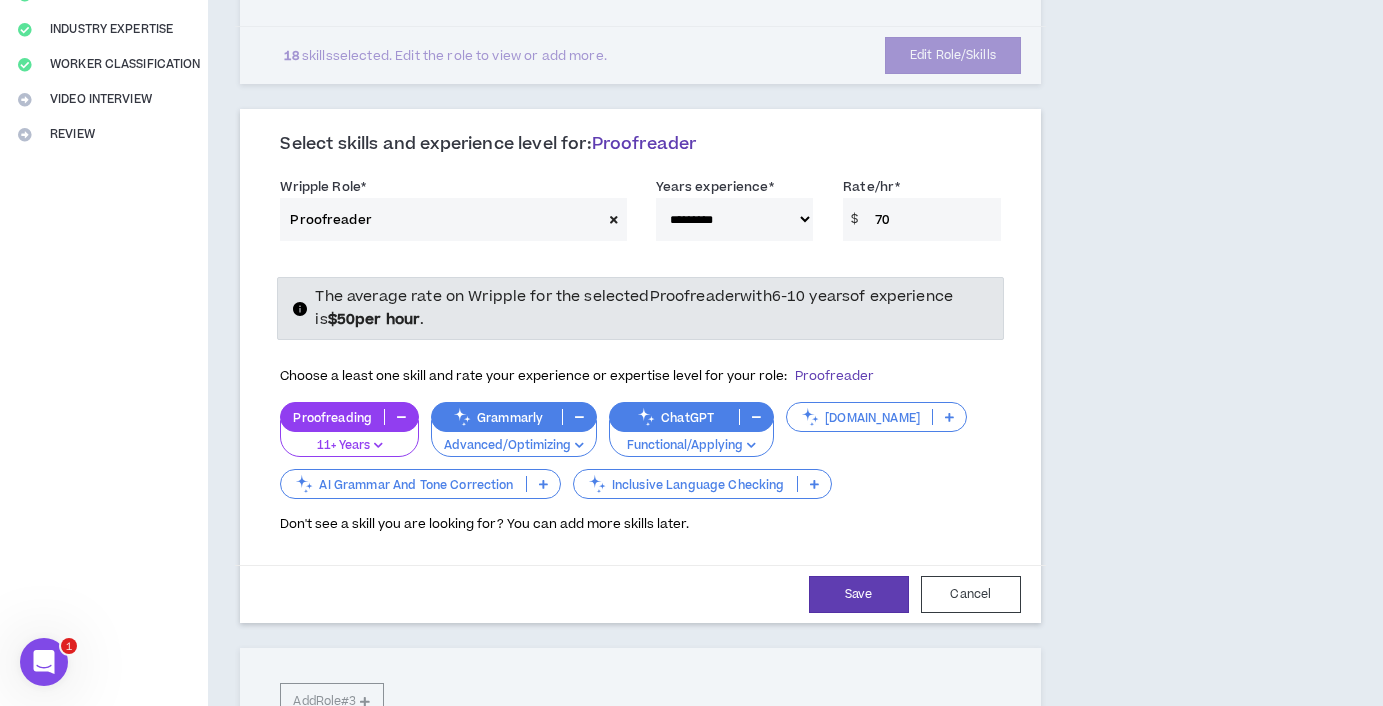 click at bounding box center (543, 484) 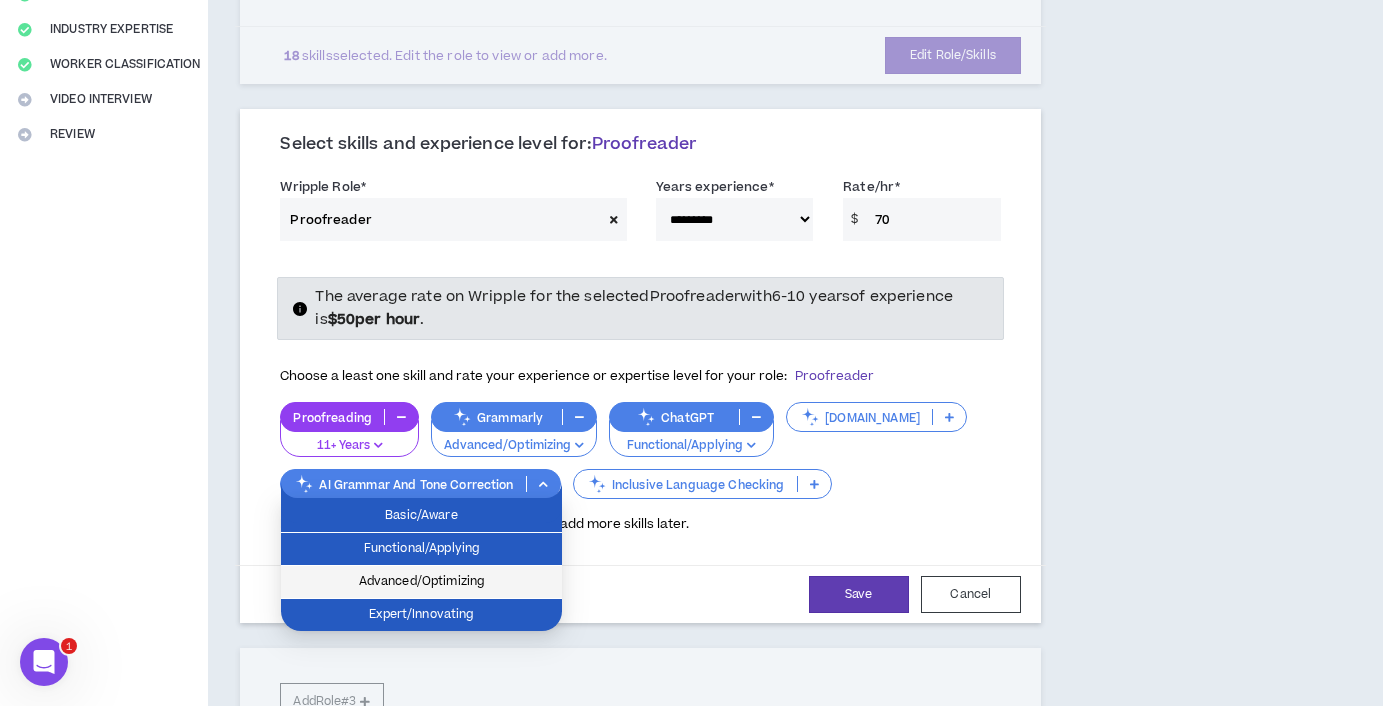 click on "Advanced/Optimizing" at bounding box center (421, 582) 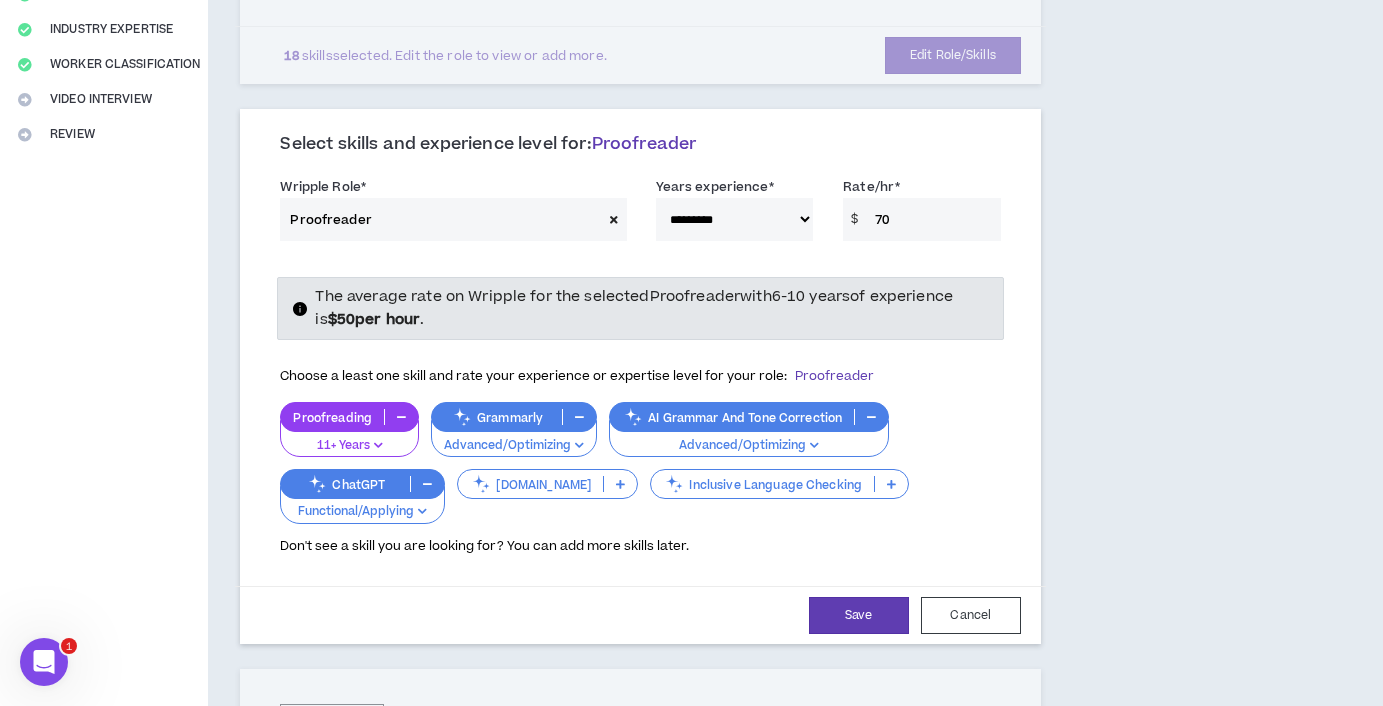 click at bounding box center (891, 484) 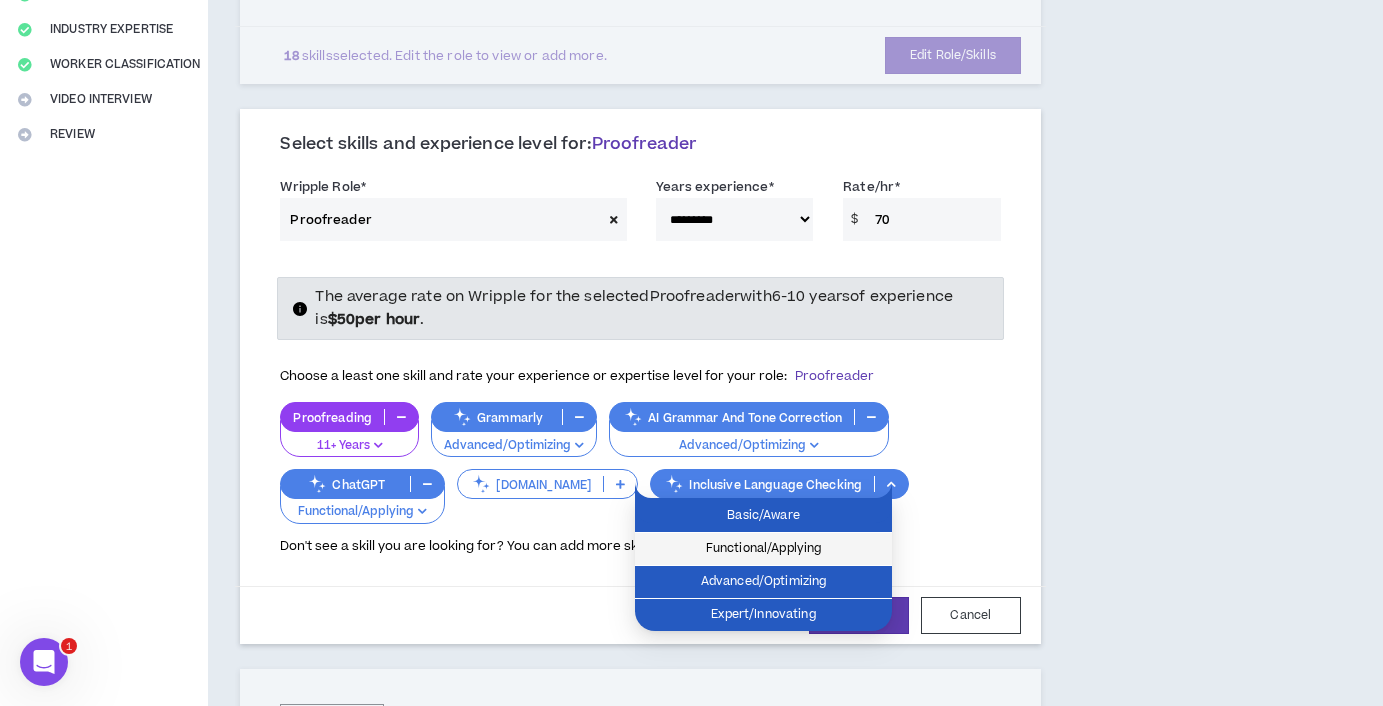 click on "Functional/Applying" at bounding box center (763, 549) 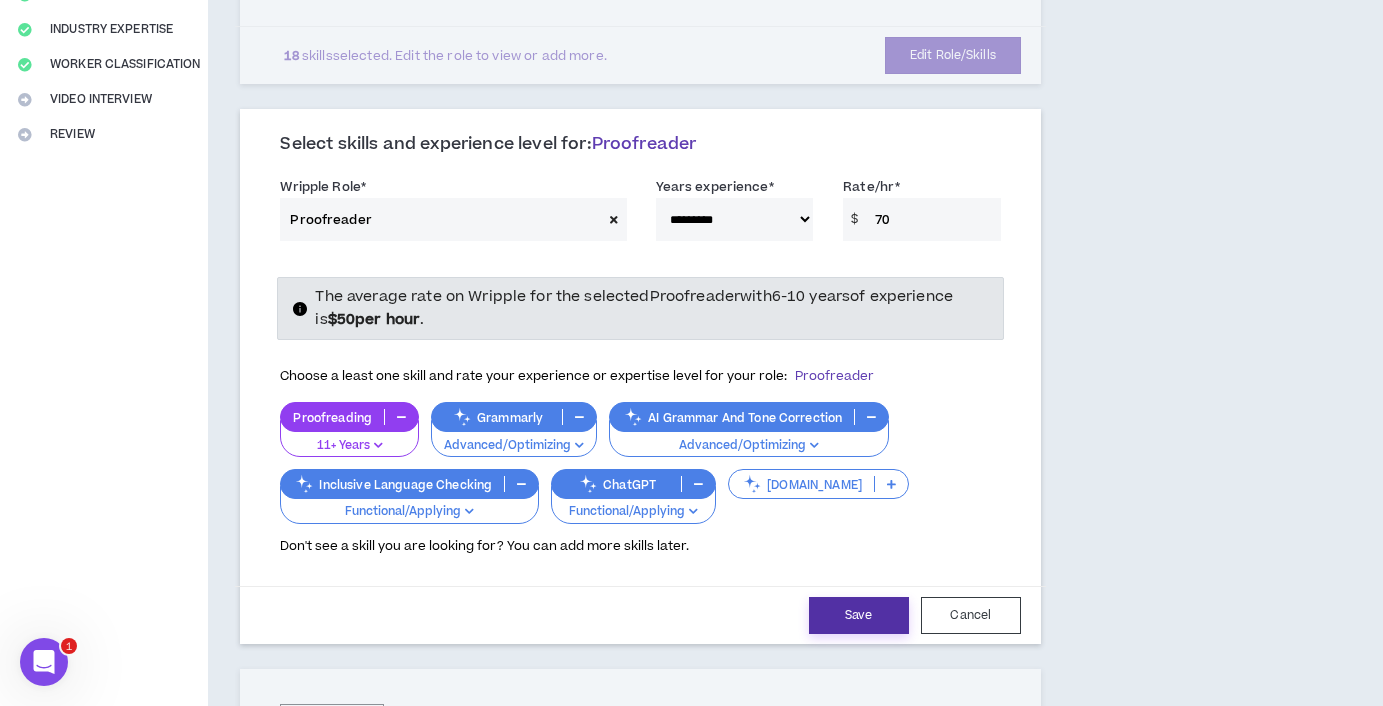 click on "Save" at bounding box center [859, 615] 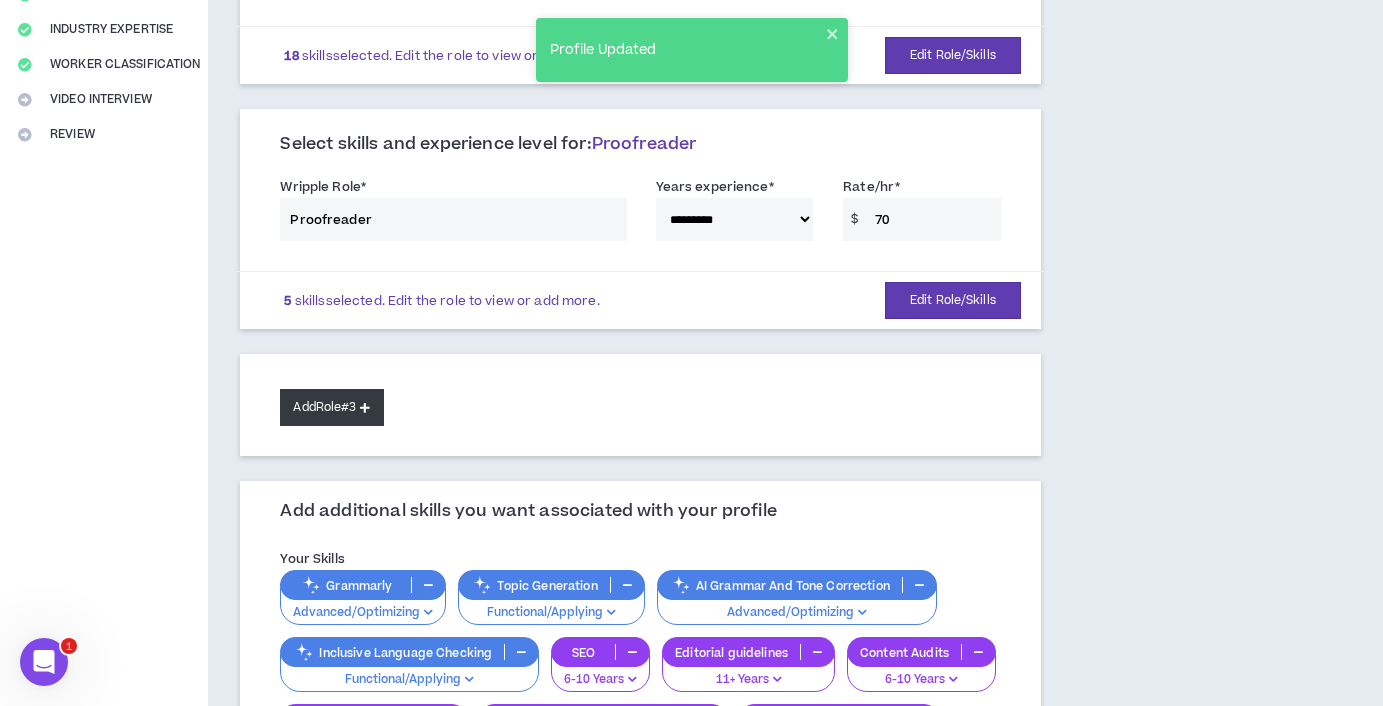 click on "Add  Role  #3" at bounding box center (331, 407) 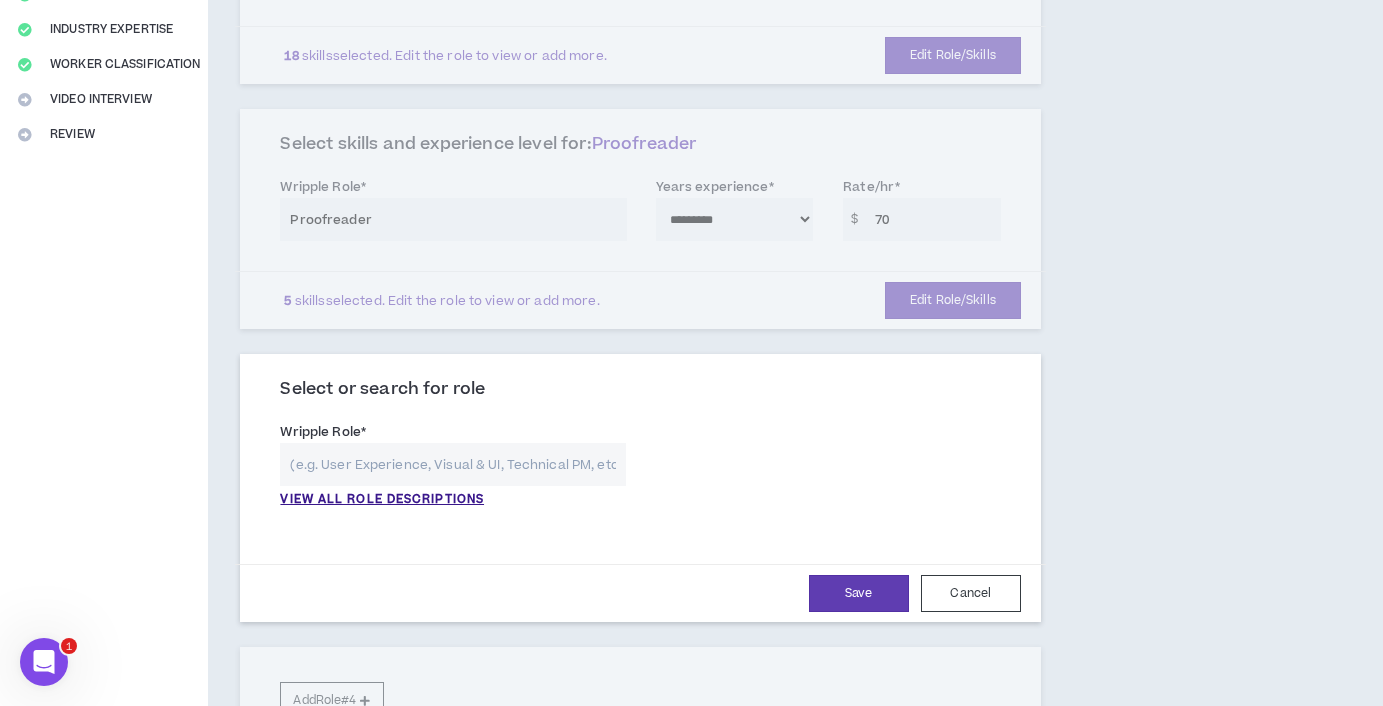click at bounding box center [452, 464] 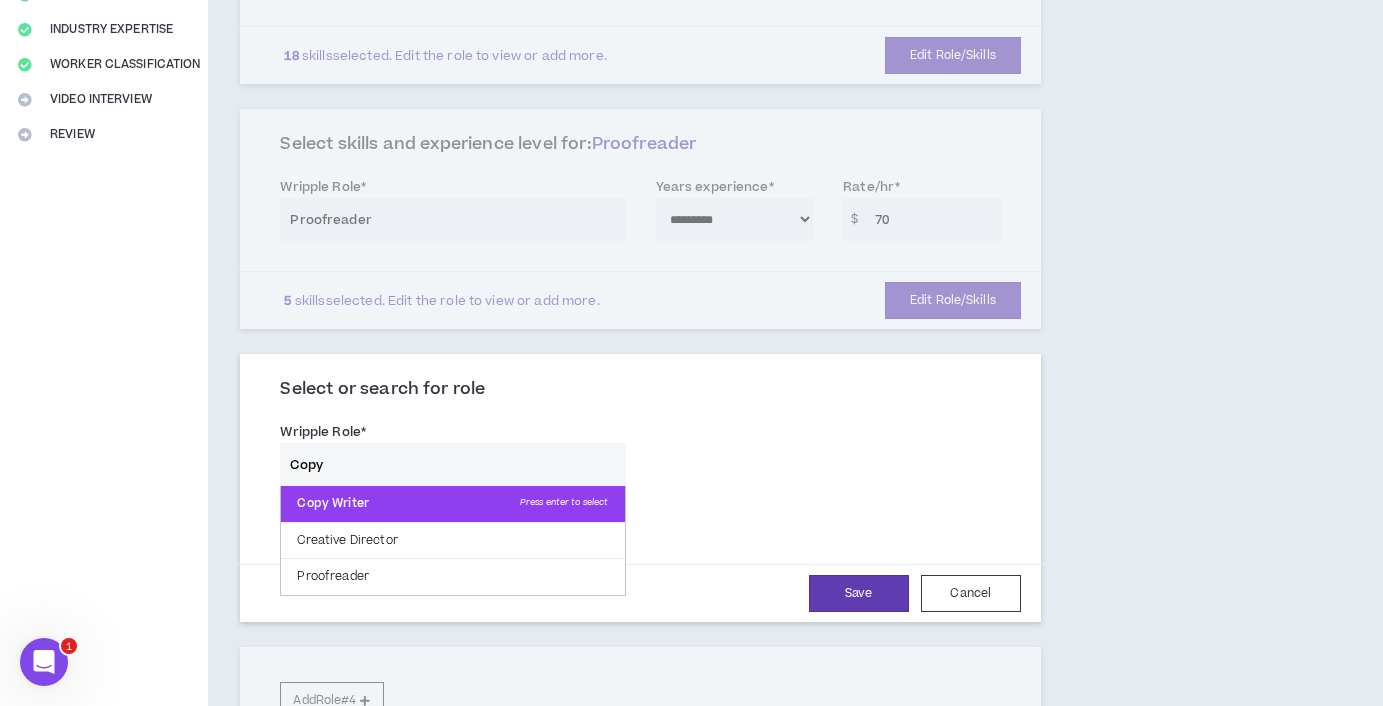 click on "Copy Writer Press enter to select" at bounding box center (452, 504) 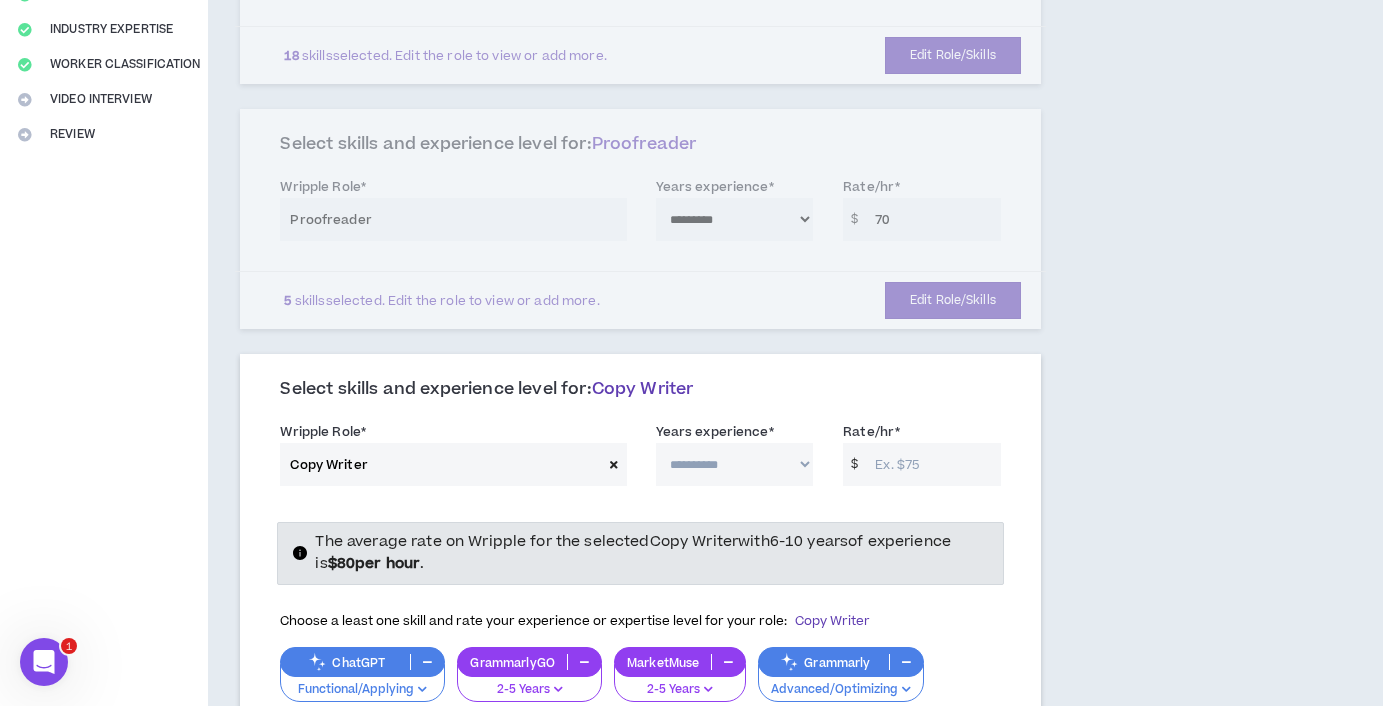 click on "**********" at bounding box center (735, 464) 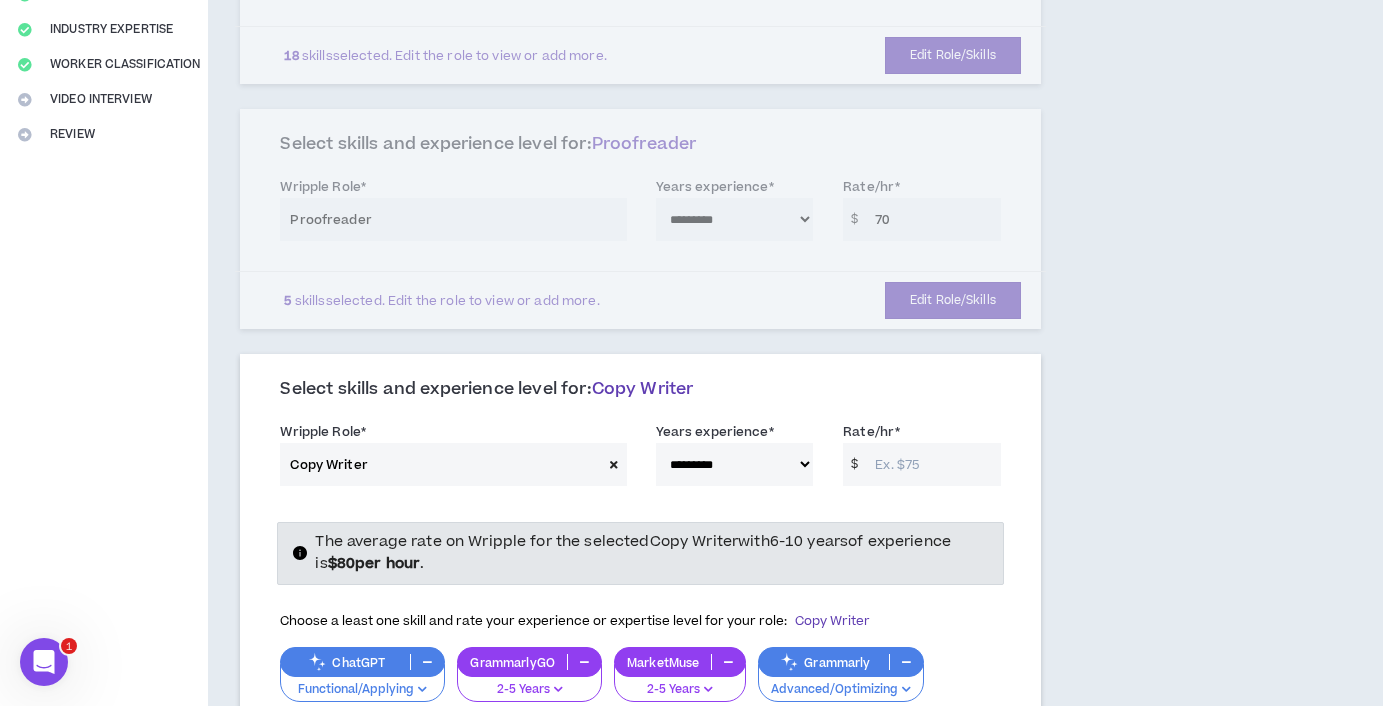 click on "Rate/hr  *" at bounding box center (932, 464) 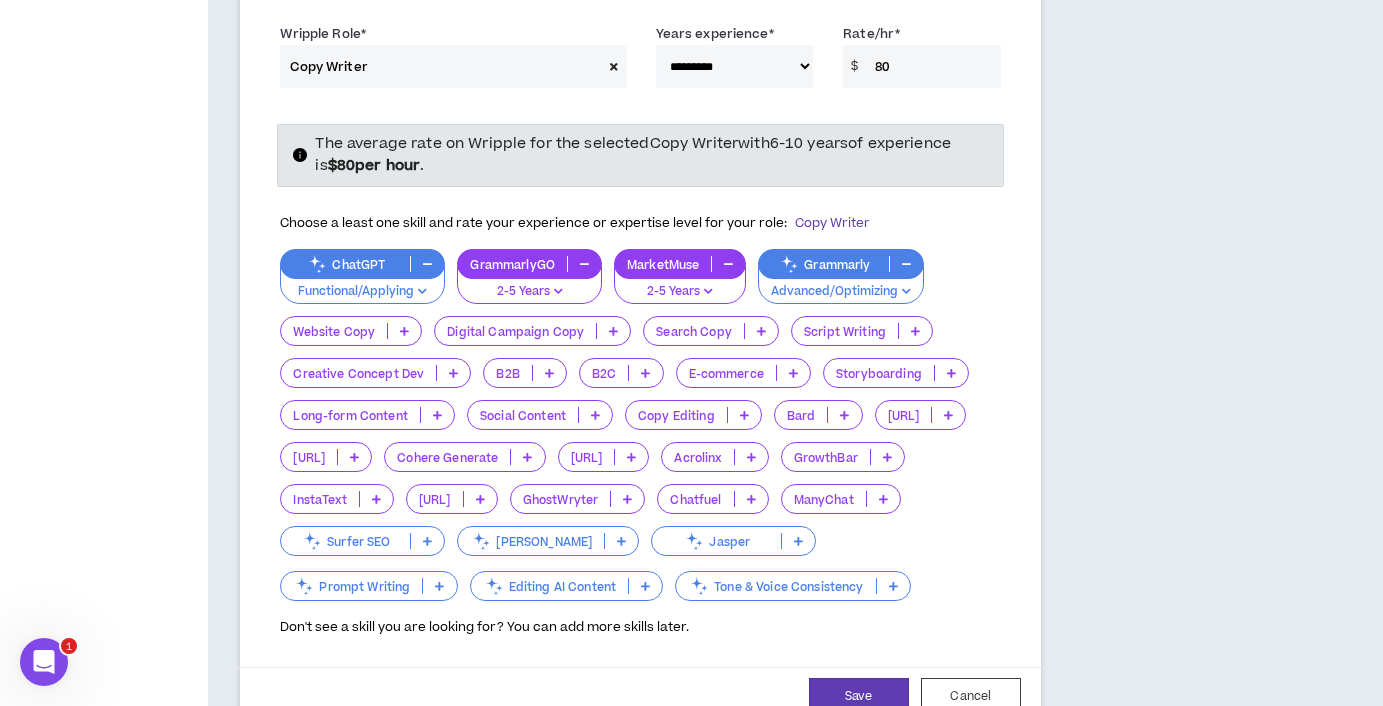 scroll, scrollTop: 812, scrollLeft: 0, axis: vertical 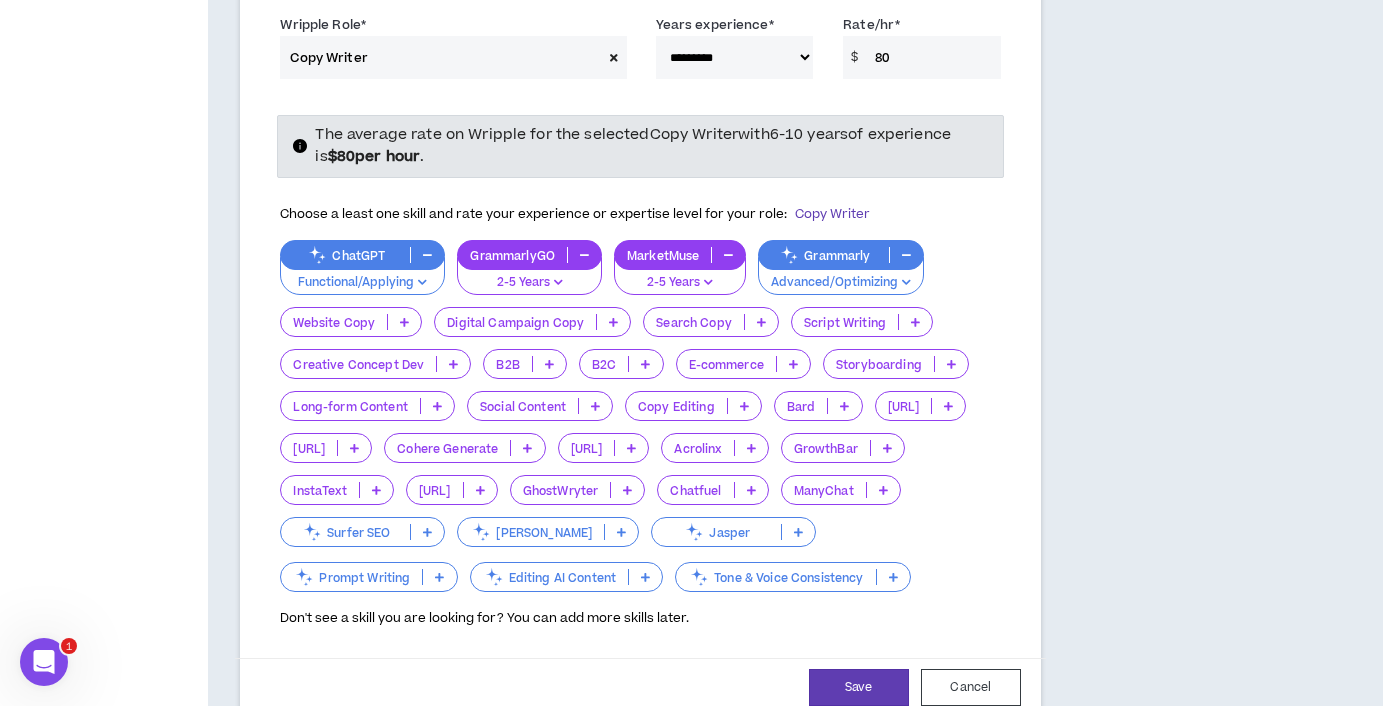 type on "80" 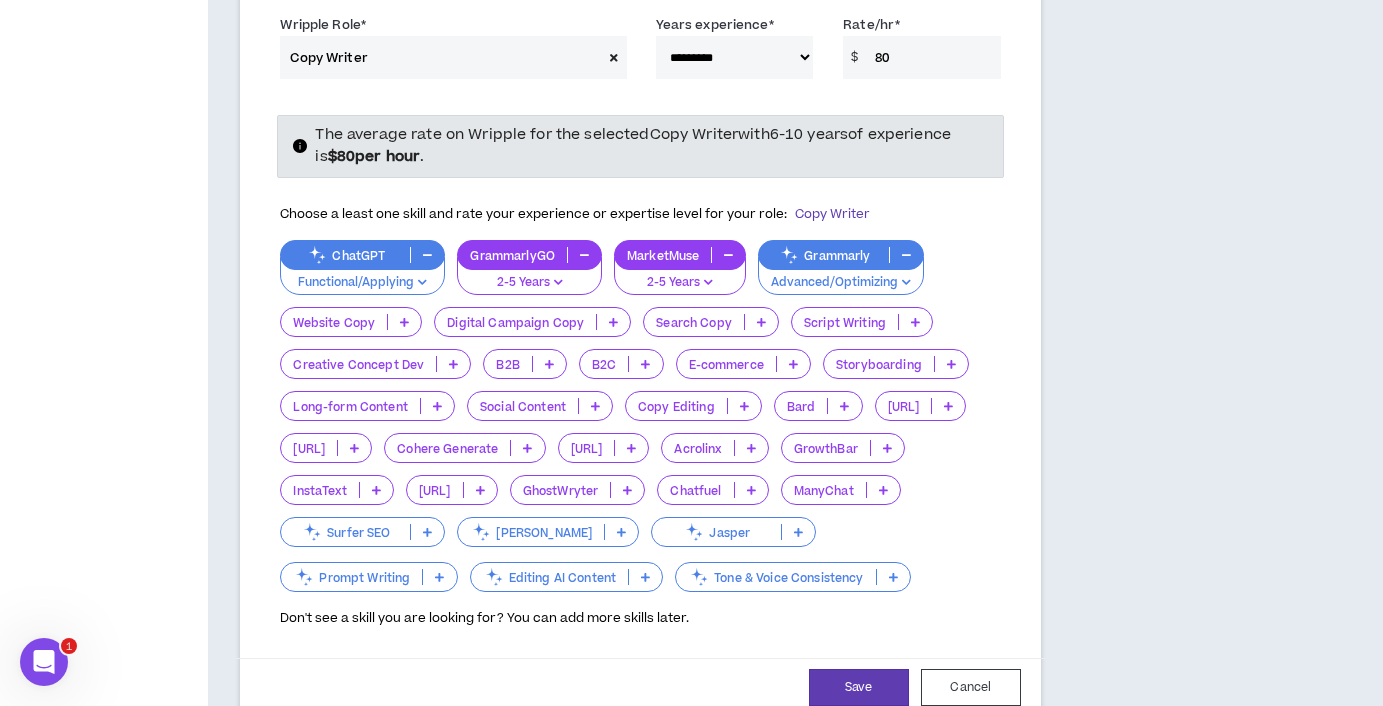 click at bounding box center (404, 322) 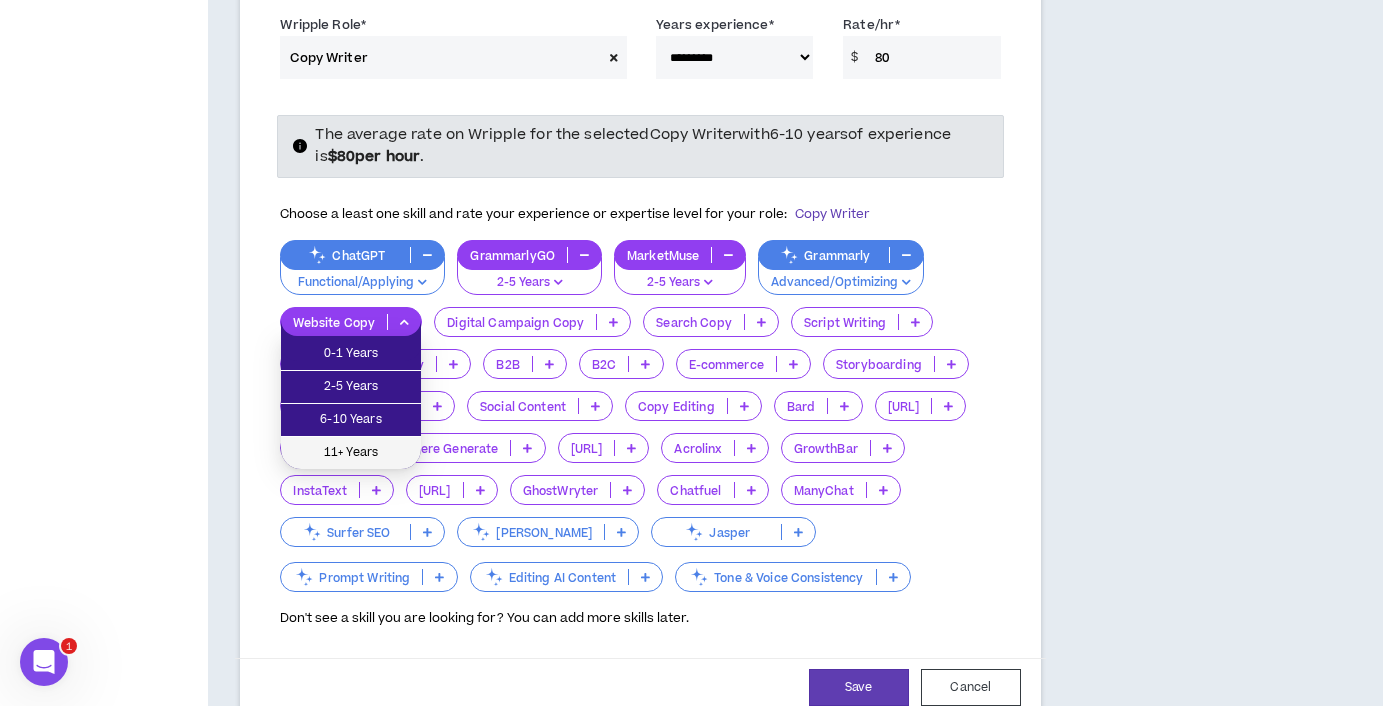 click on "11+ Years" at bounding box center [351, 453] 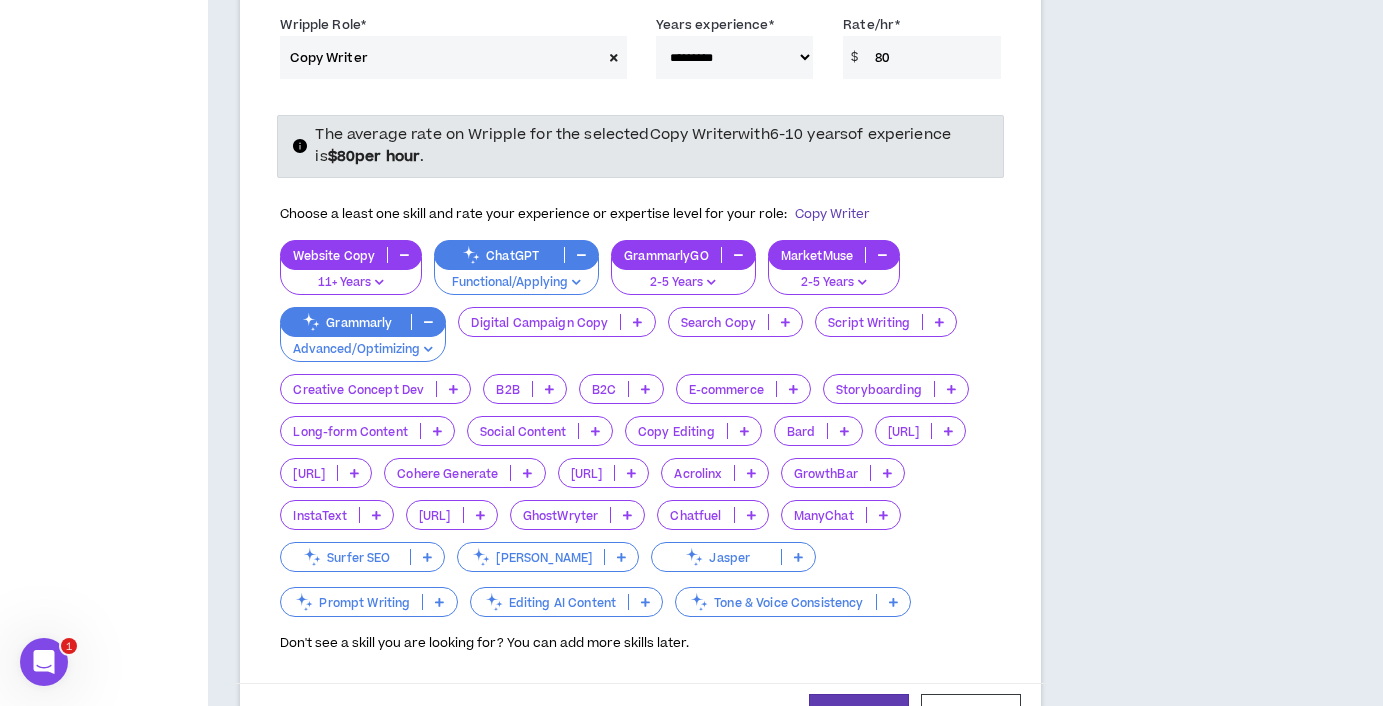 click at bounding box center (637, 322) 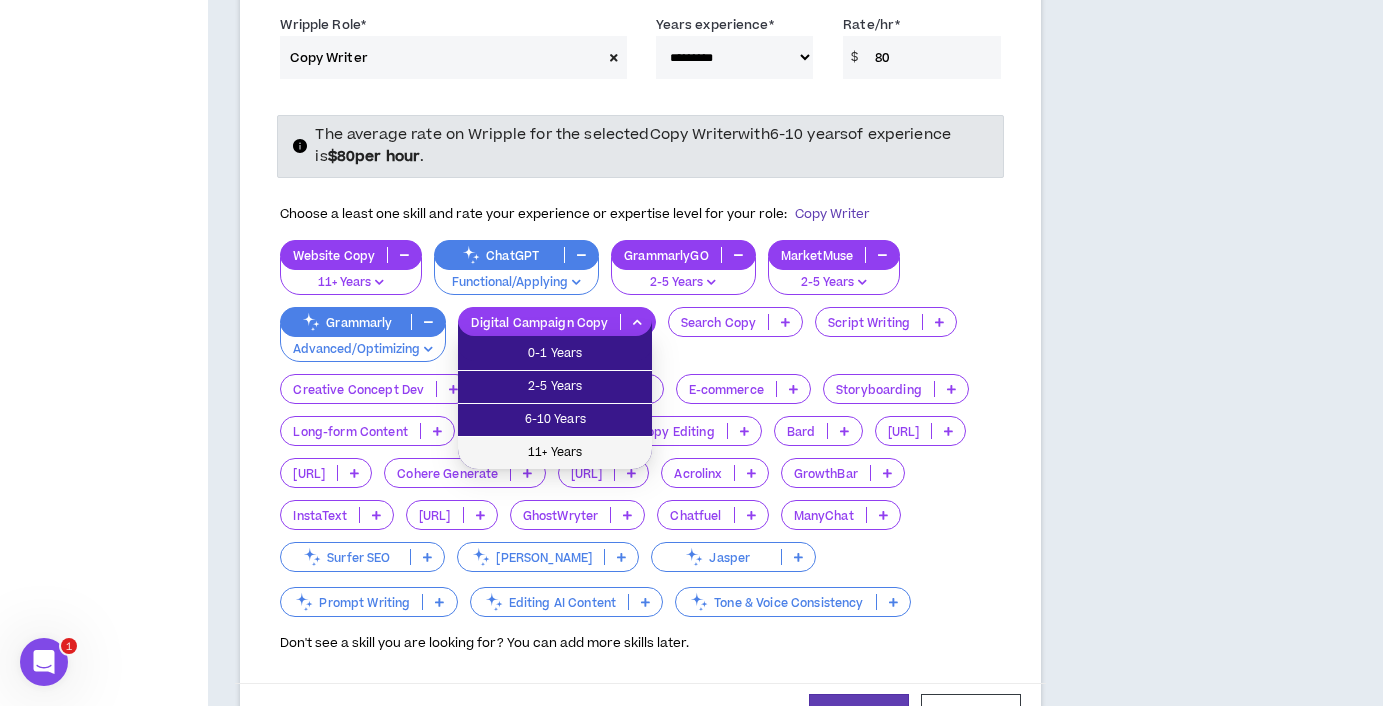 click on "11+ Years" at bounding box center (555, 453) 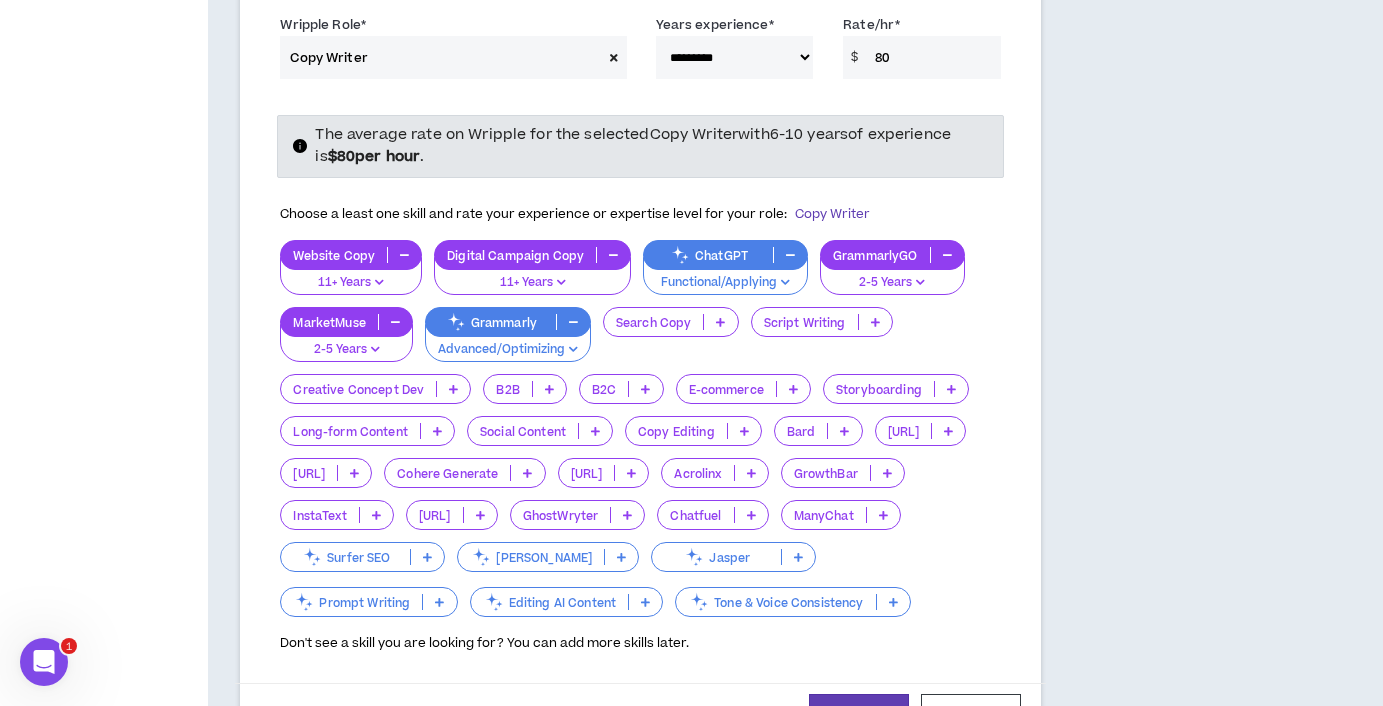 click at bounding box center [720, 322] 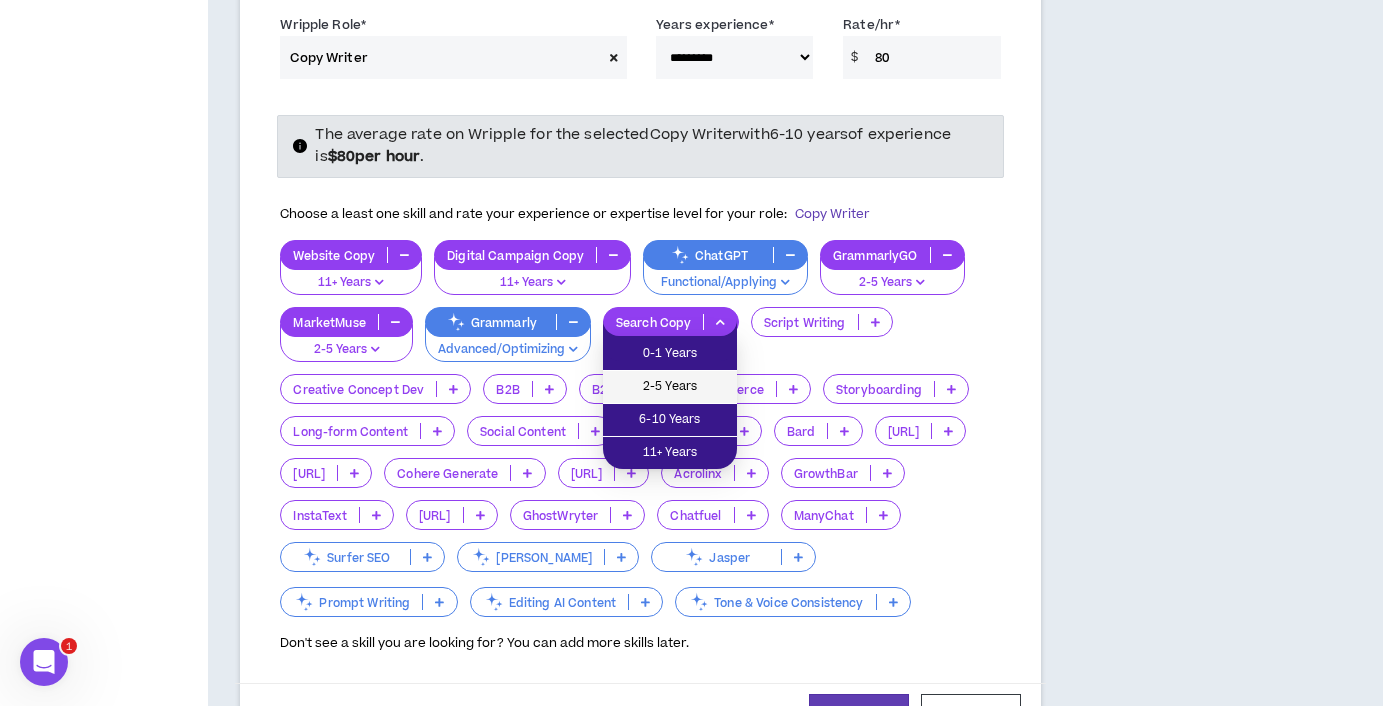 click on "2-5 Years" at bounding box center (670, 387) 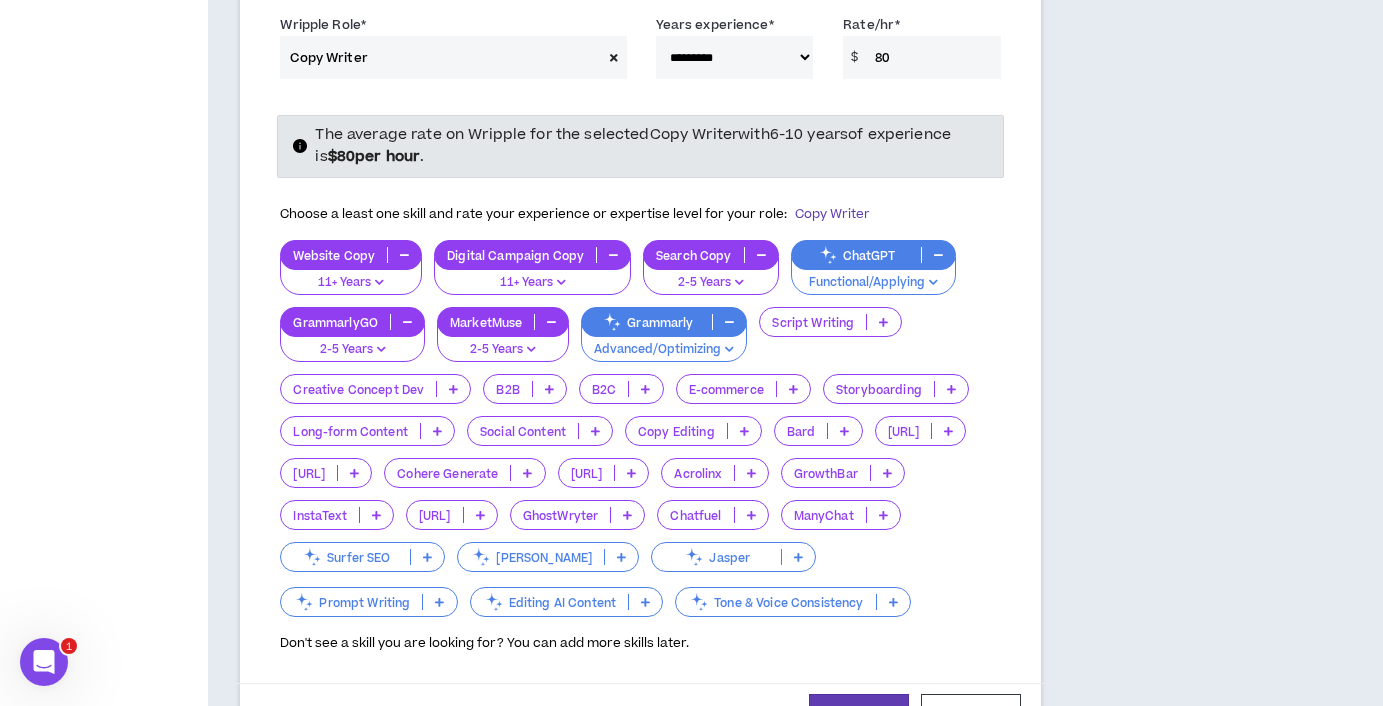 click at bounding box center [645, 389] 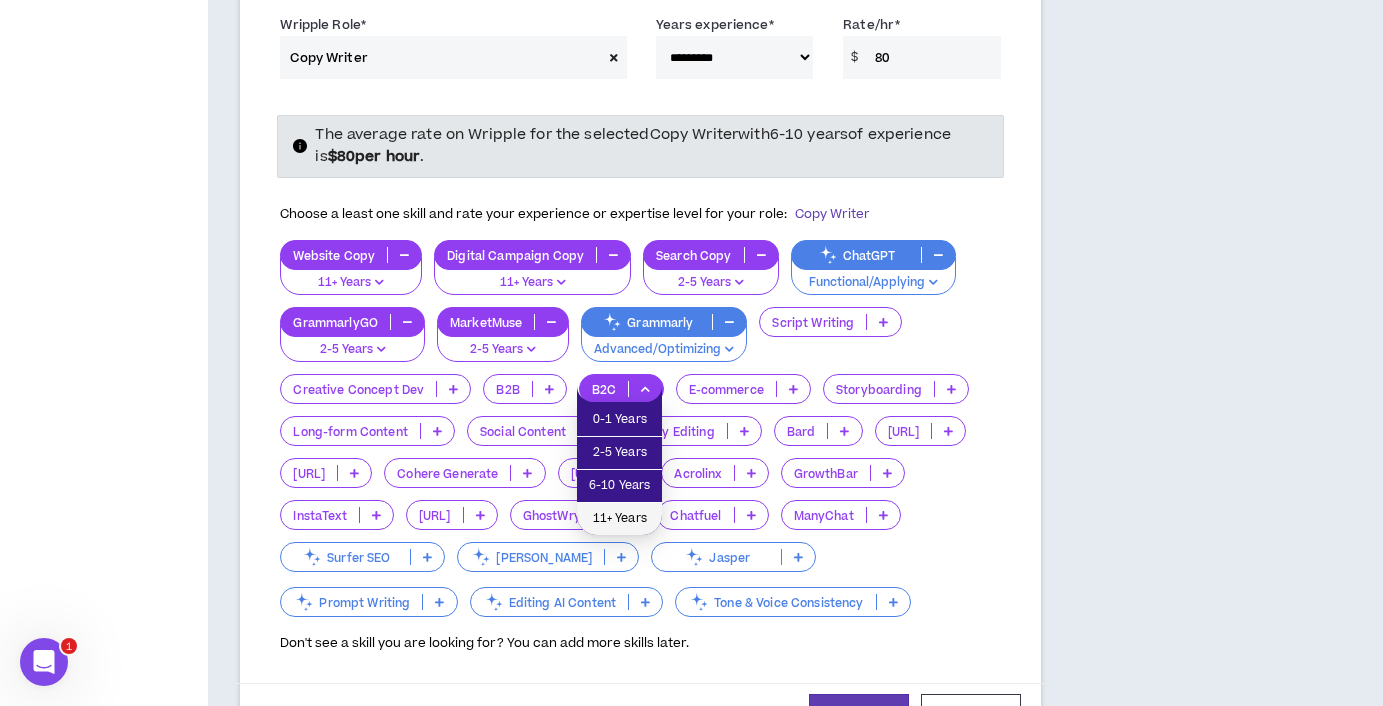 click on "11+ Years" at bounding box center [619, 519] 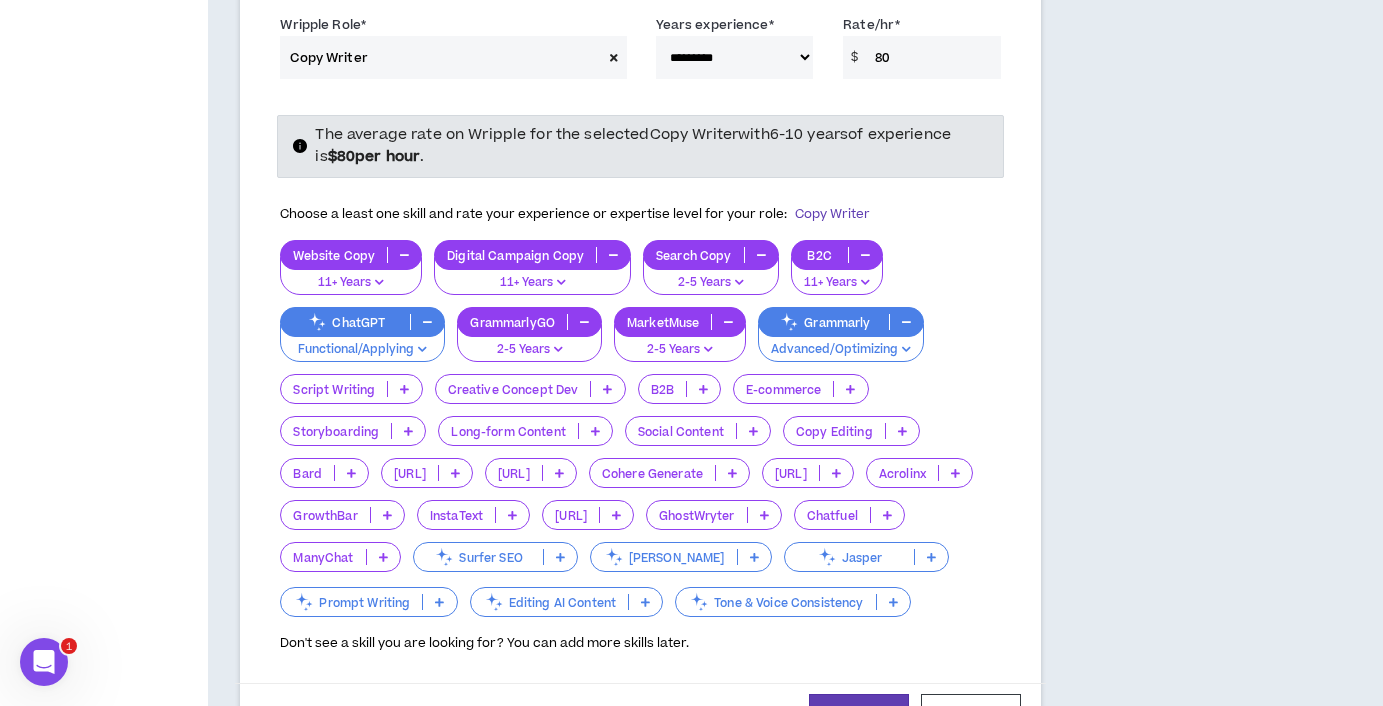 click at bounding box center (595, 431) 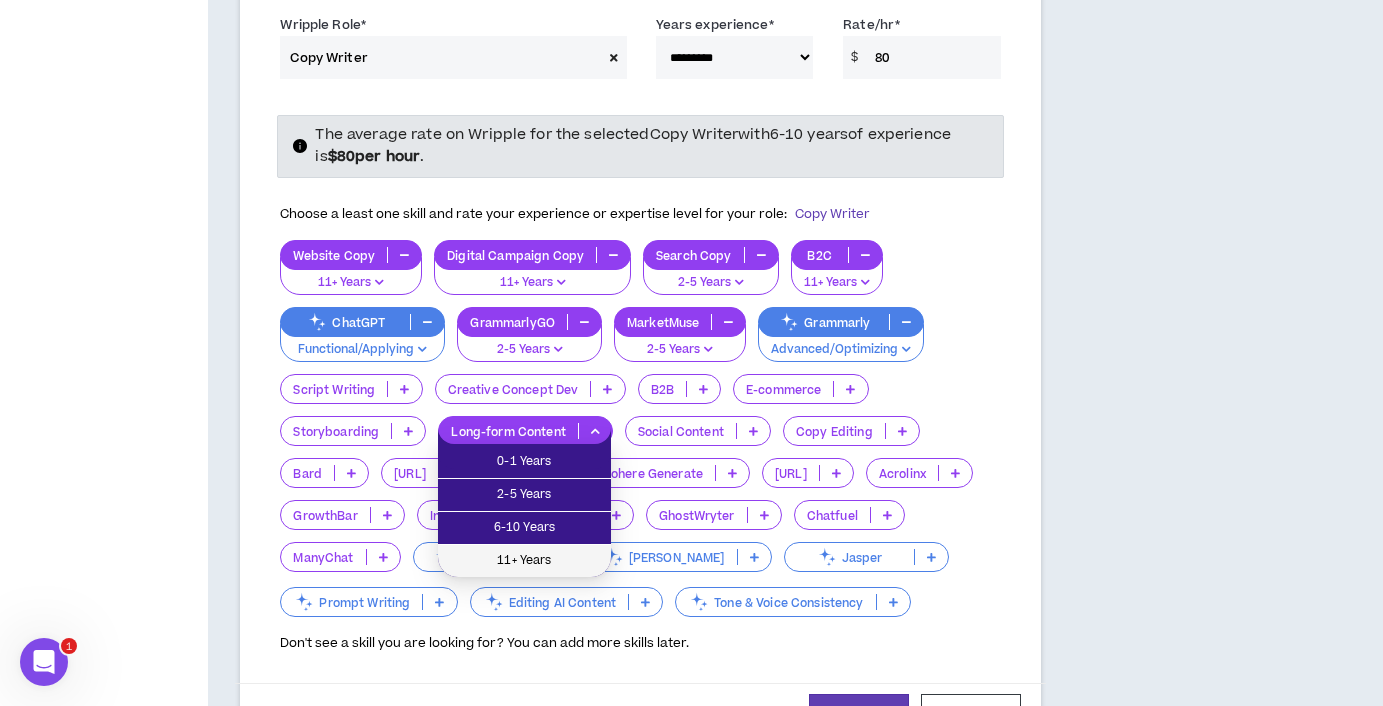 click on "11+ Years" at bounding box center (524, 561) 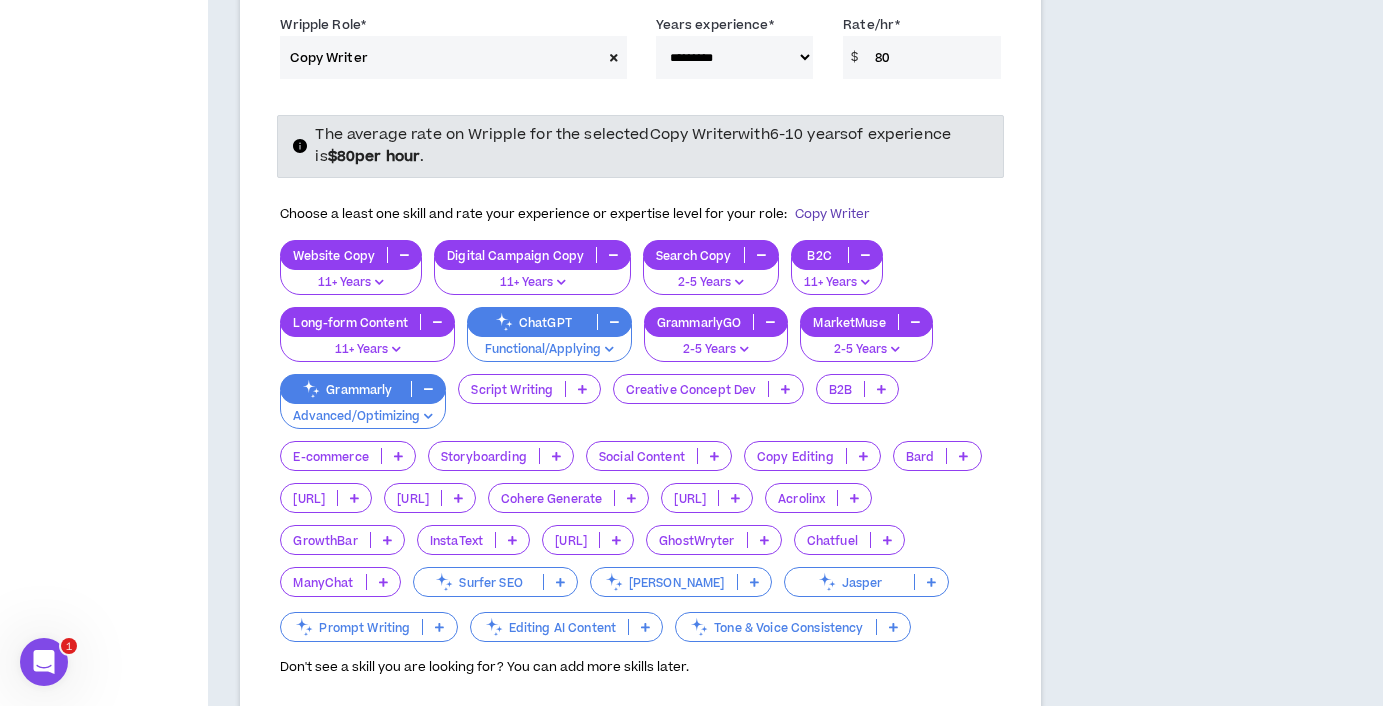 click at bounding box center [398, 456] 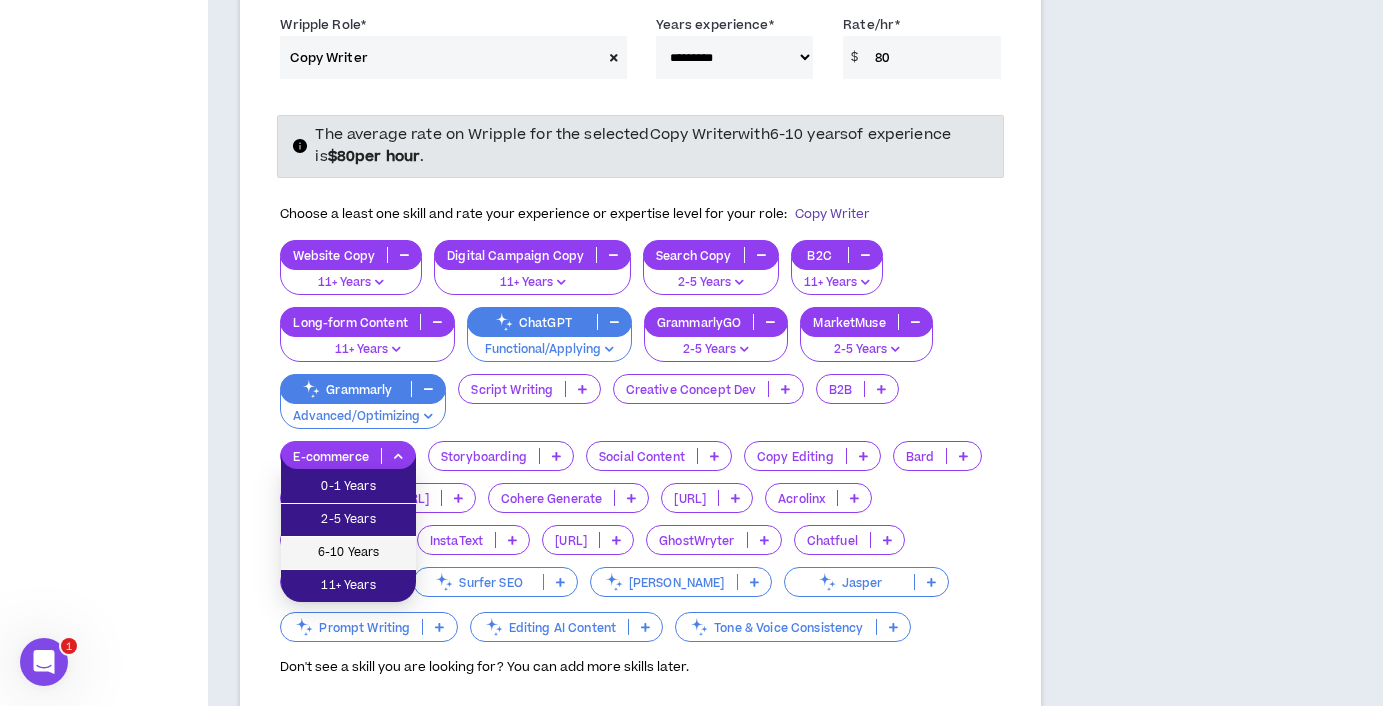 click on "6-10 Years" at bounding box center (348, 553) 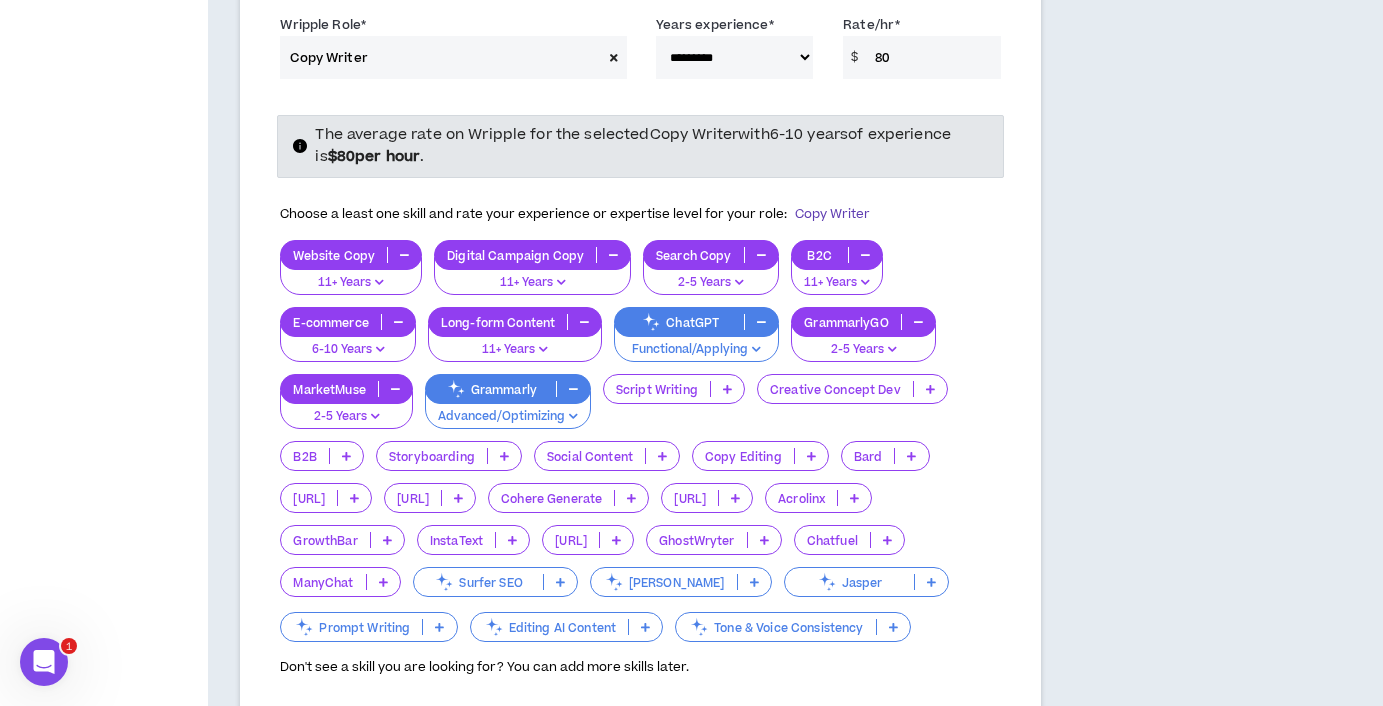 click at bounding box center [811, 456] 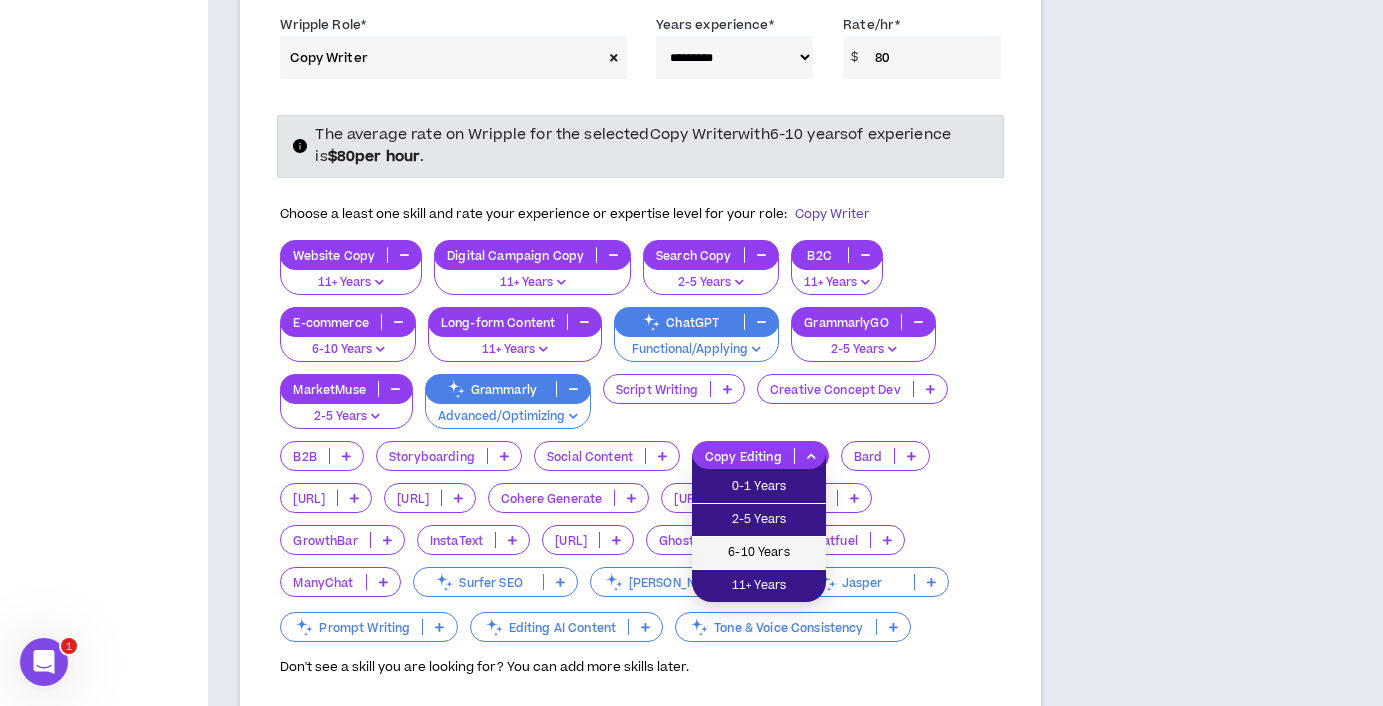 click on "6-10 Years" at bounding box center (759, 553) 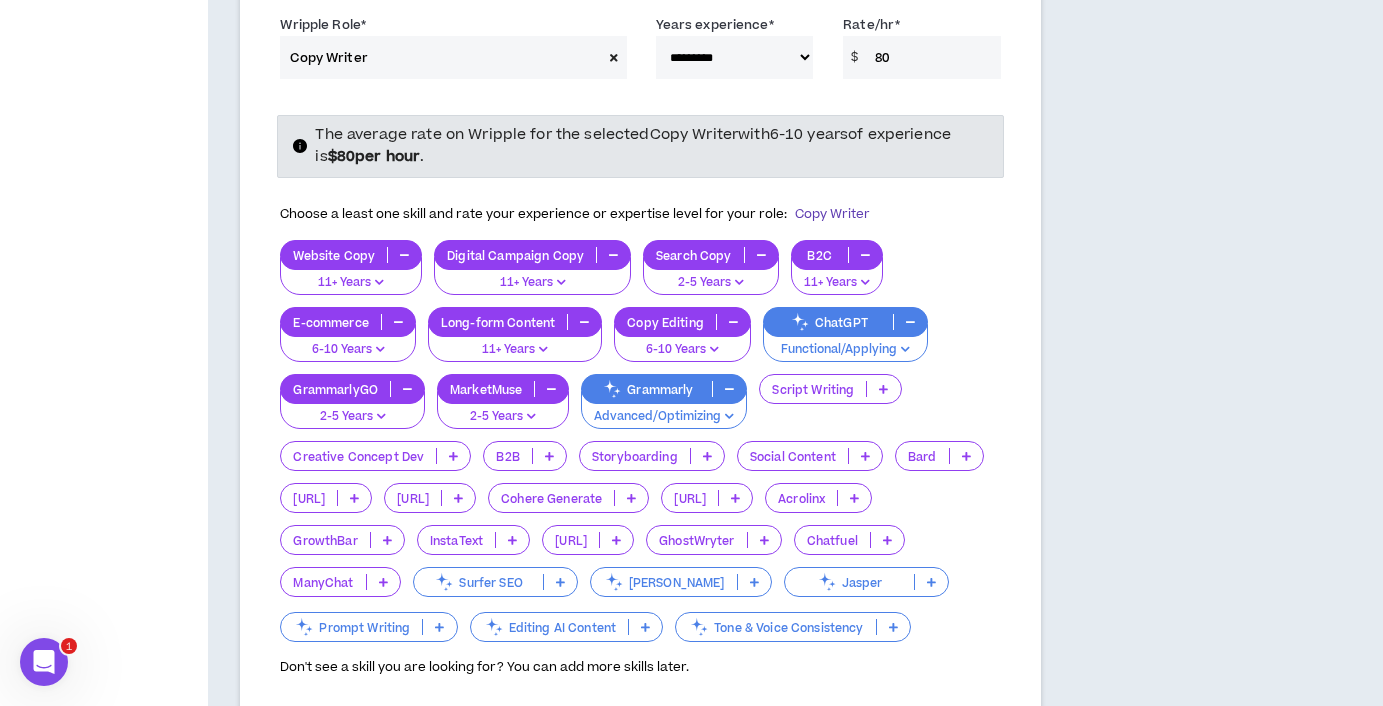 click at bounding box center [645, 627] 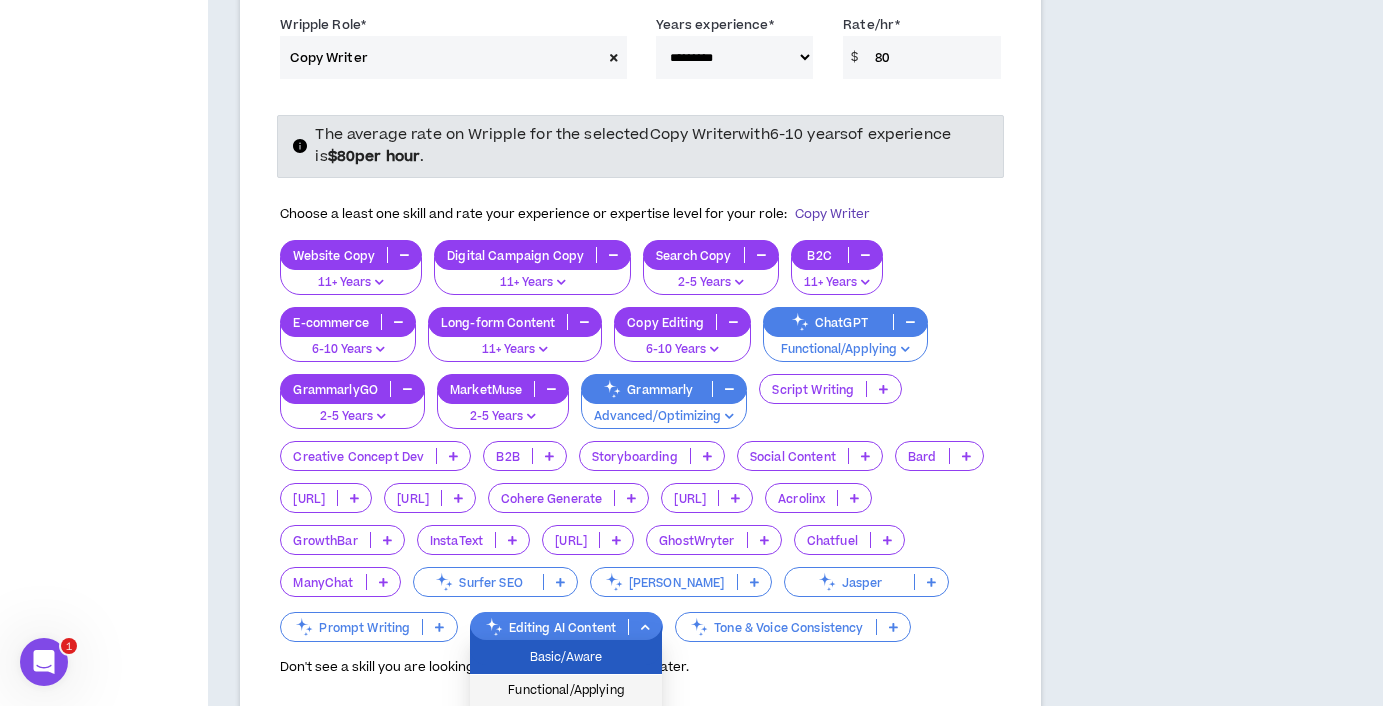click on "Functional/Applying" at bounding box center [566, 691] 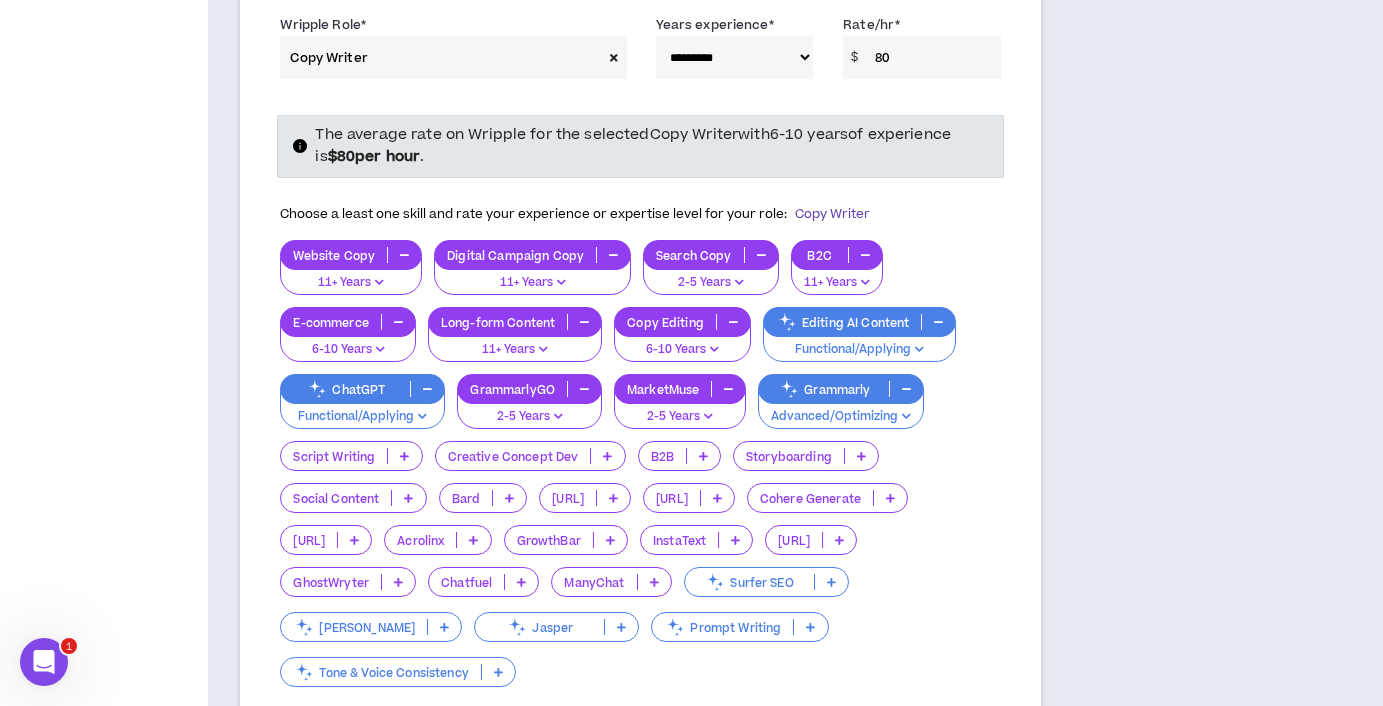 click at bounding box center (427, 389) 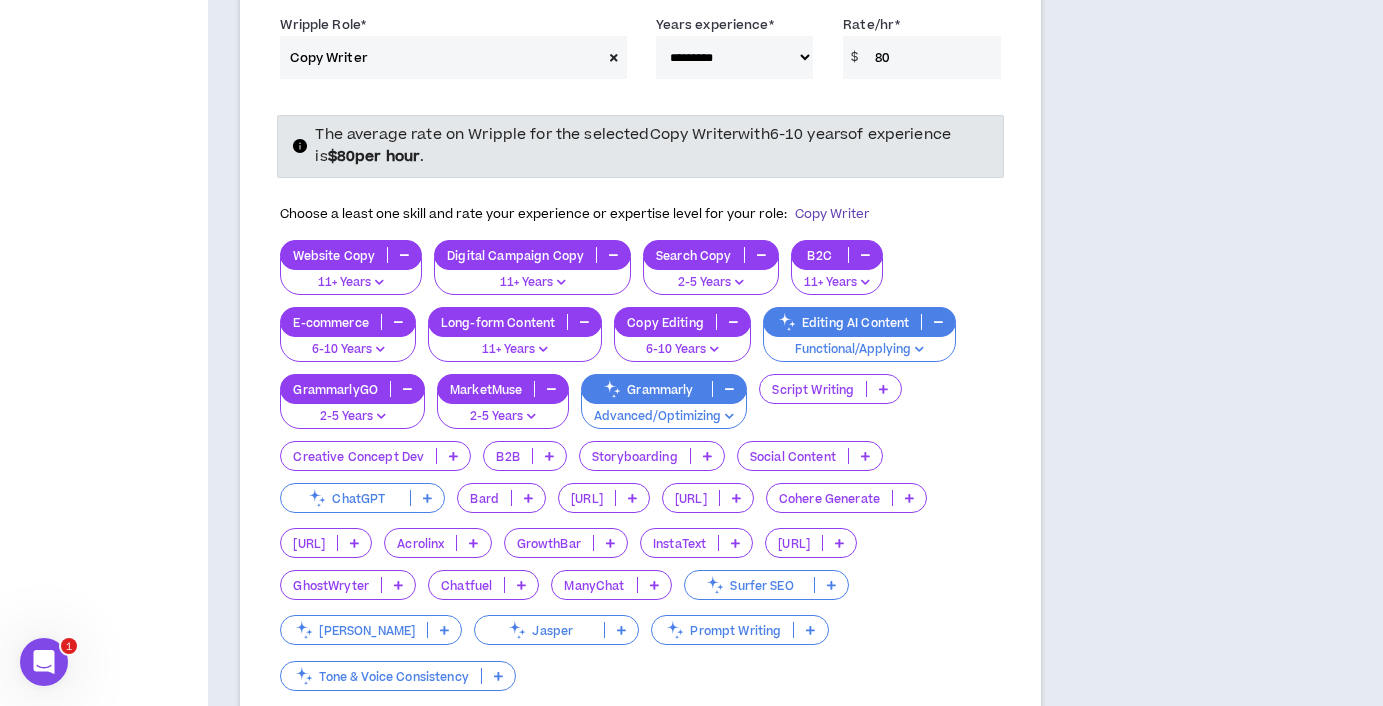 click on "Functional/Applying" at bounding box center [860, 350] 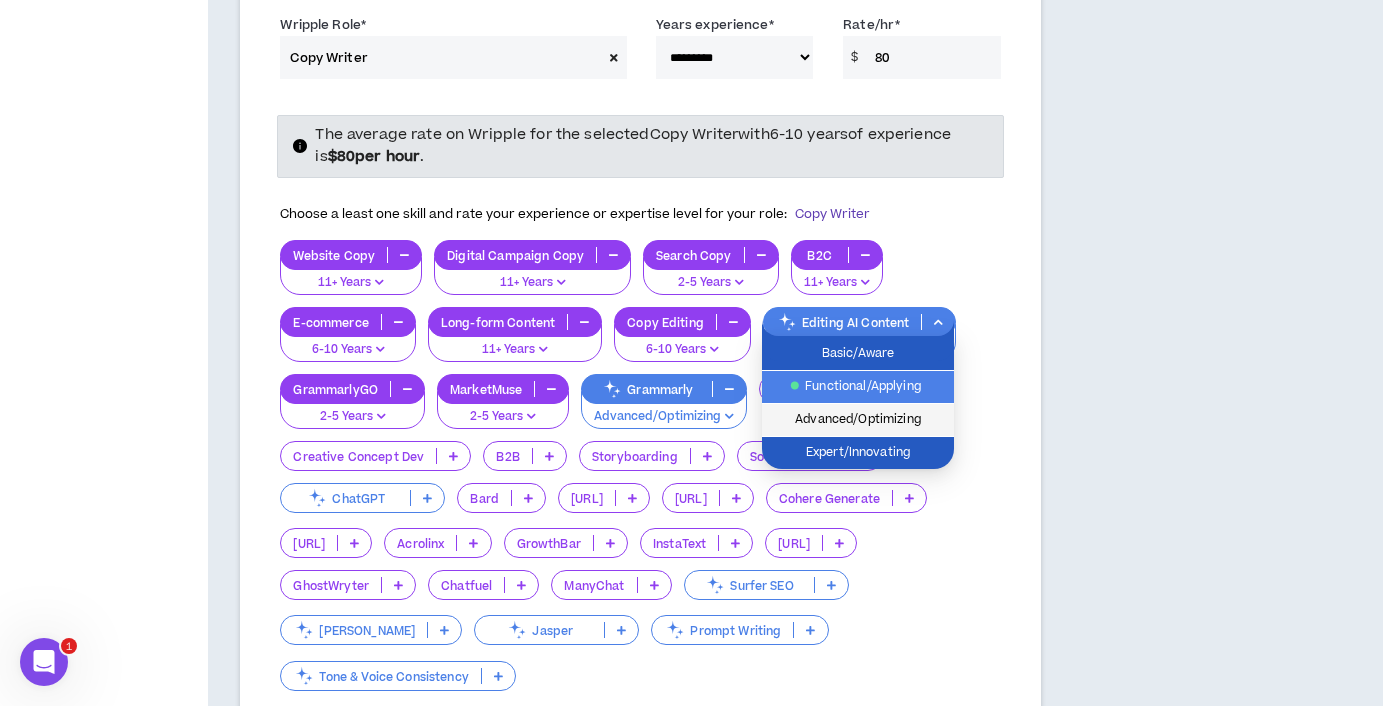click on "Advanced/Optimizing" at bounding box center (858, 420) 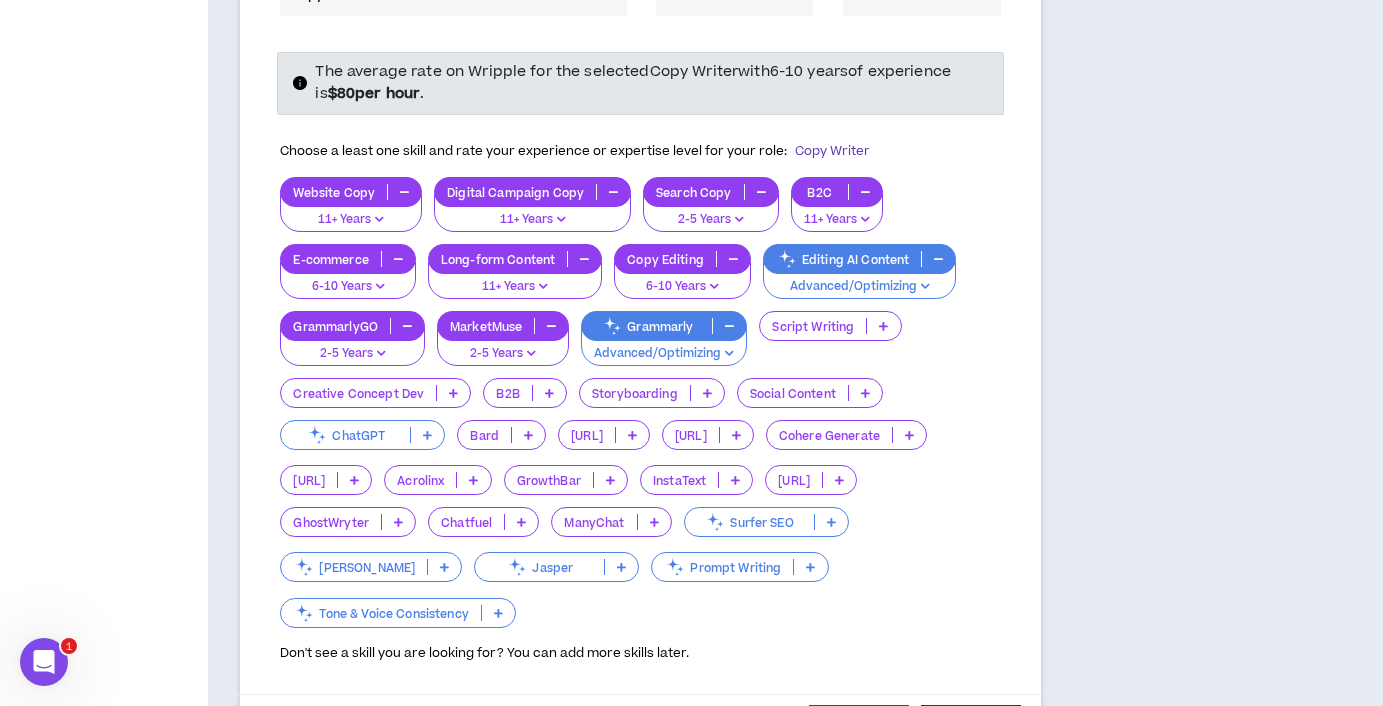 scroll, scrollTop: 879, scrollLeft: 0, axis: vertical 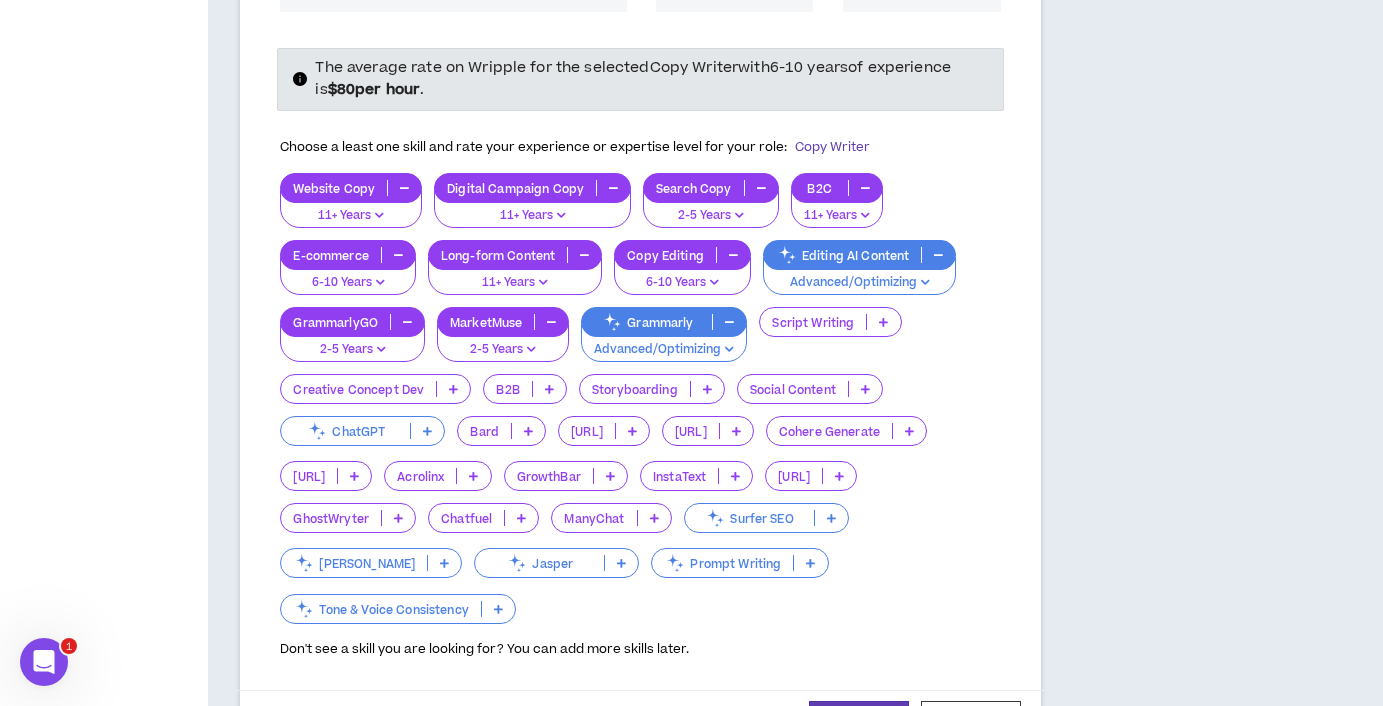 click at bounding box center [498, 609] 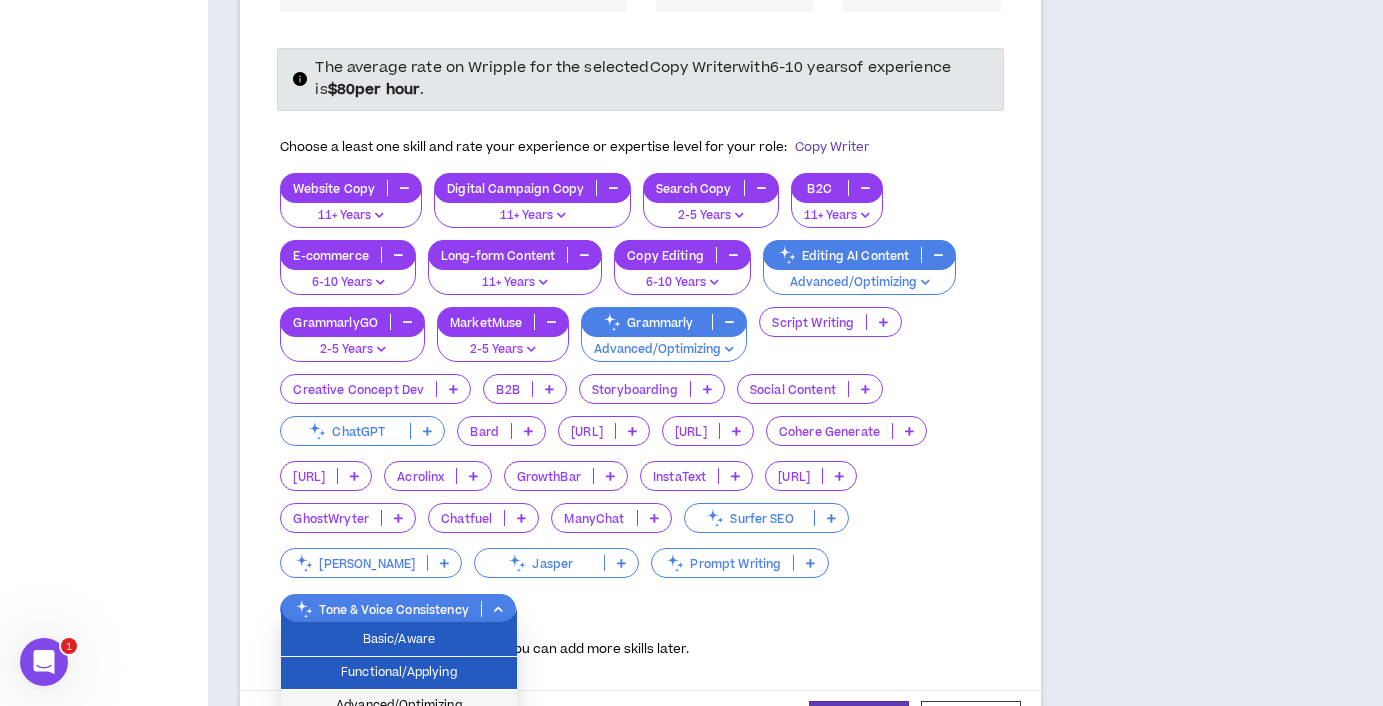 click on "Advanced/Optimizing" at bounding box center [399, 706] 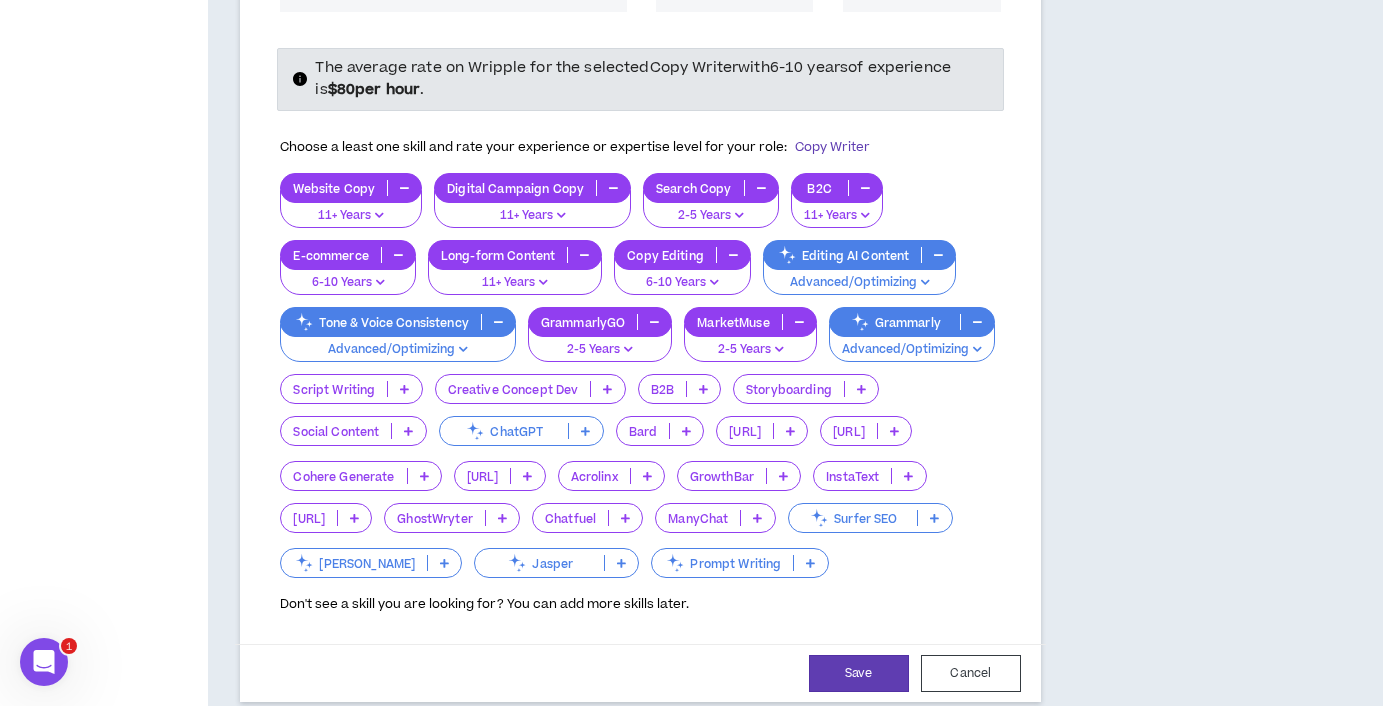 click at bounding box center (810, 563) 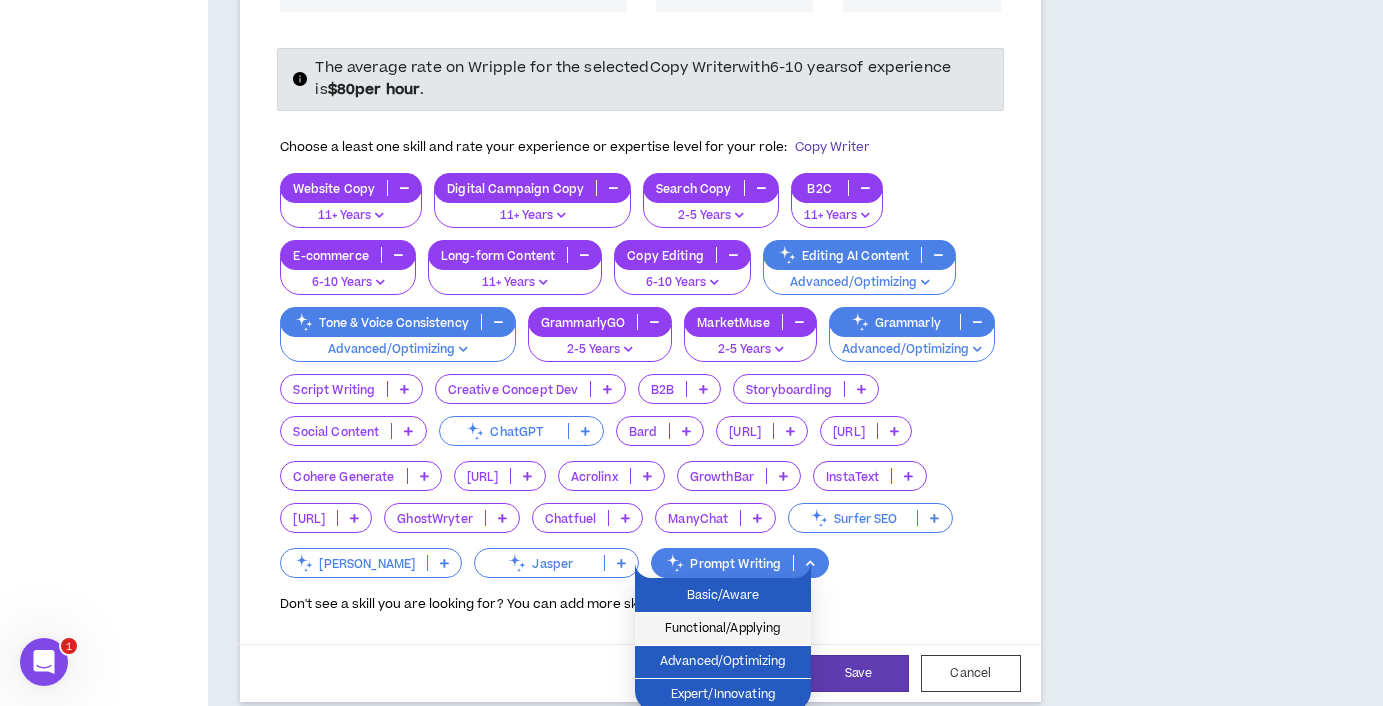 click on "Functional/Applying" at bounding box center (723, 629) 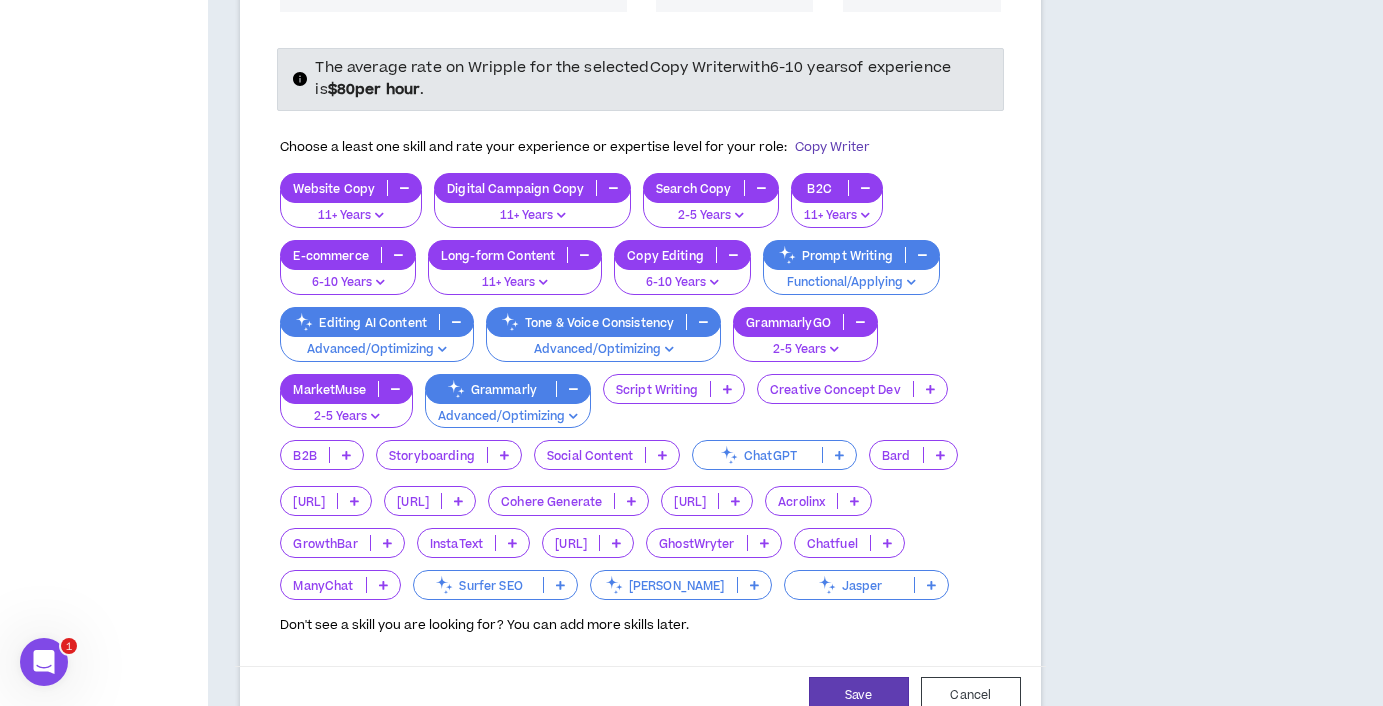 click at bounding box center (839, 455) 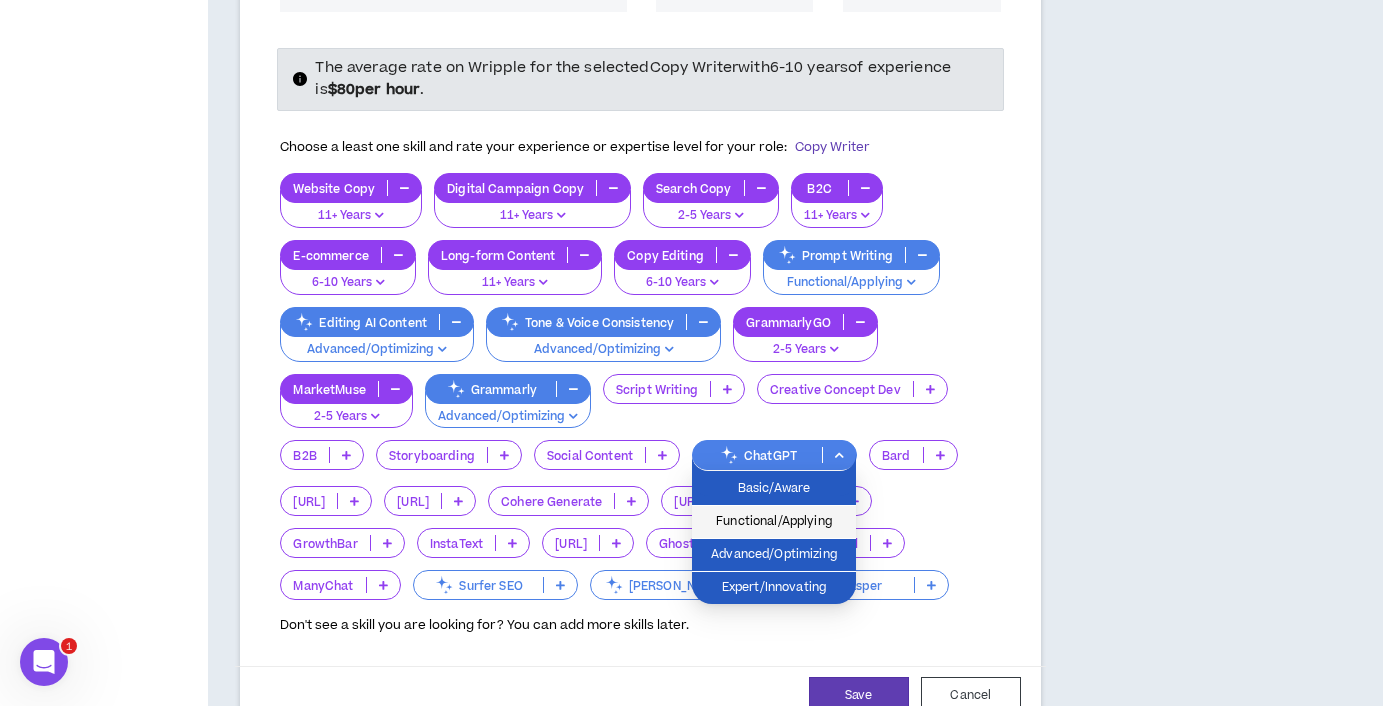 click on "Functional/Applying" at bounding box center (774, 522) 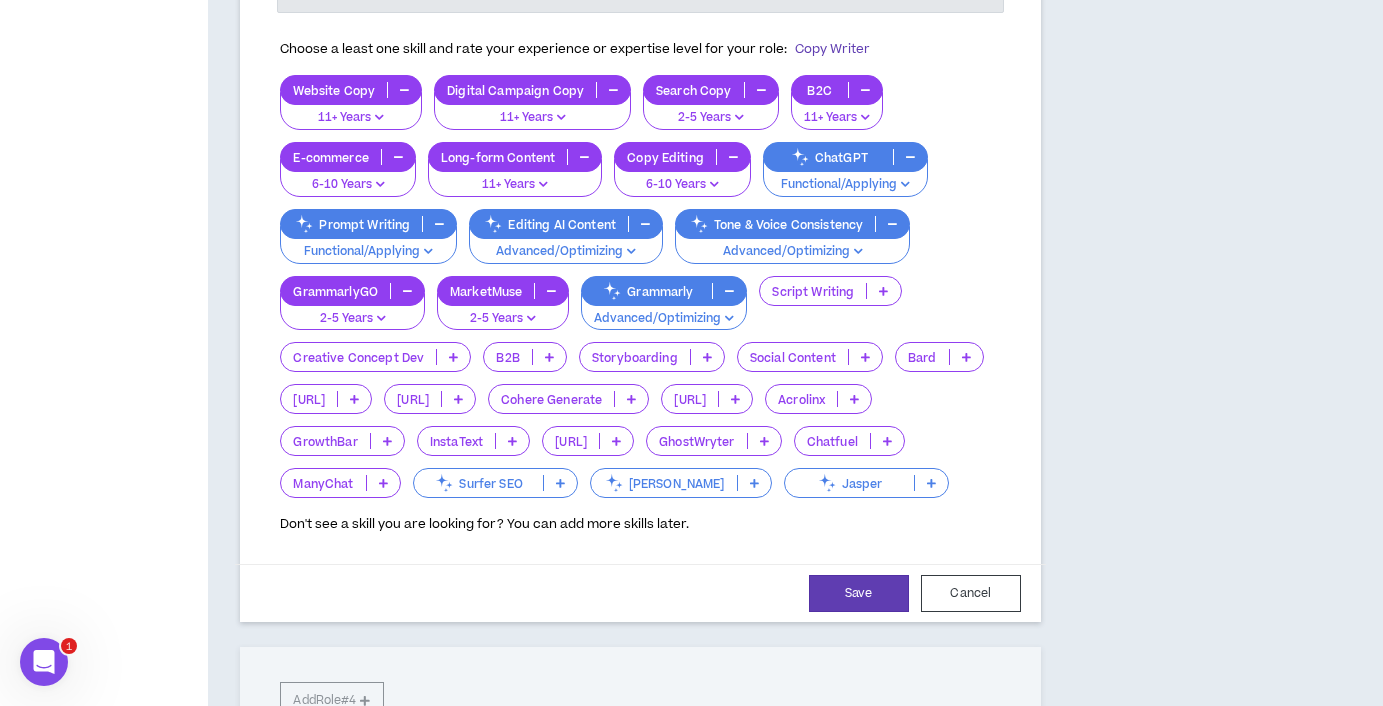 scroll, scrollTop: 977, scrollLeft: 0, axis: vertical 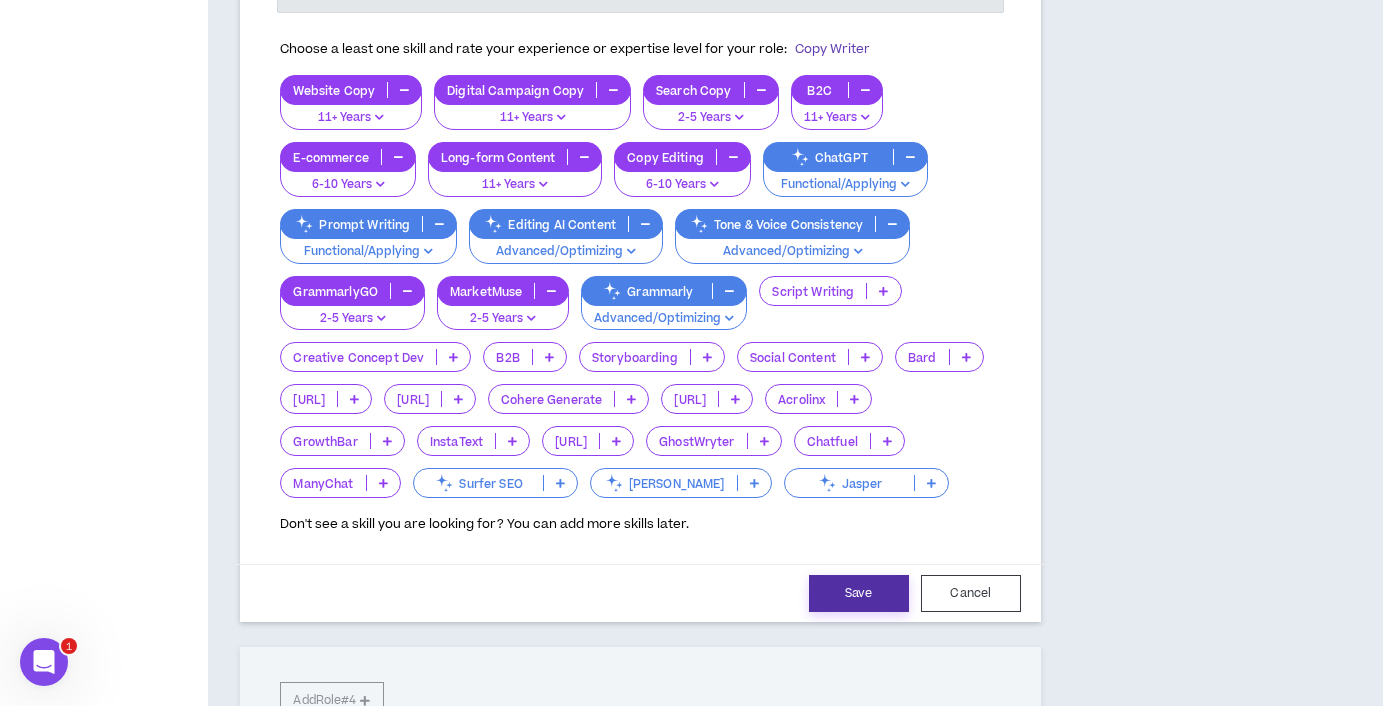 click on "Save" at bounding box center [859, 593] 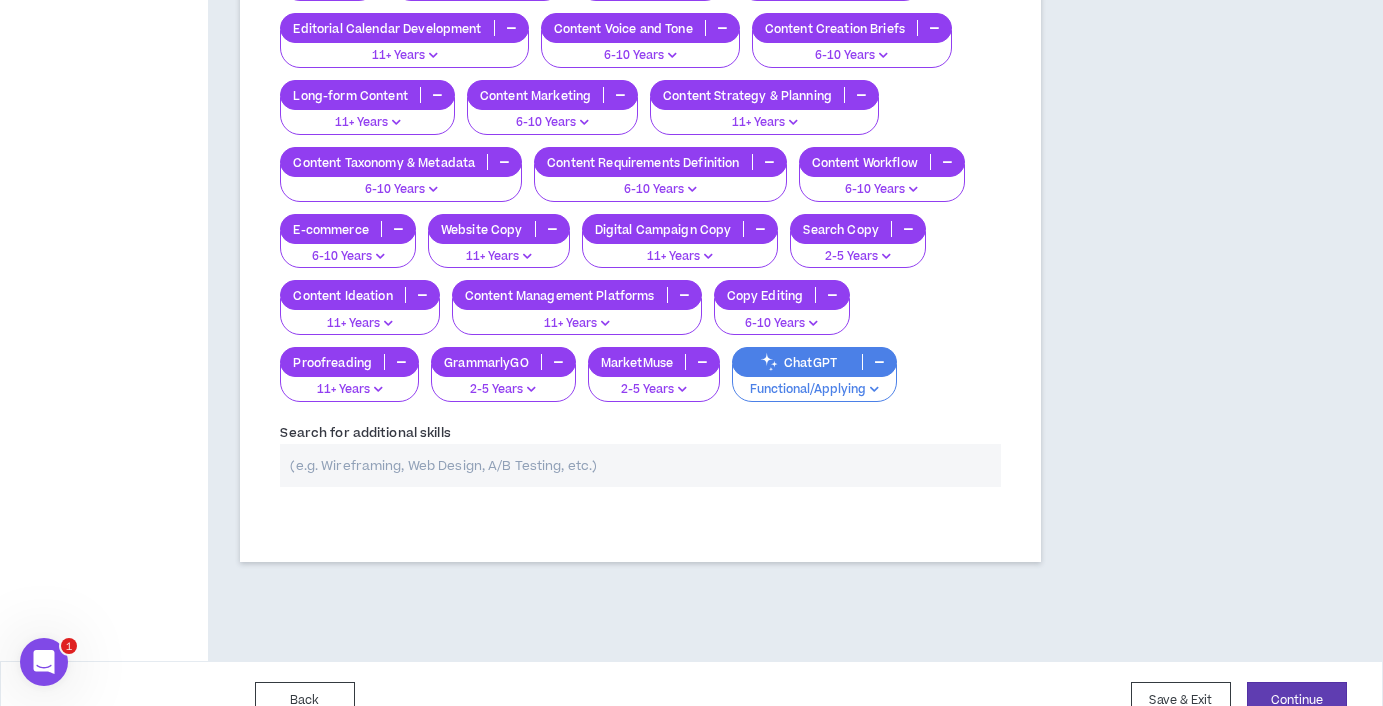 scroll, scrollTop: 1486, scrollLeft: 0, axis: vertical 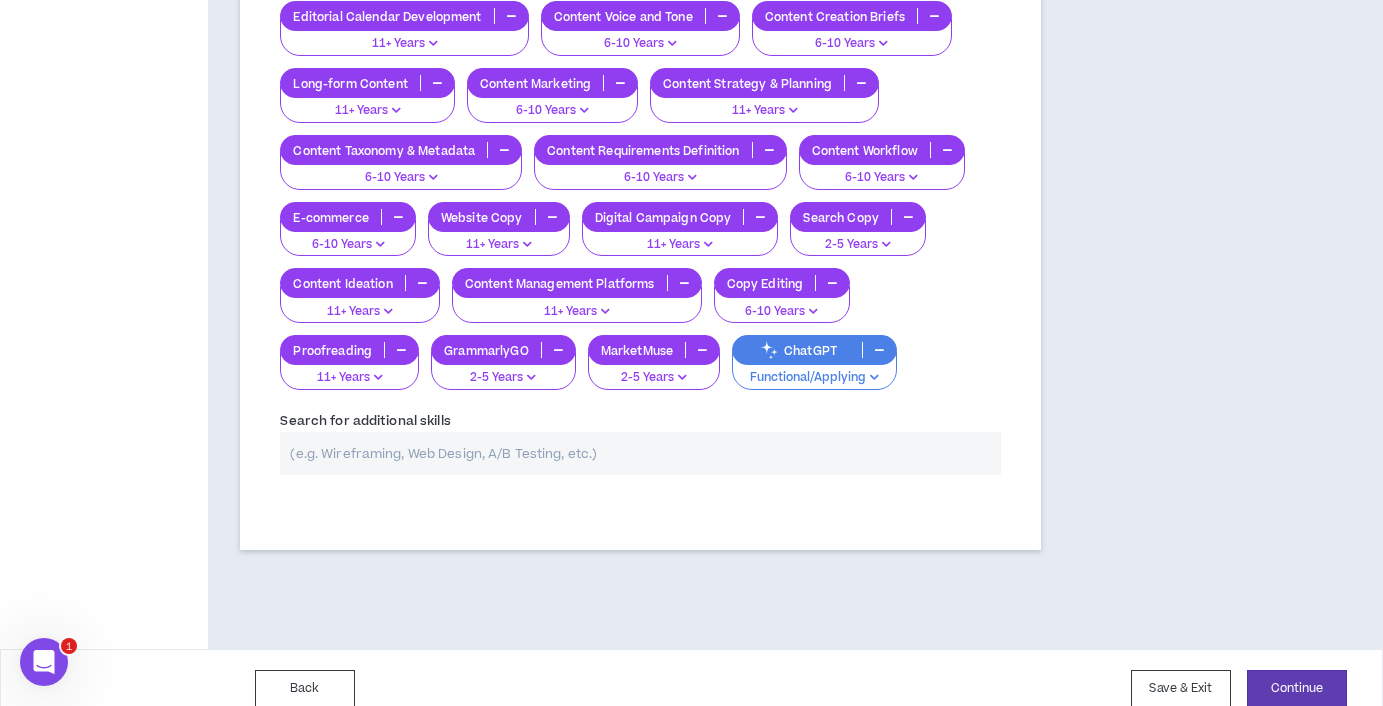 click at bounding box center (640, 453) 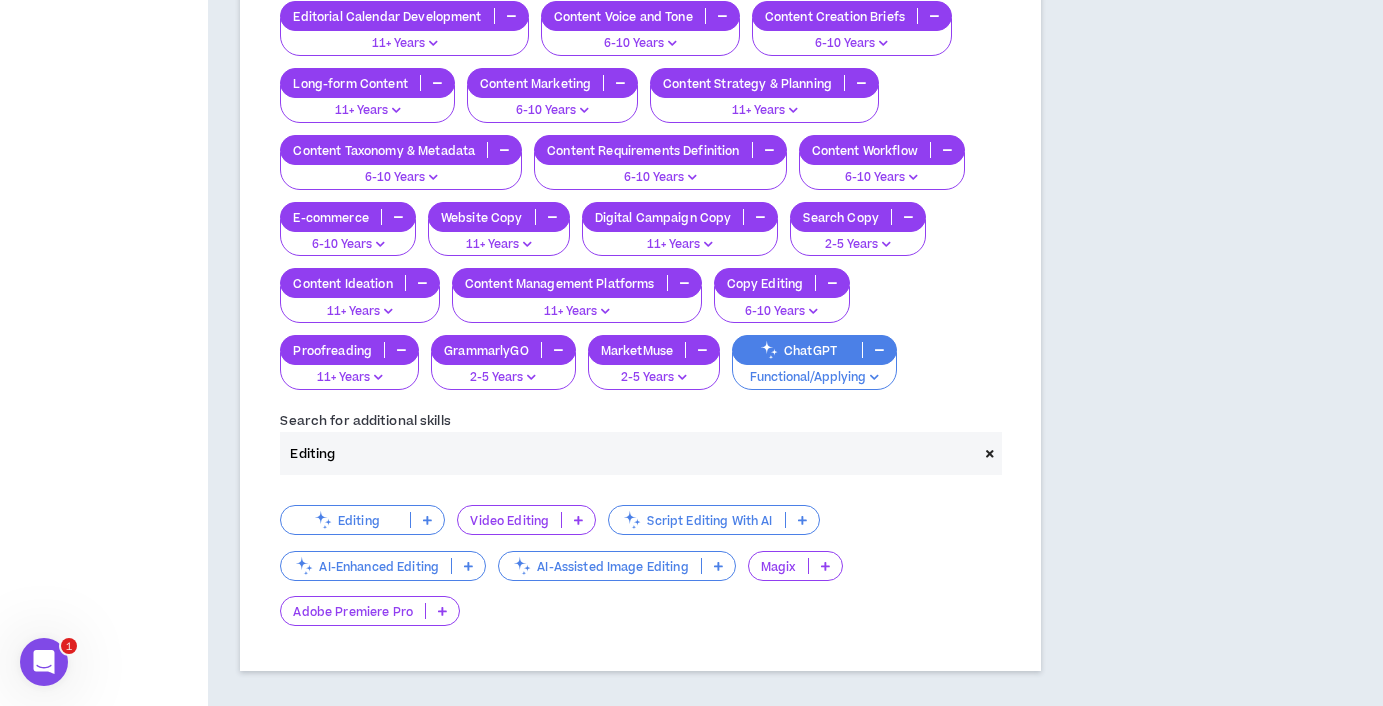 click at bounding box center [427, 520] 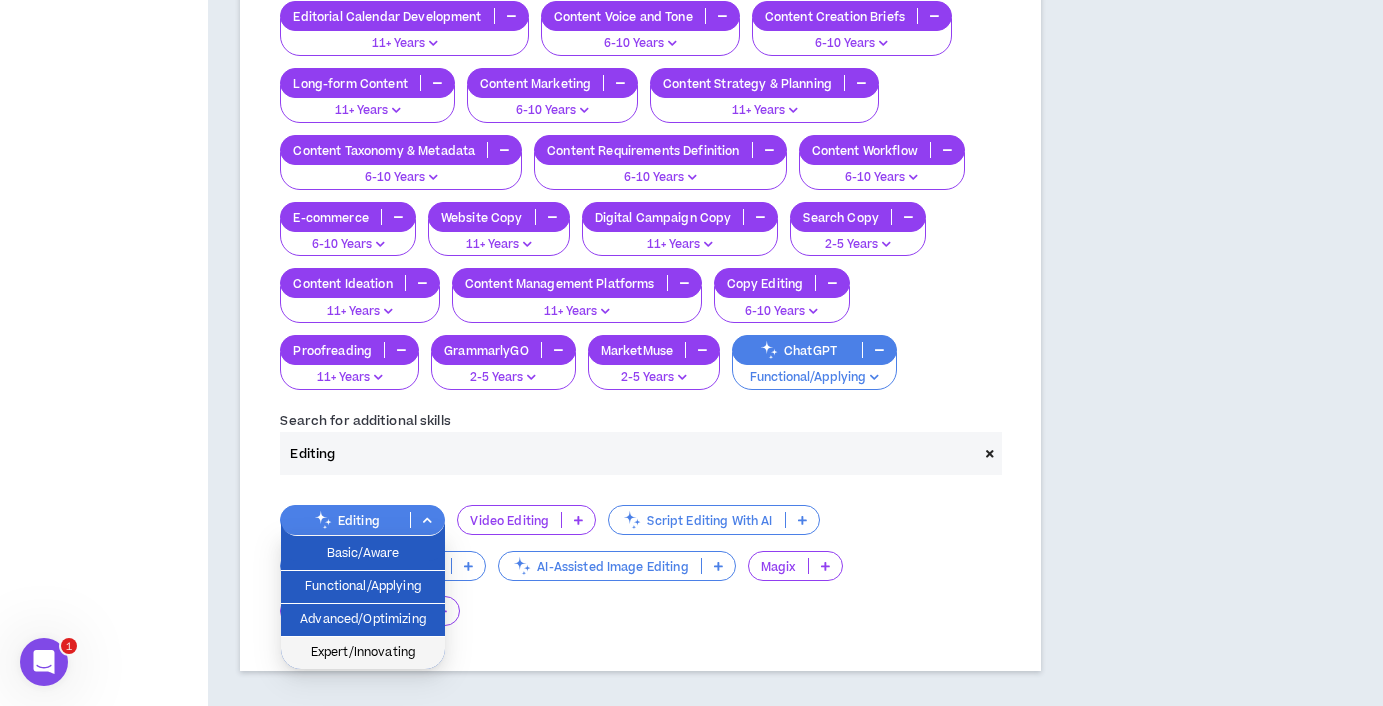 click on "Expert/Innovating" at bounding box center [363, 653] 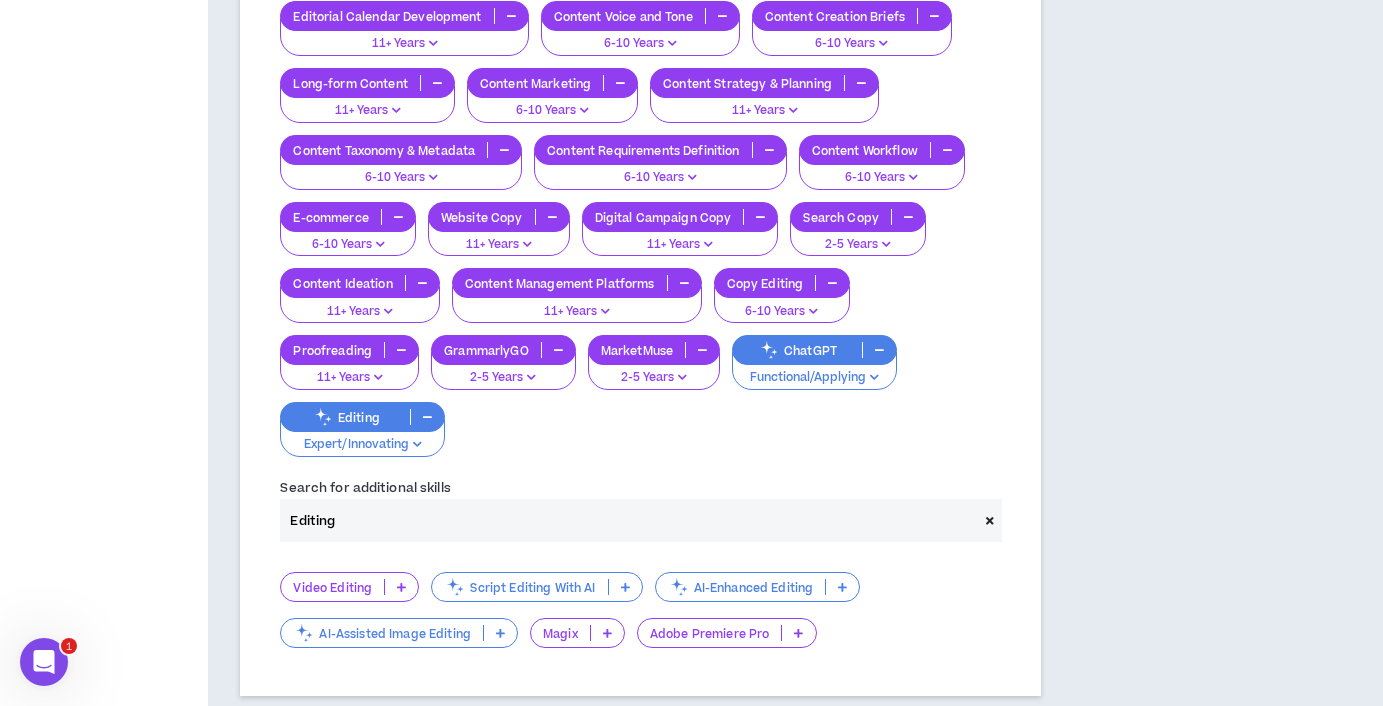 click at bounding box center (842, 587) 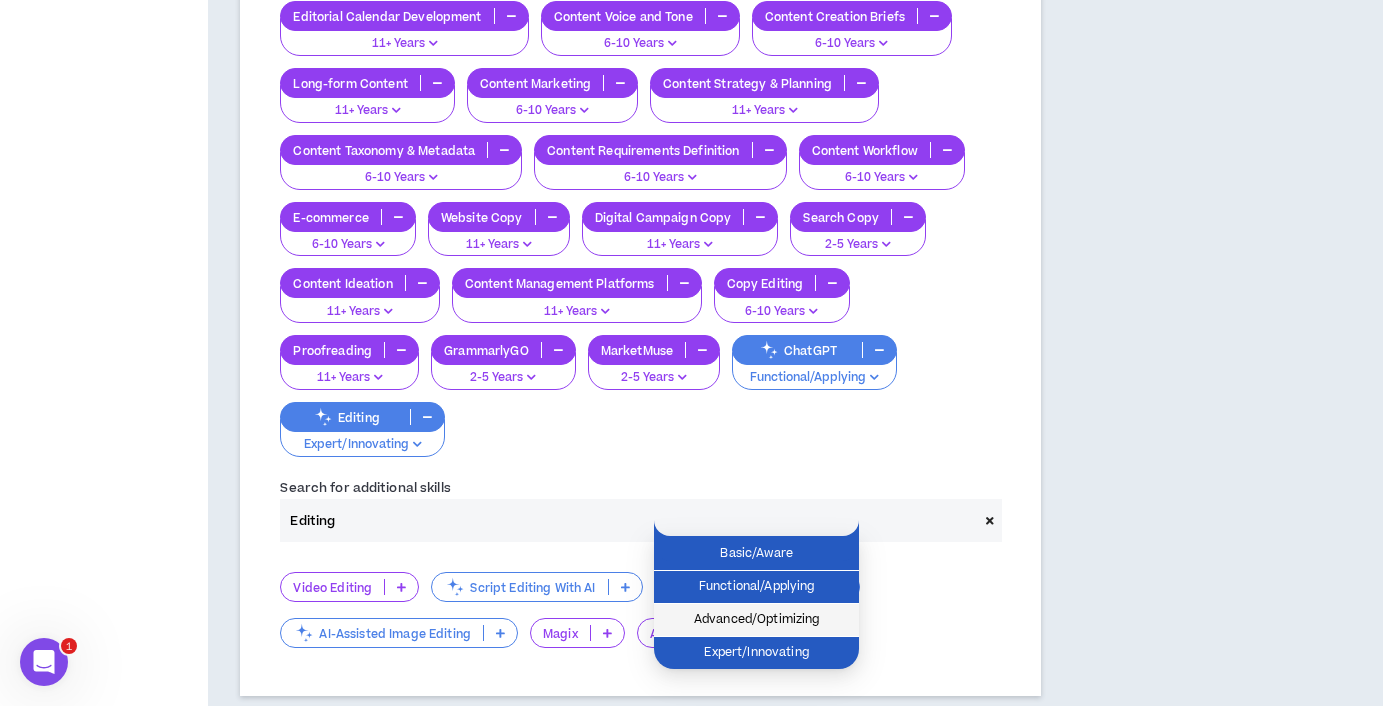 click on "Advanced/Optimizing" at bounding box center (756, 620) 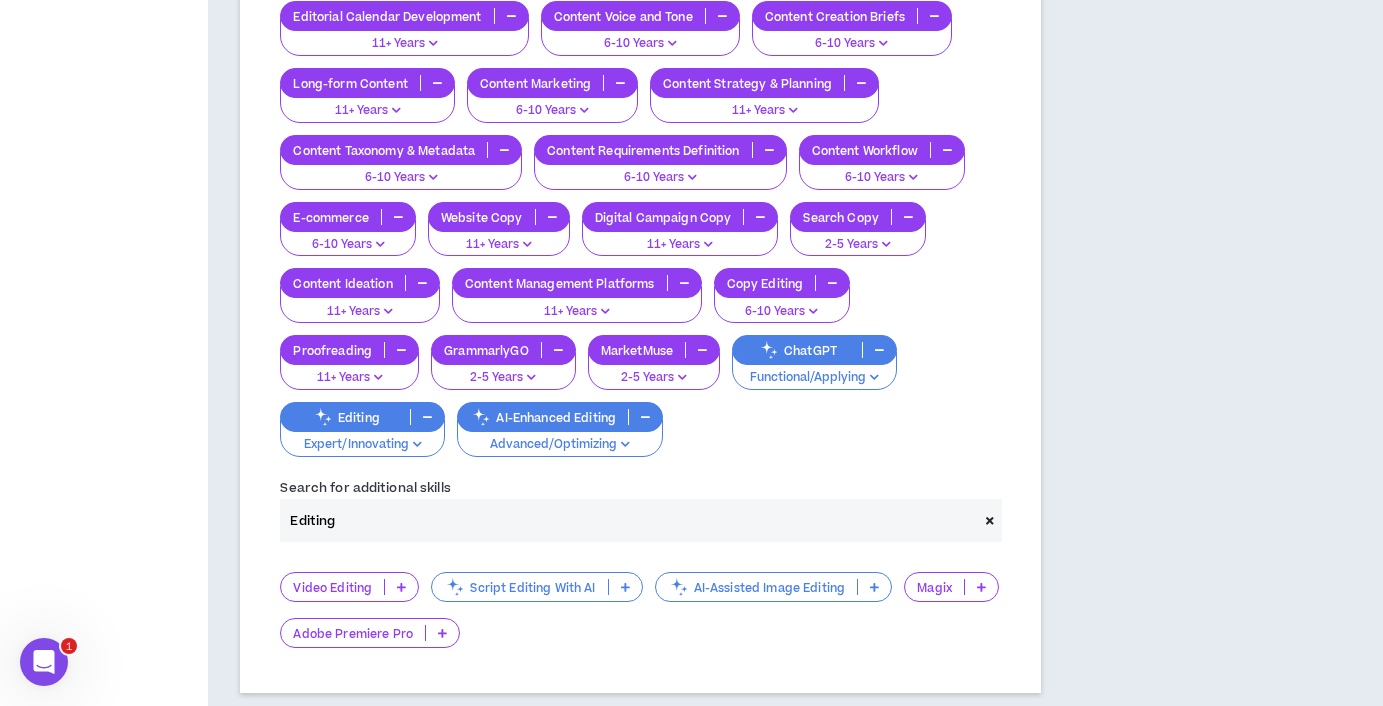 click on "AI-Assisted Image Editing" at bounding box center [757, 587] 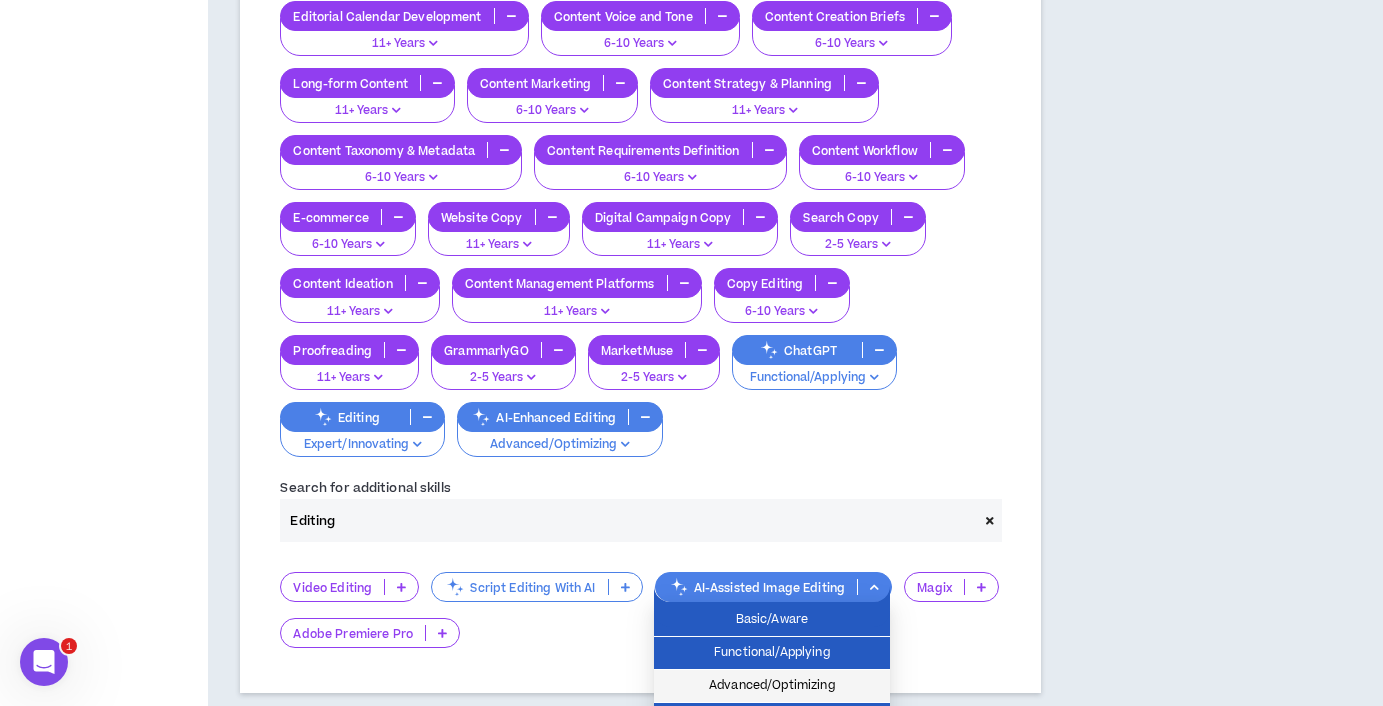 click on "Advanced/Optimizing" at bounding box center [772, 686] 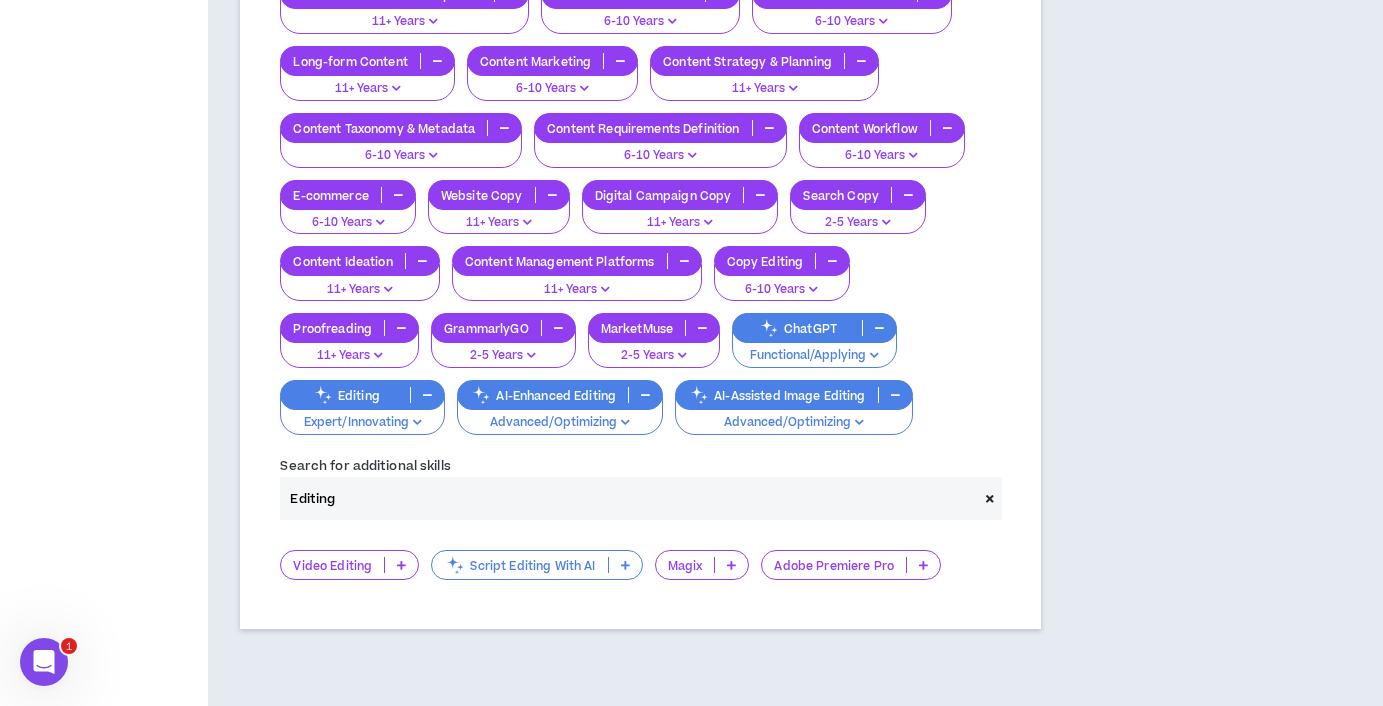scroll, scrollTop: 1546, scrollLeft: 0, axis: vertical 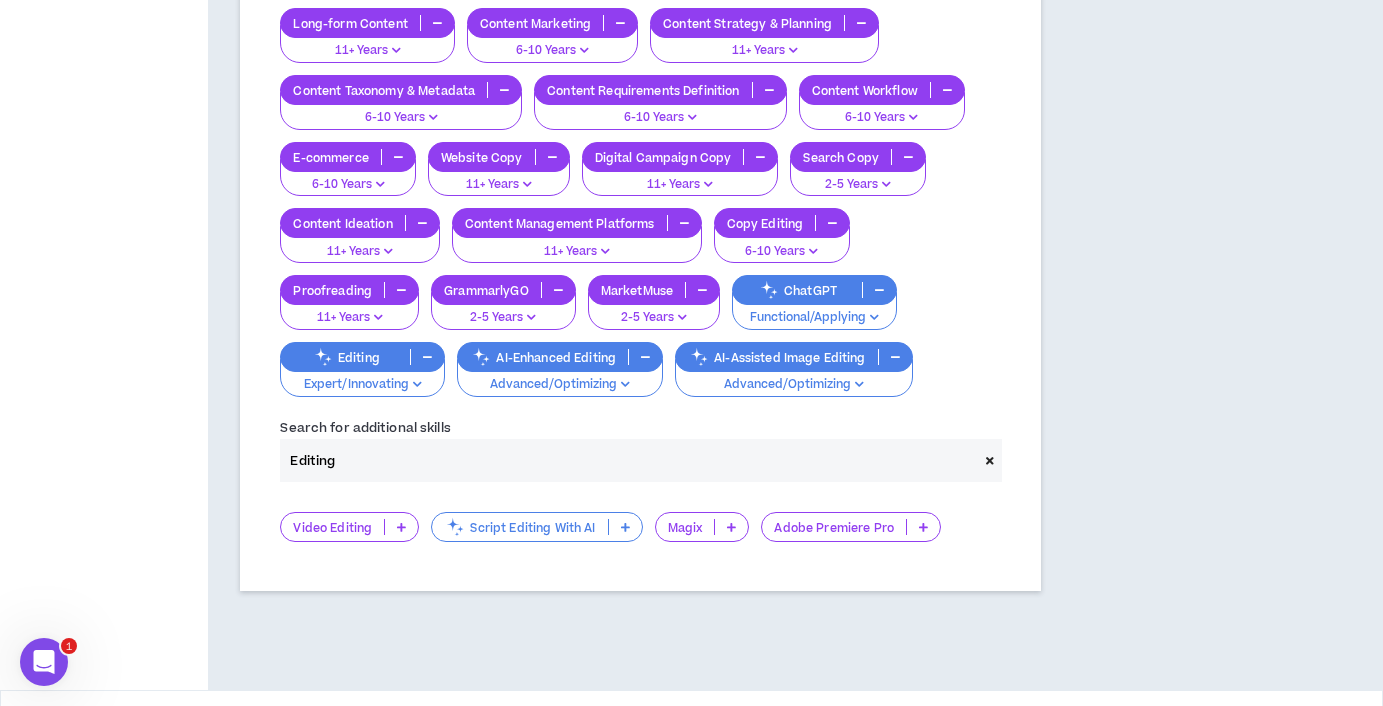 drag, startPoint x: 446, startPoint y: 458, endPoint x: 291, endPoint y: 450, distance: 155.20631 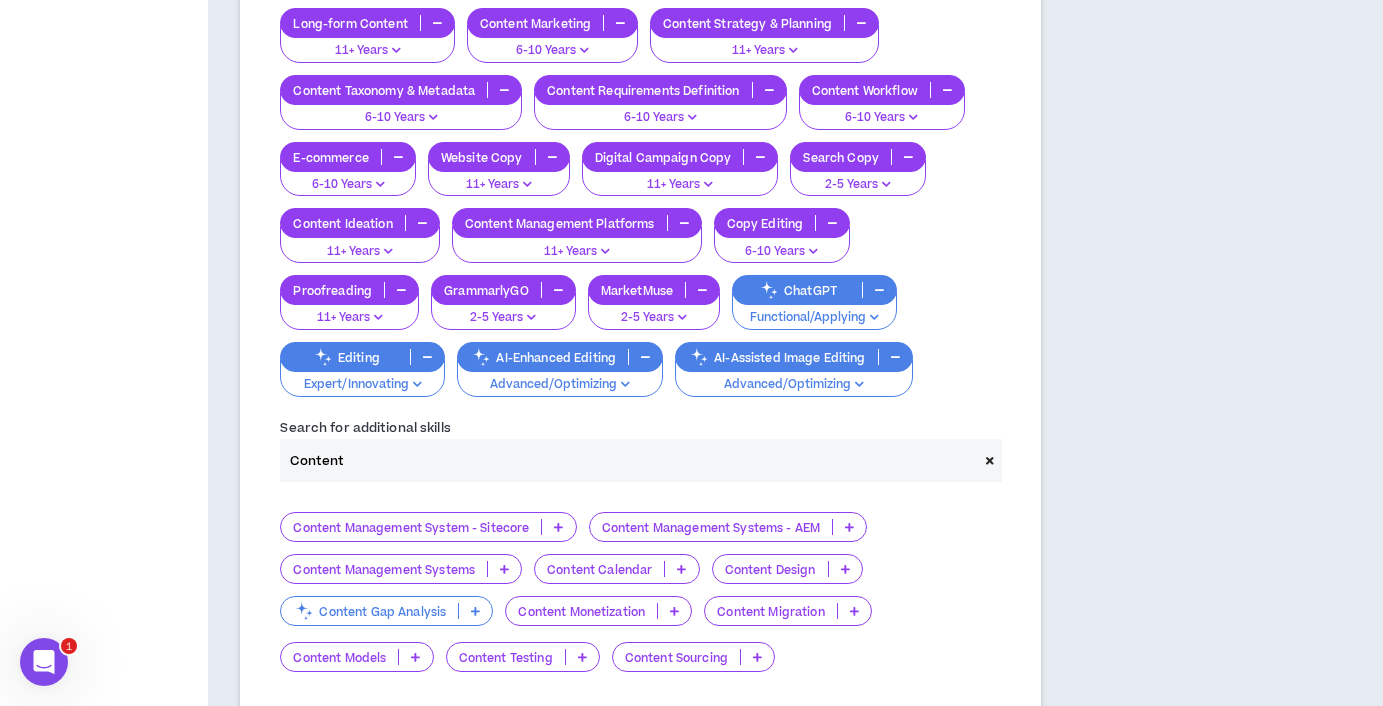click at bounding box center [504, 569] 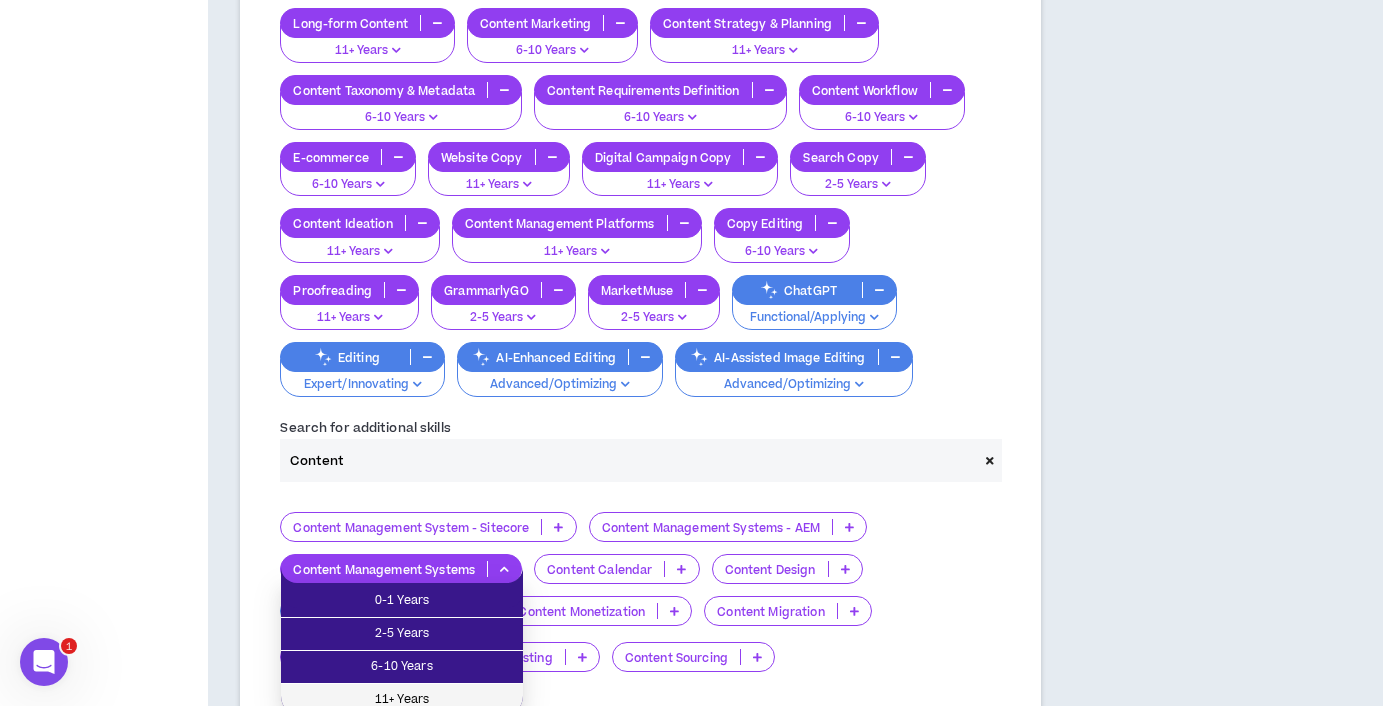 click on "11+ Years" at bounding box center [402, 700] 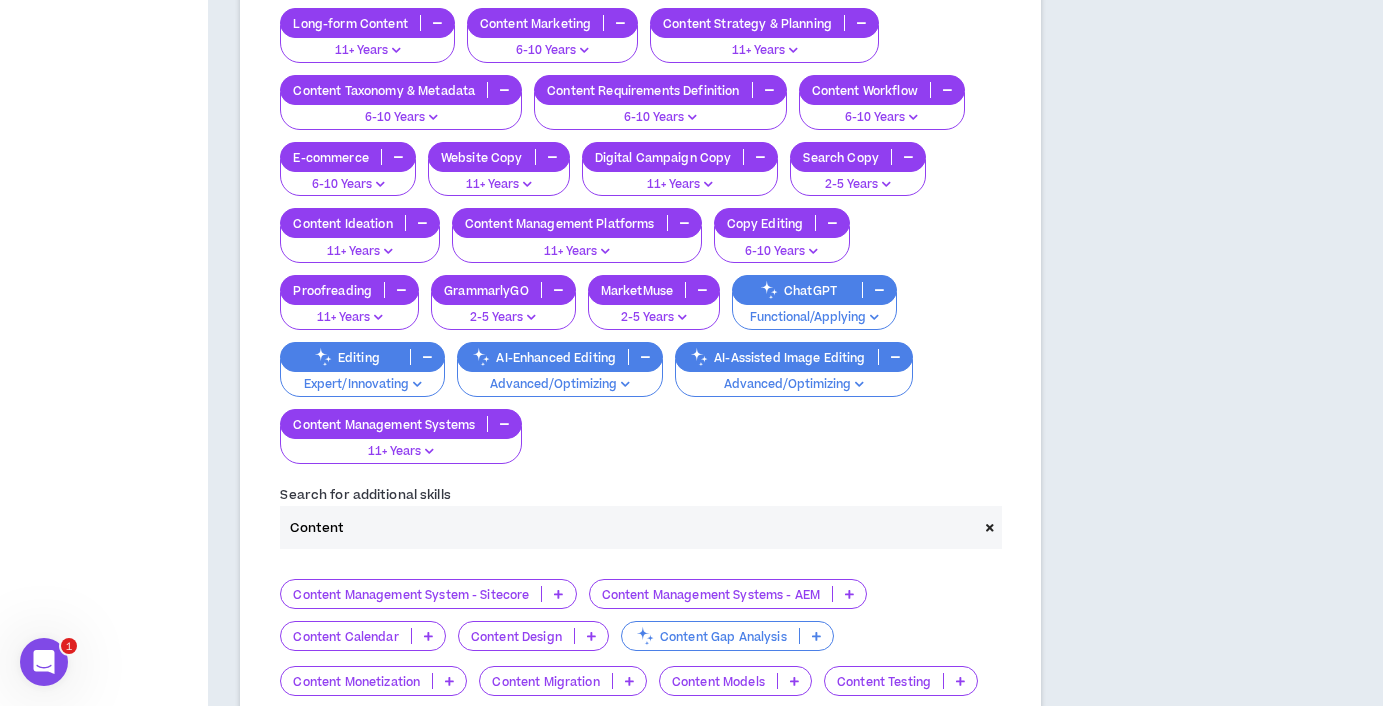 click at bounding box center [428, 636] 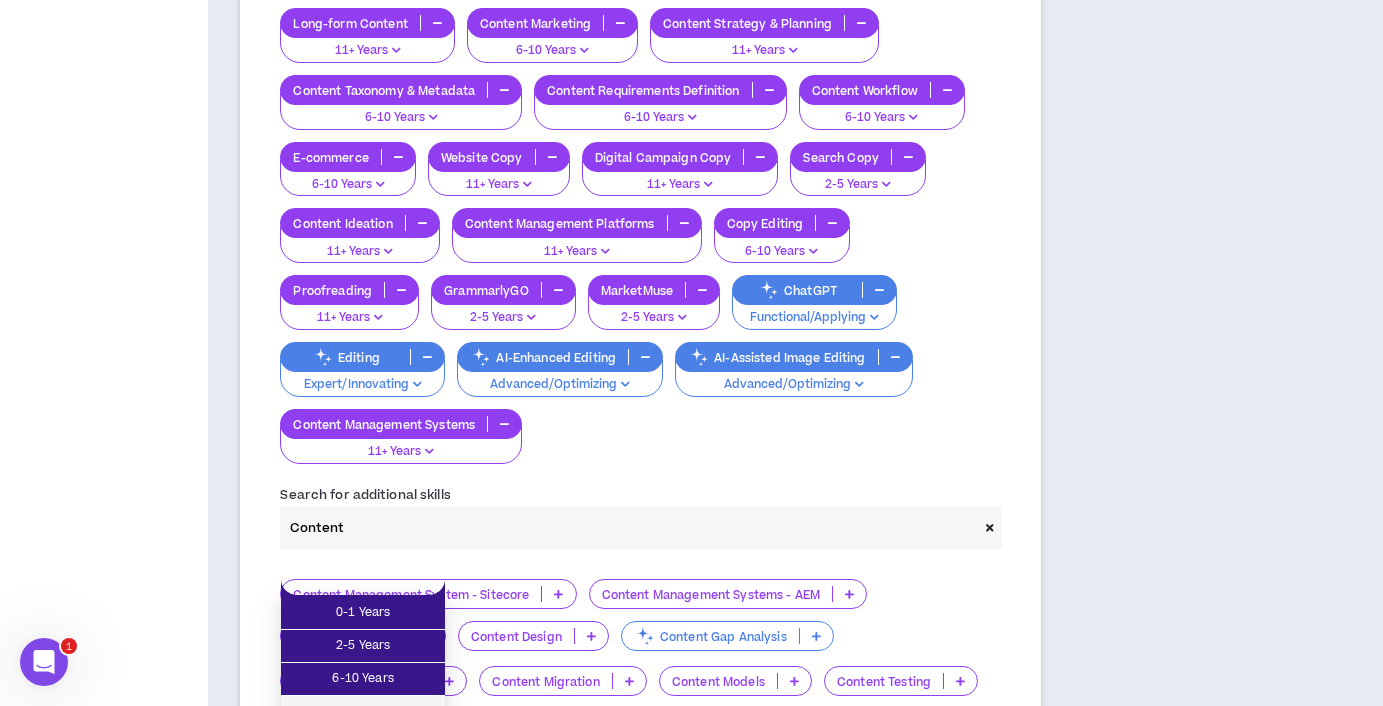 click on "11+ Years" at bounding box center [363, 712] 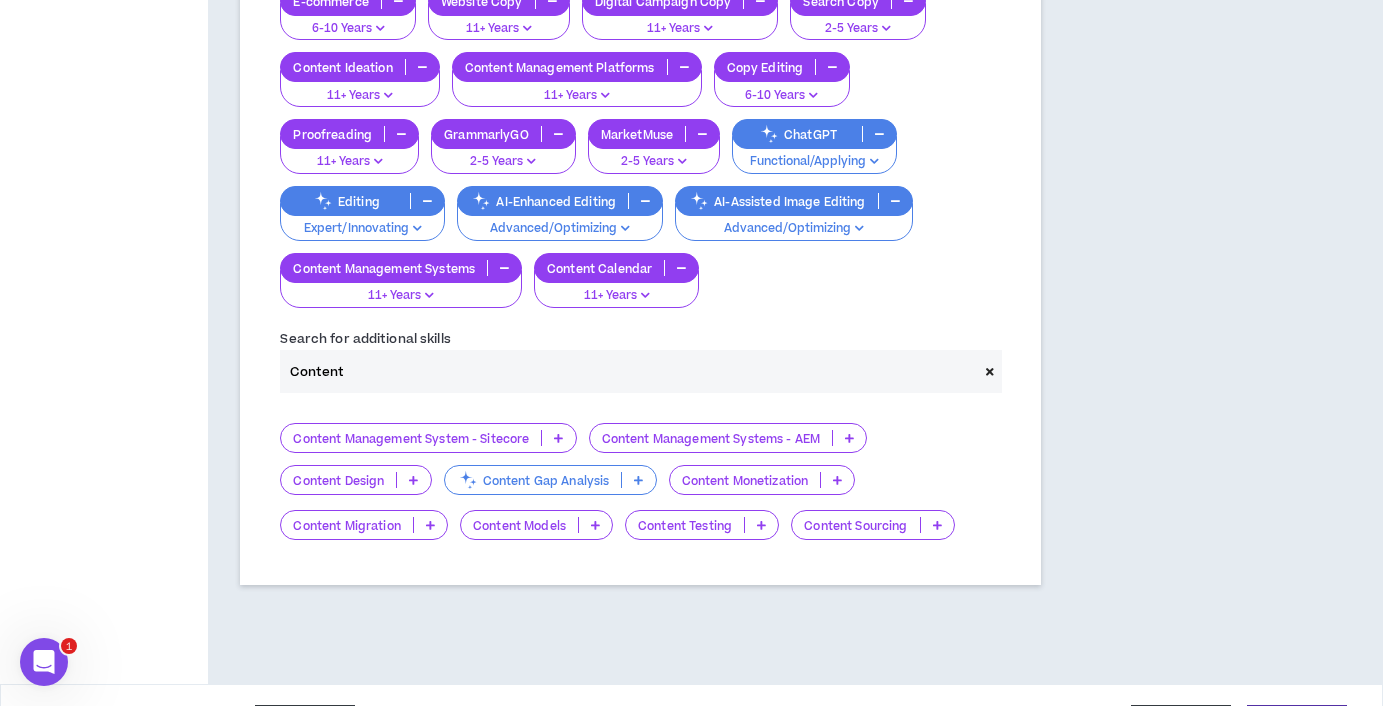 scroll, scrollTop: 1713, scrollLeft: 0, axis: vertical 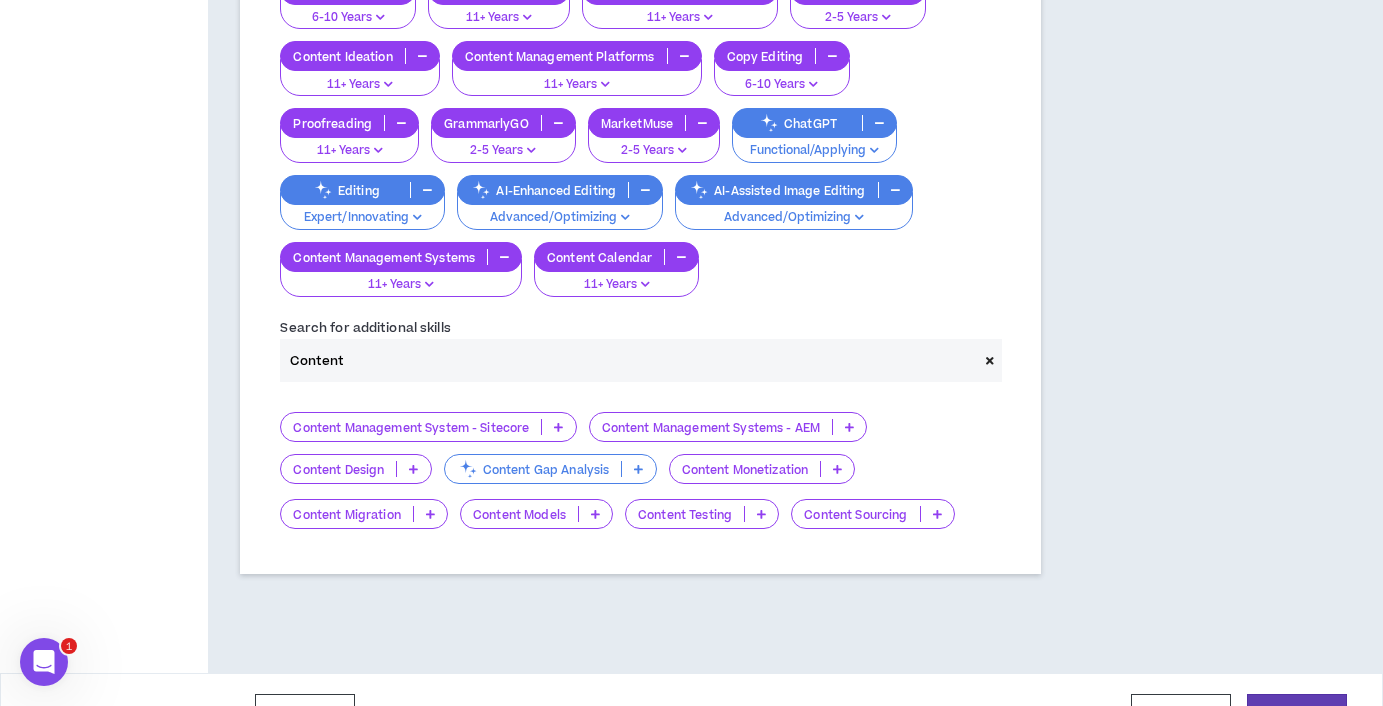 click at bounding box center [837, 469] 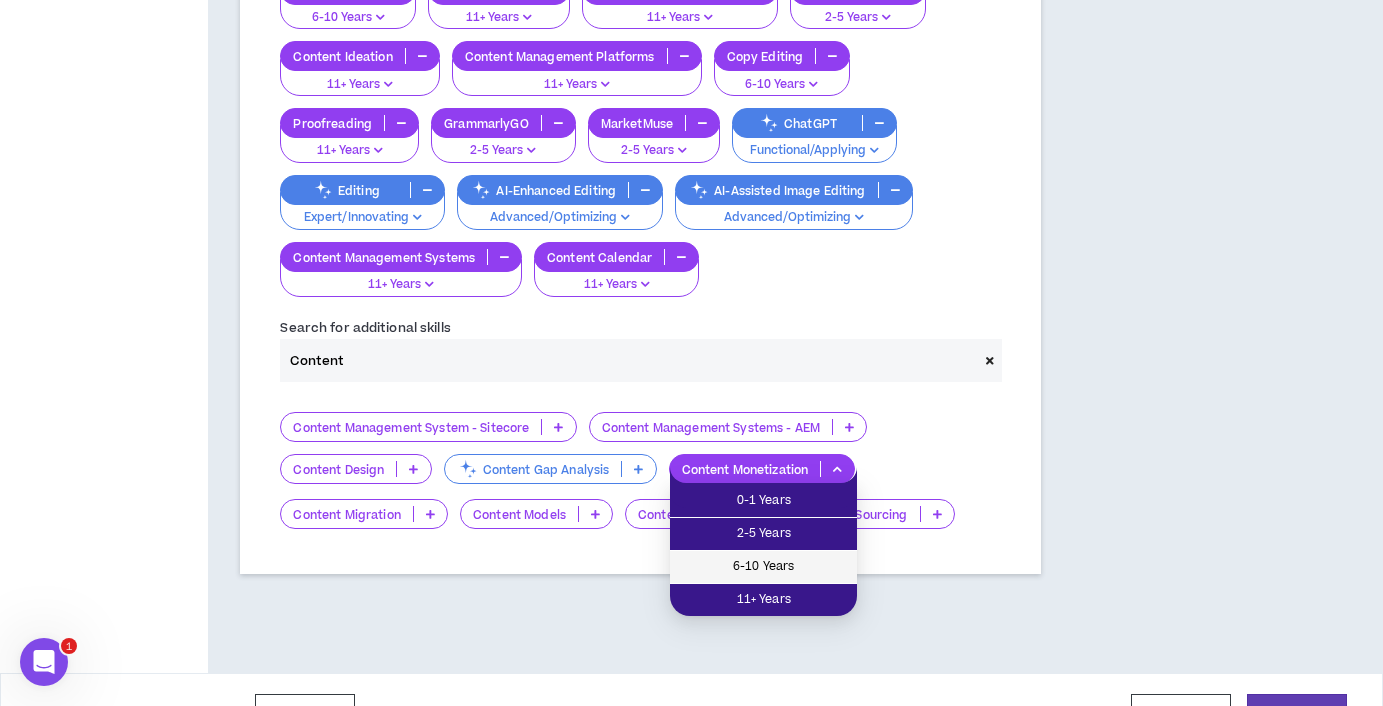 click on "6-10 Years" at bounding box center (763, 567) 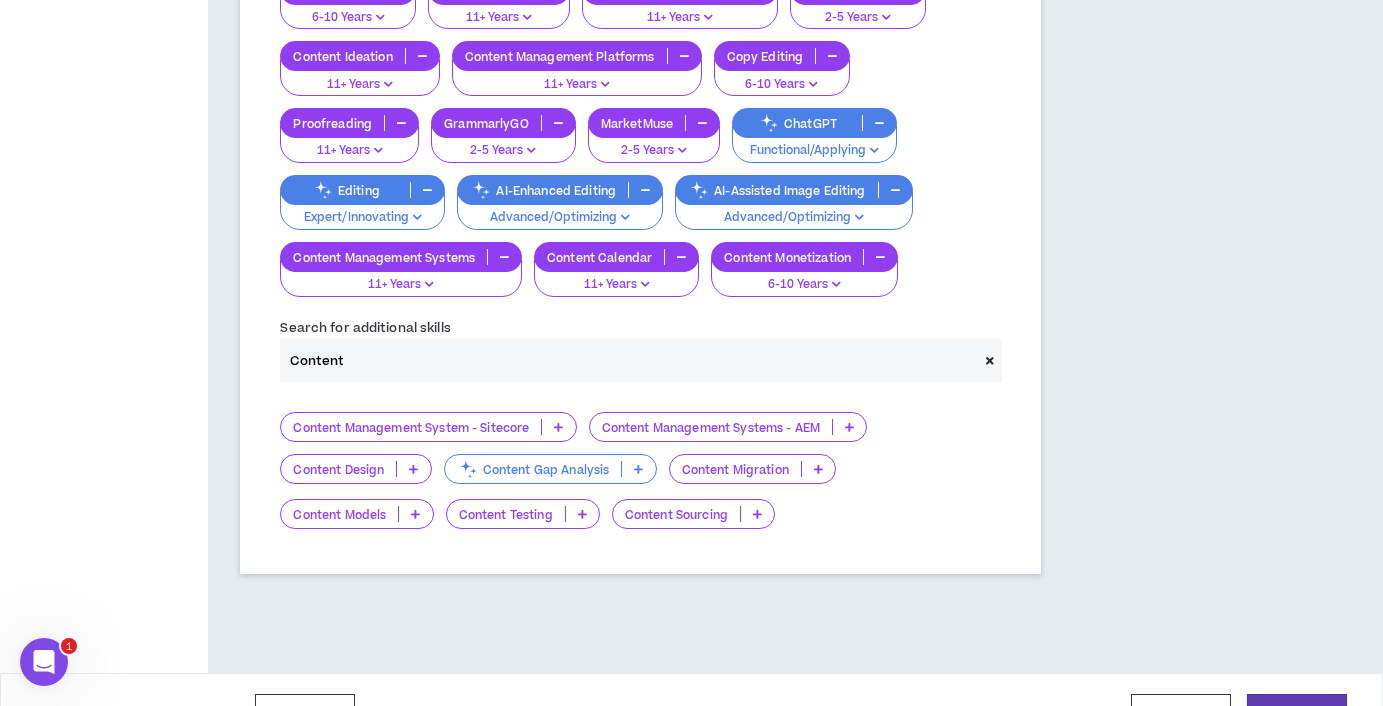 click at bounding box center (757, 514) 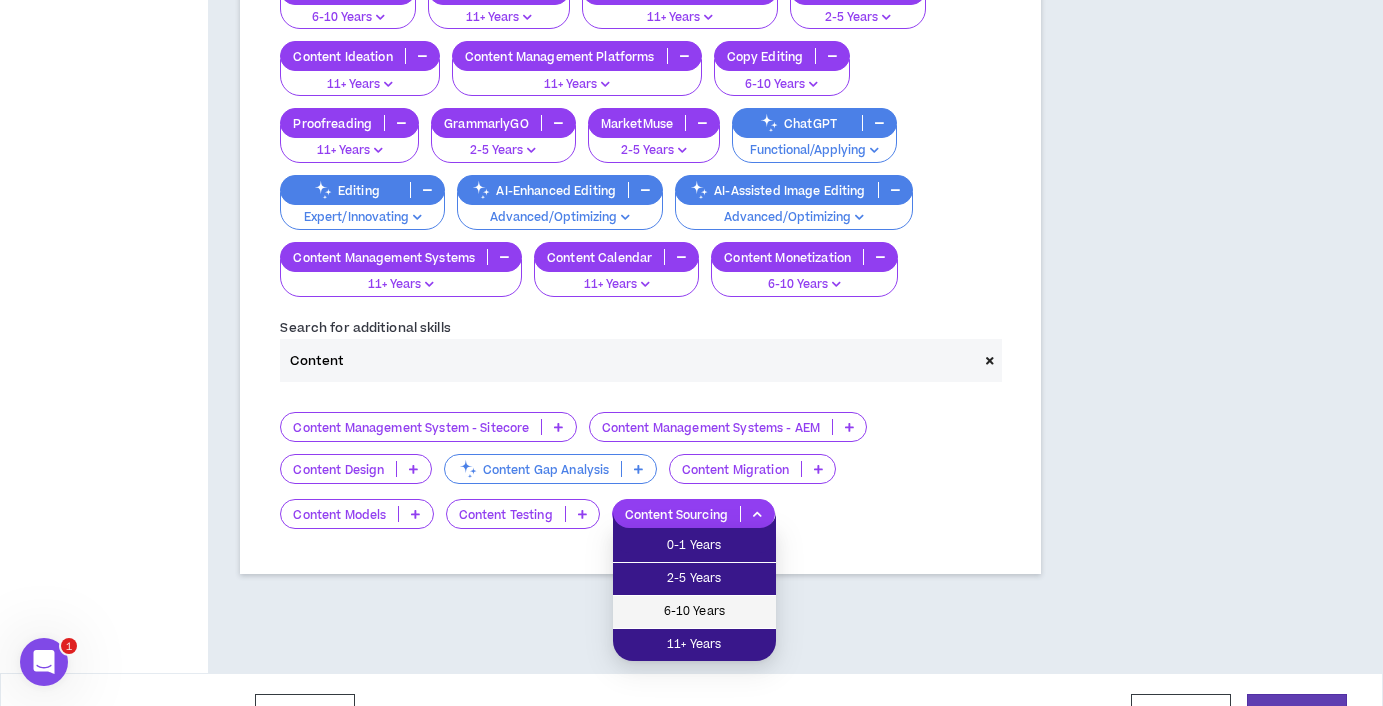 click on "6-10 Years" at bounding box center [694, 612] 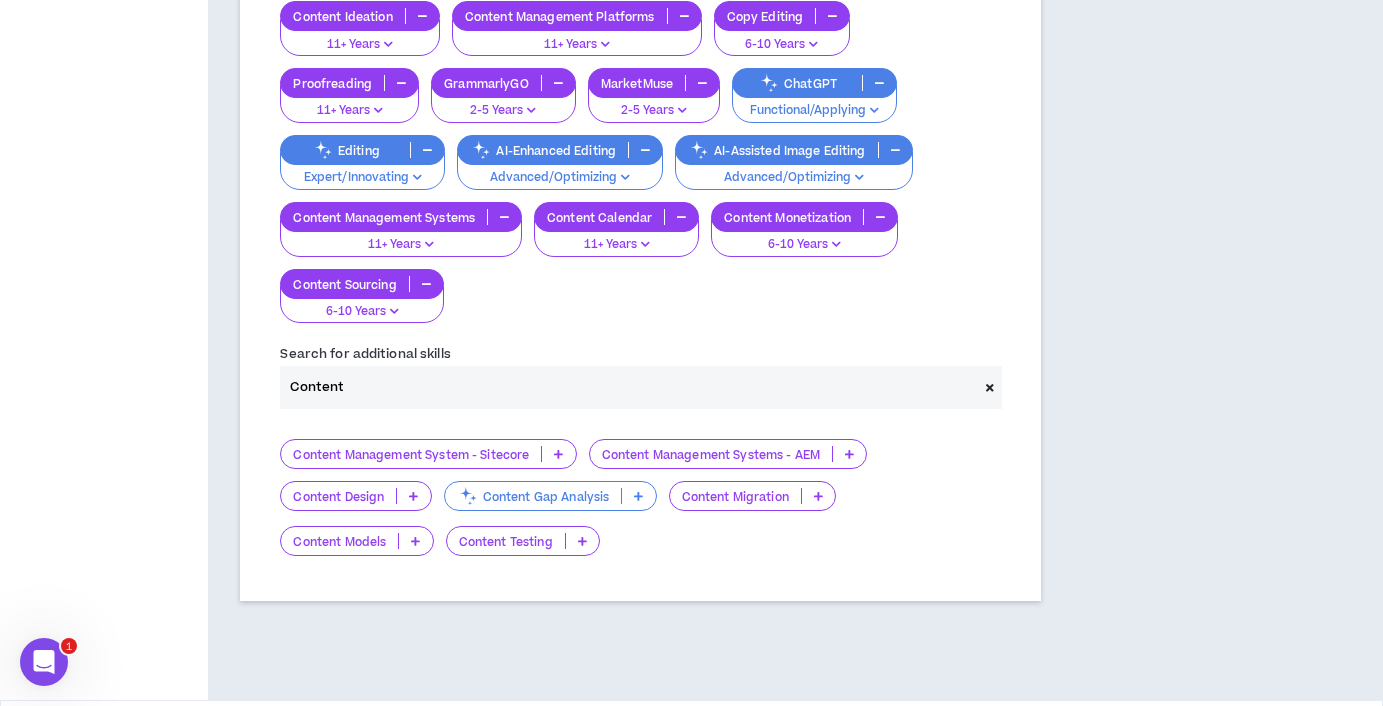 scroll, scrollTop: 1759, scrollLeft: 0, axis: vertical 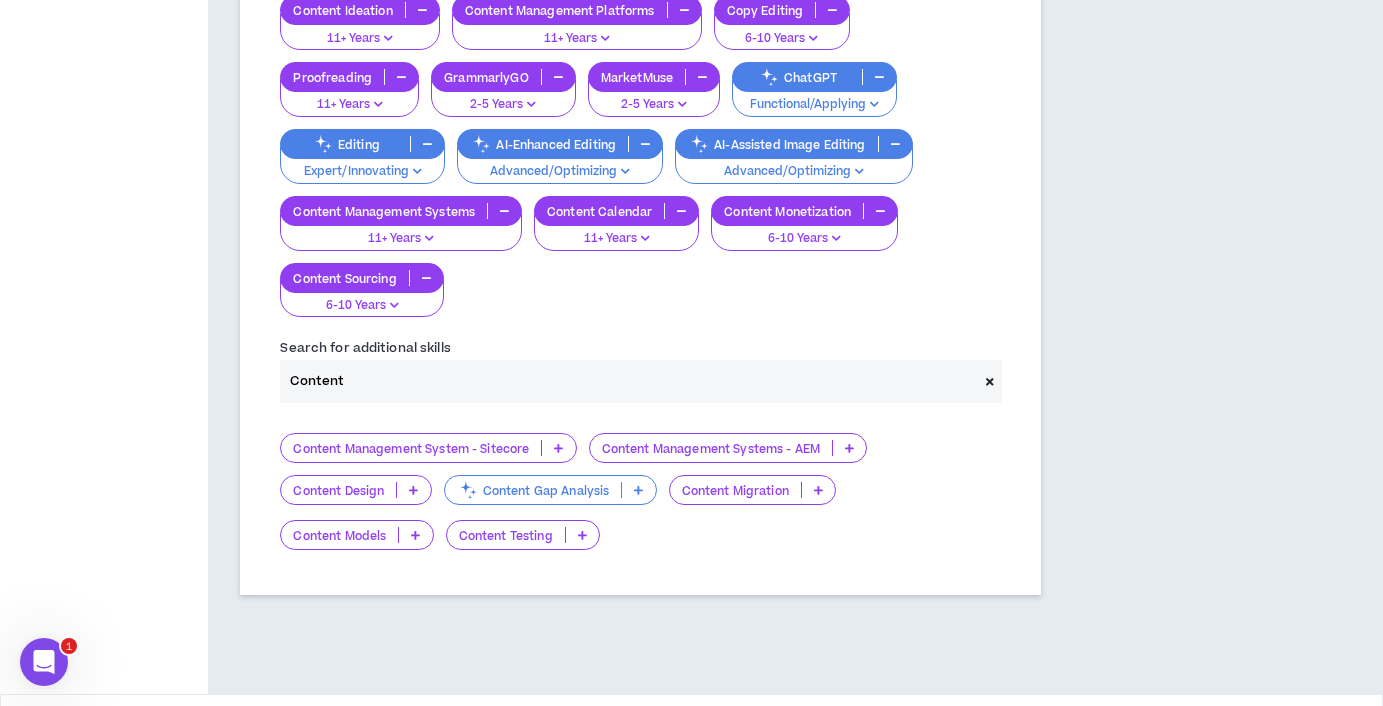 drag, startPoint x: 367, startPoint y: 305, endPoint x: 349, endPoint y: 311, distance: 18.973665 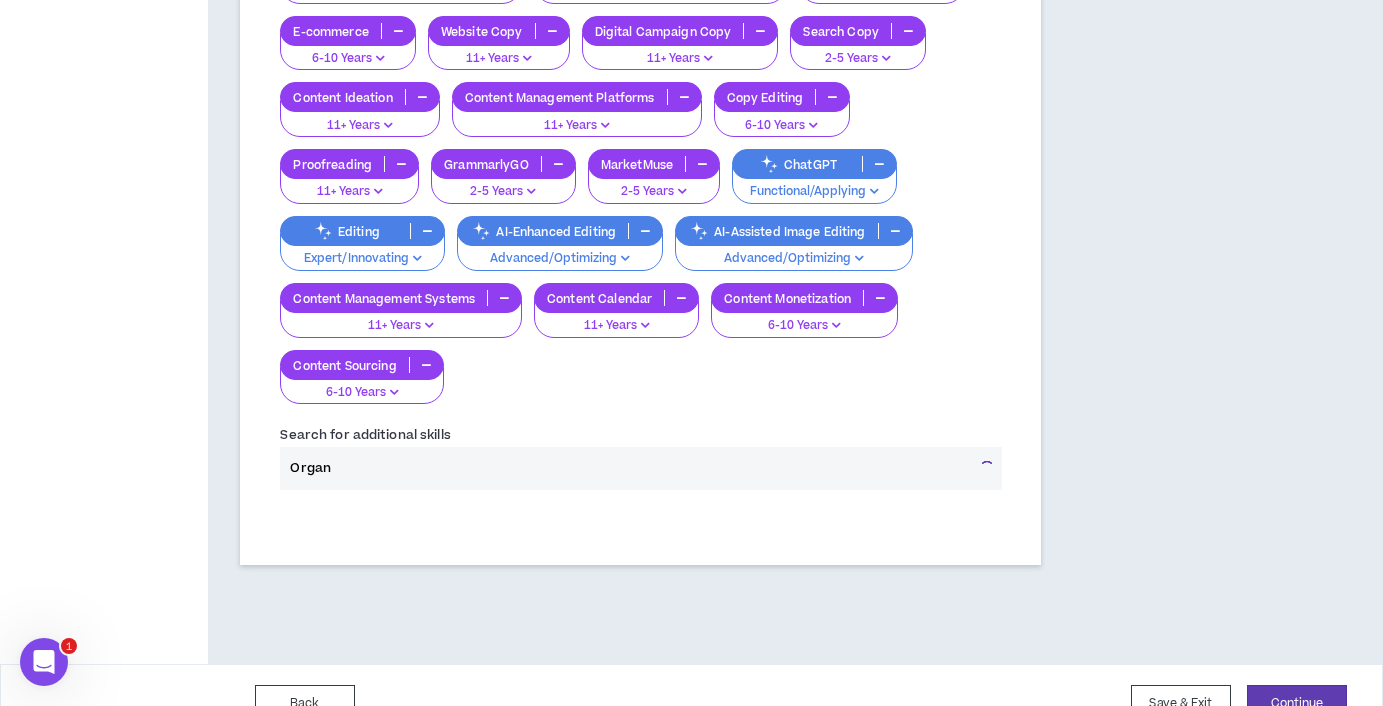 scroll, scrollTop: 1642, scrollLeft: 0, axis: vertical 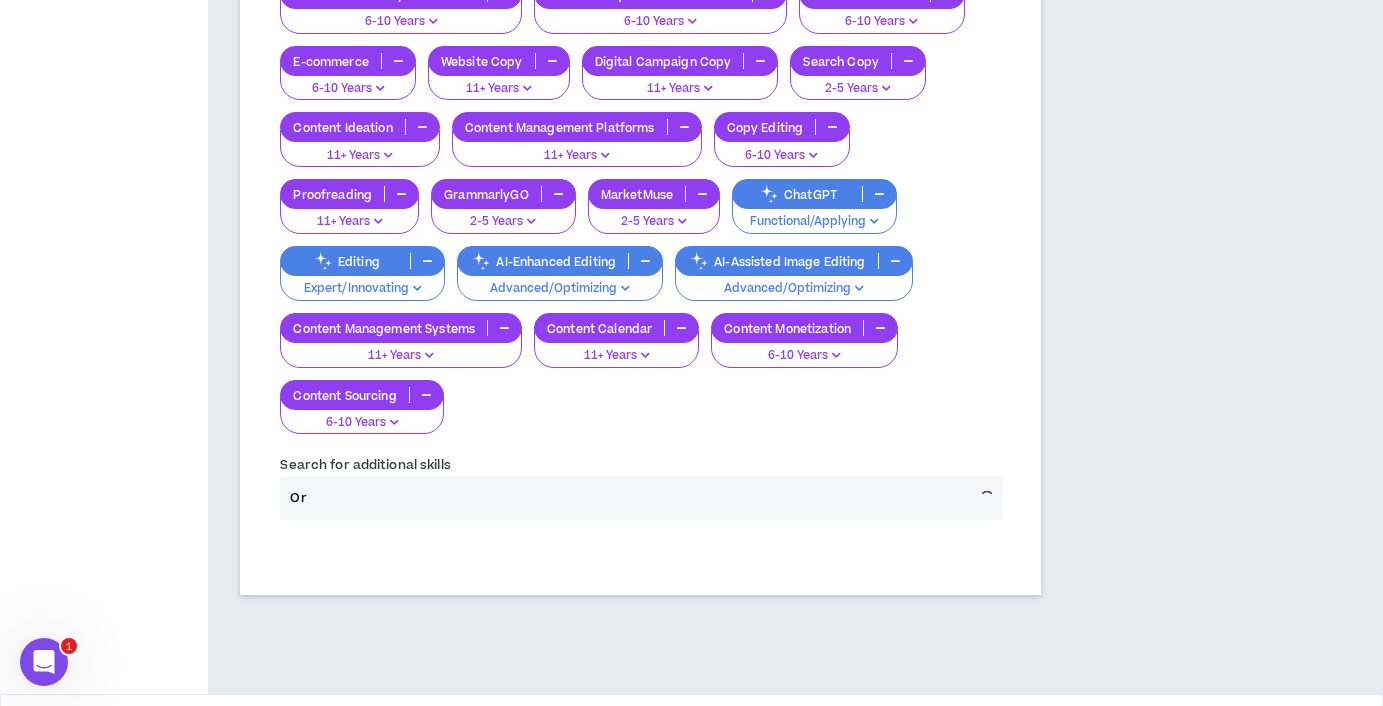 type on "O" 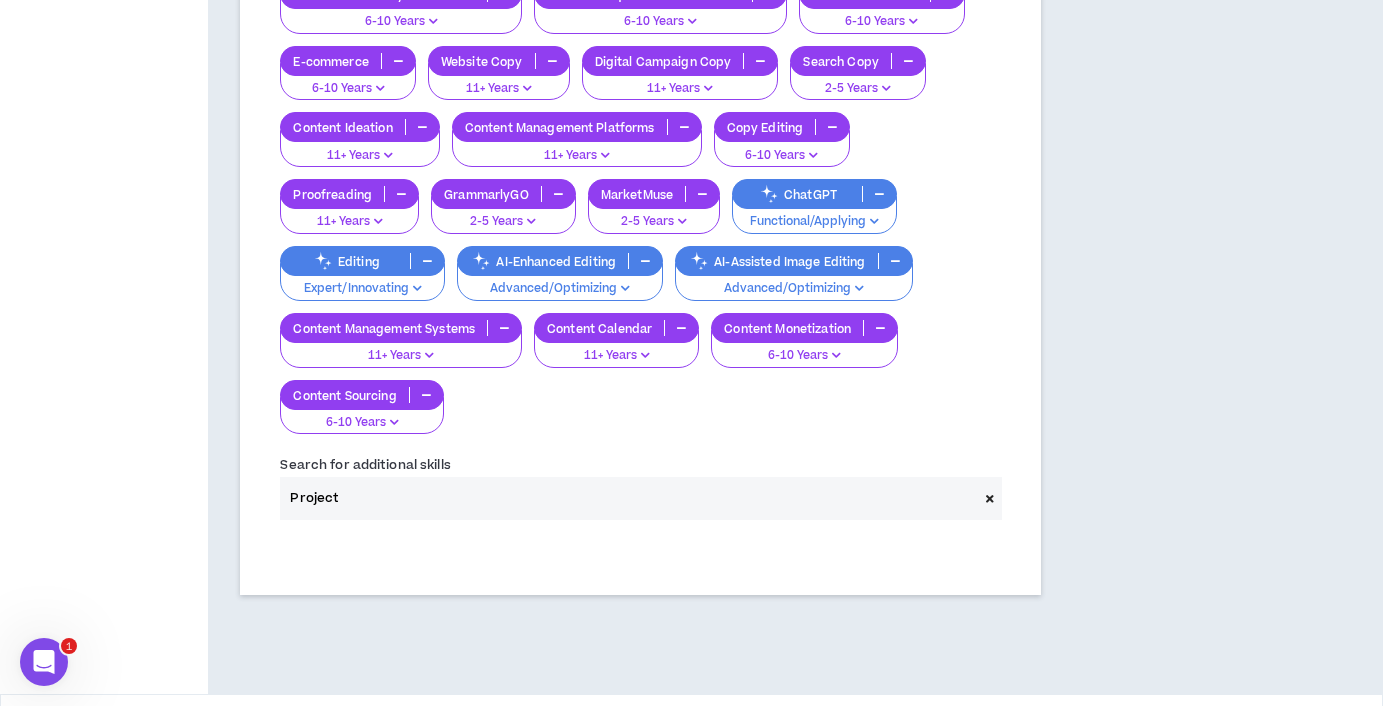 scroll, scrollTop: 1759, scrollLeft: 0, axis: vertical 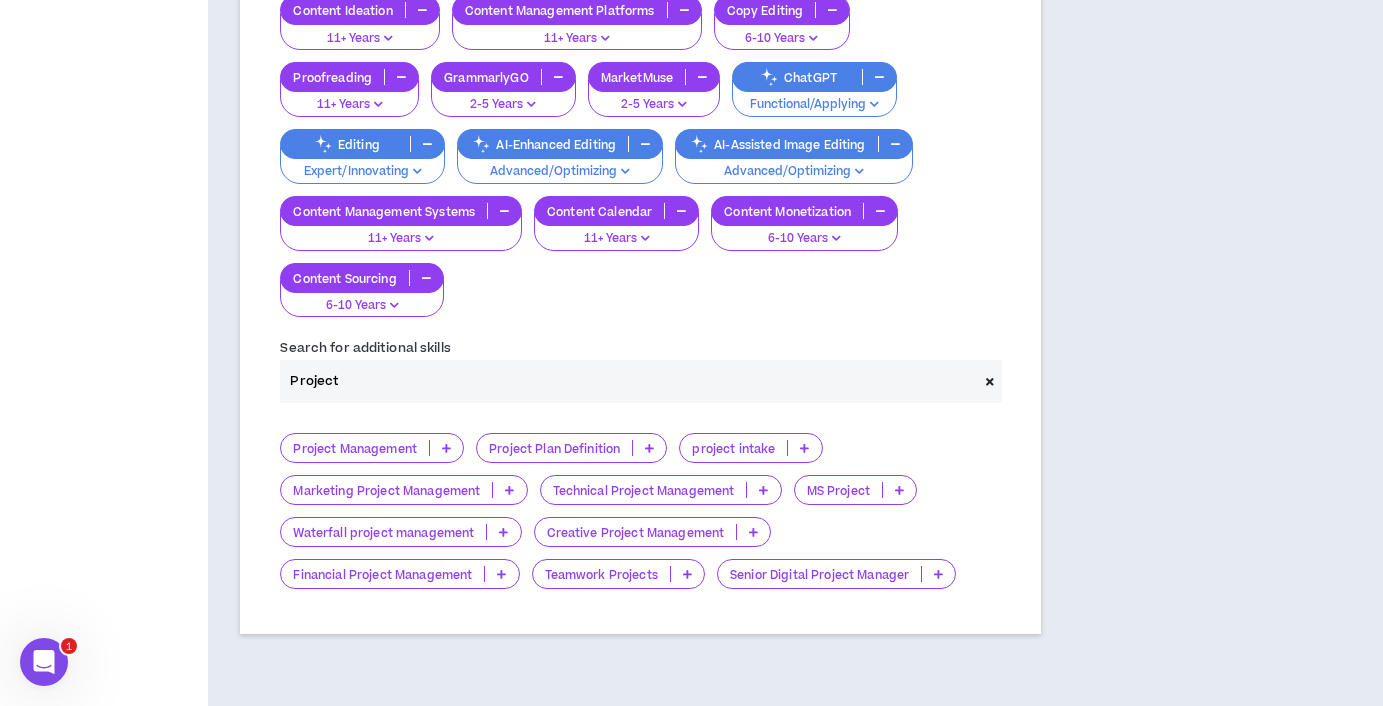 drag, startPoint x: 362, startPoint y: 312, endPoint x: 278, endPoint y: 311, distance: 84.00595 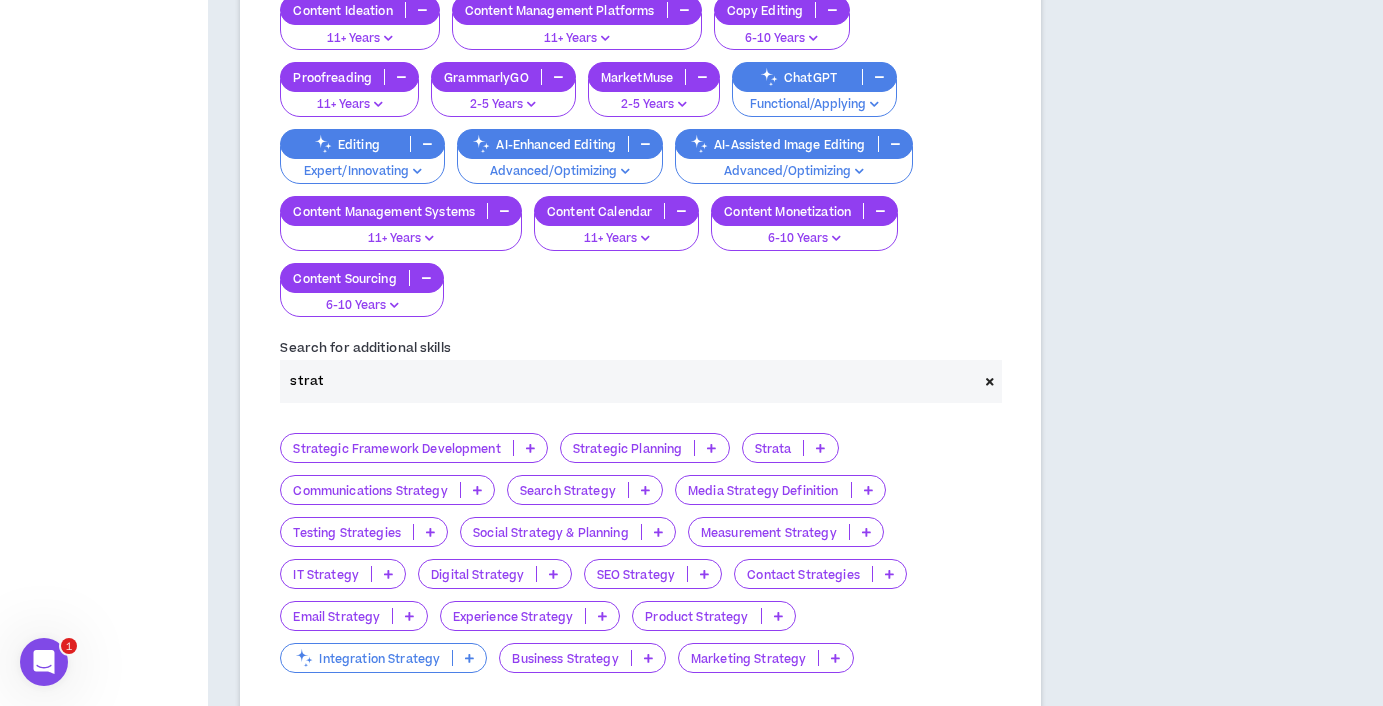 scroll, scrollTop: 1642, scrollLeft: 0, axis: vertical 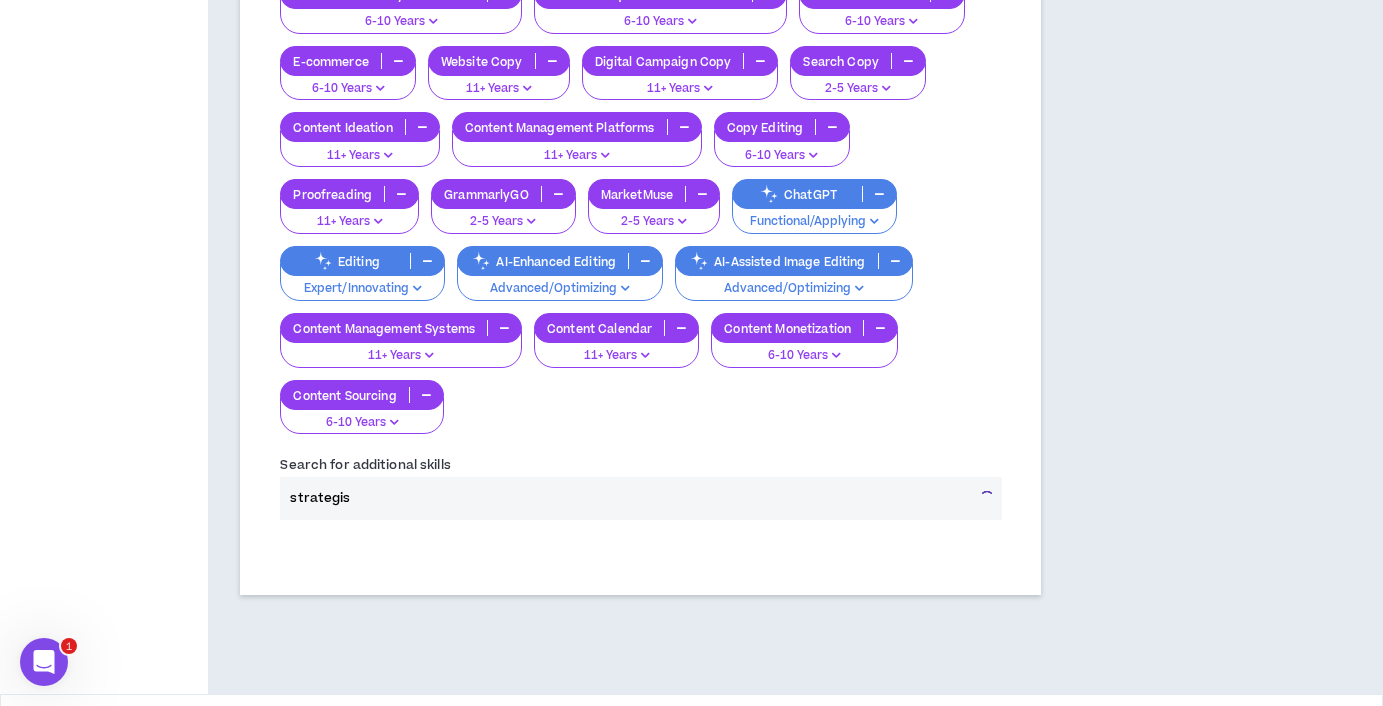 type on "strategist" 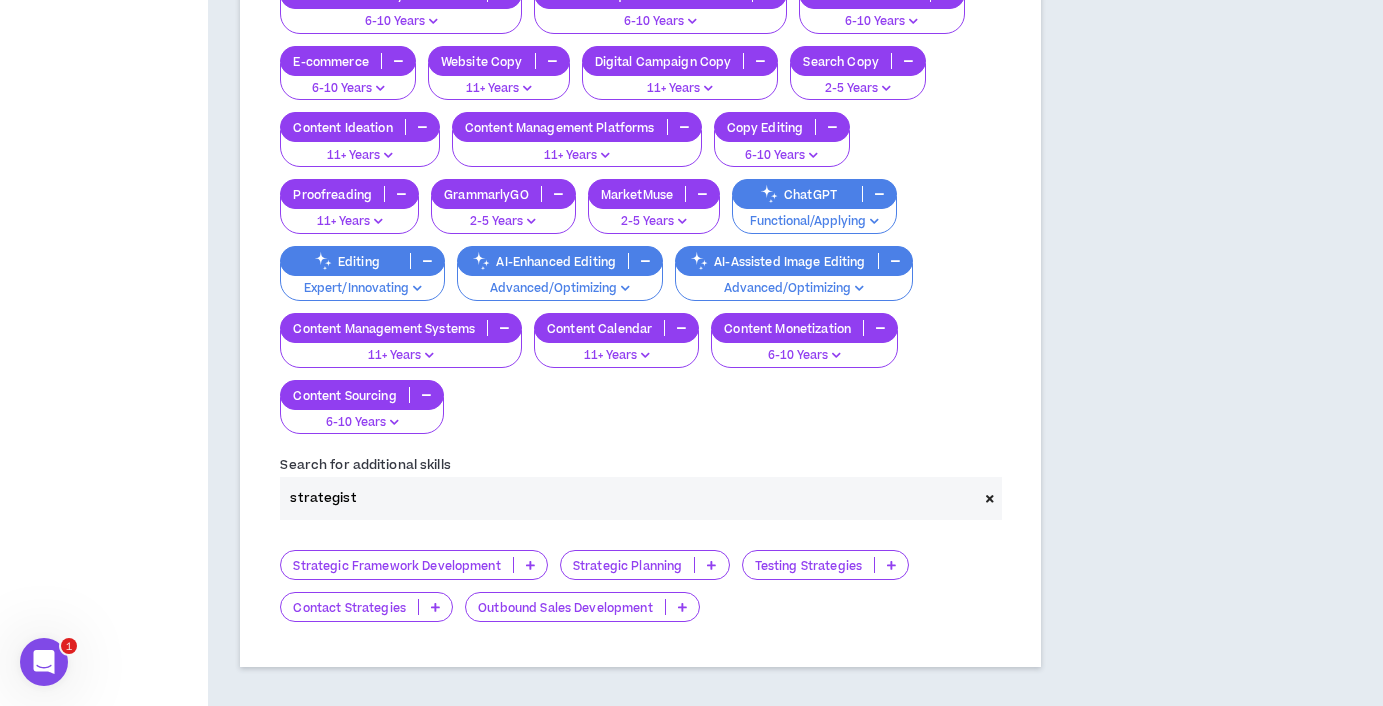 scroll, scrollTop: 1714, scrollLeft: 0, axis: vertical 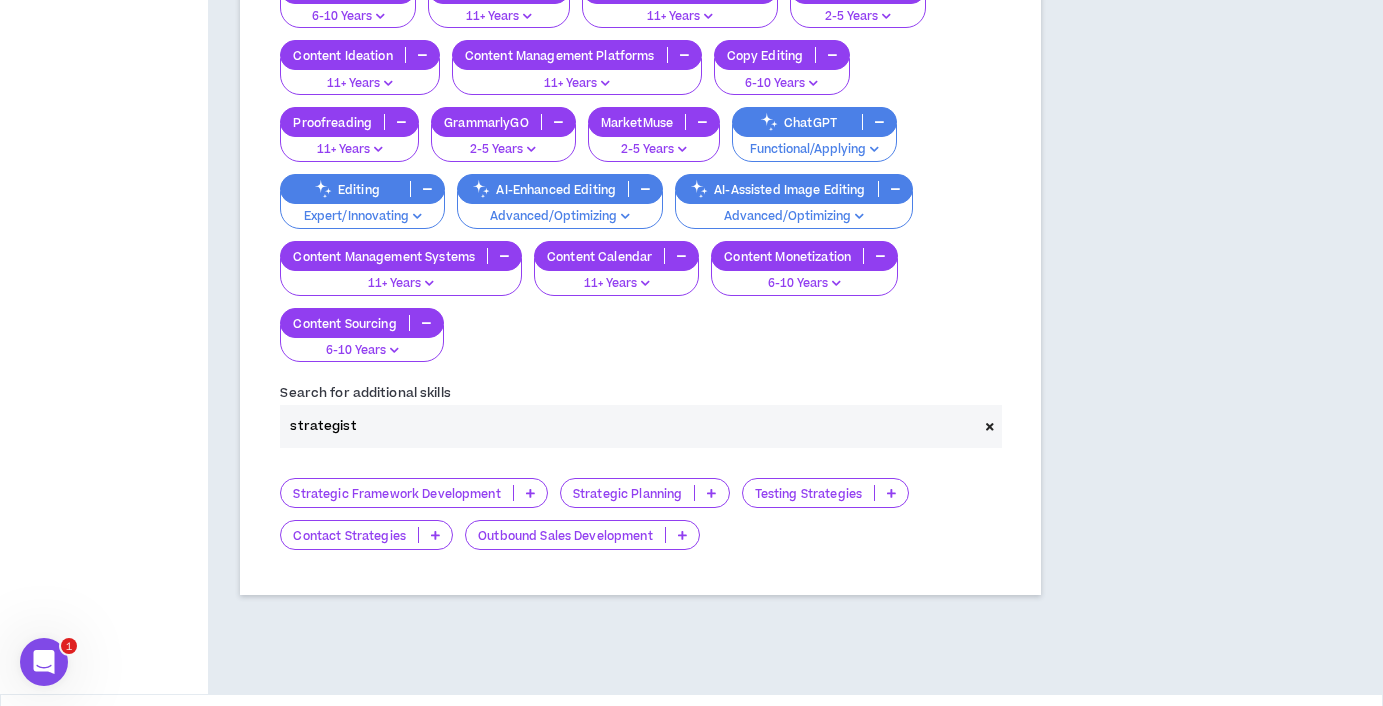 drag, startPoint x: 380, startPoint y: 363, endPoint x: 281, endPoint y: 354, distance: 99.40825 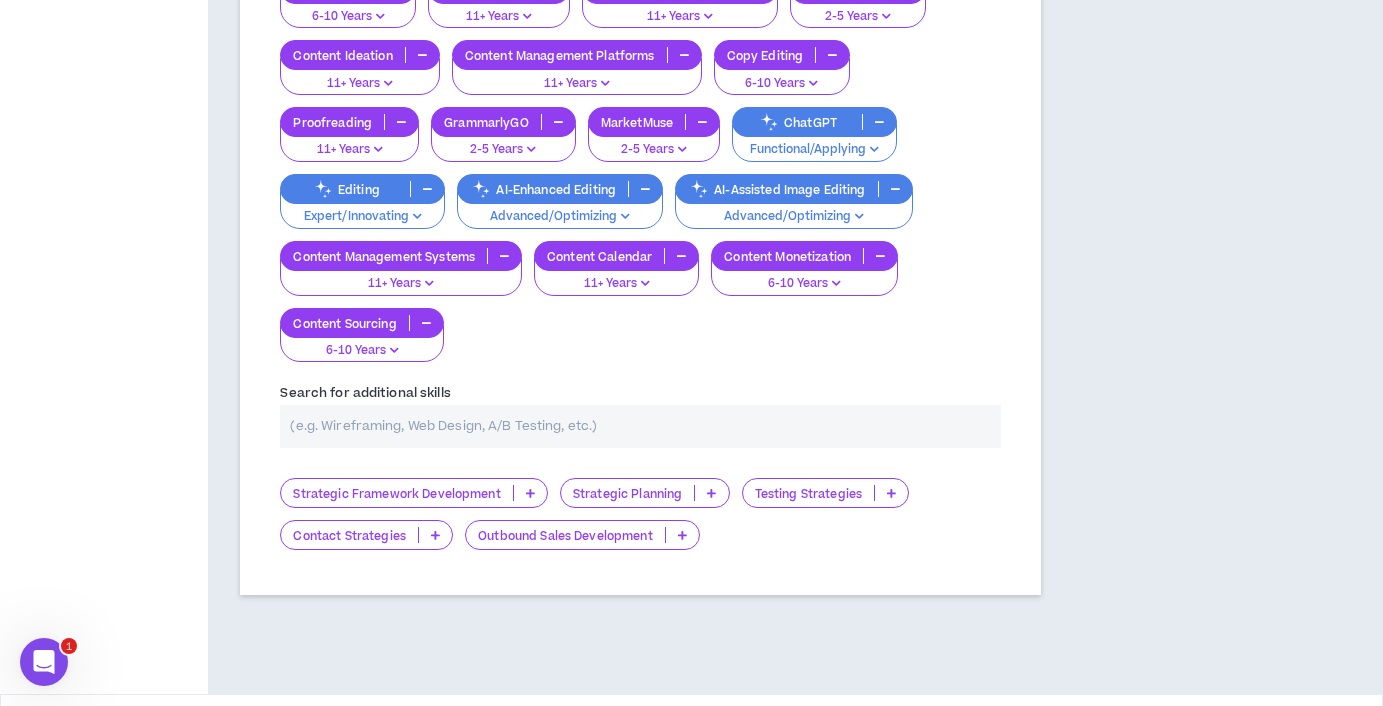 type 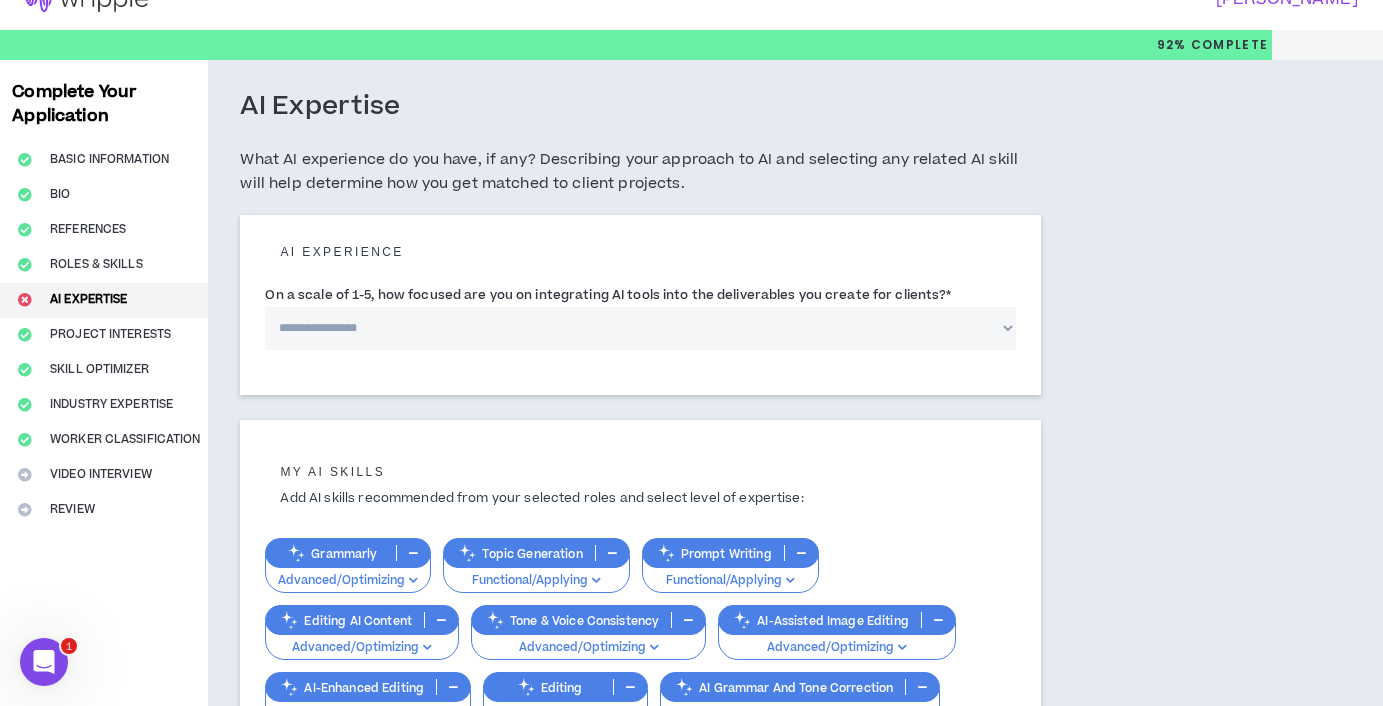 scroll, scrollTop: 0, scrollLeft: 0, axis: both 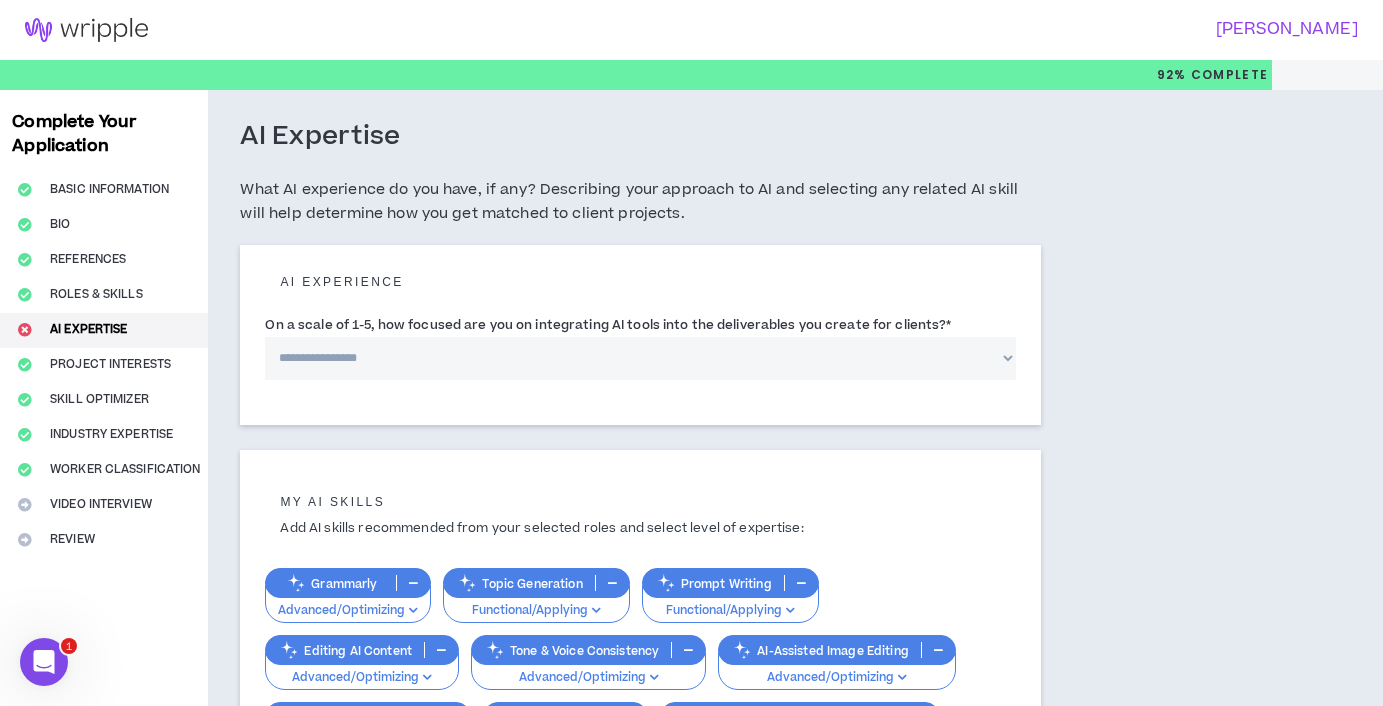 click on "**********" at bounding box center [640, 358] 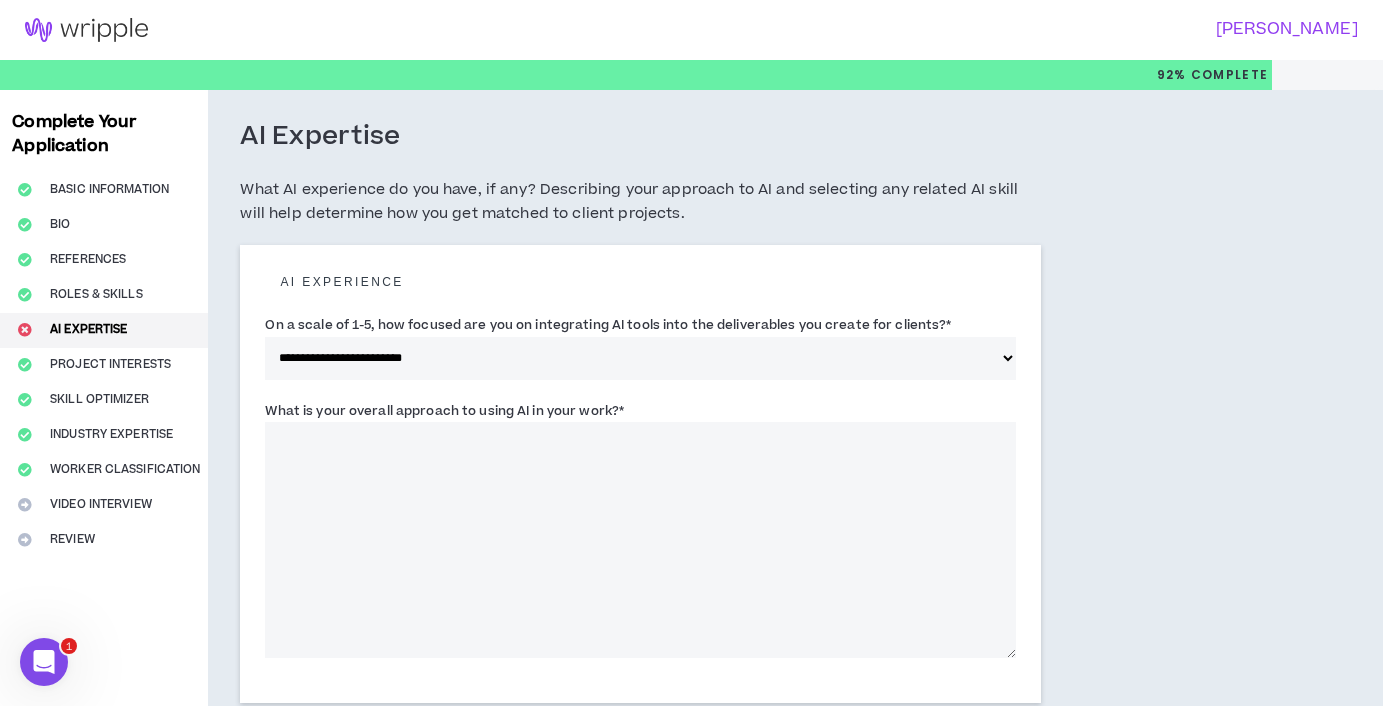 click on "What is your overall approach to using AI in your work?  *" at bounding box center (640, 540) 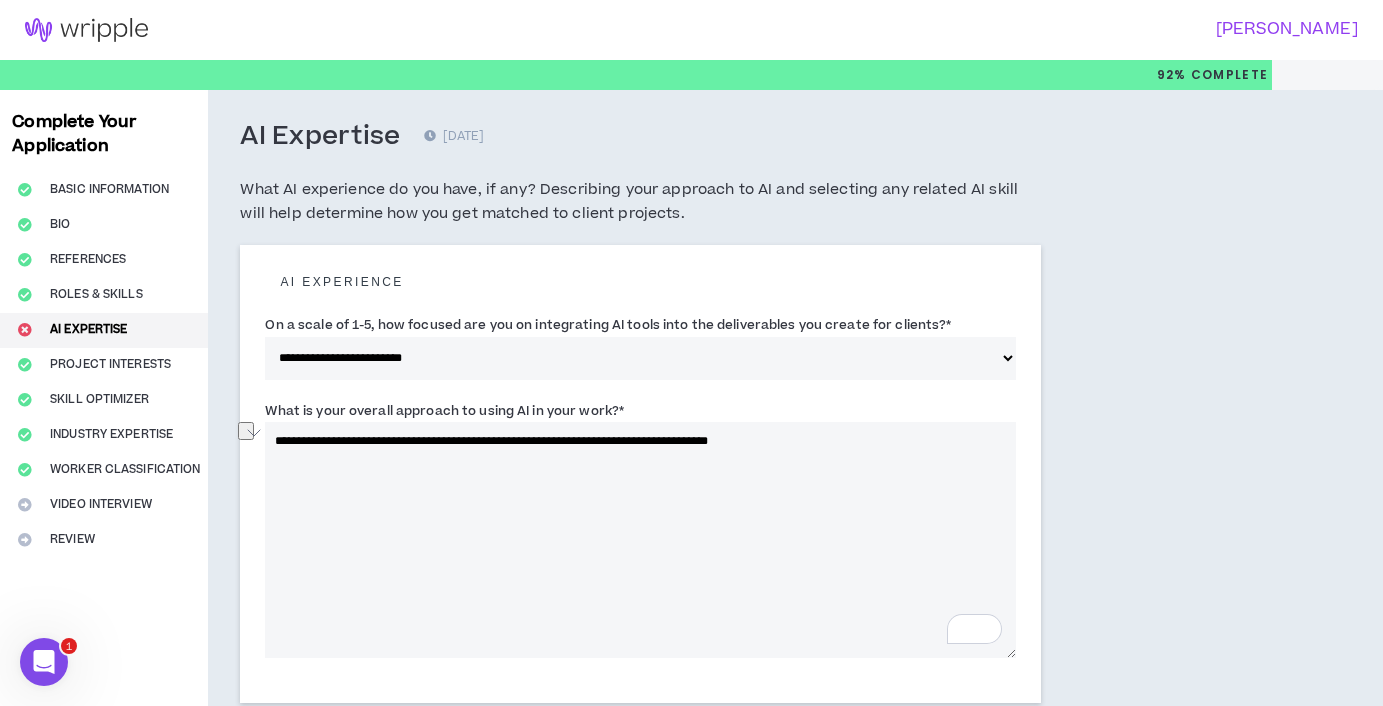 drag, startPoint x: 608, startPoint y: 444, endPoint x: 551, endPoint y: 441, distance: 57.07889 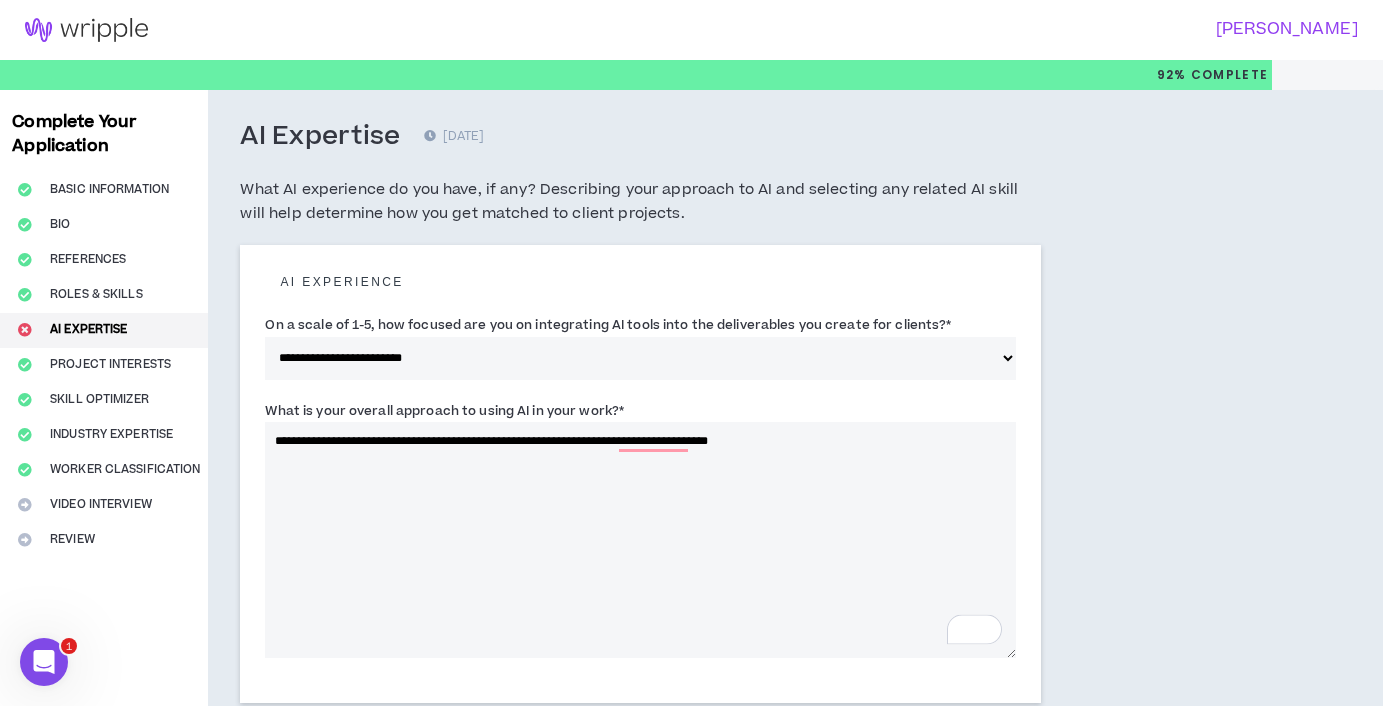 click on "**********" at bounding box center [640, 540] 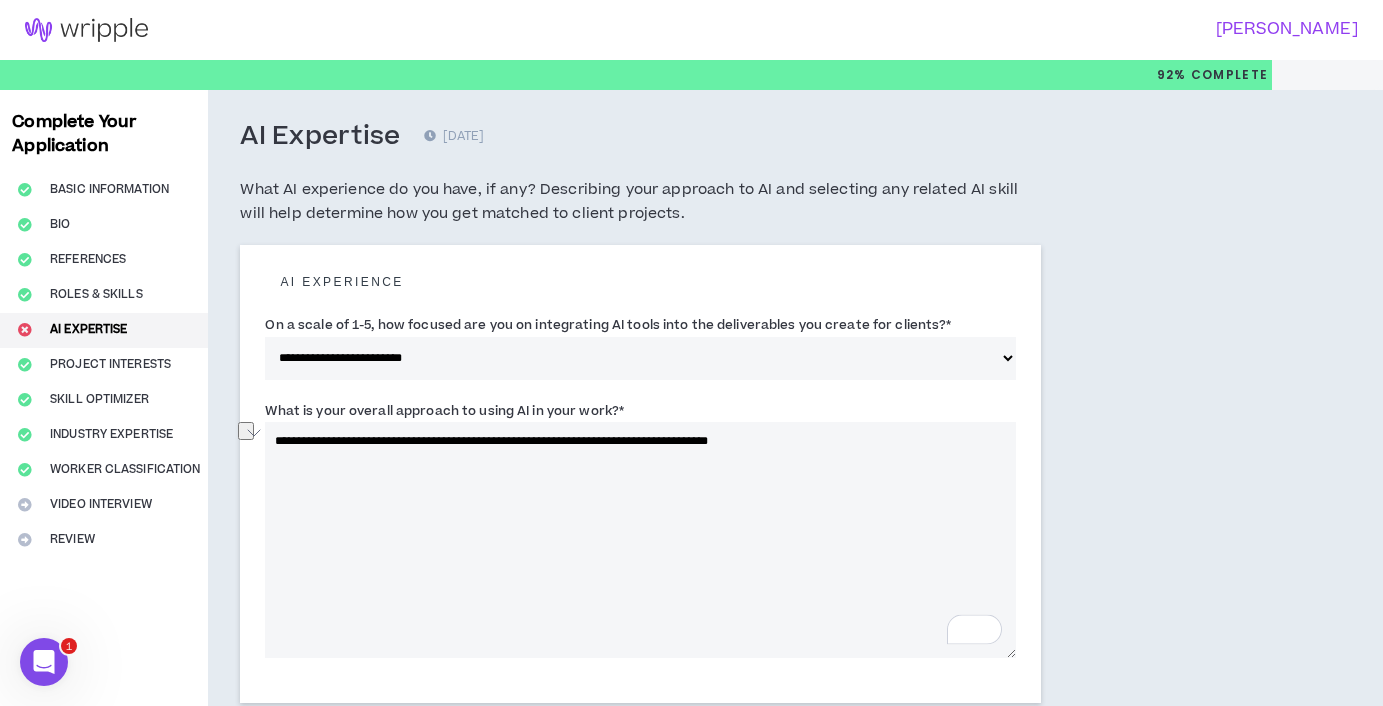 drag, startPoint x: 841, startPoint y: 445, endPoint x: 561, endPoint y: 438, distance: 280.0875 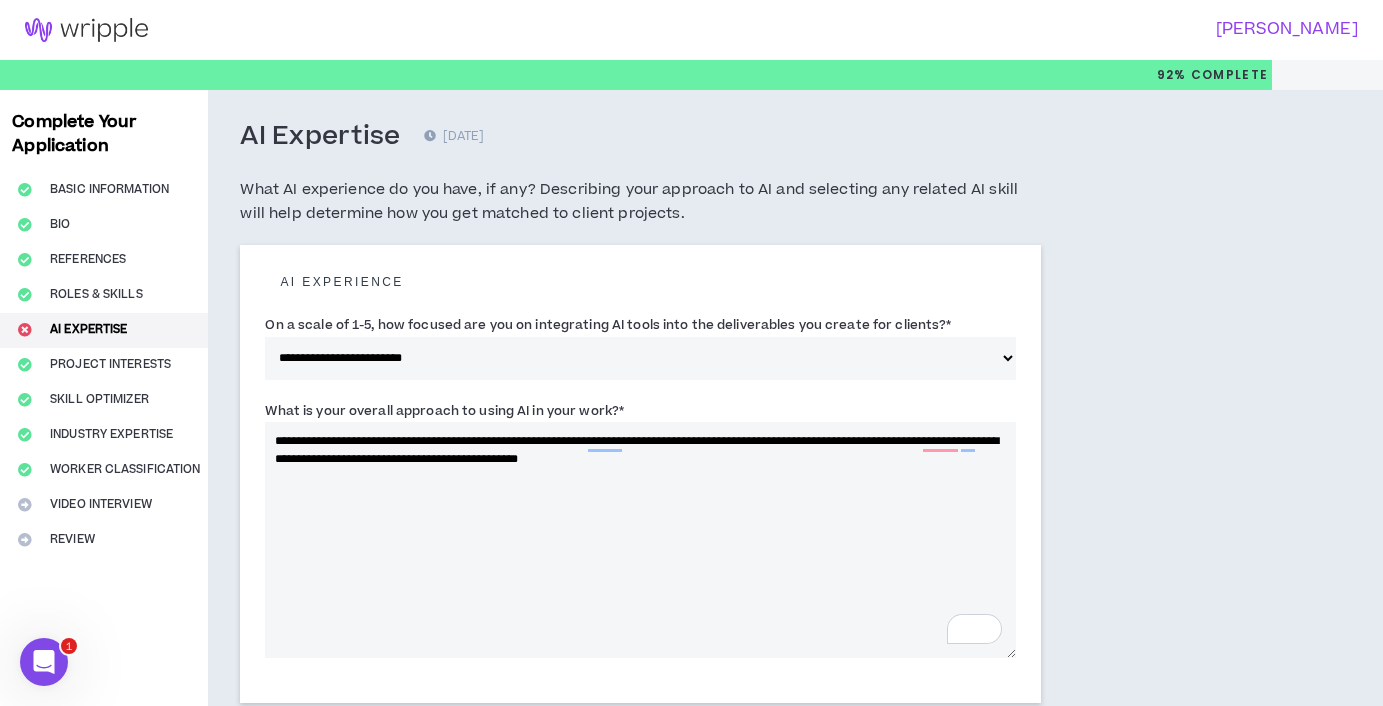click on "**********" at bounding box center (640, 540) 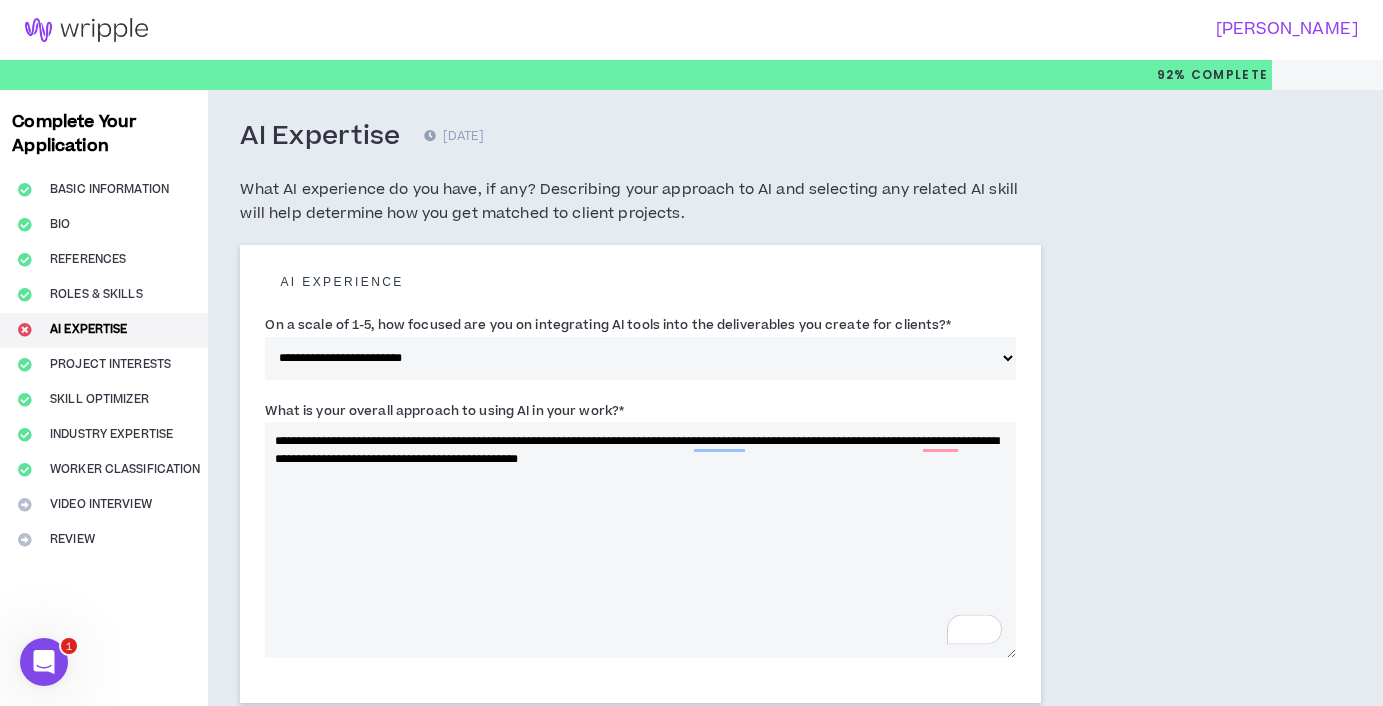 click on "**********" at bounding box center [640, 540] 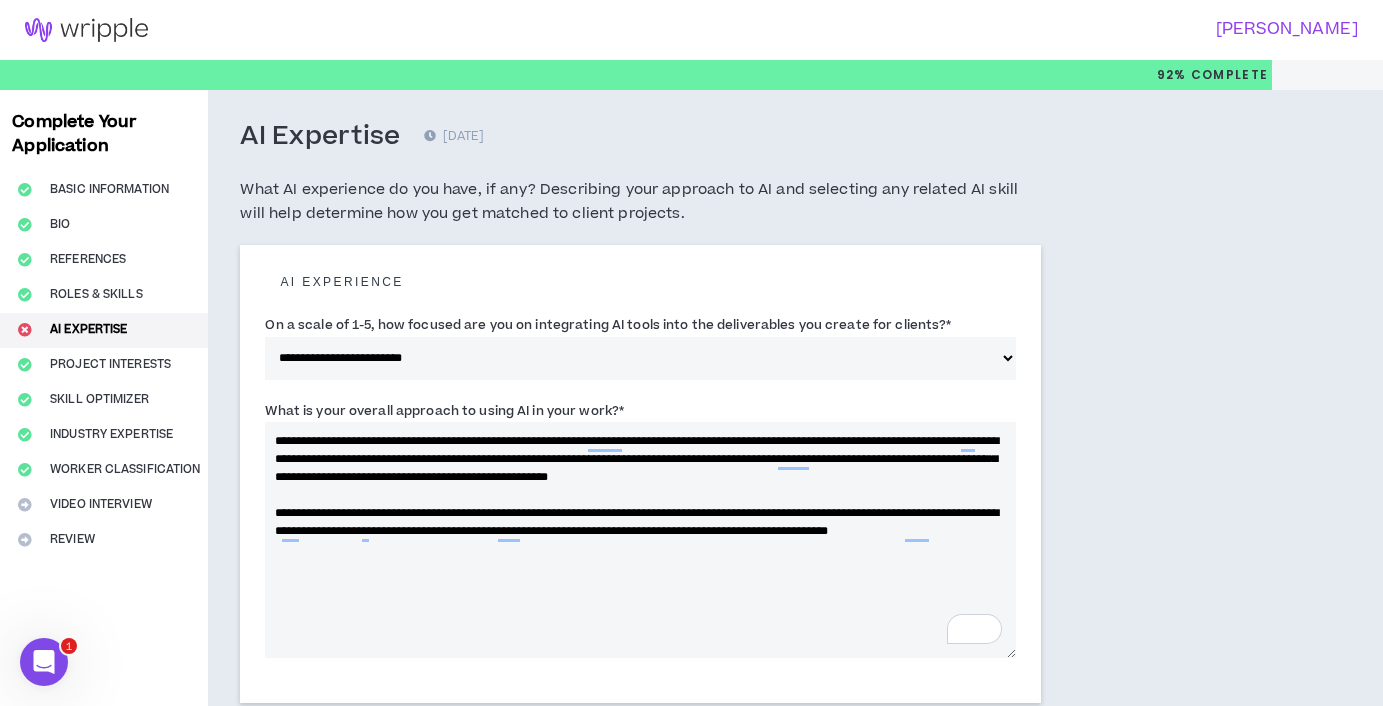 click on "**********" at bounding box center (640, 540) 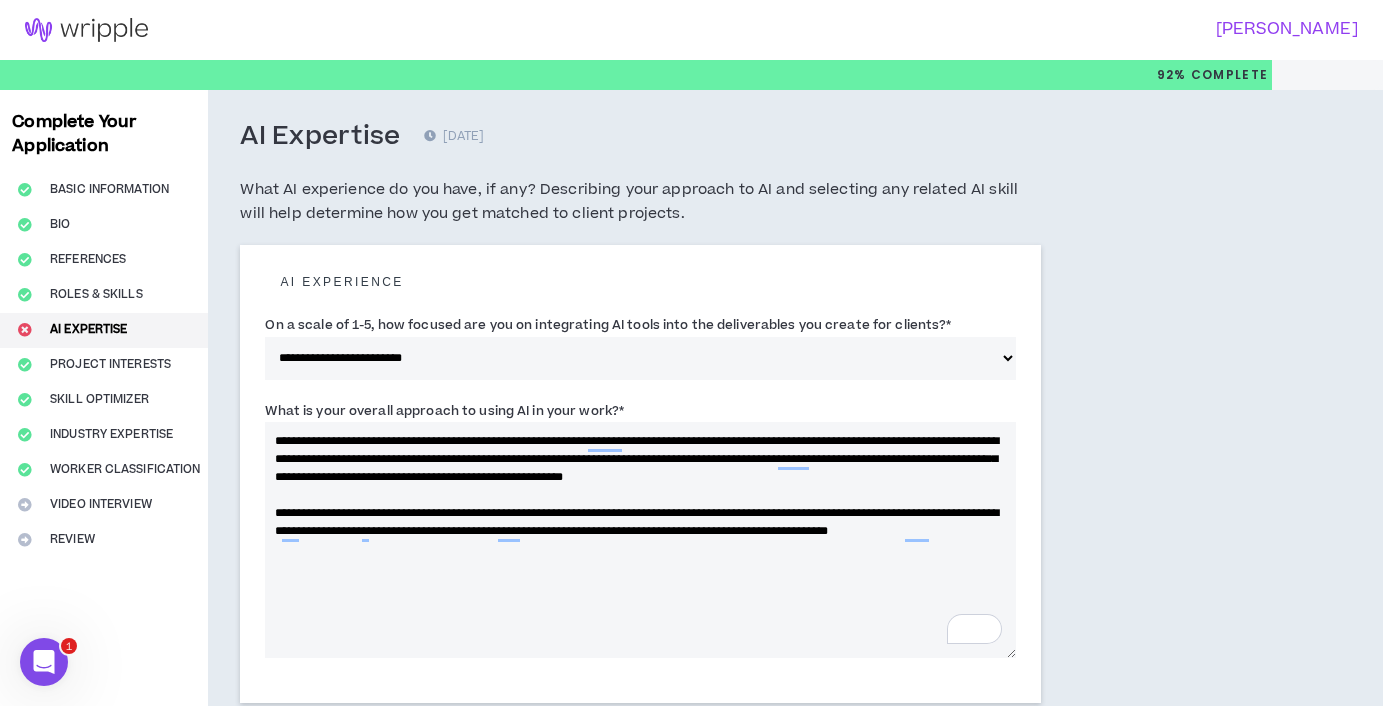 click on "**********" at bounding box center (640, 540) 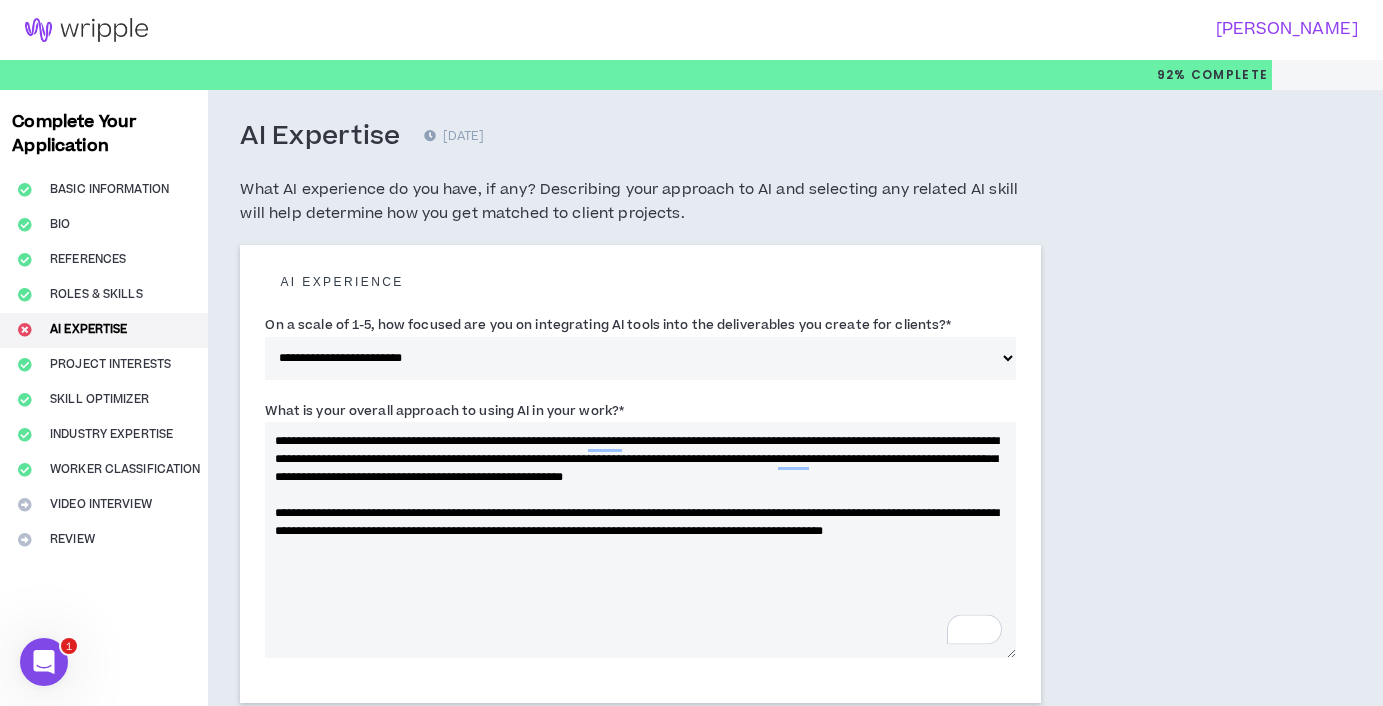 click on "**********" at bounding box center [640, 540] 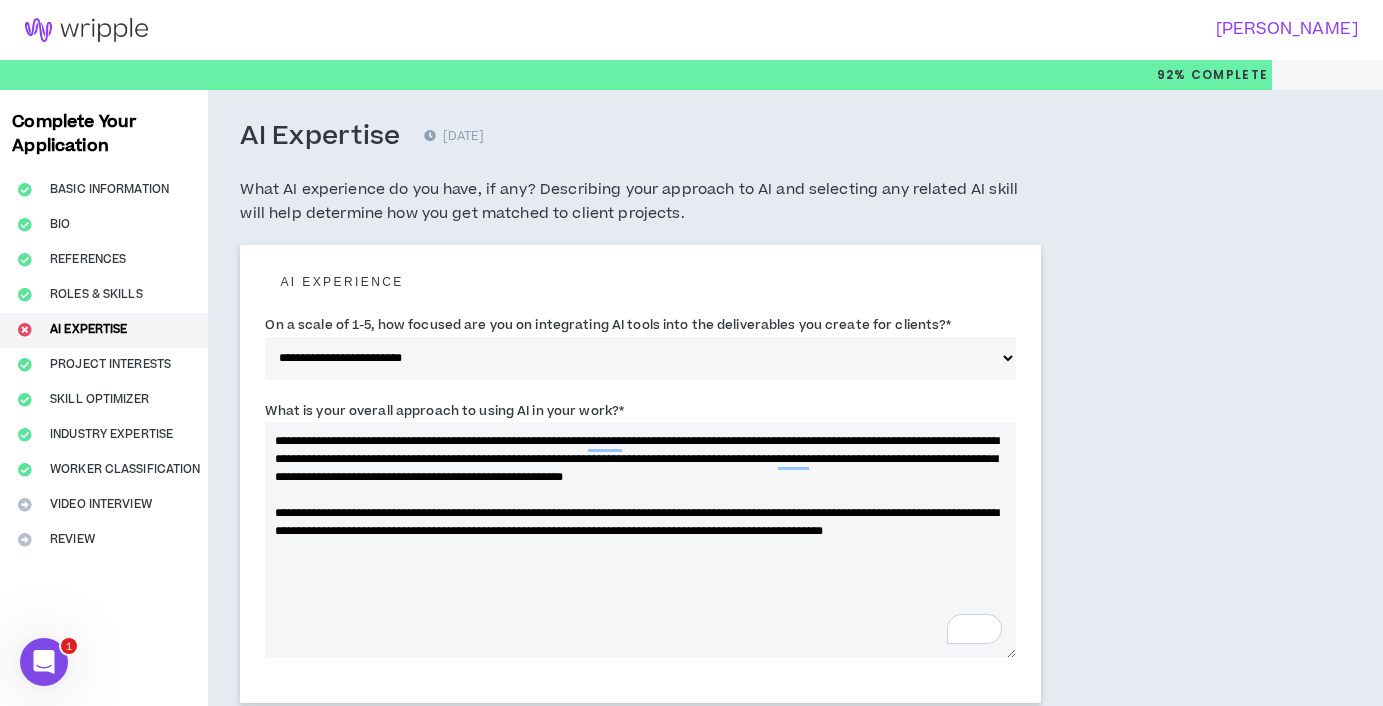 click on "**********" at bounding box center (640, 540) 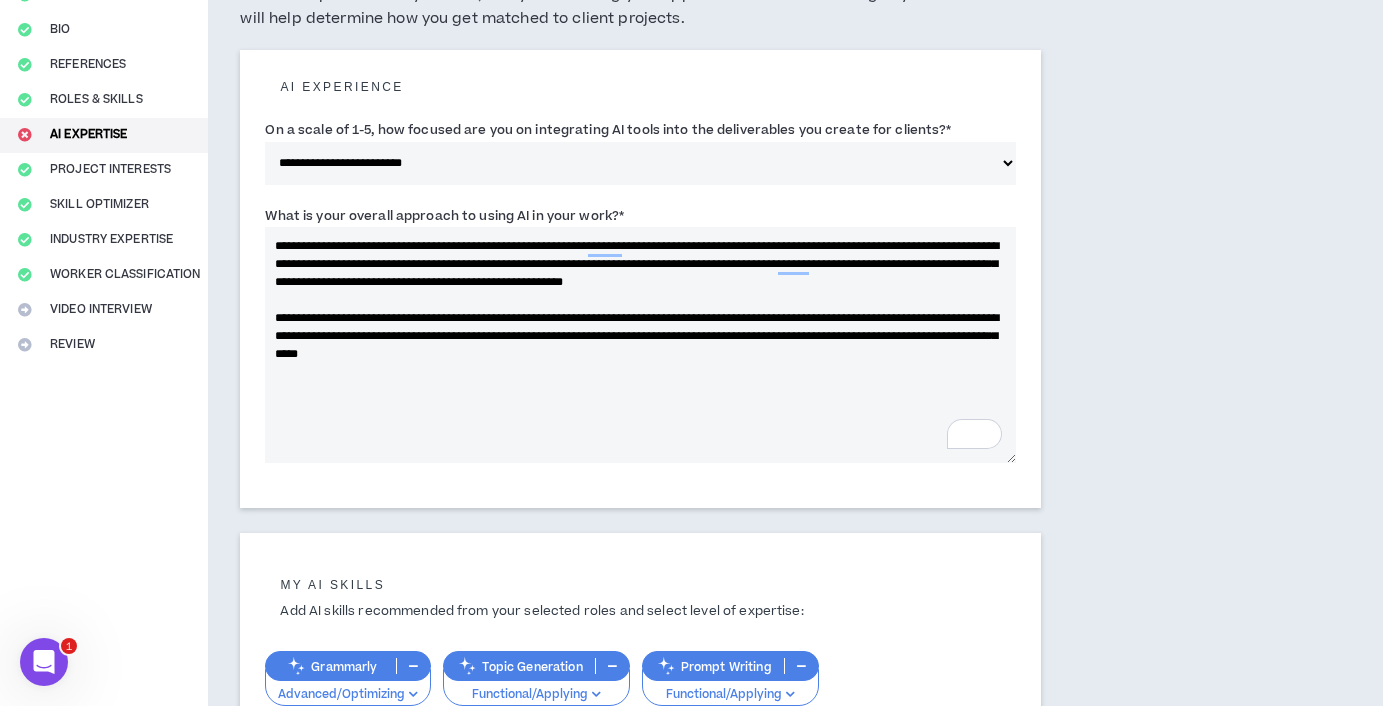 scroll, scrollTop: 198, scrollLeft: 0, axis: vertical 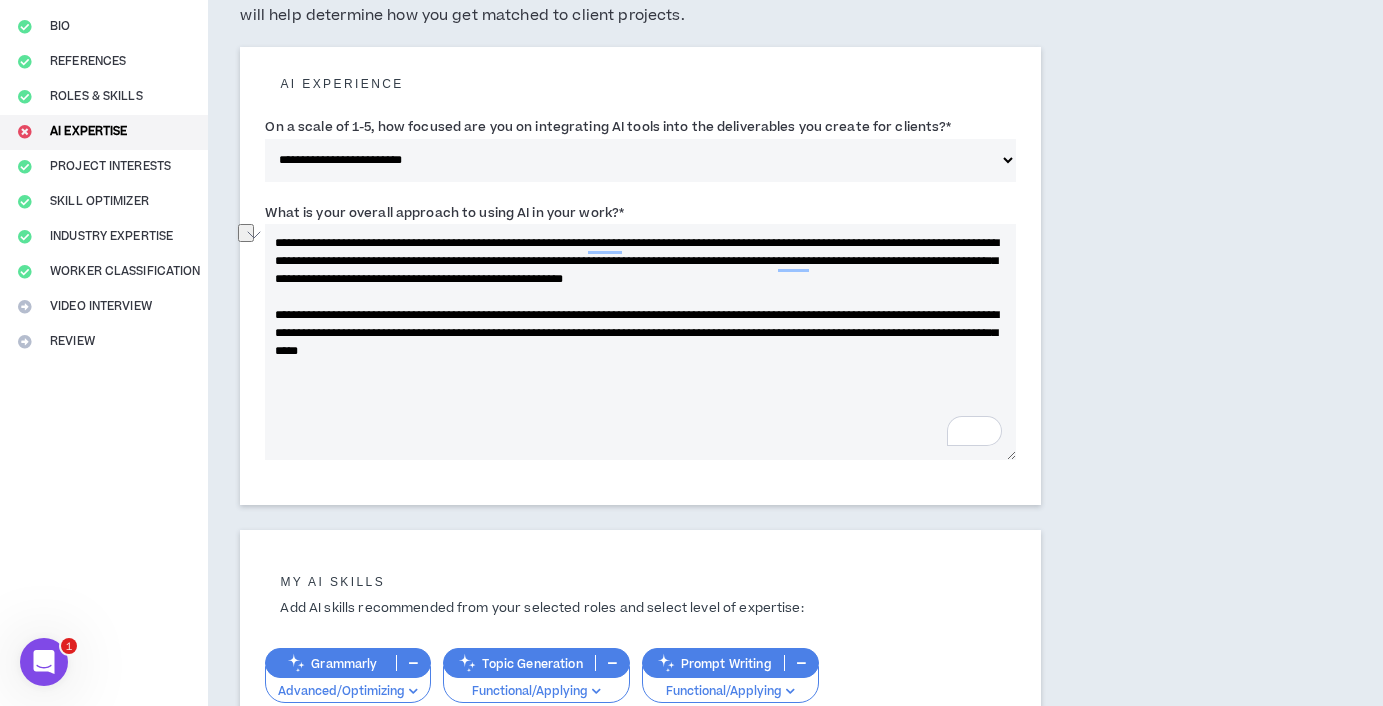 drag, startPoint x: 687, startPoint y: 368, endPoint x: 441, endPoint y: 375, distance: 246.09958 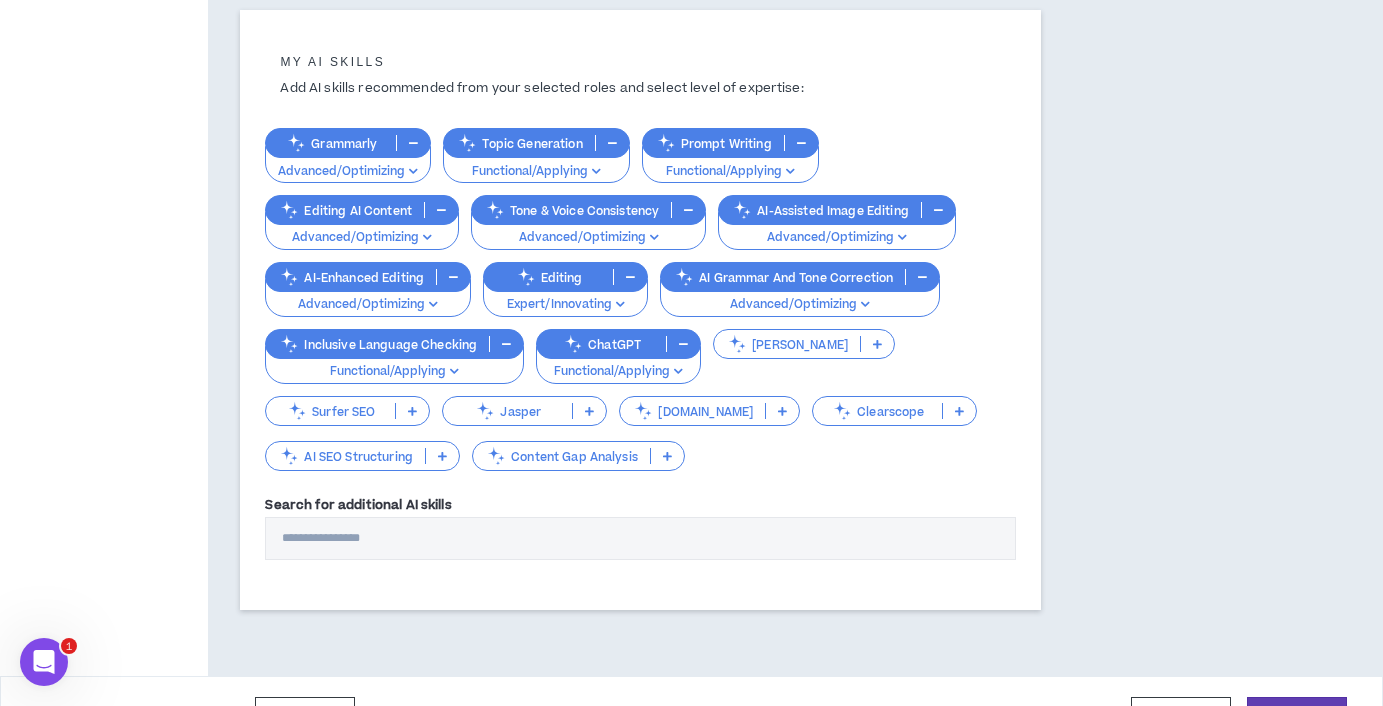 scroll, scrollTop: 719, scrollLeft: 0, axis: vertical 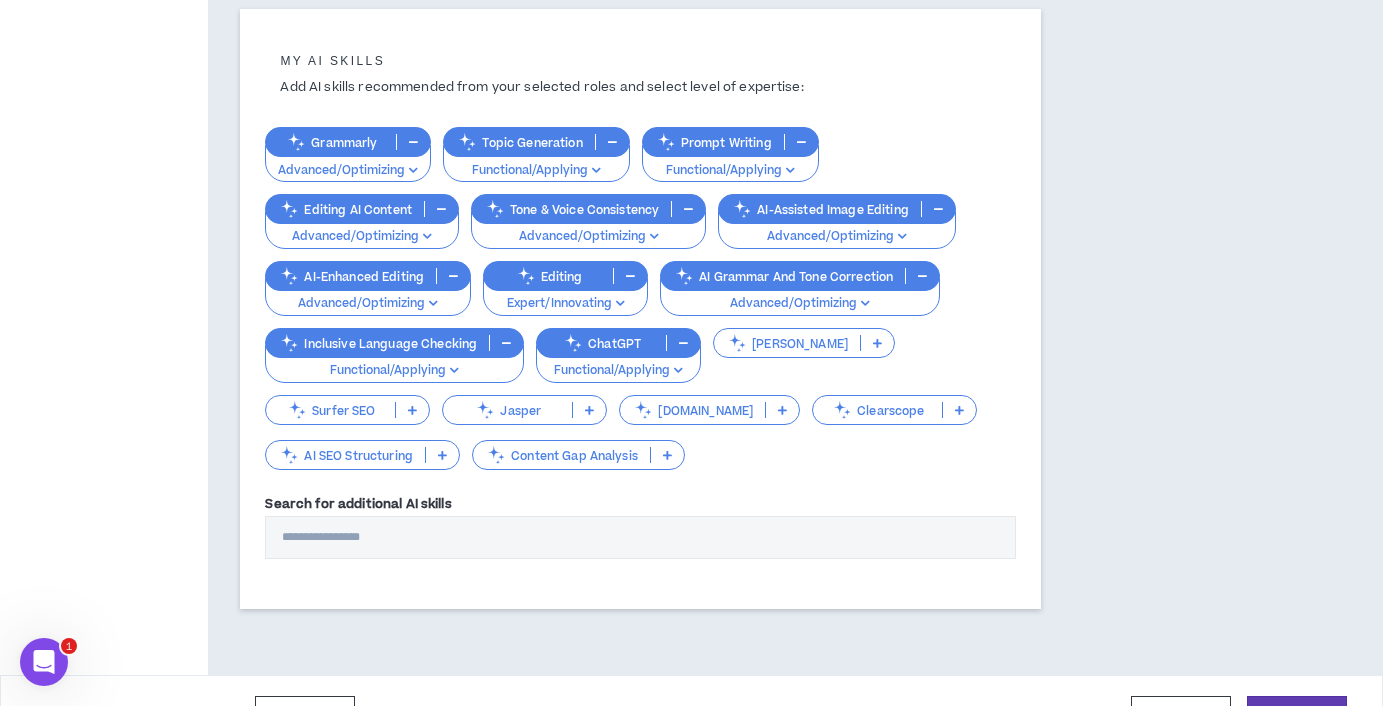 type on "**********" 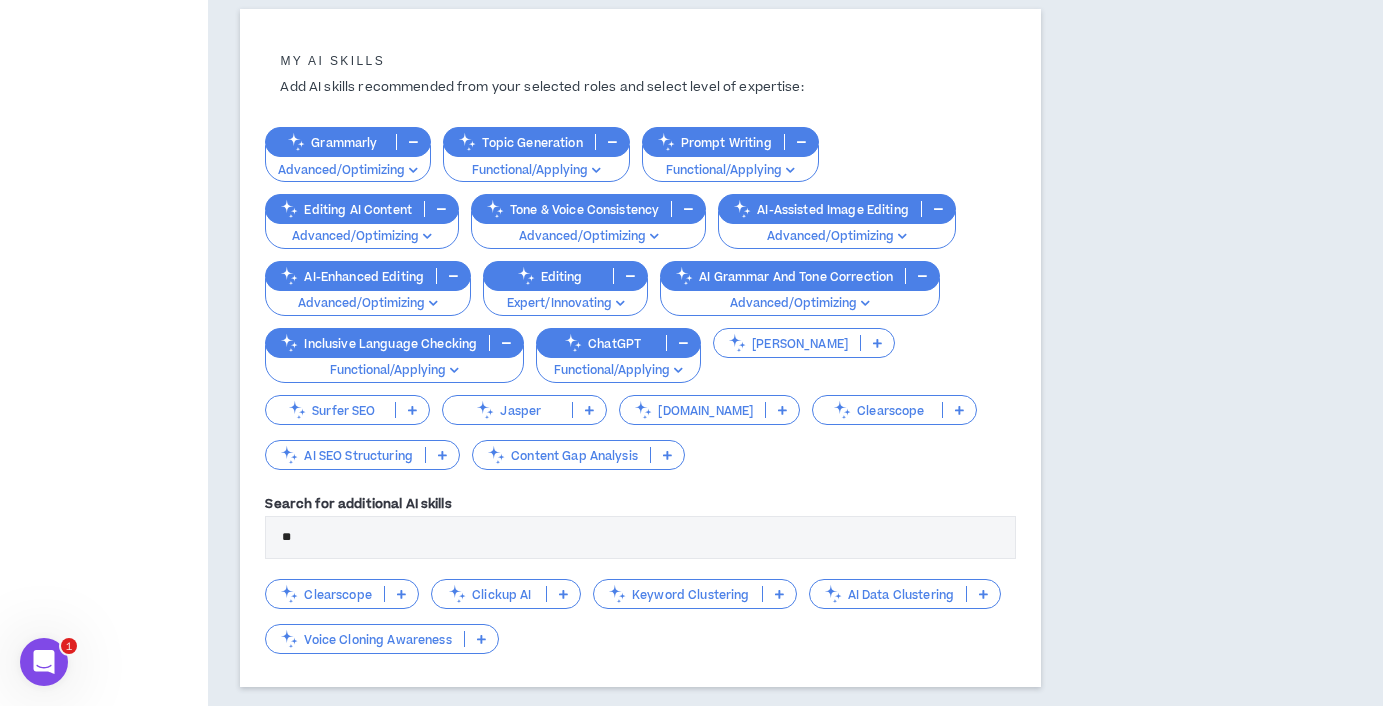 type on "*" 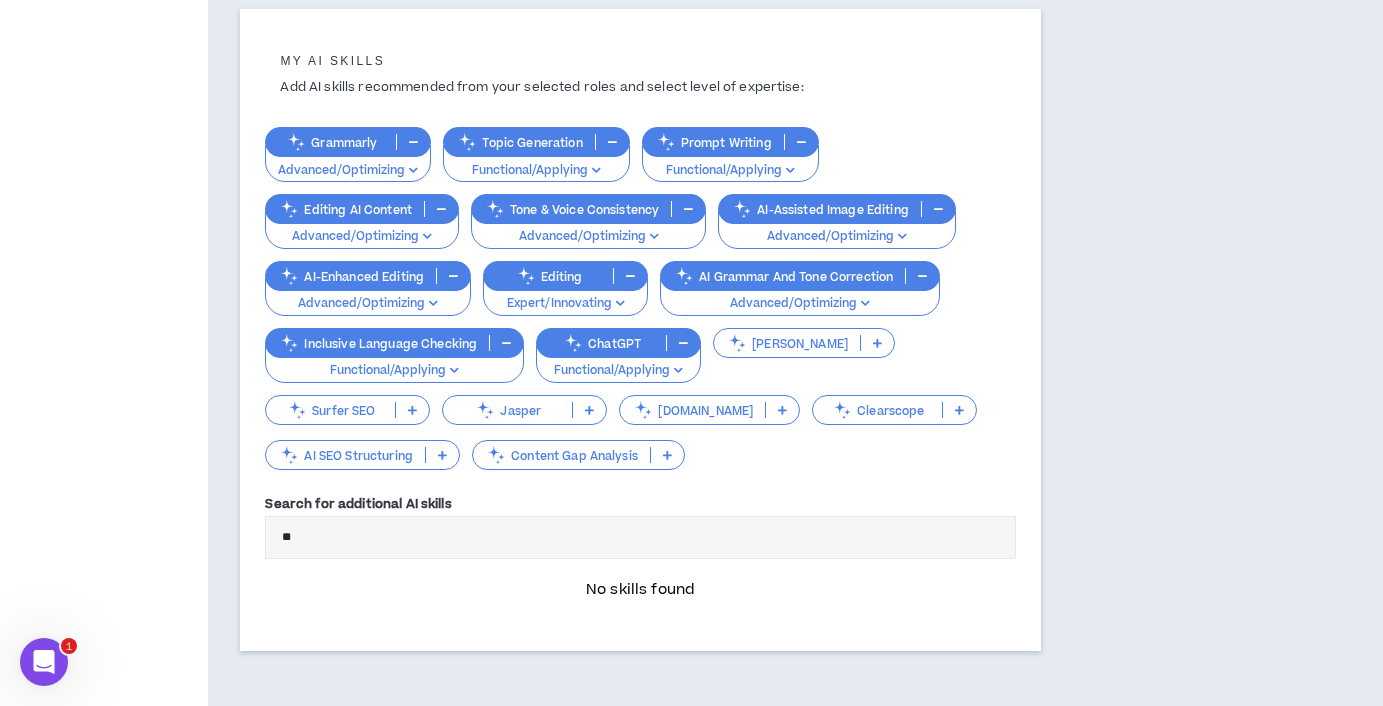type on "*" 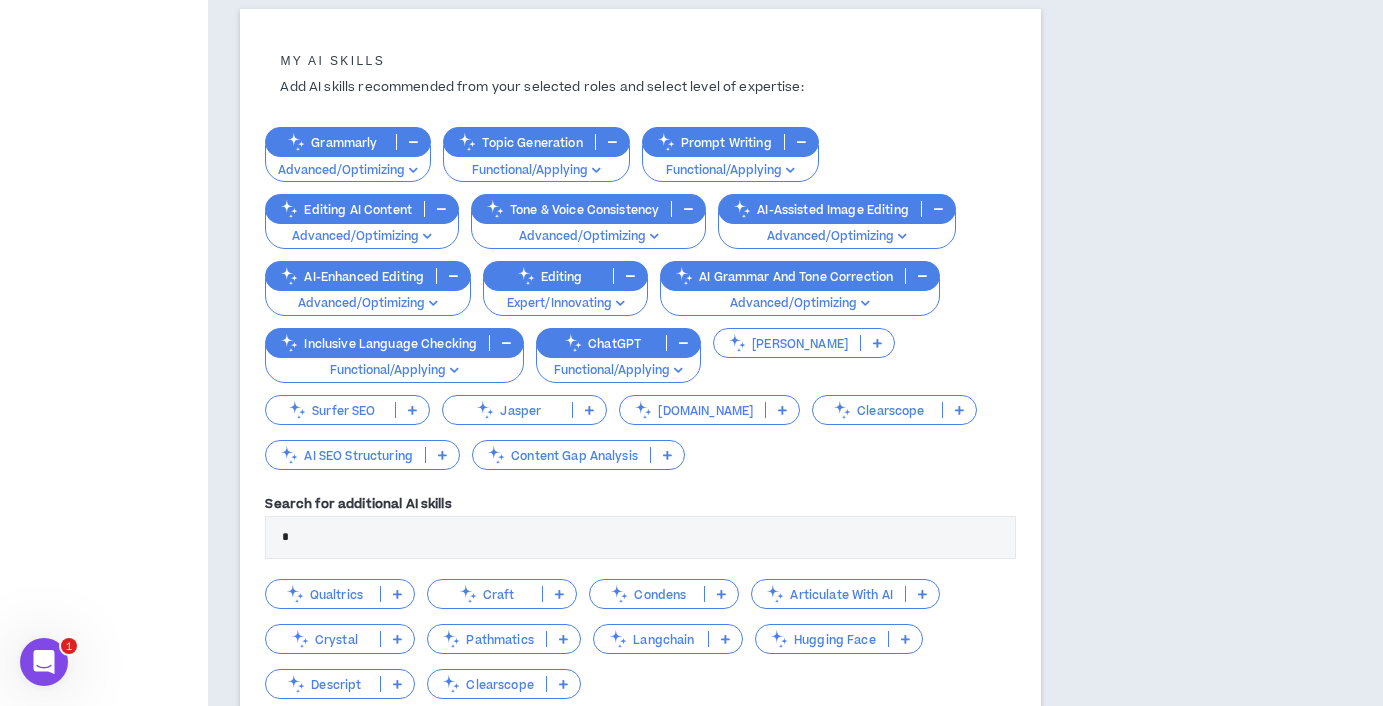 type 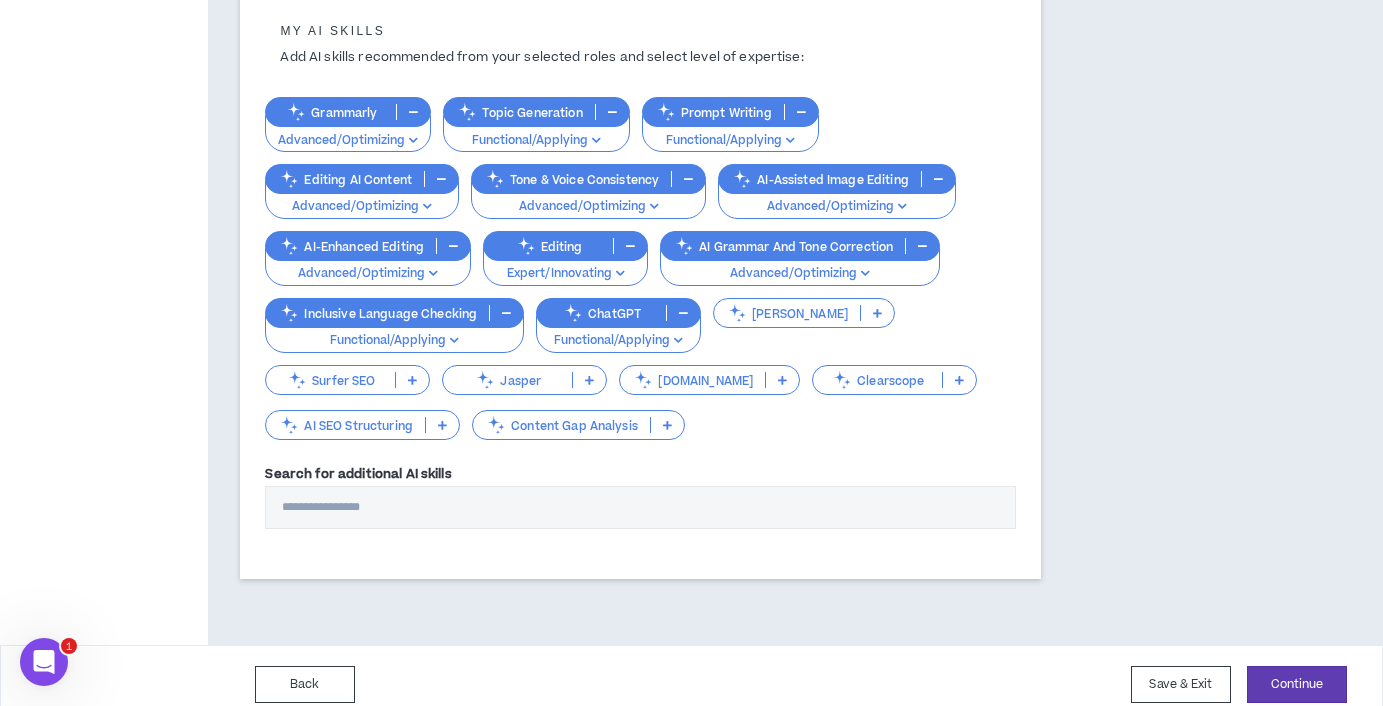 scroll, scrollTop: 765, scrollLeft: 0, axis: vertical 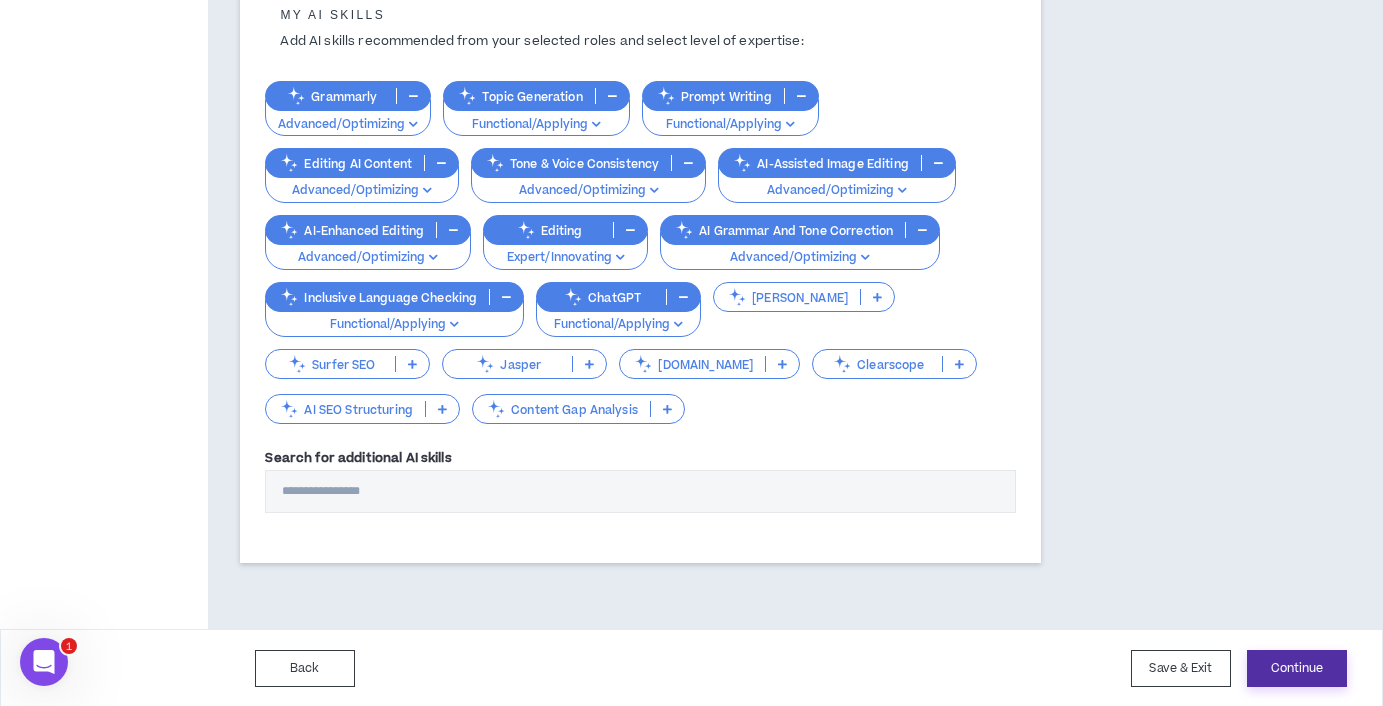 click on "Continue" at bounding box center (1297, 668) 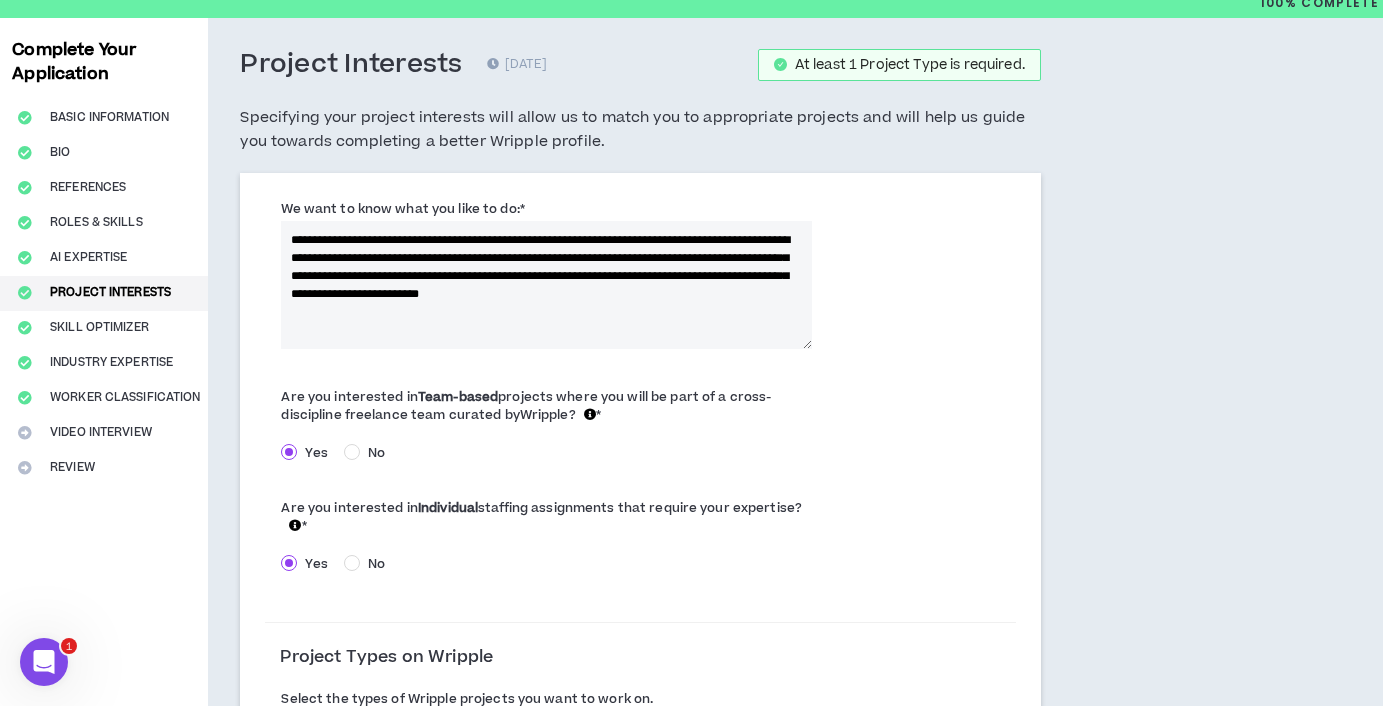 scroll, scrollTop: 0, scrollLeft: 0, axis: both 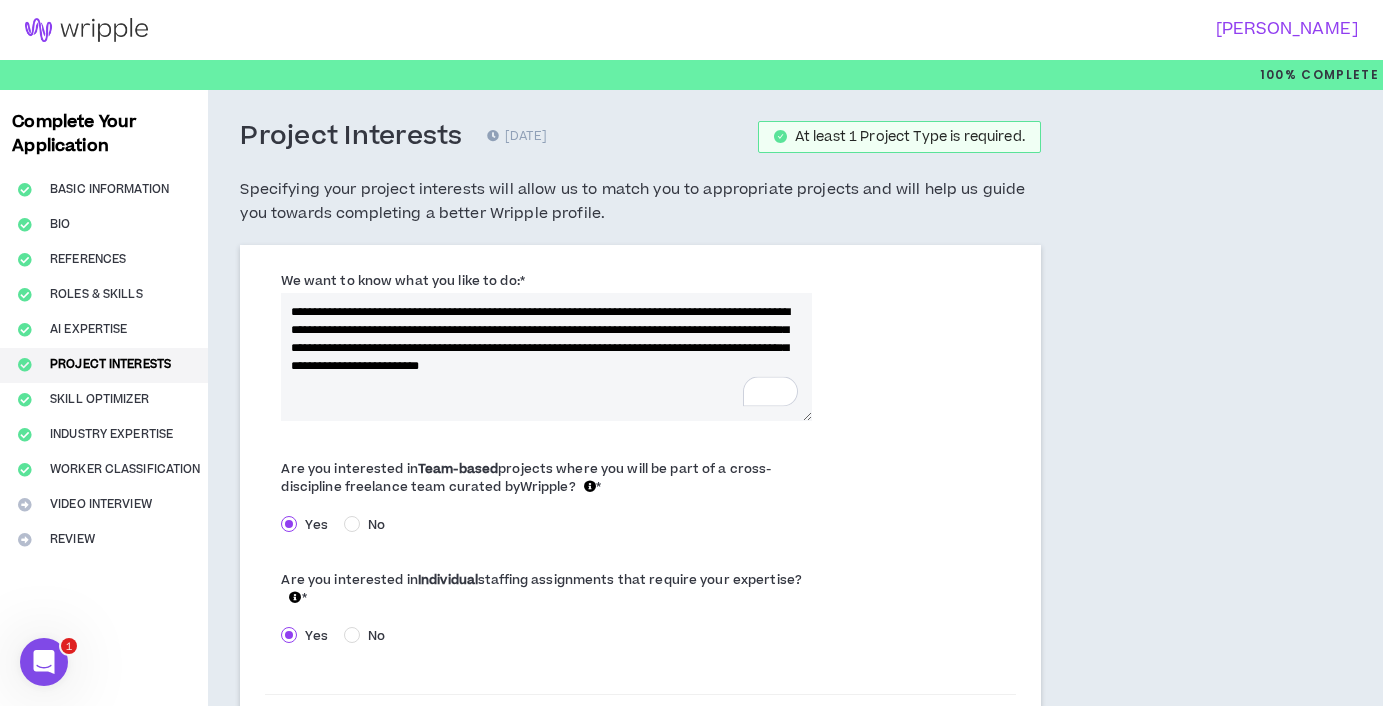 drag, startPoint x: 603, startPoint y: 314, endPoint x: 289, endPoint y: 304, distance: 314.1592 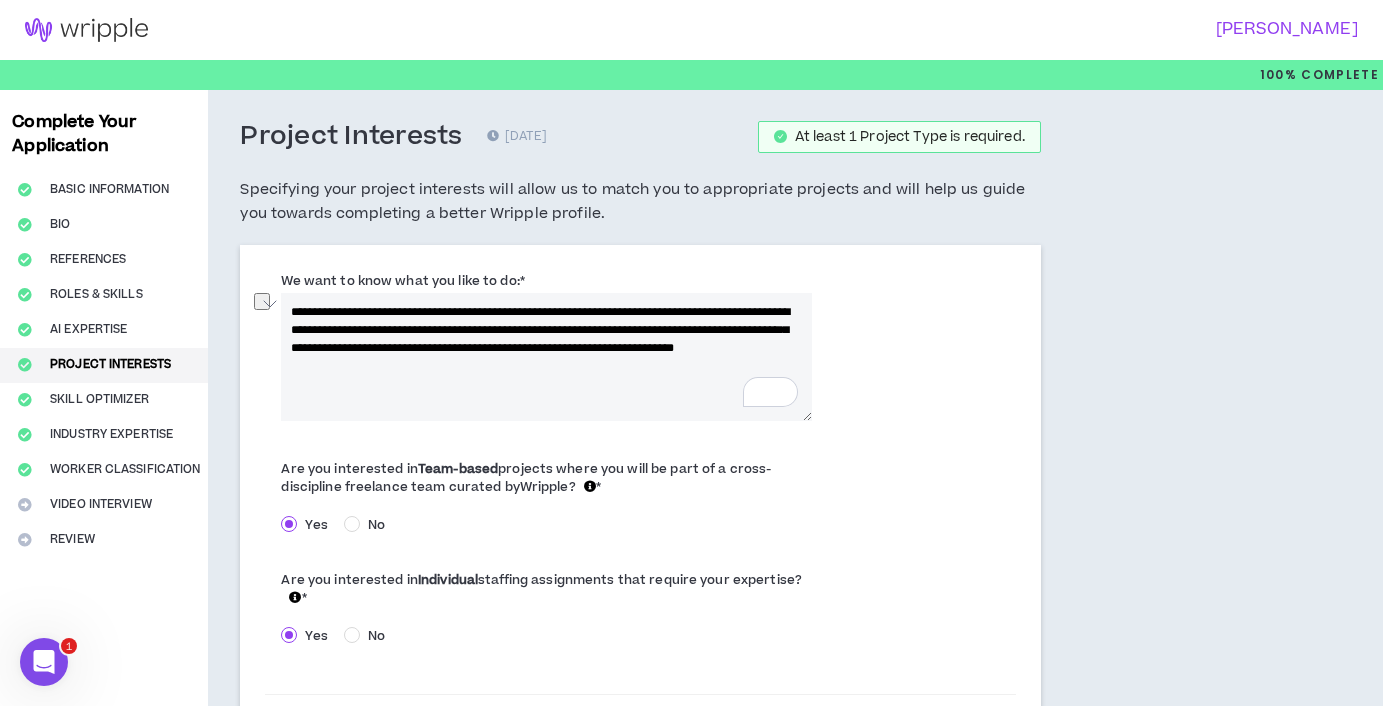 drag, startPoint x: 767, startPoint y: 309, endPoint x: 631, endPoint y: 320, distance: 136.44412 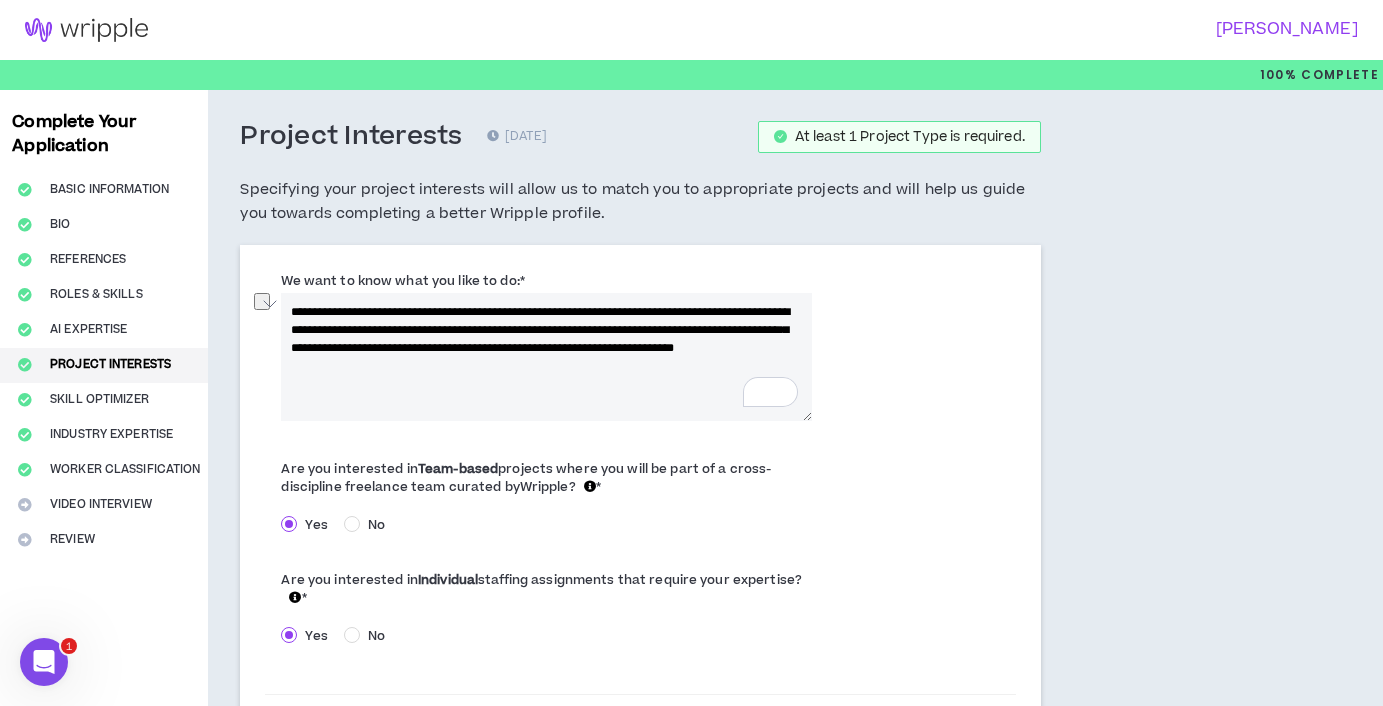 click on "**********" at bounding box center (546, 357) 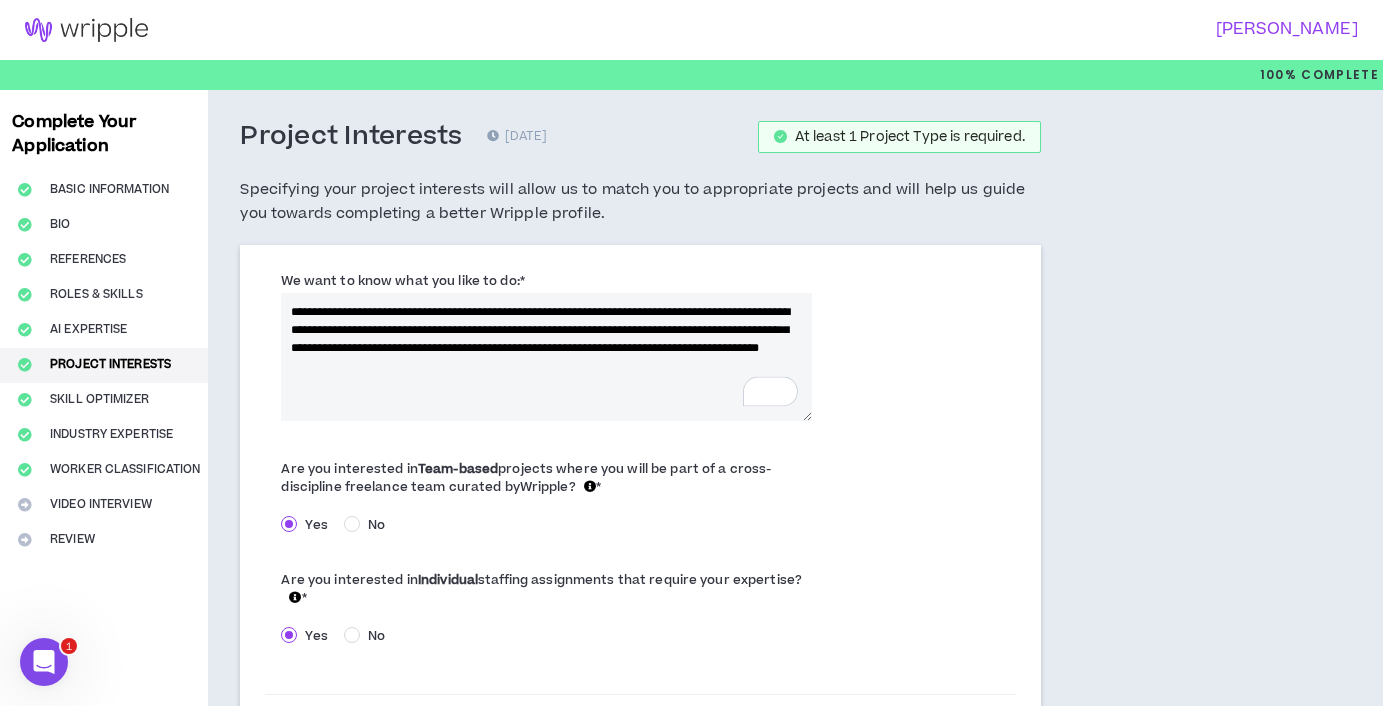 click on "**********" at bounding box center [546, 357] 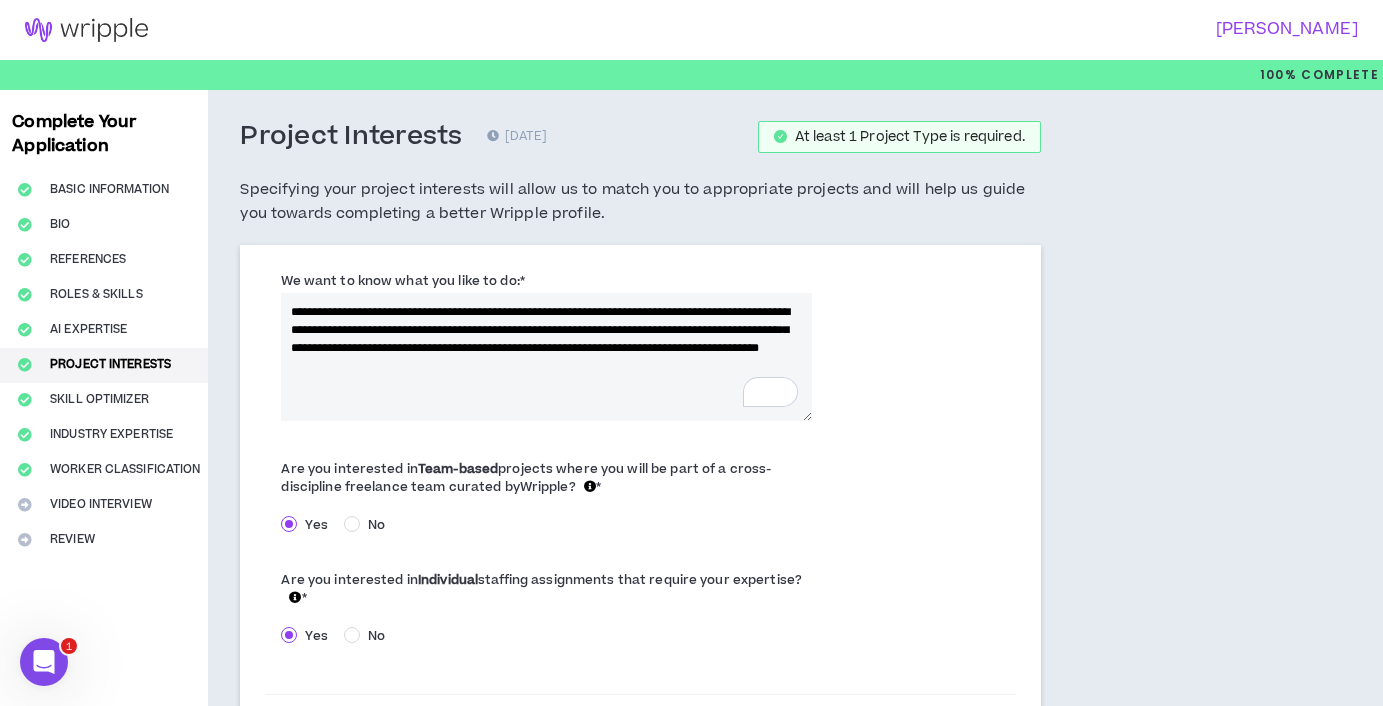 click on "**********" at bounding box center (546, 357) 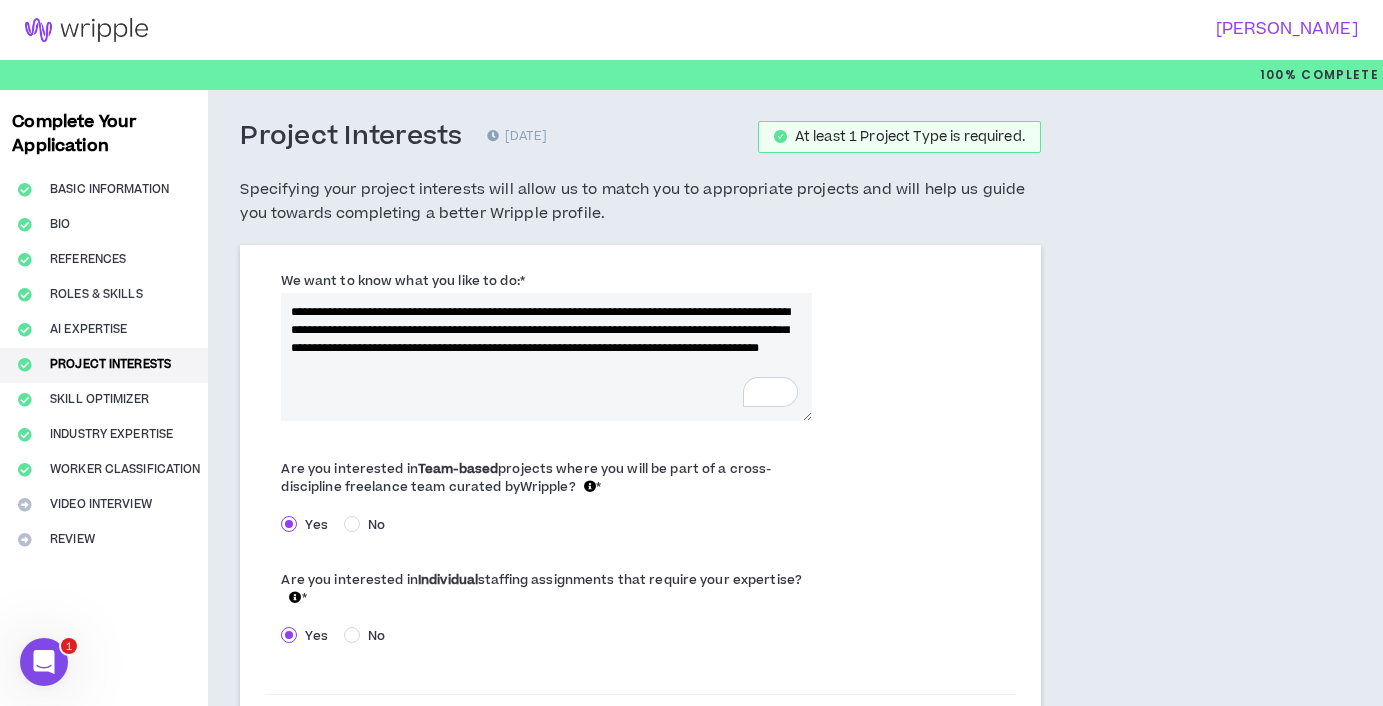 click on "**********" at bounding box center [546, 357] 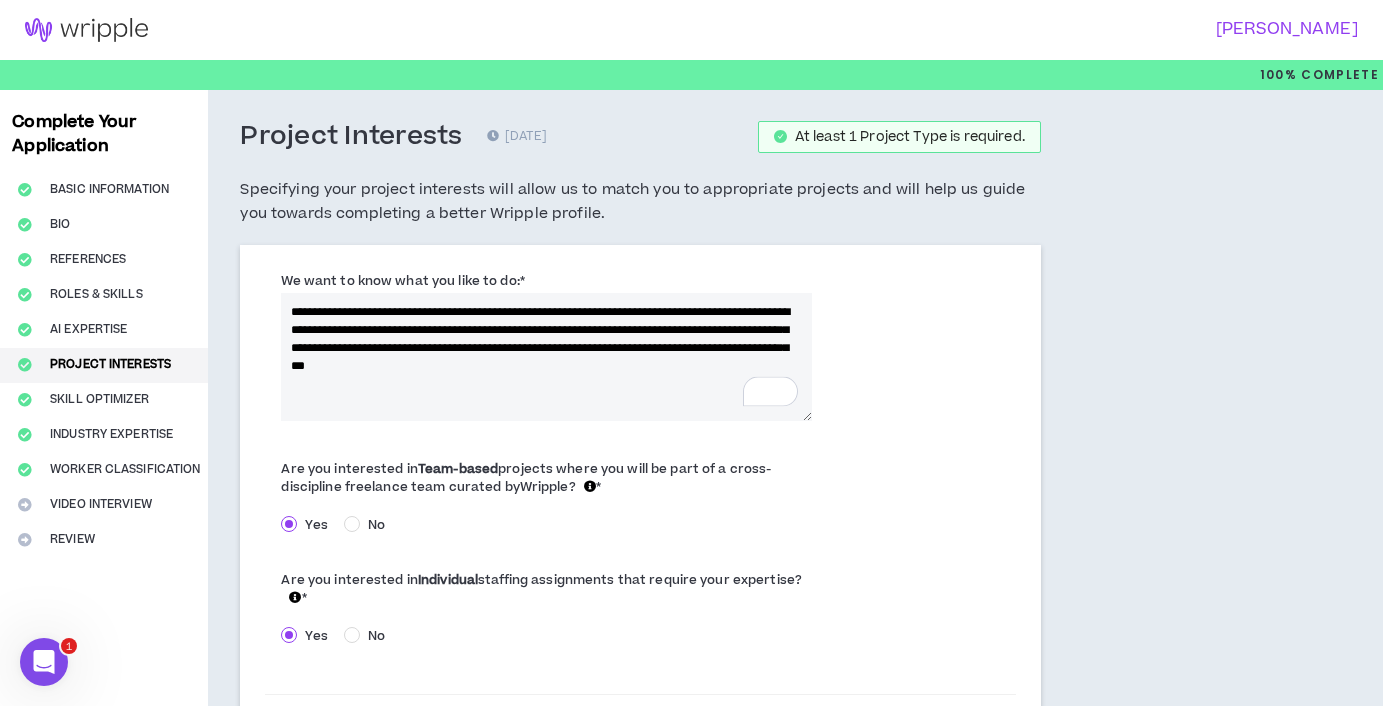 click on "**********" at bounding box center [546, 357] 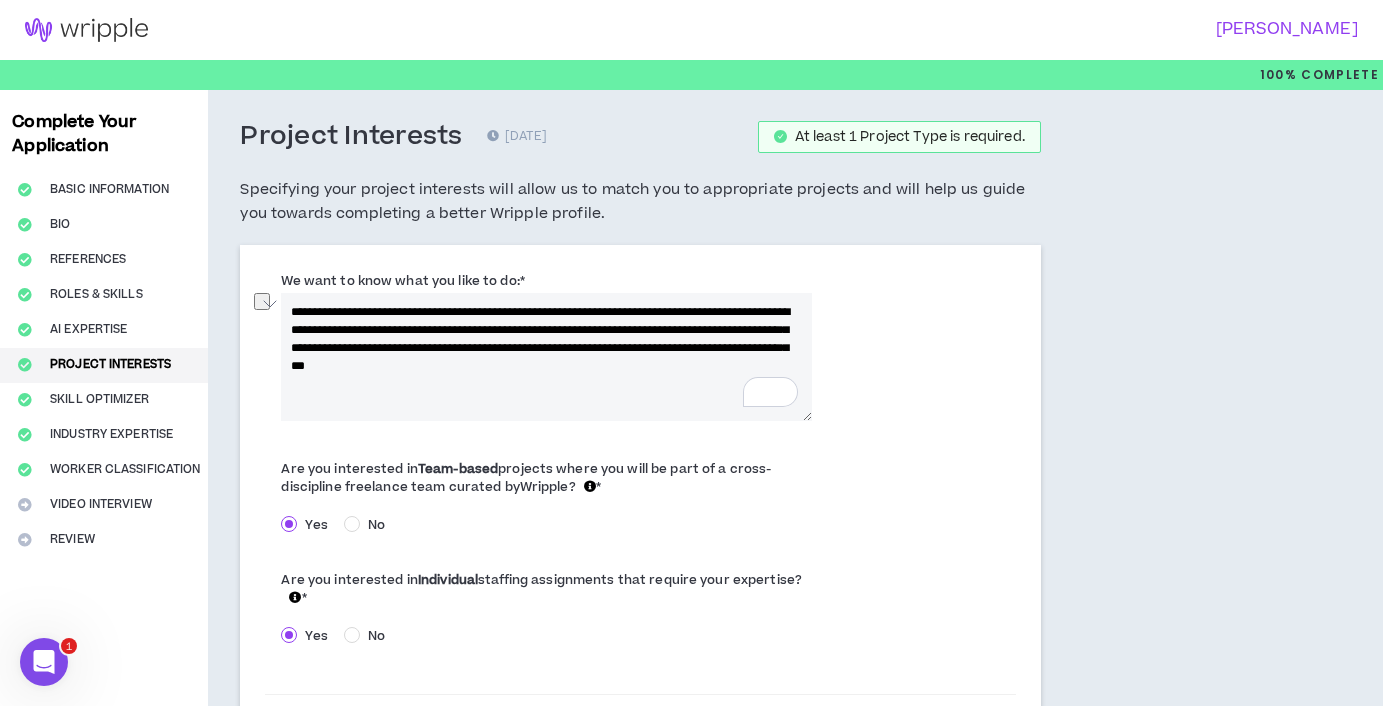 drag, startPoint x: 768, startPoint y: 307, endPoint x: 630, endPoint y: 312, distance: 138.09055 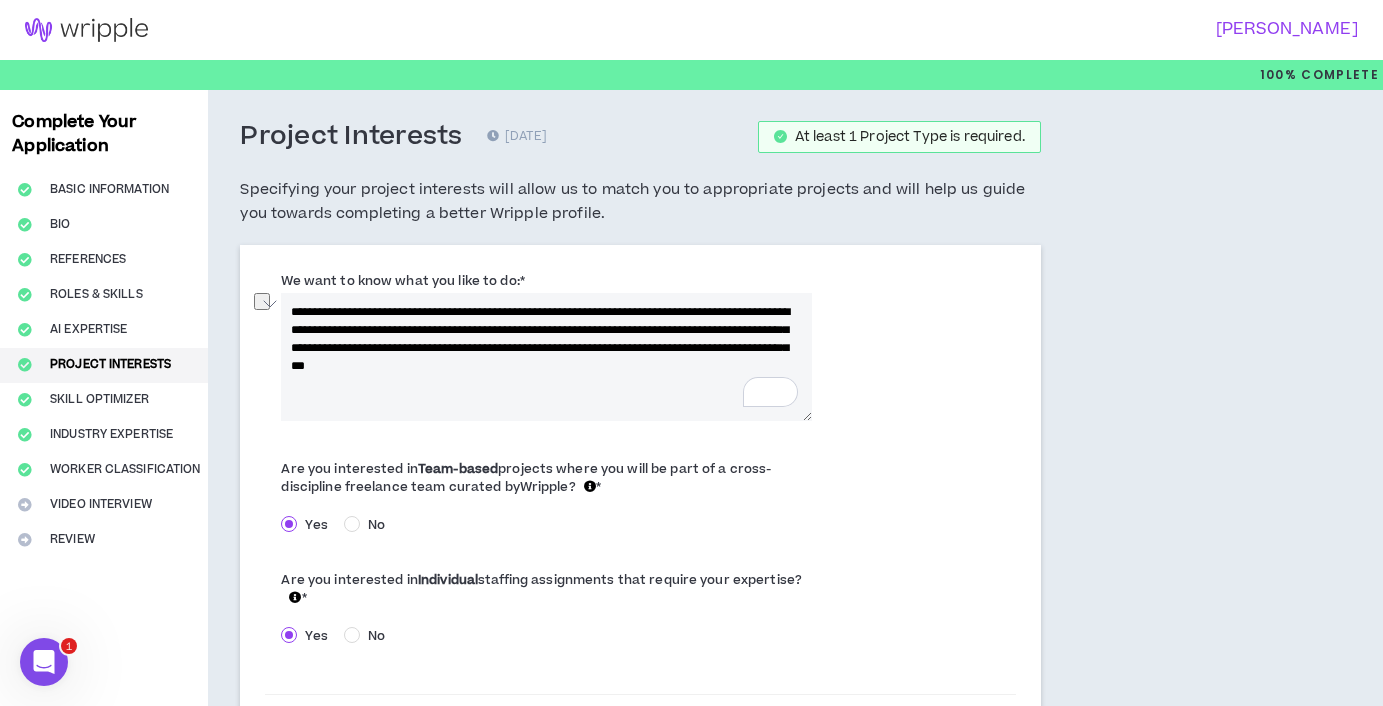 click on "**********" at bounding box center (546, 357) 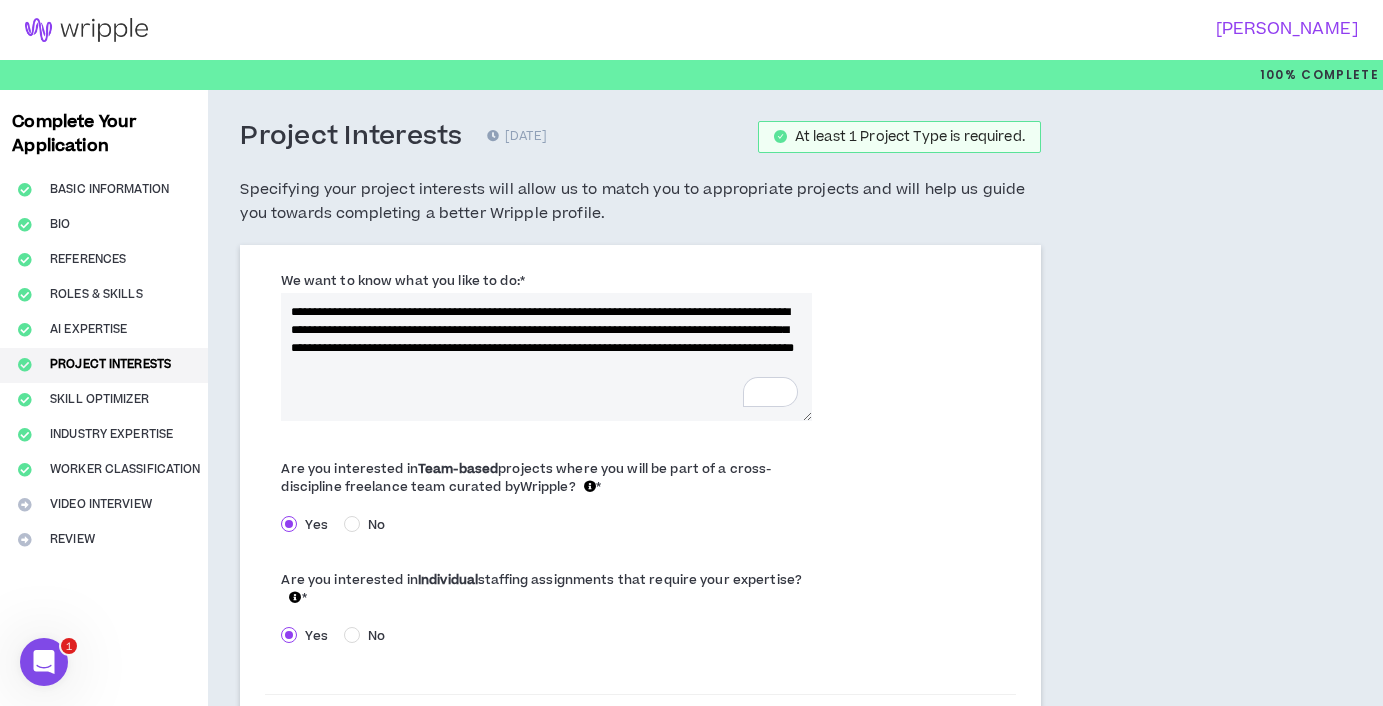 click on "**********" at bounding box center (546, 357) 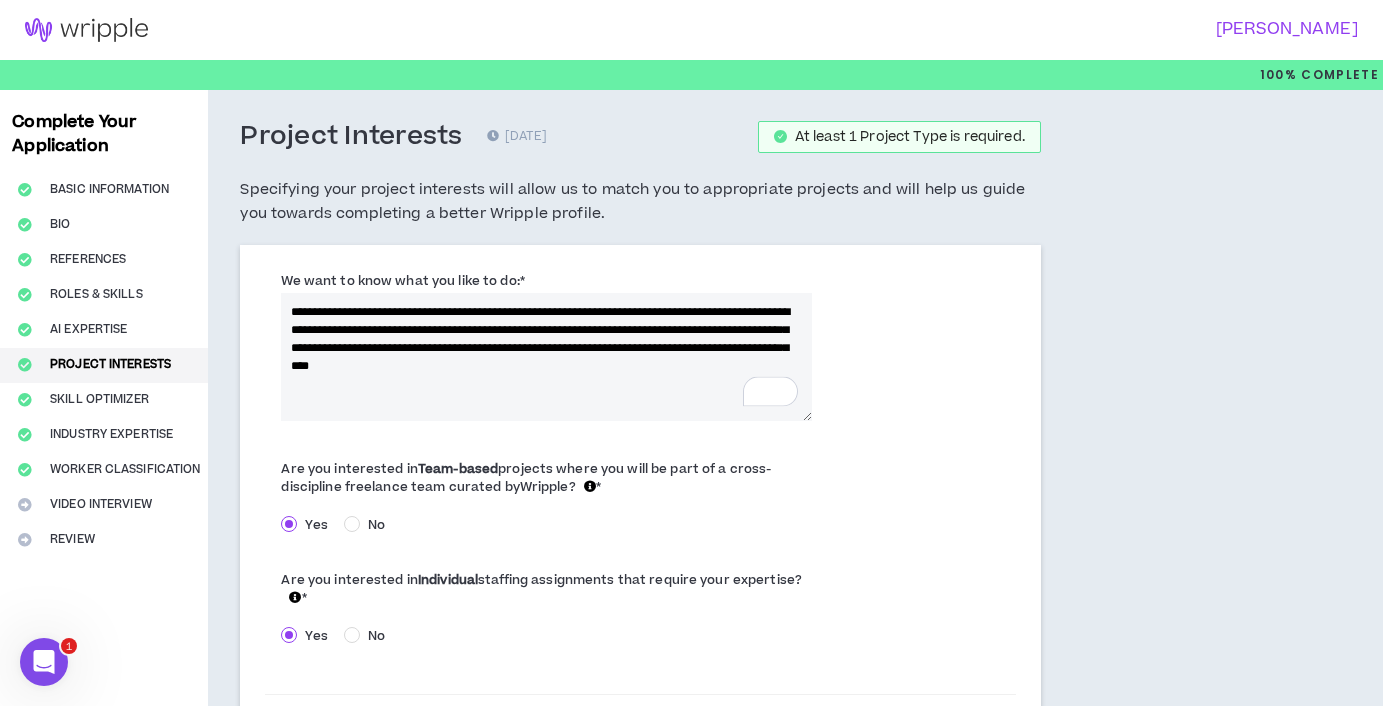click on "**********" at bounding box center [546, 357] 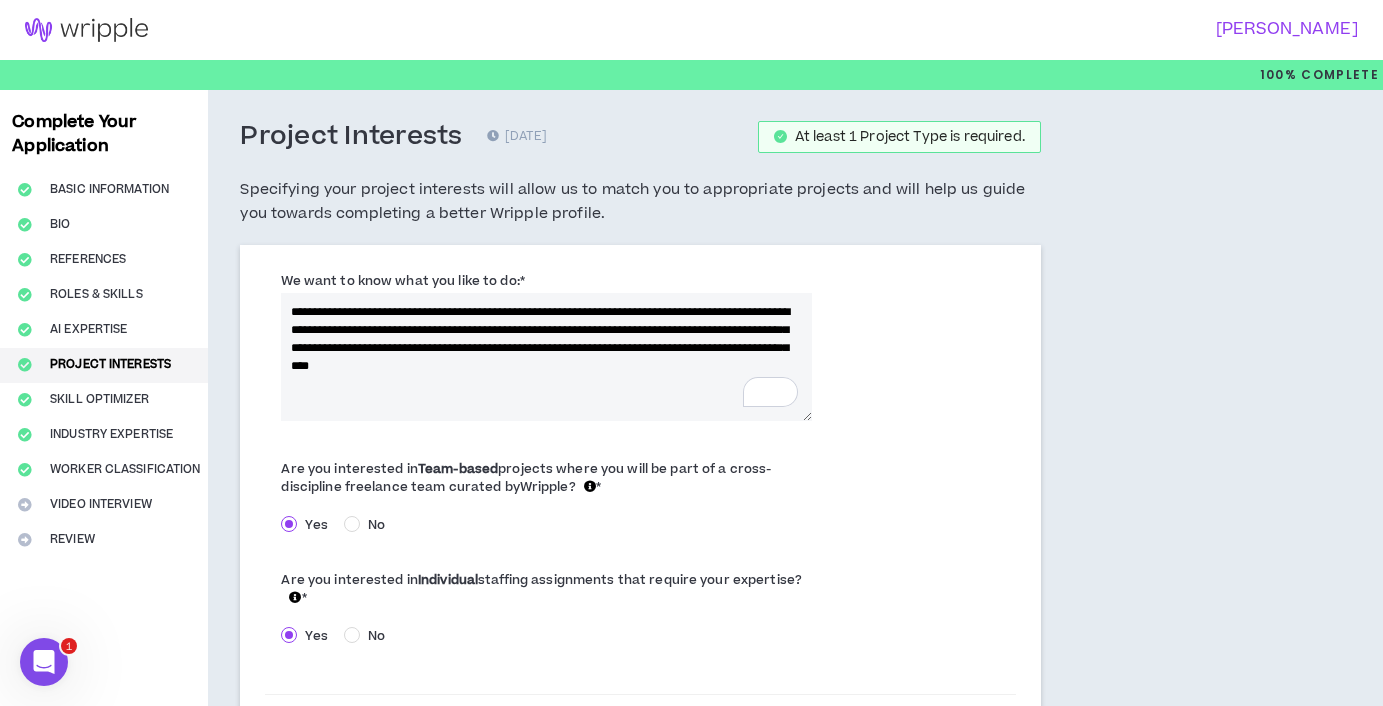 click on "**********" at bounding box center (546, 357) 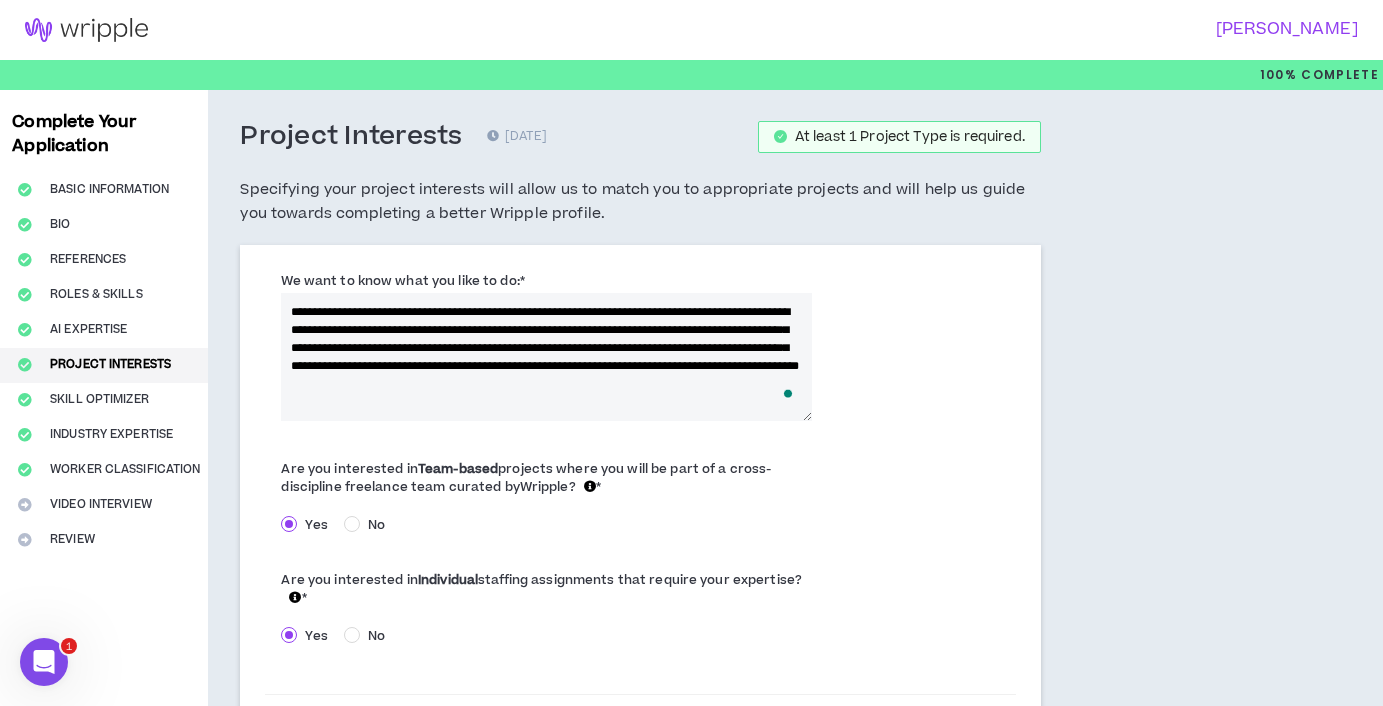 click on "**********" at bounding box center [546, 357] 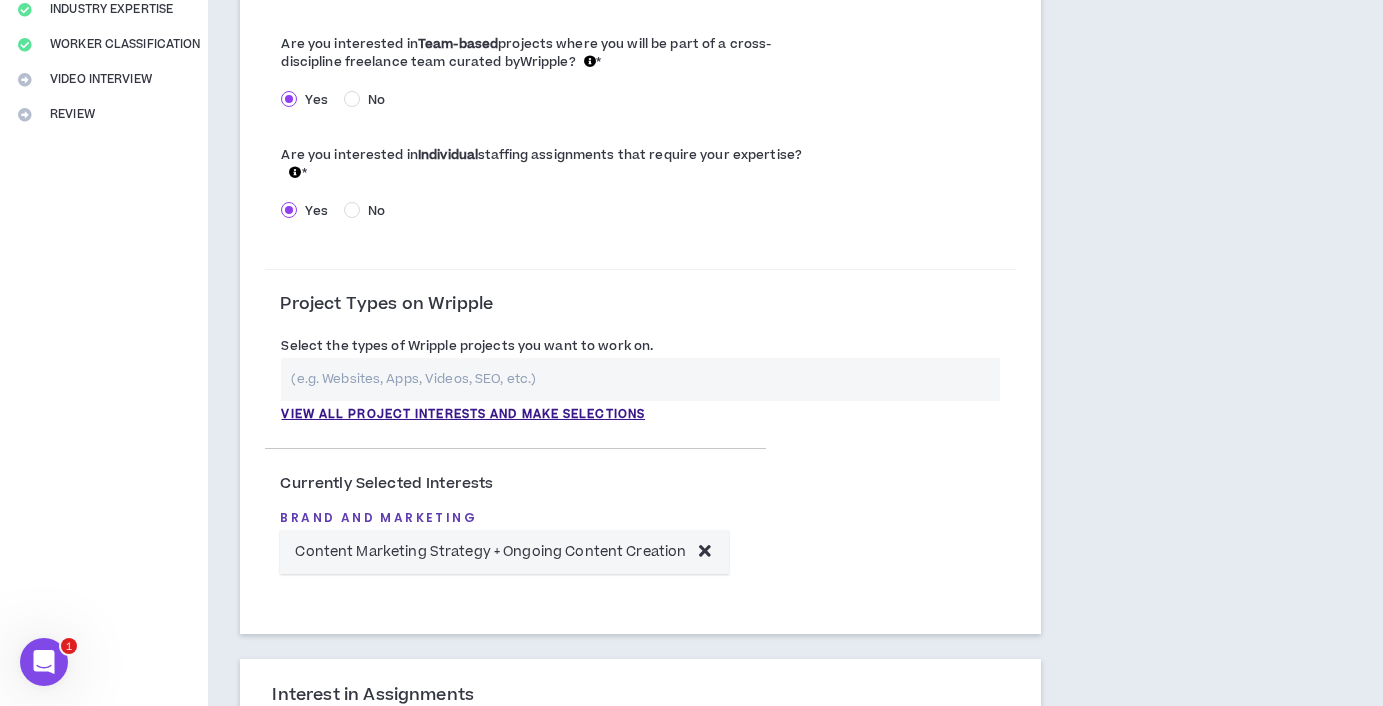 scroll, scrollTop: 427, scrollLeft: 0, axis: vertical 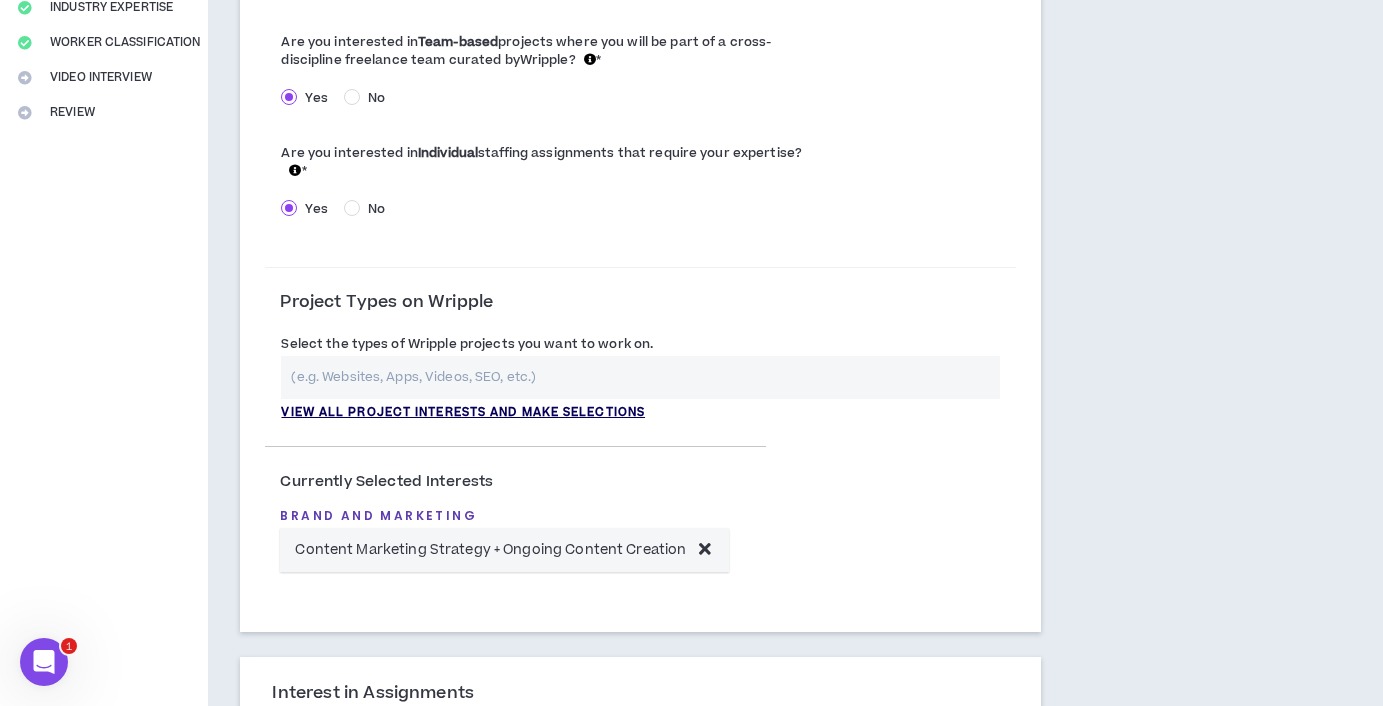 type on "**********" 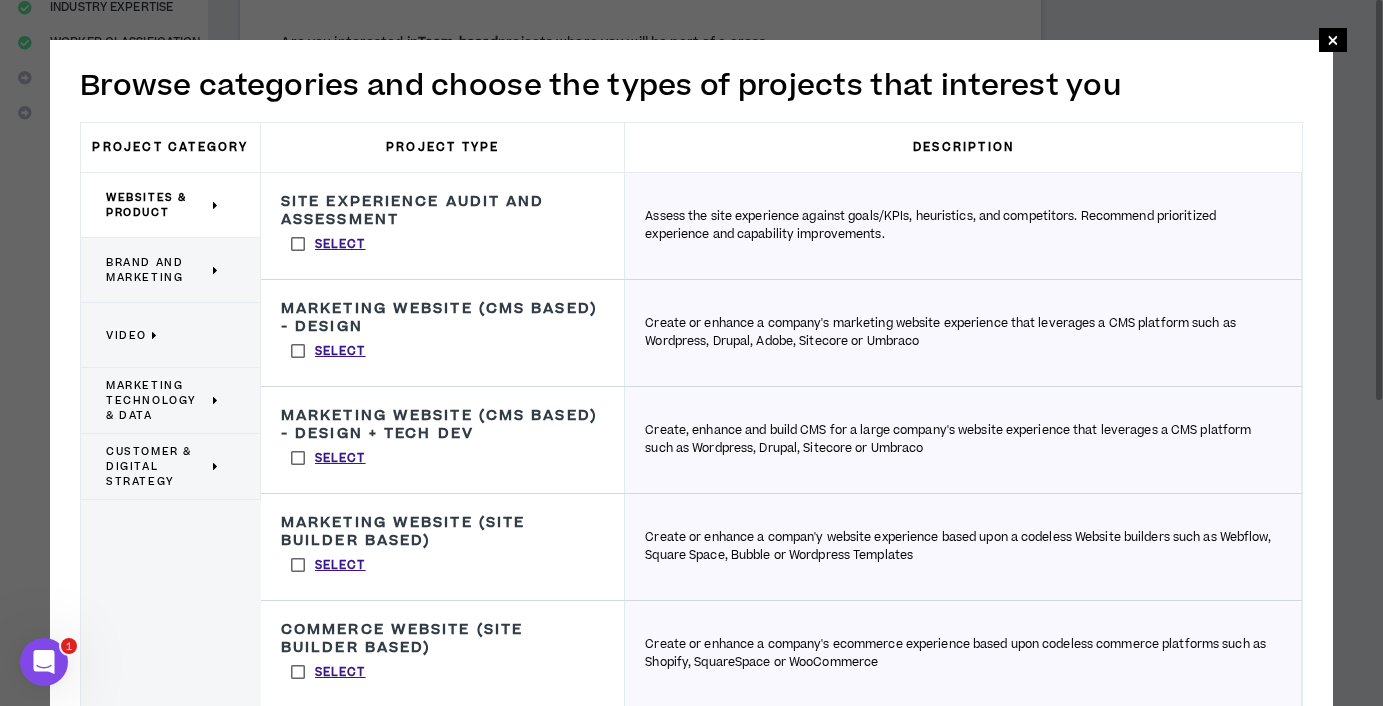 click on "Select" at bounding box center (328, 351) 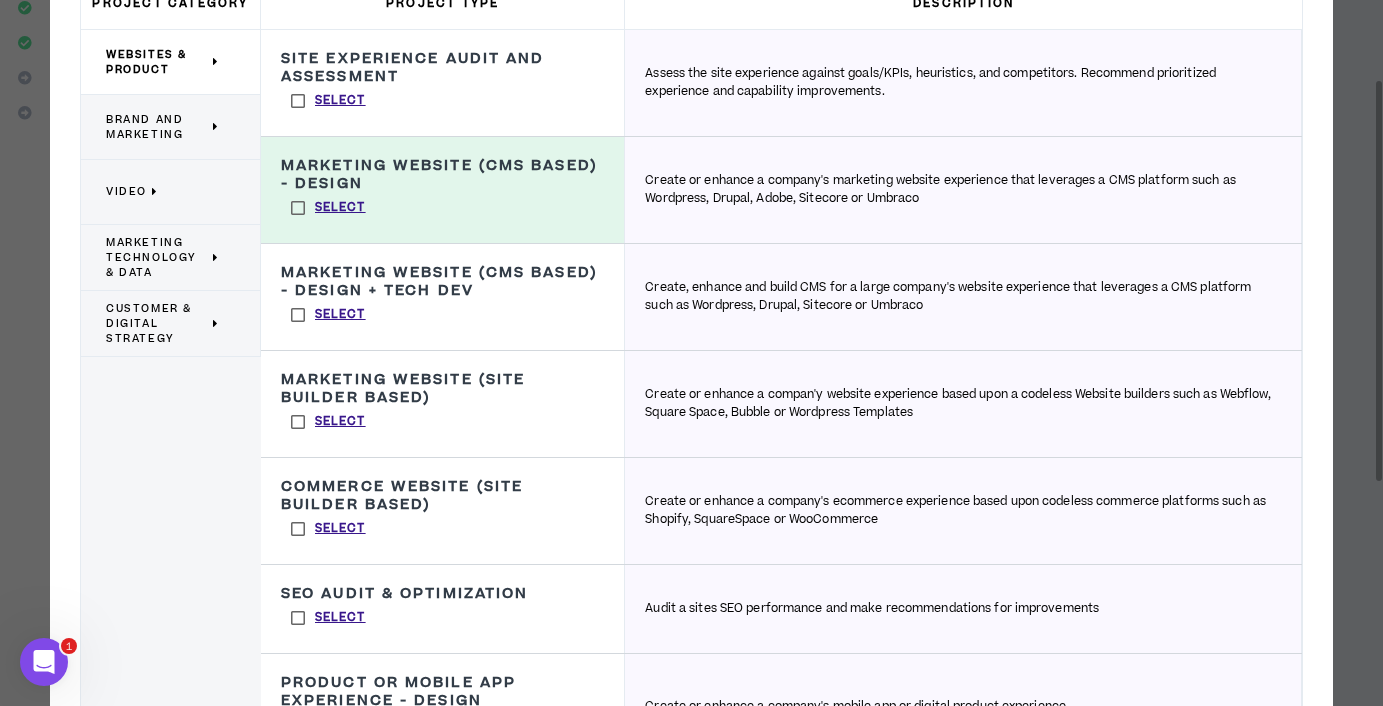 click on "Select" at bounding box center [328, 208] 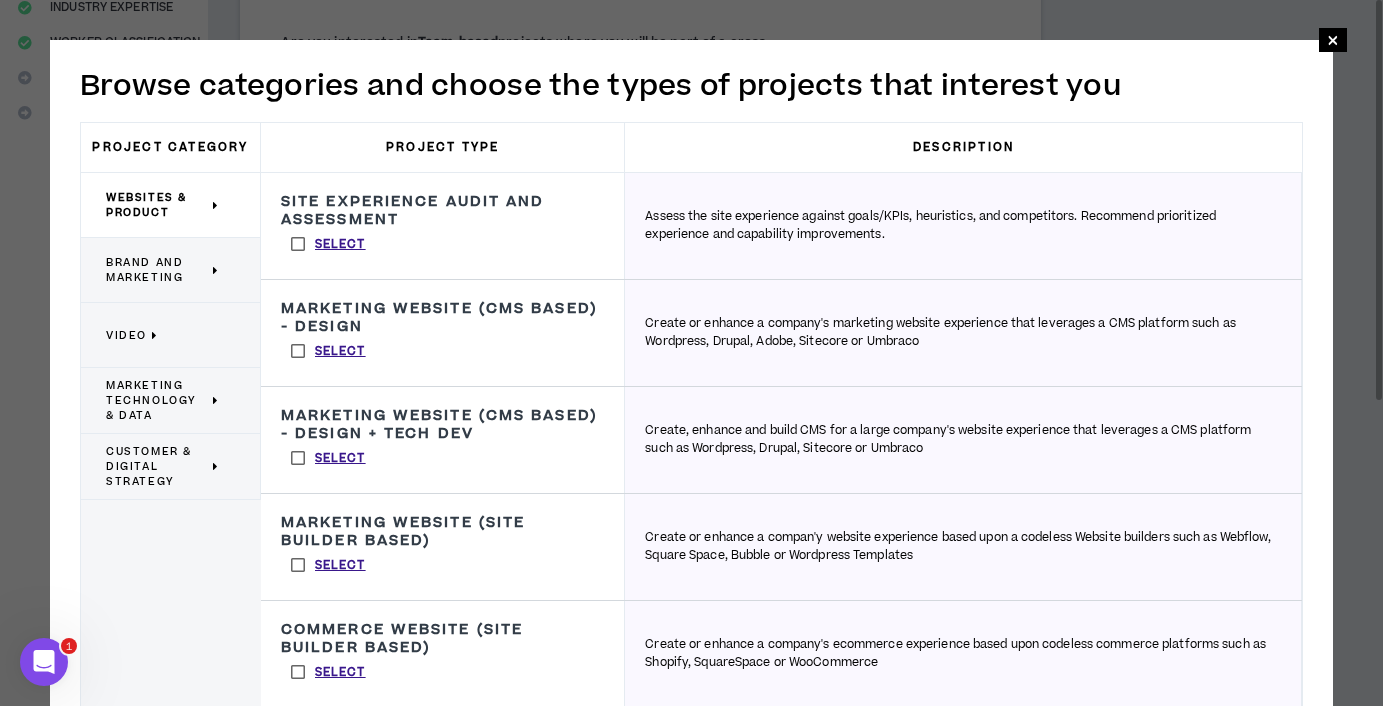 click on "Brand and Marketing" at bounding box center (157, 270) 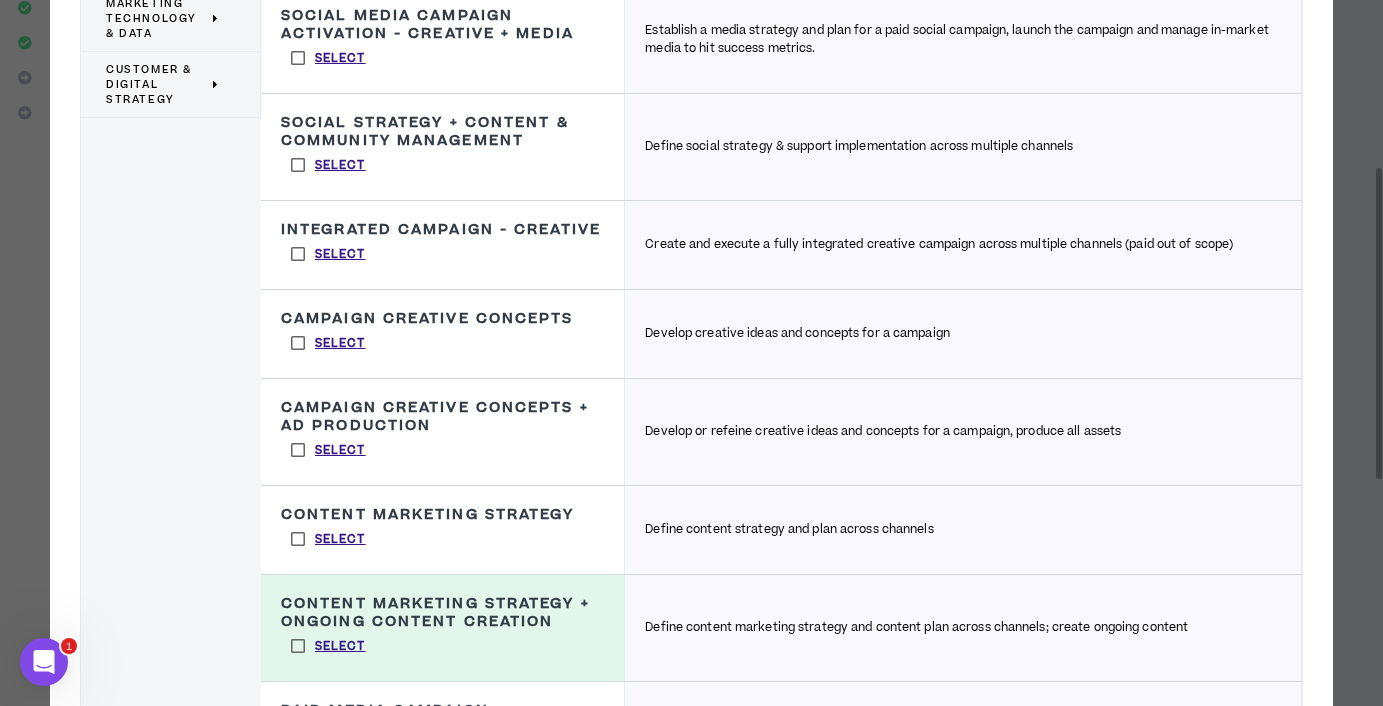 click on "Select" at bounding box center (328, 539) 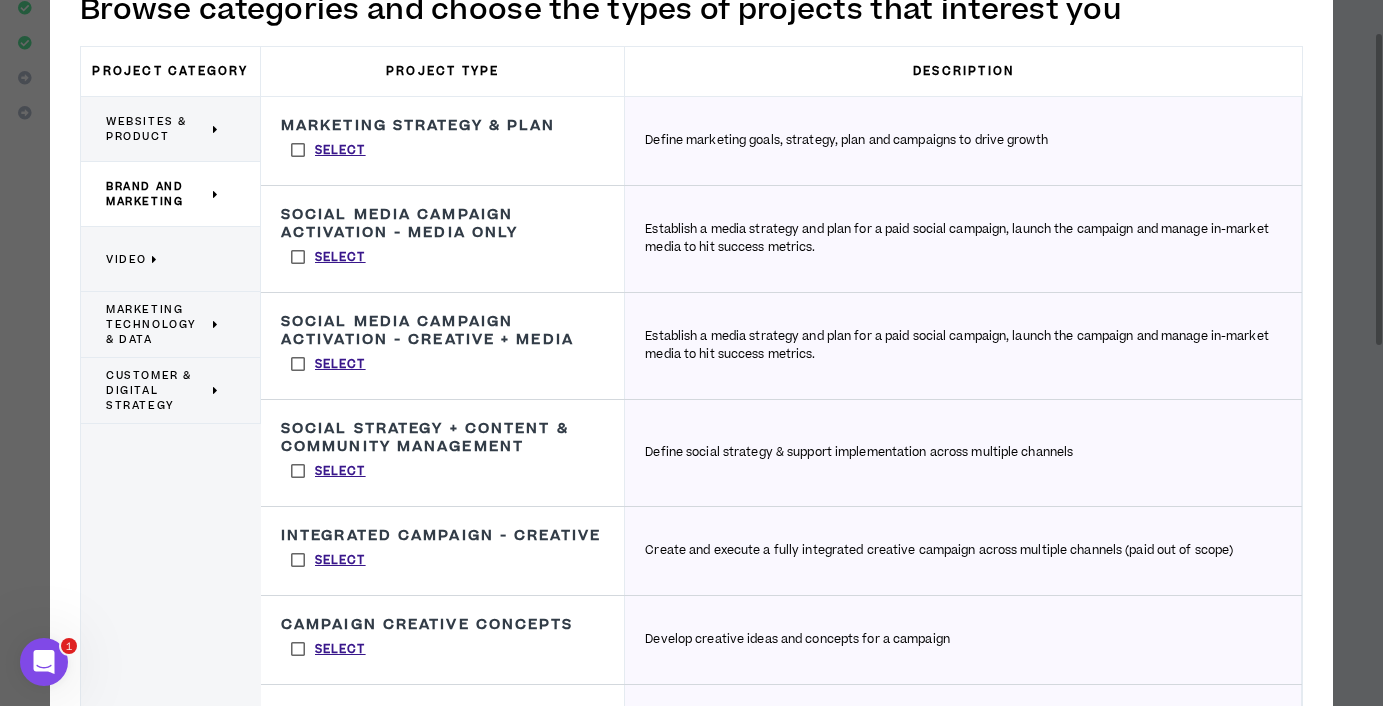 click on "Customer & Digital Strategy" at bounding box center (157, 390) 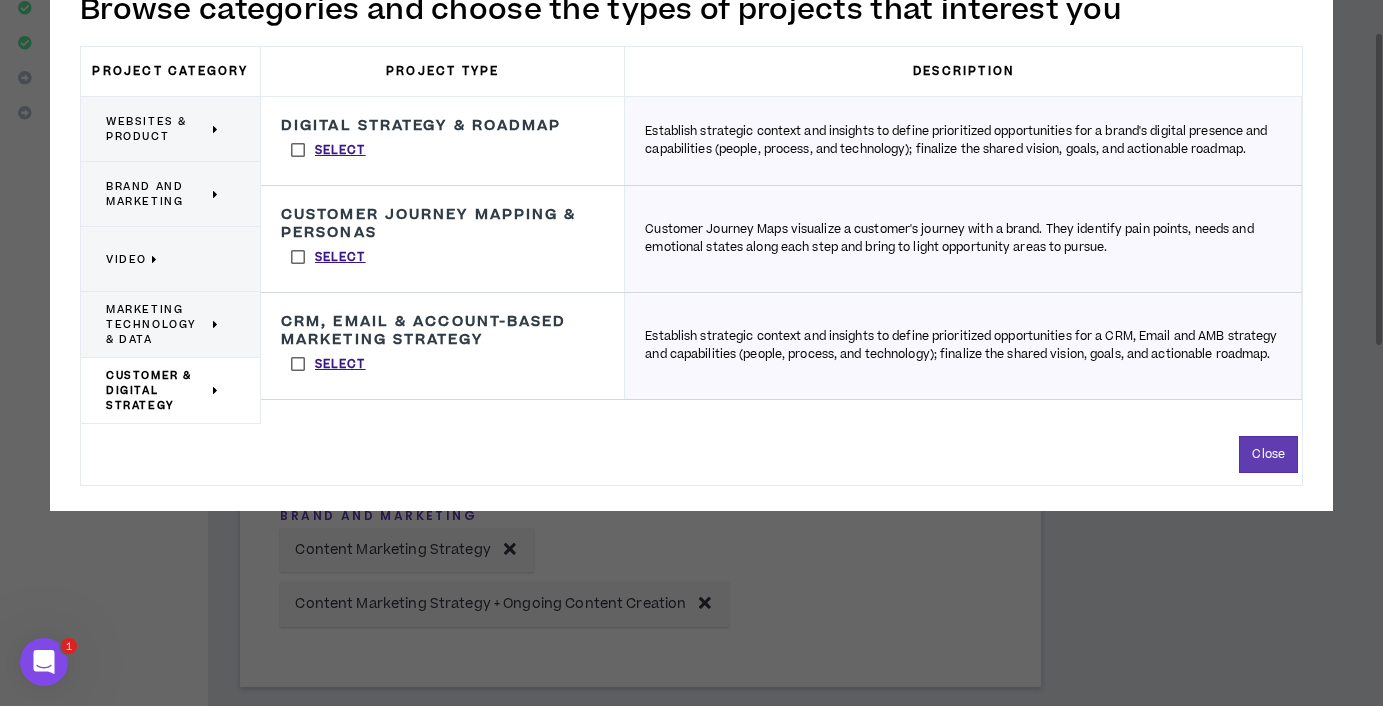 click on "Select" at bounding box center (328, 150) 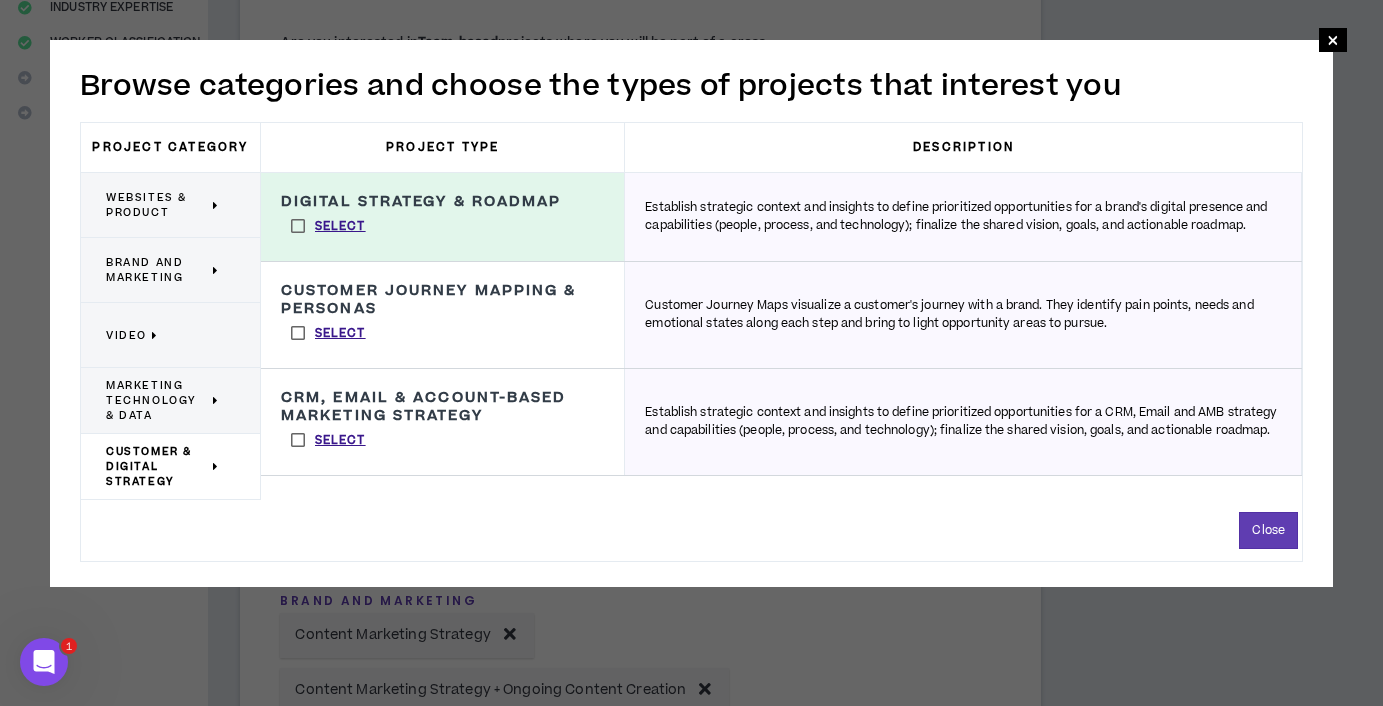 click on "Marketing Technology & Data" at bounding box center [157, 400] 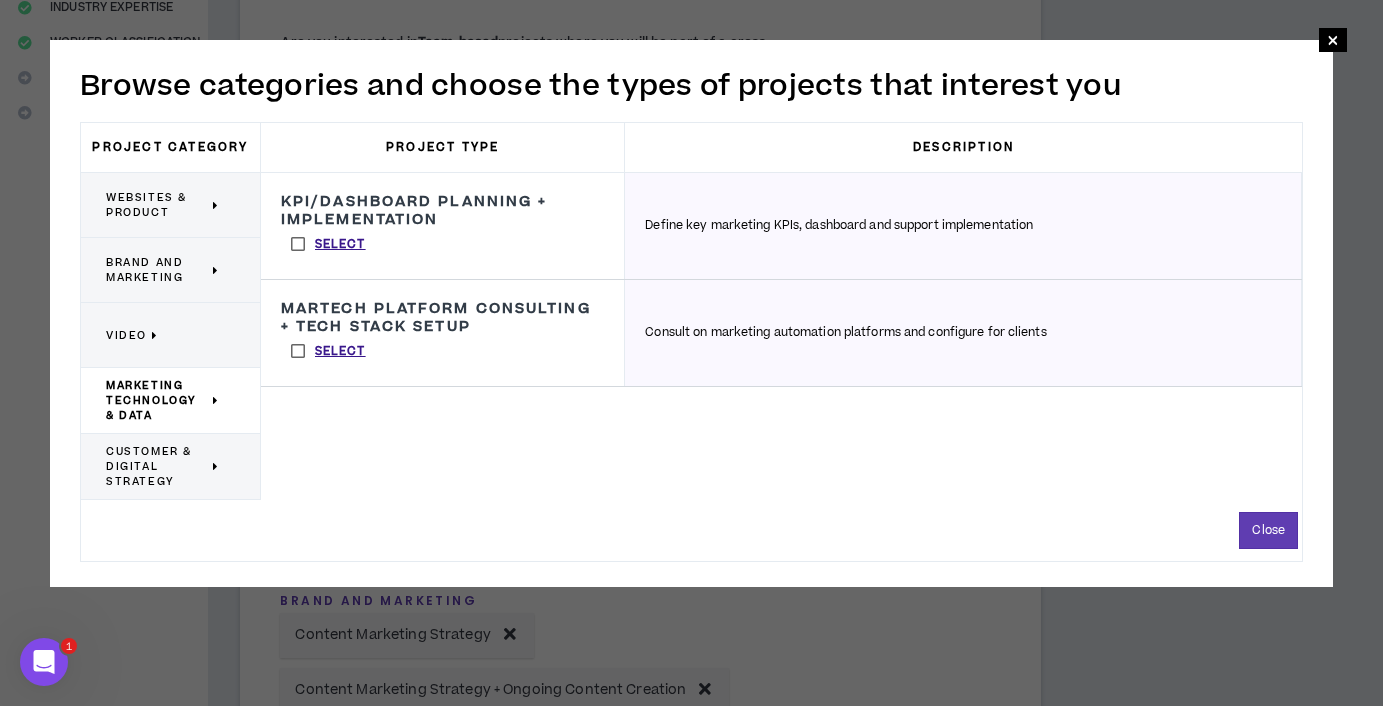 click on "Brand and Marketing" at bounding box center (157, 270) 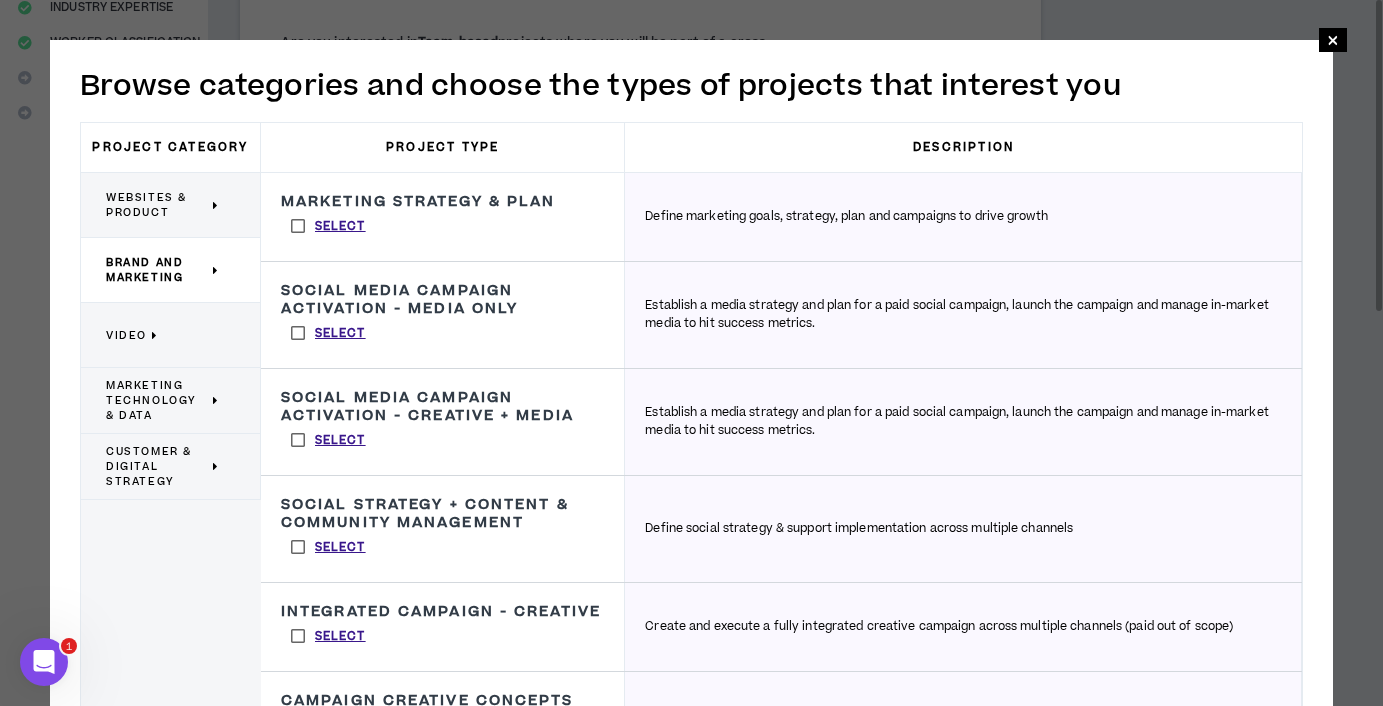 click on "Marketing Technology & Data" at bounding box center [157, 400] 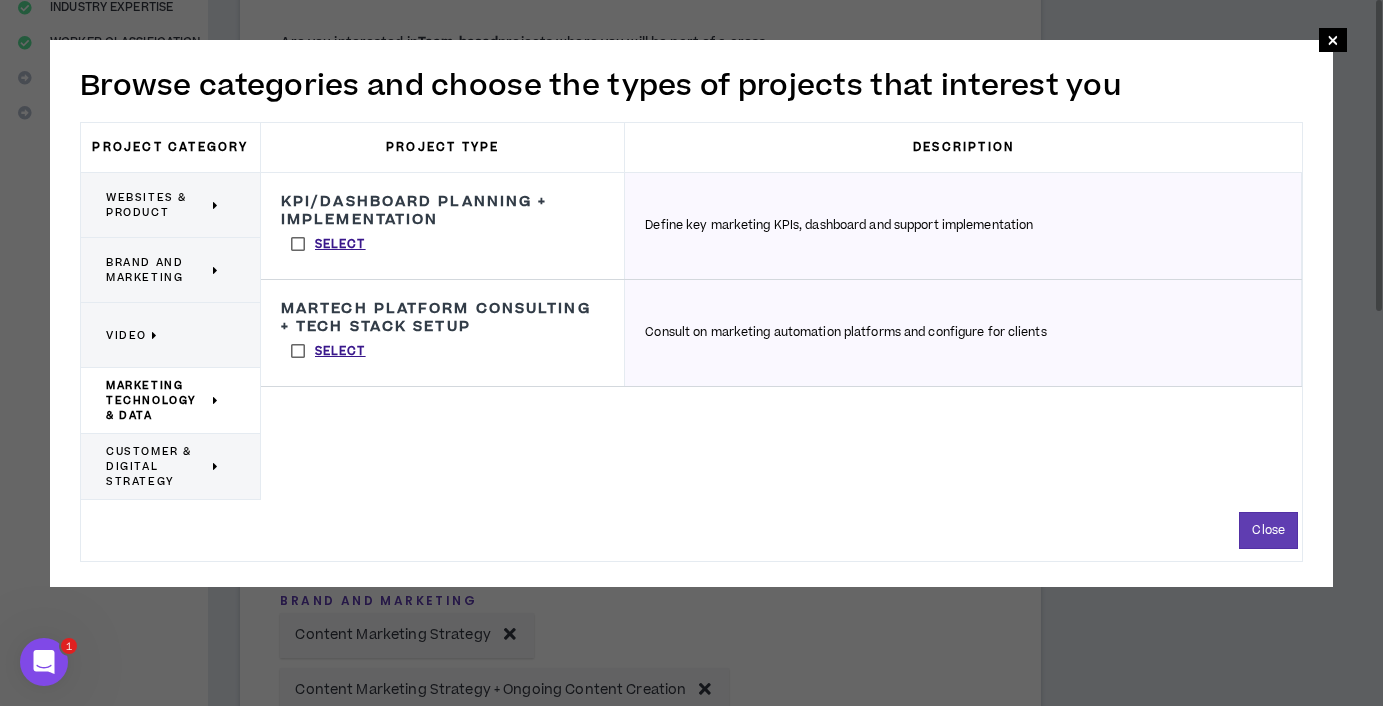 click on "Video" at bounding box center [163, 335] 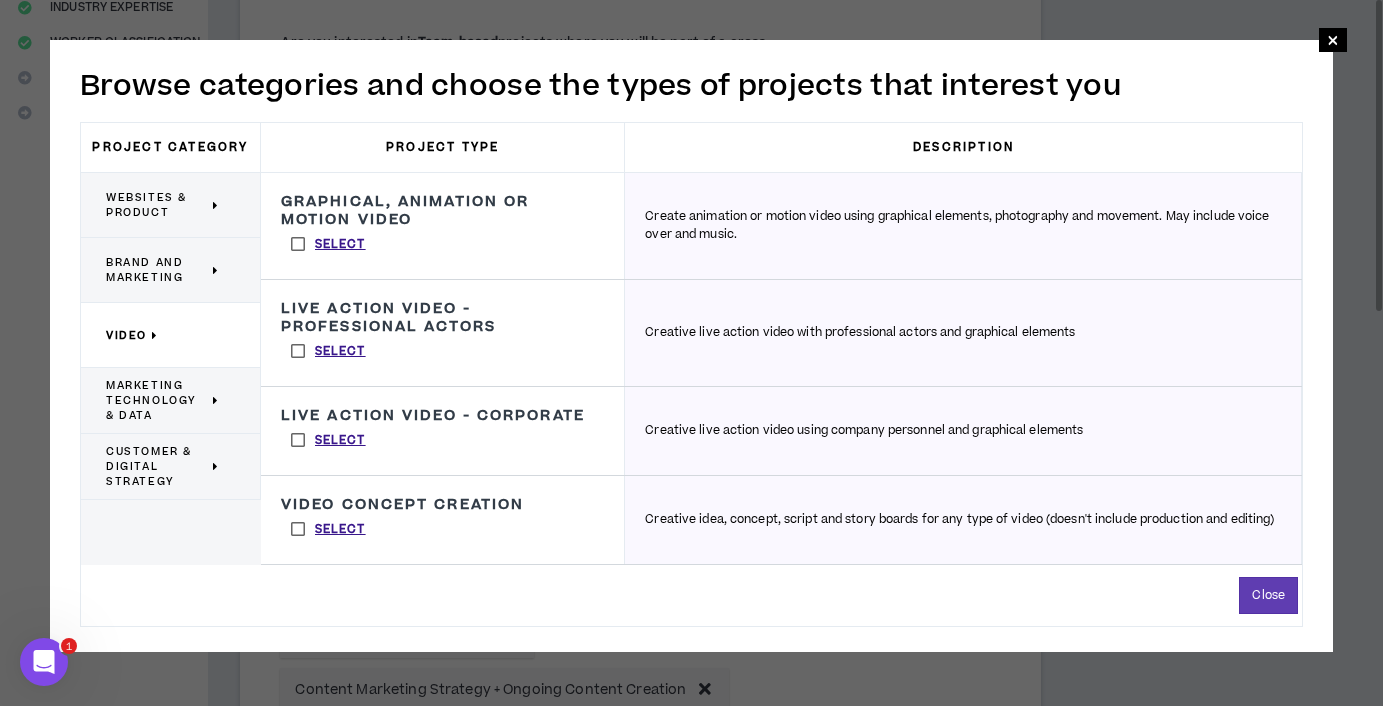click on "Brand and Marketing" at bounding box center [157, 270] 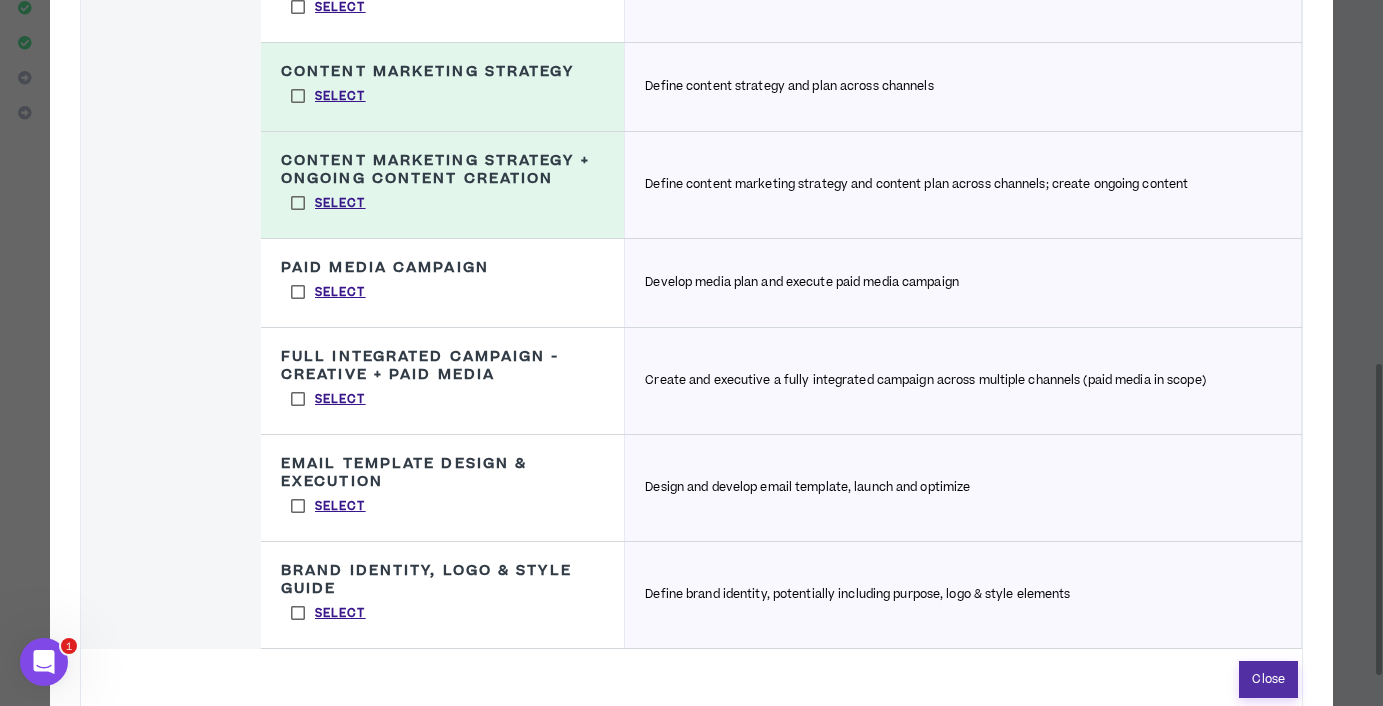 click on "Close" at bounding box center (1268, 679) 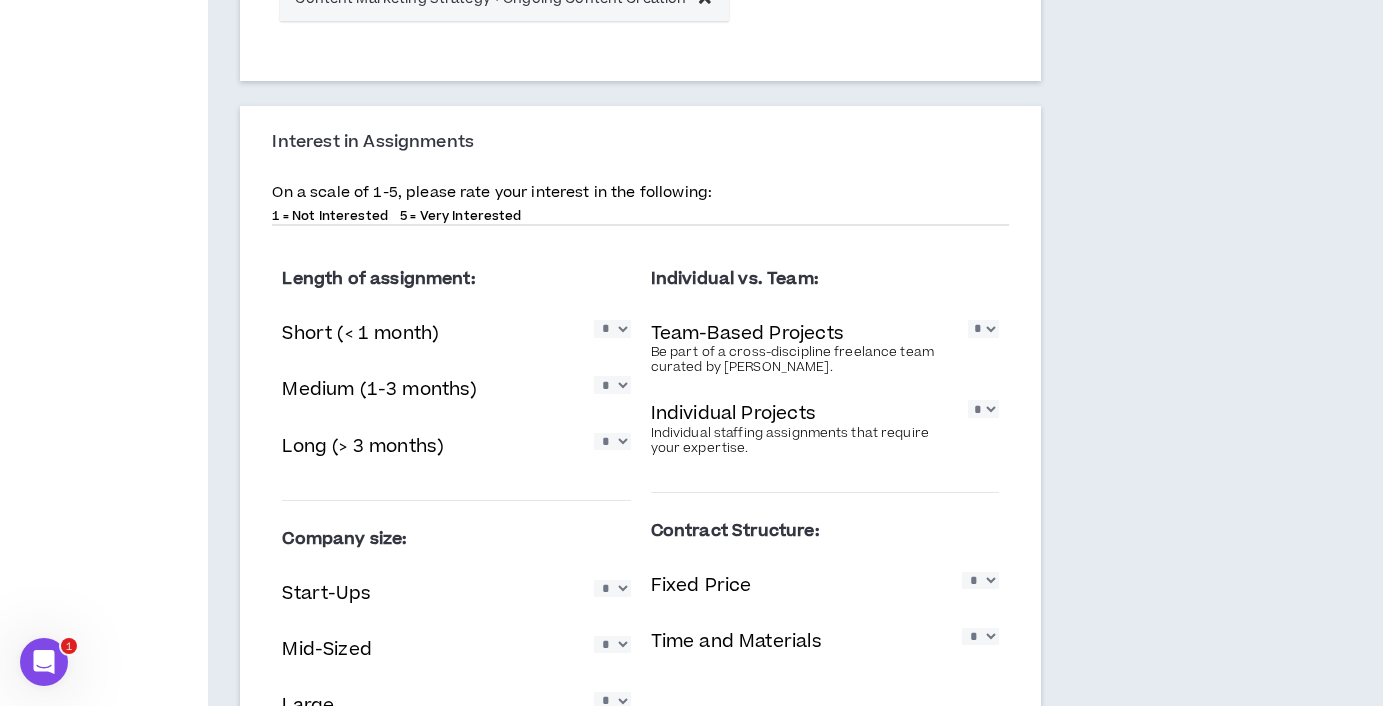 scroll, scrollTop: 1120, scrollLeft: 0, axis: vertical 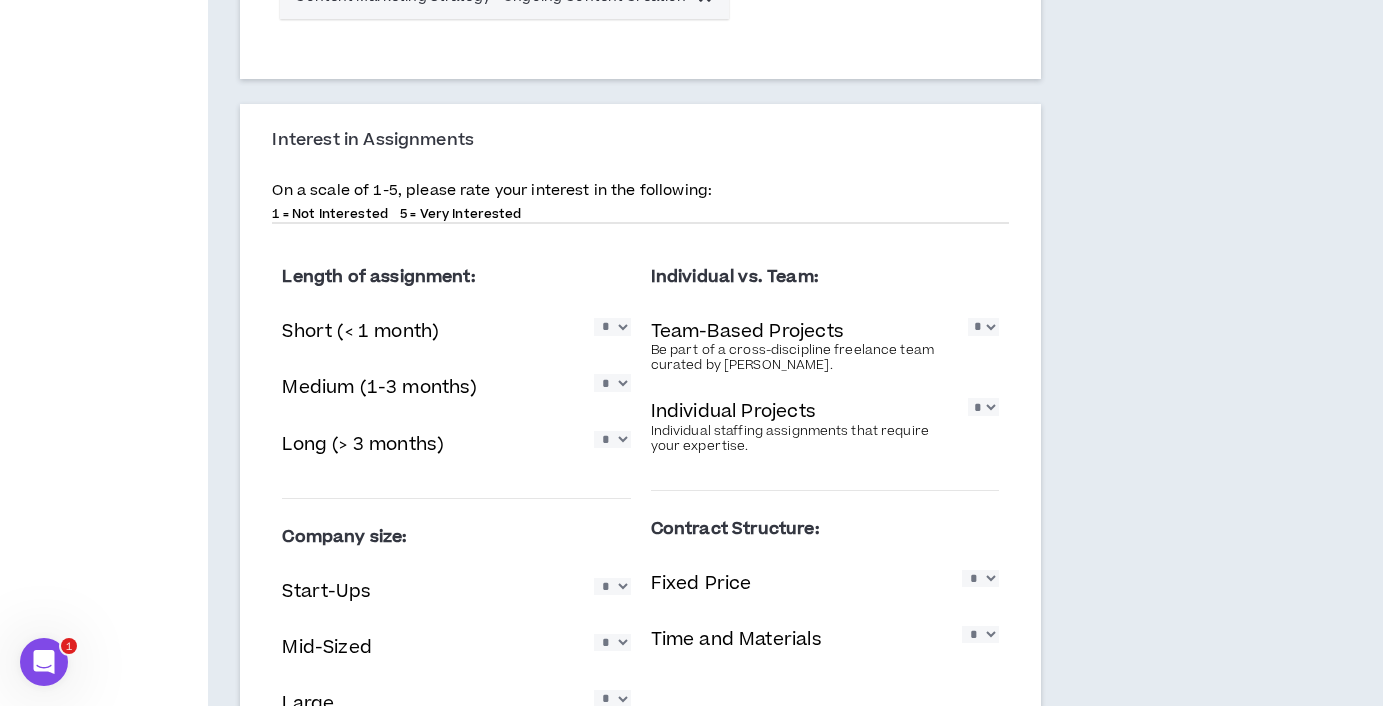 click on "* * * * *" at bounding box center [612, 326] 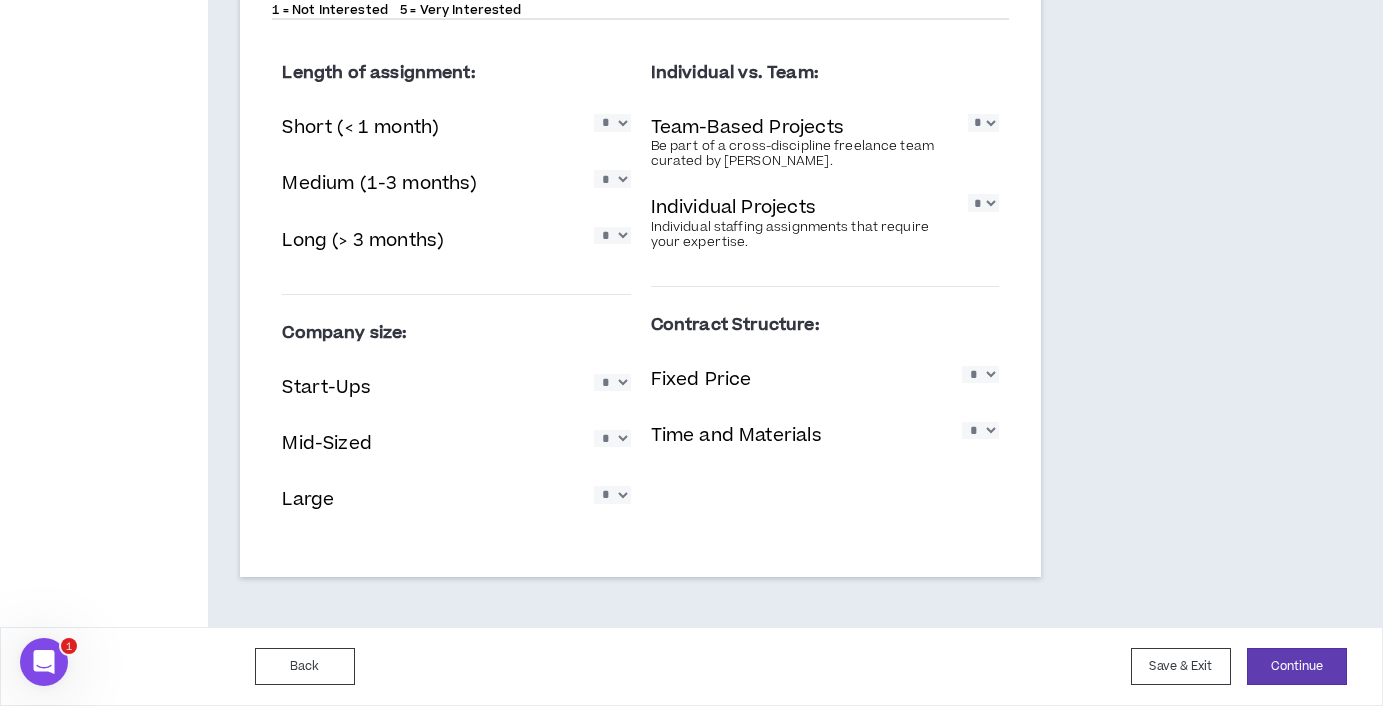 scroll, scrollTop: 1325, scrollLeft: 0, axis: vertical 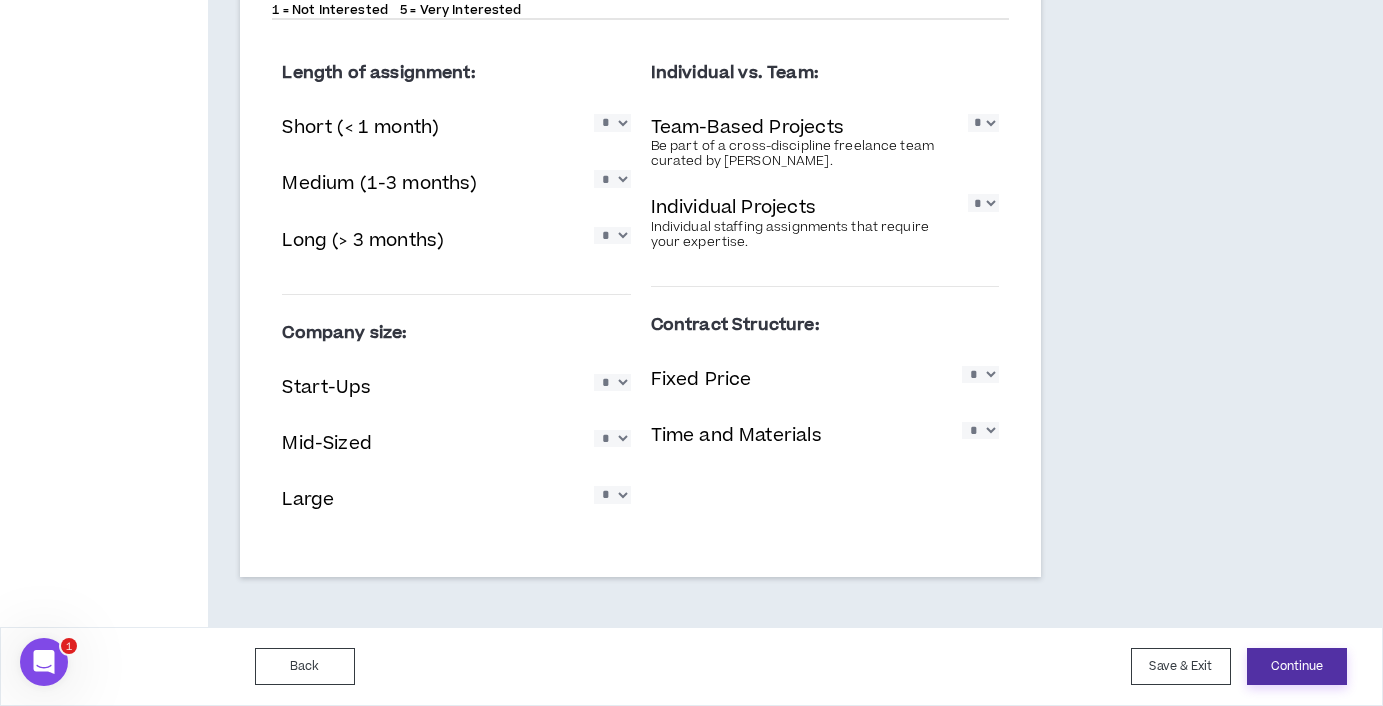 click on "Continue" at bounding box center (1297, 666) 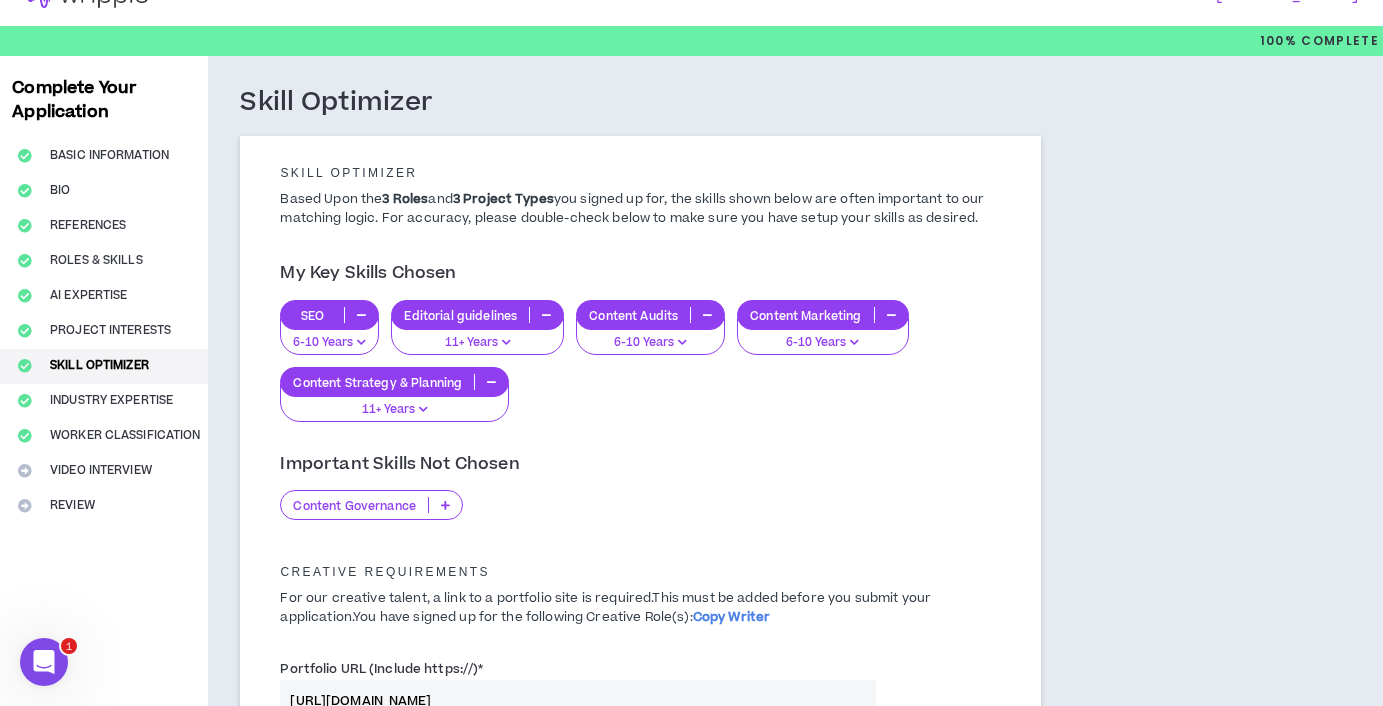 scroll, scrollTop: 0, scrollLeft: 0, axis: both 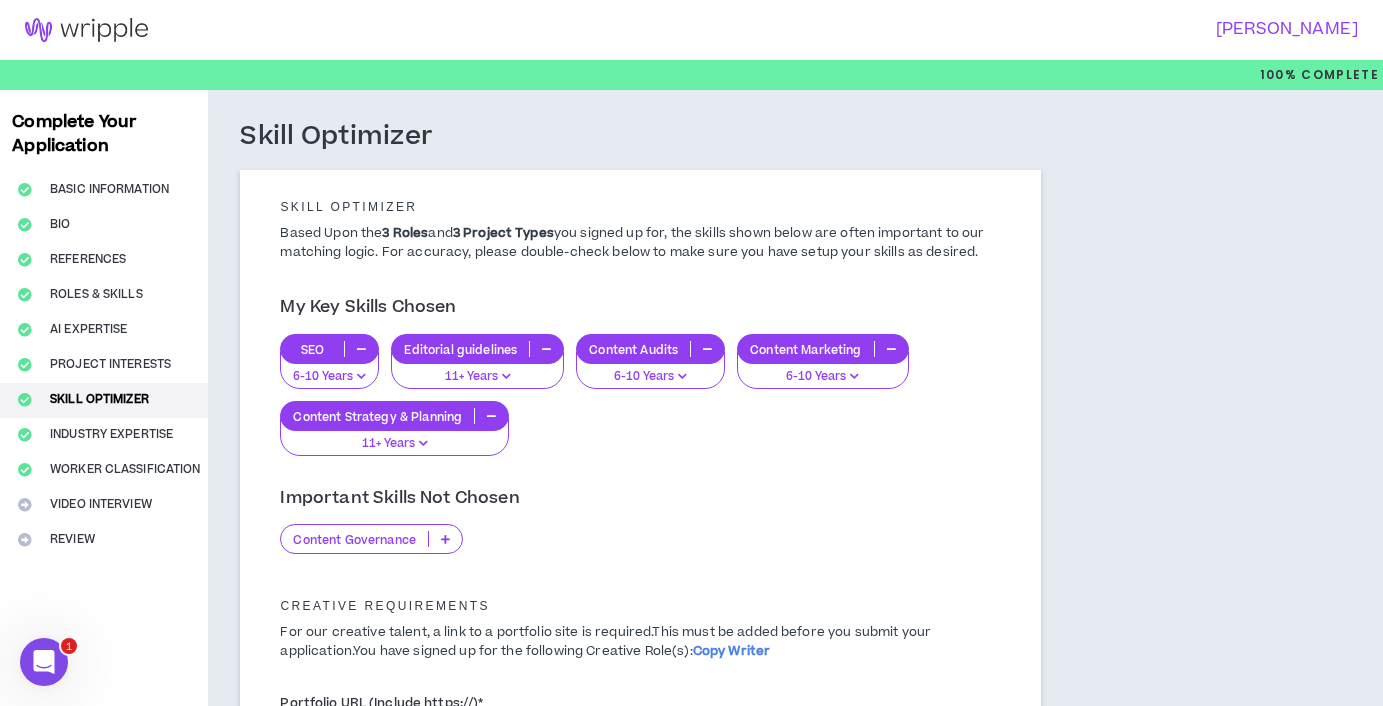 click on "Content Marketing" at bounding box center [822, 349] 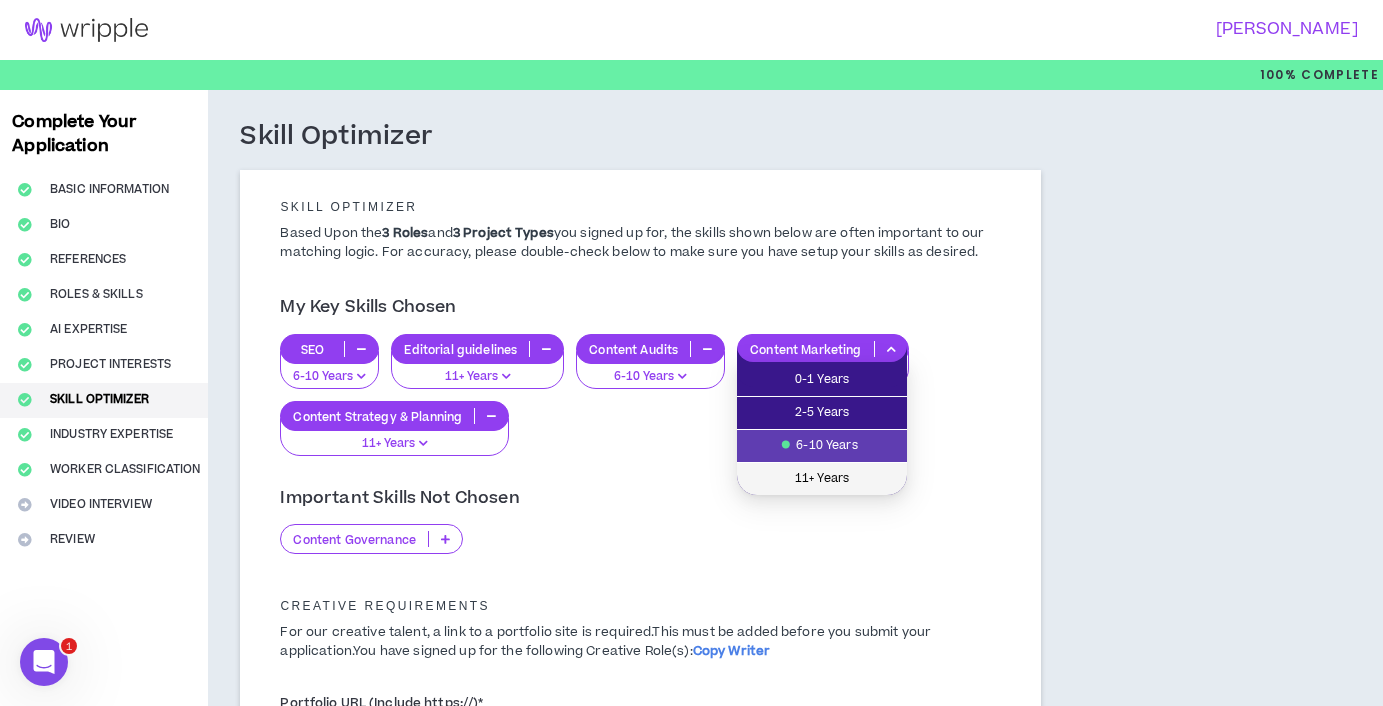 click on "11+ Years" at bounding box center [822, 479] 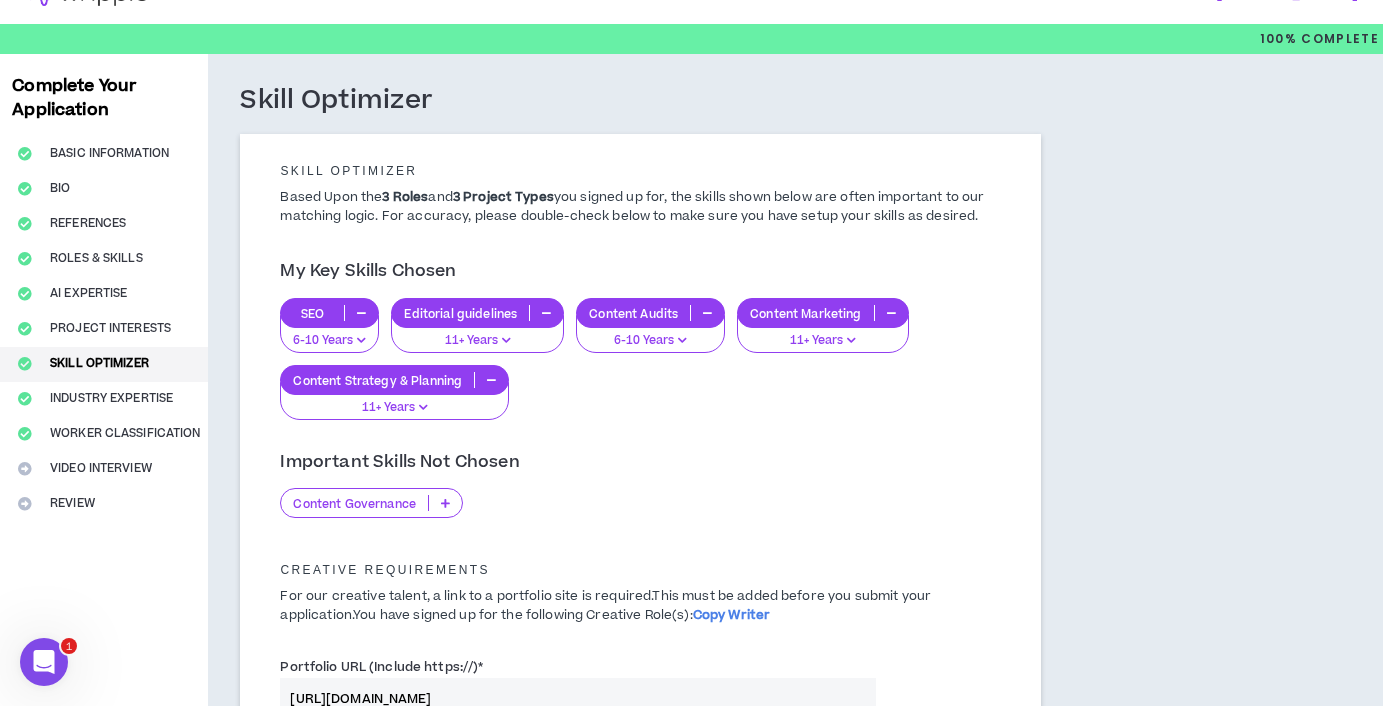scroll, scrollTop: 39, scrollLeft: 0, axis: vertical 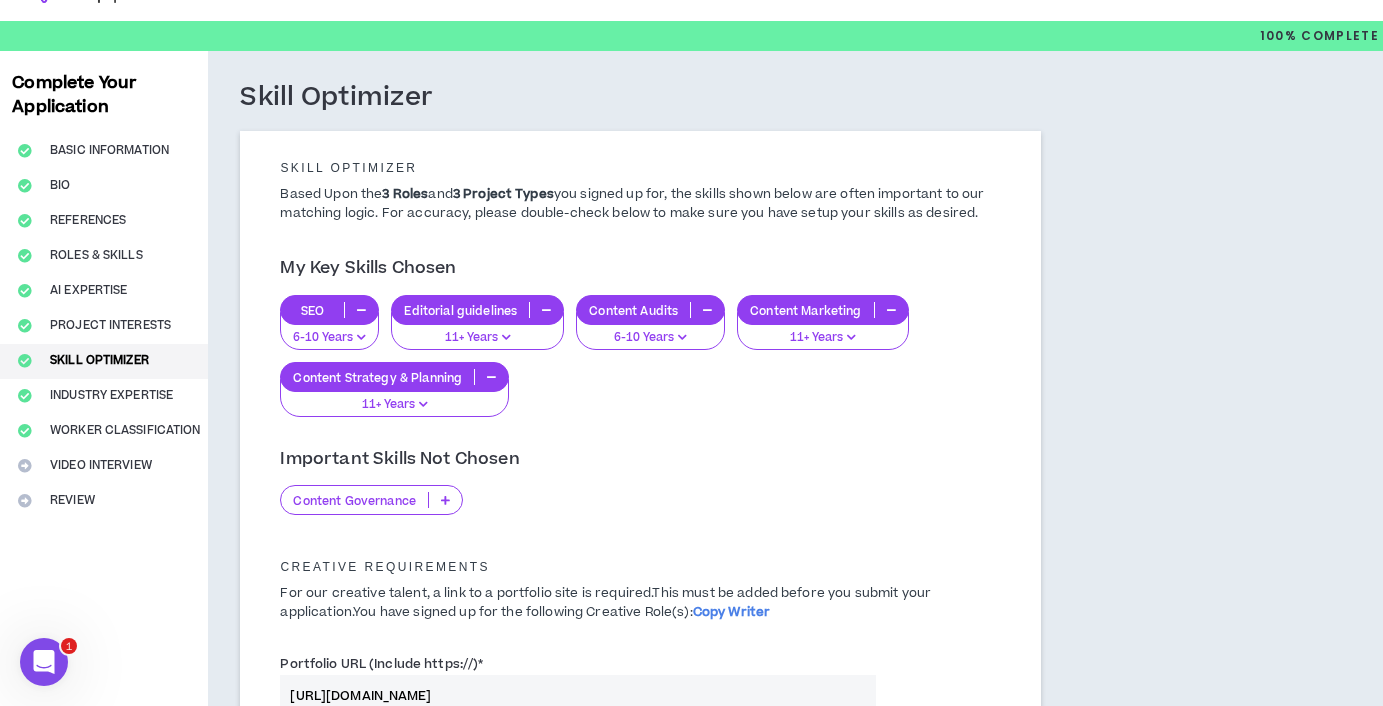 click at bounding box center [445, 500] 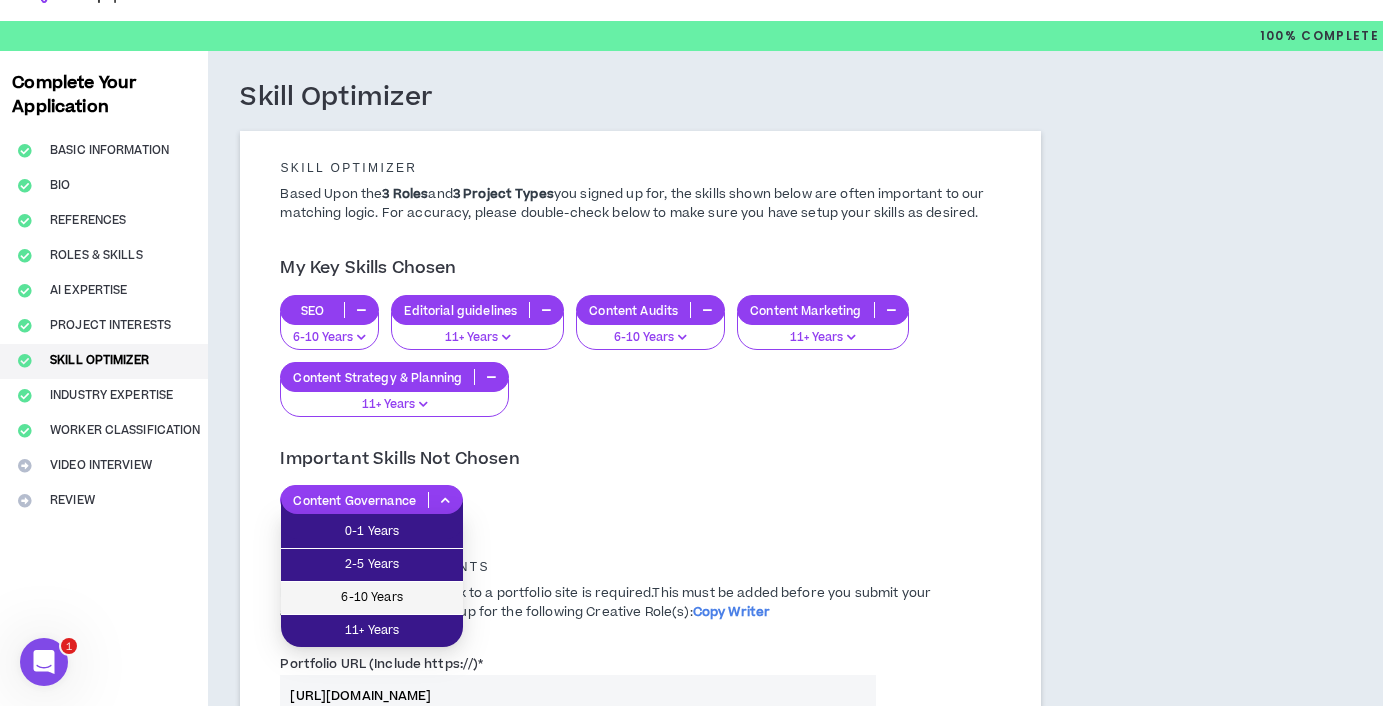 click on "6-10 Years" at bounding box center [372, 598] 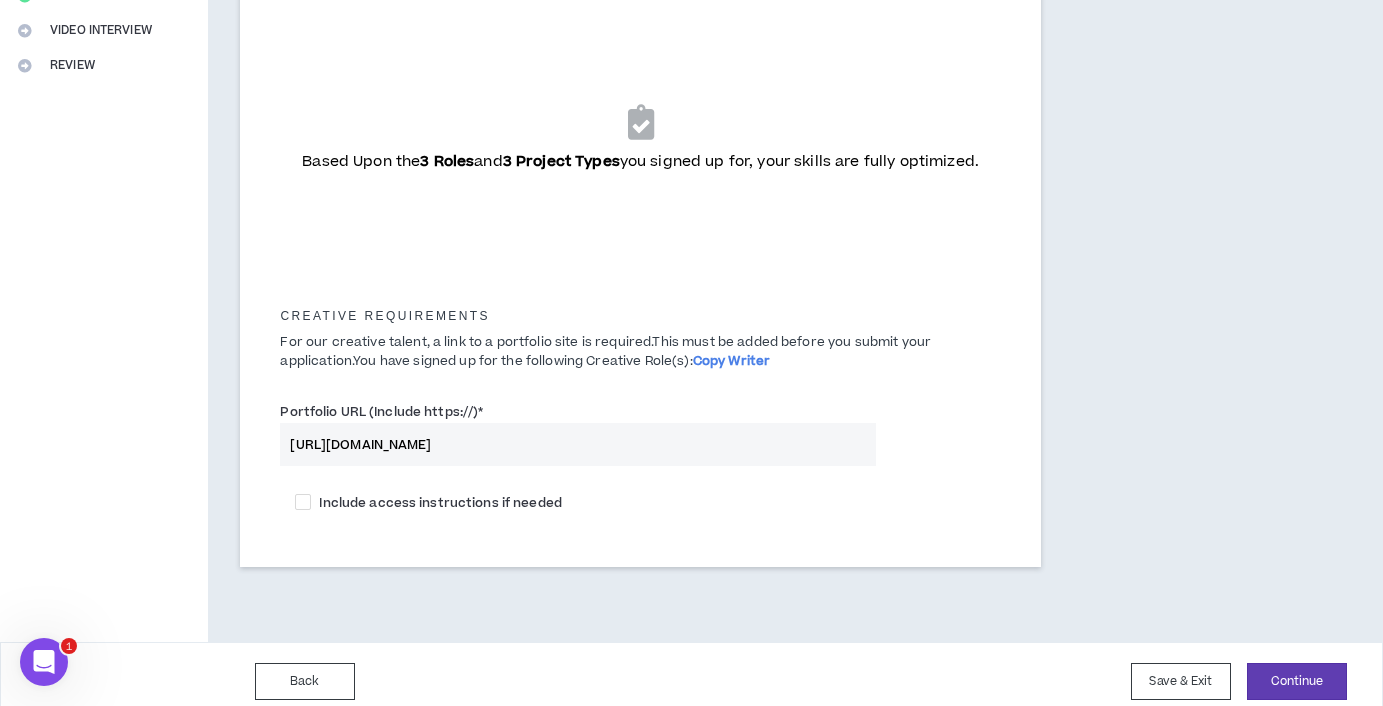 scroll, scrollTop: 490, scrollLeft: 0, axis: vertical 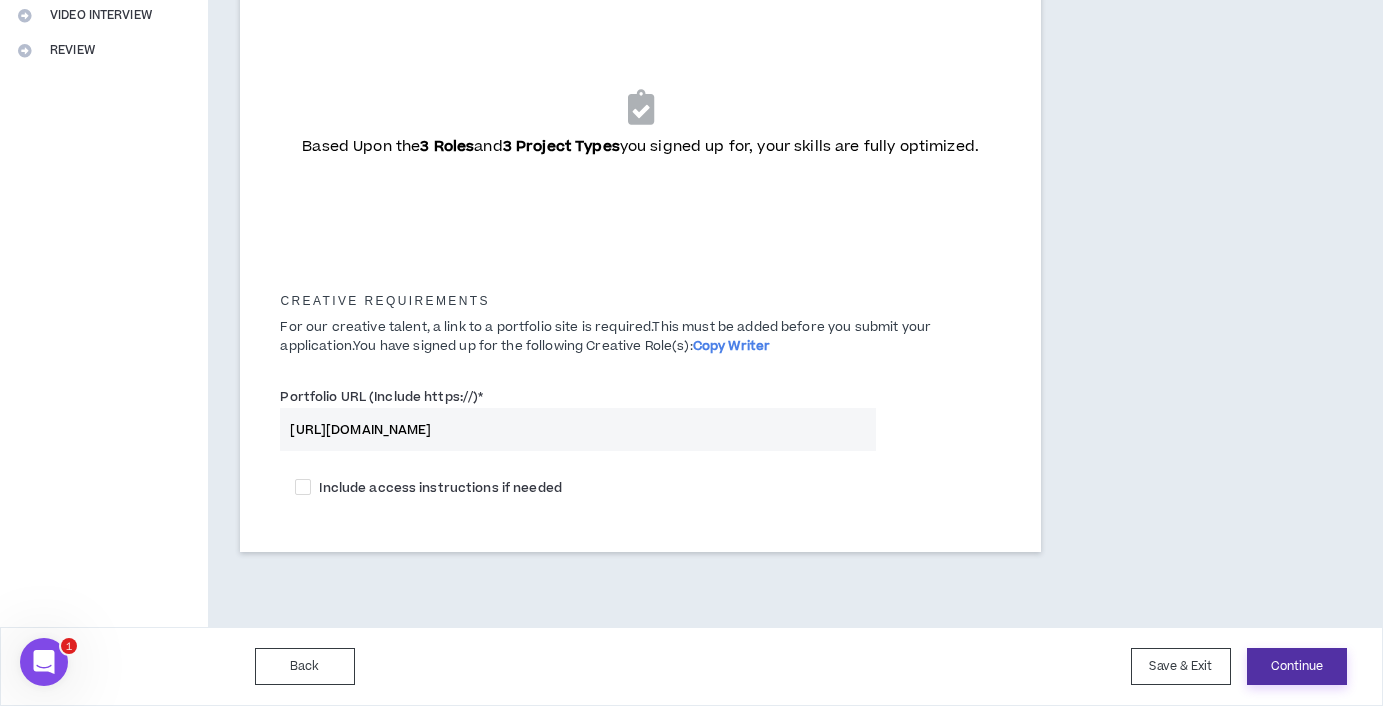 click on "Continue" at bounding box center [1297, 666] 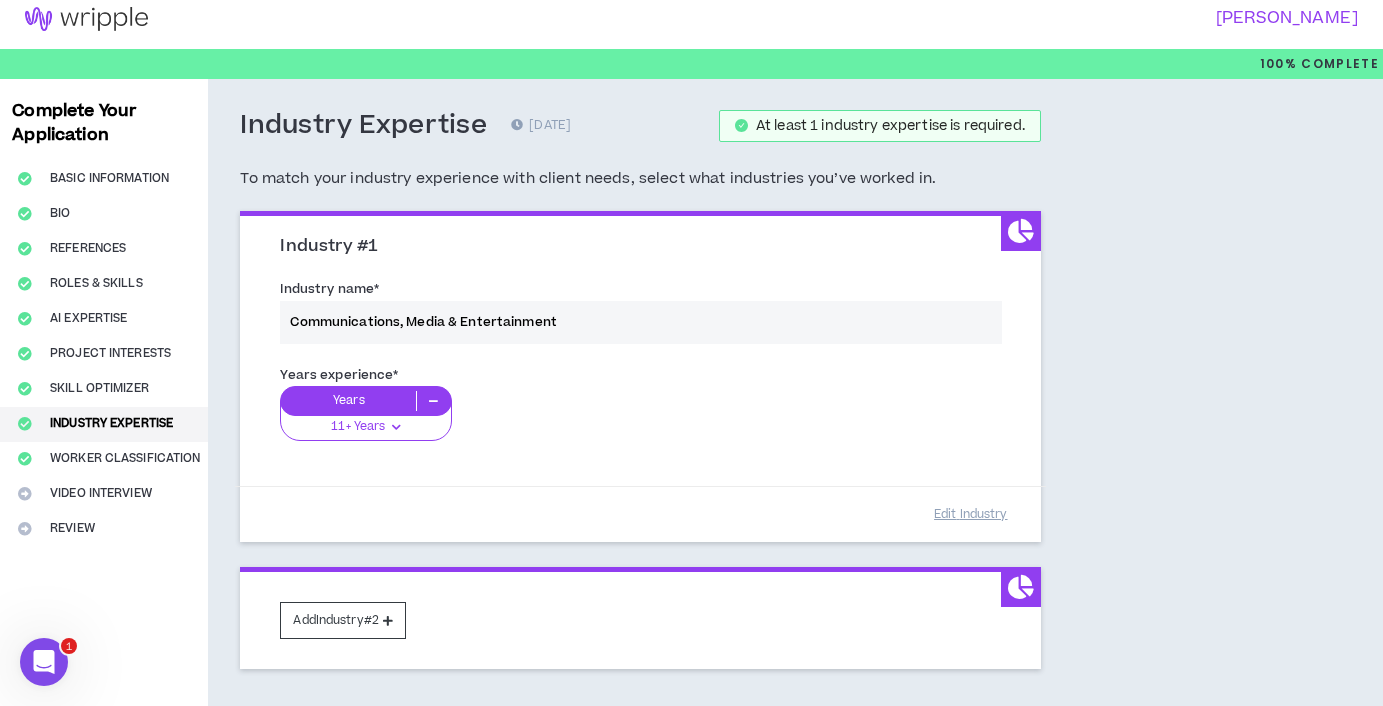 scroll, scrollTop: 0, scrollLeft: 0, axis: both 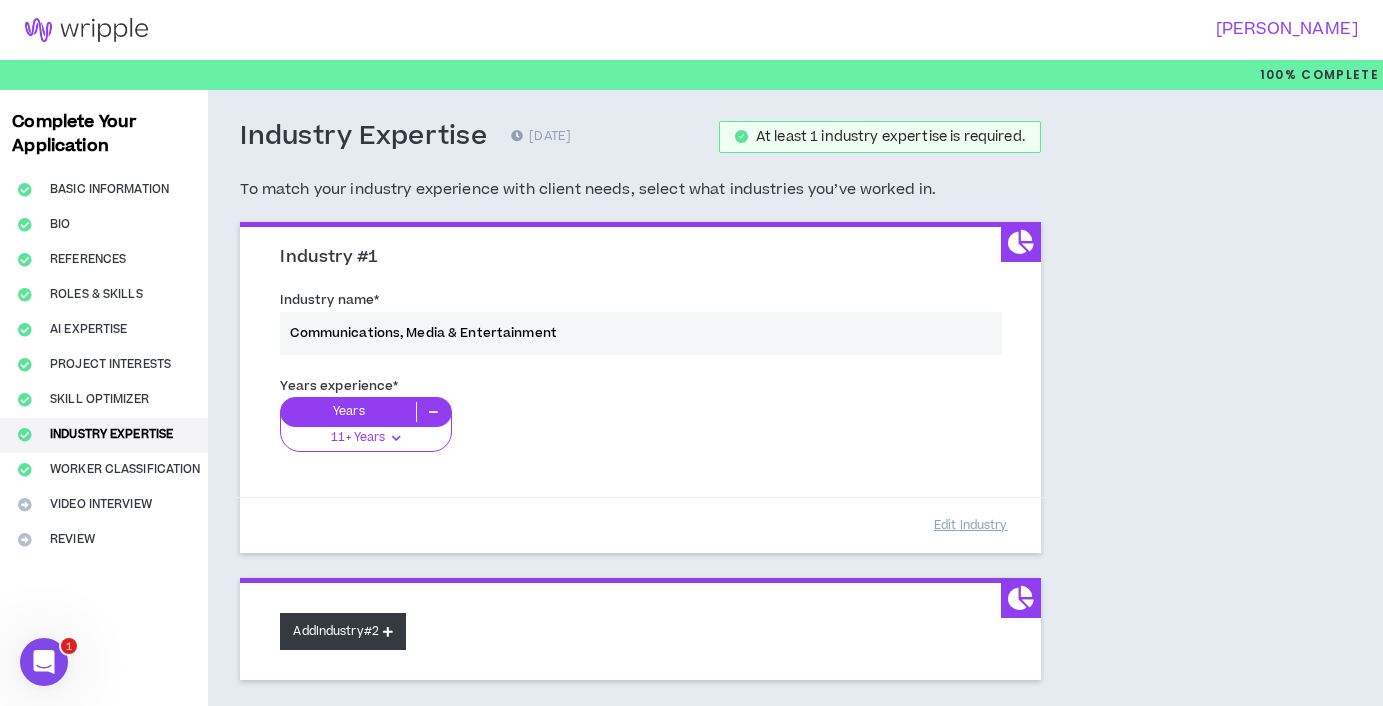 click on "Add  Industry  #2" at bounding box center [343, 631] 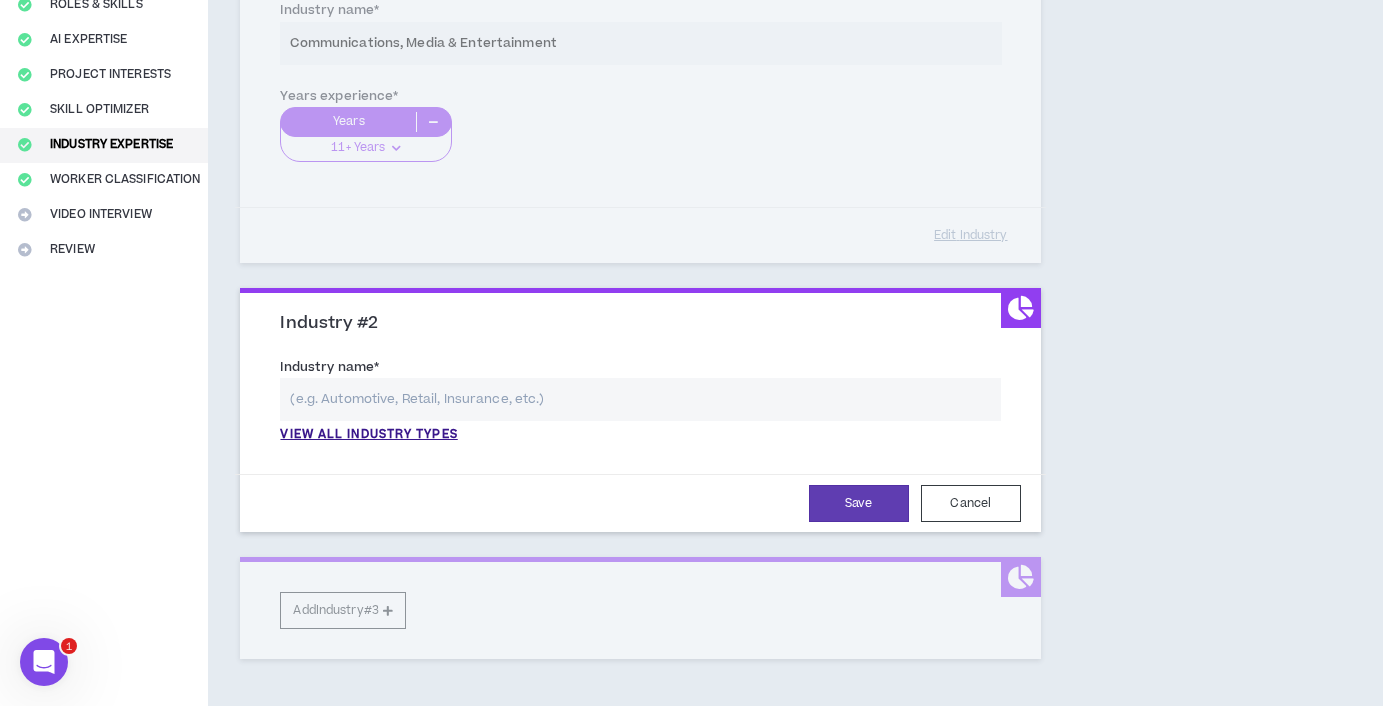 scroll, scrollTop: 415, scrollLeft: 0, axis: vertical 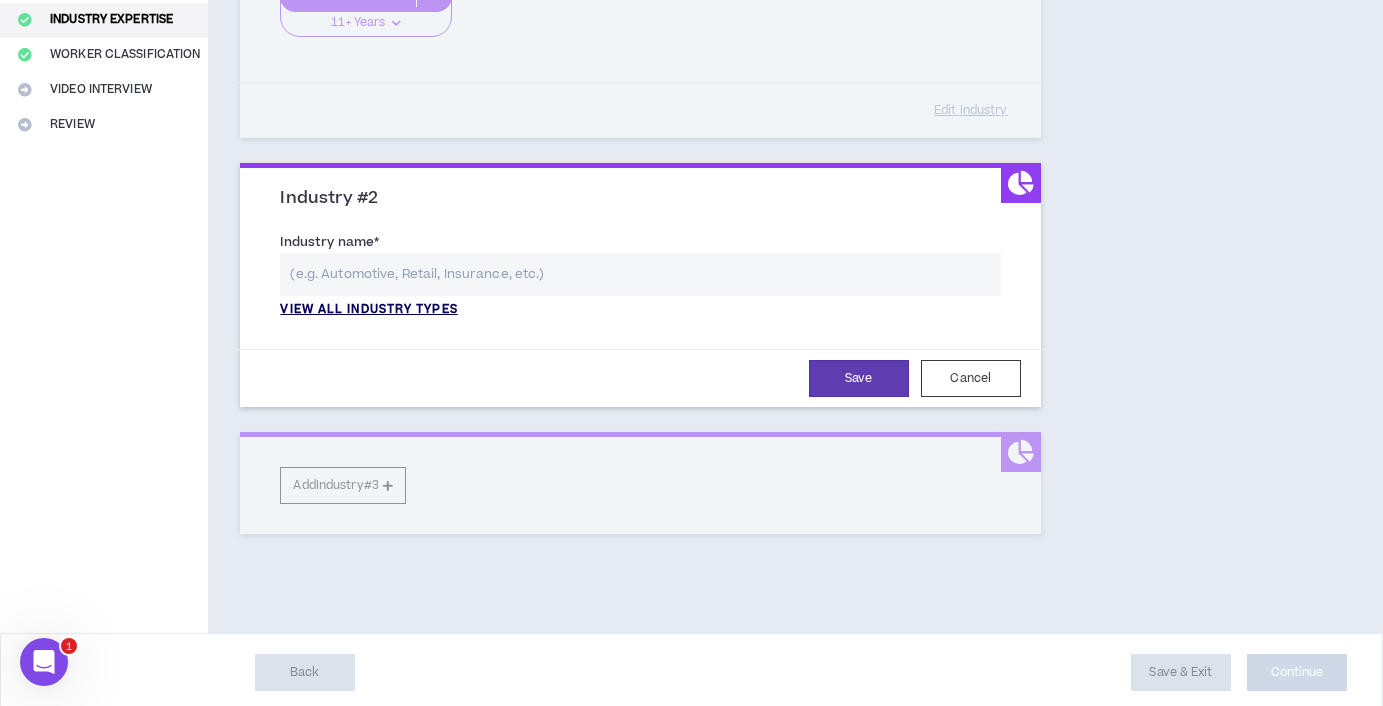 click on "View all industry types" at bounding box center [368, 310] 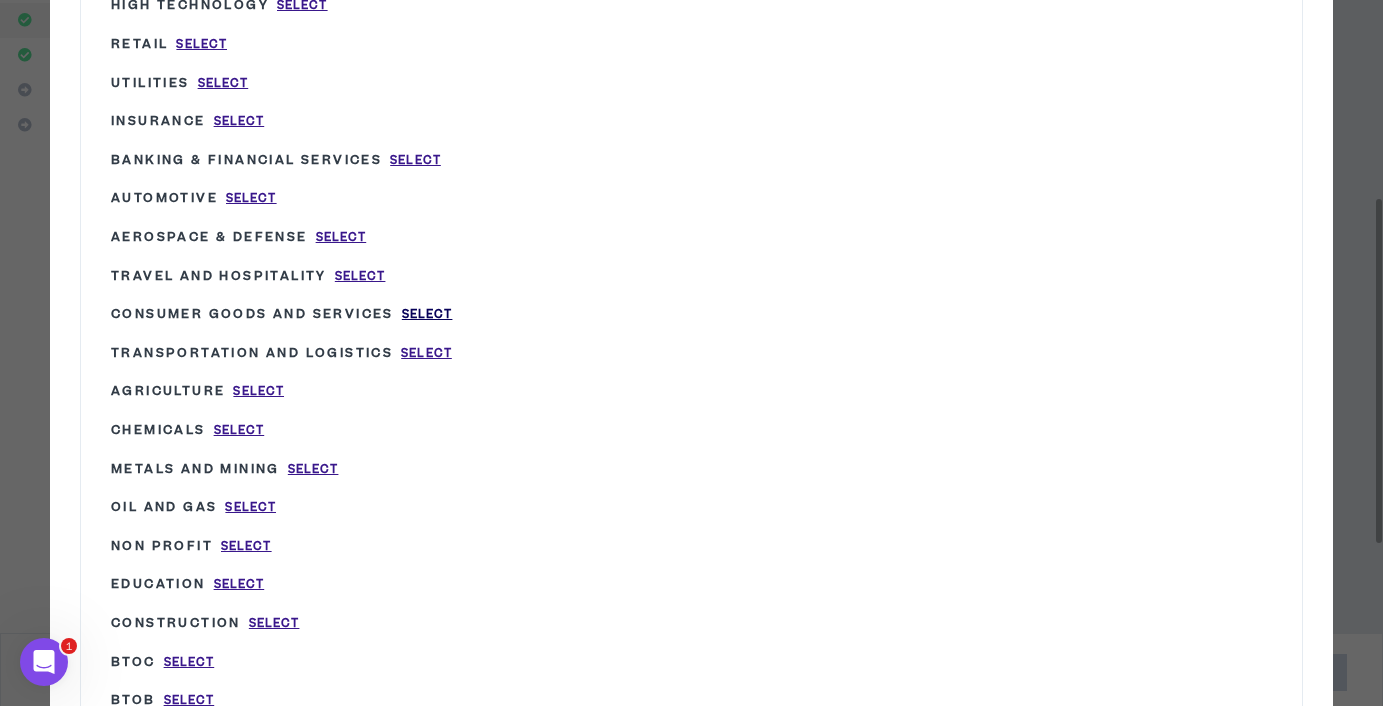 click on "Select" at bounding box center (427, 314) 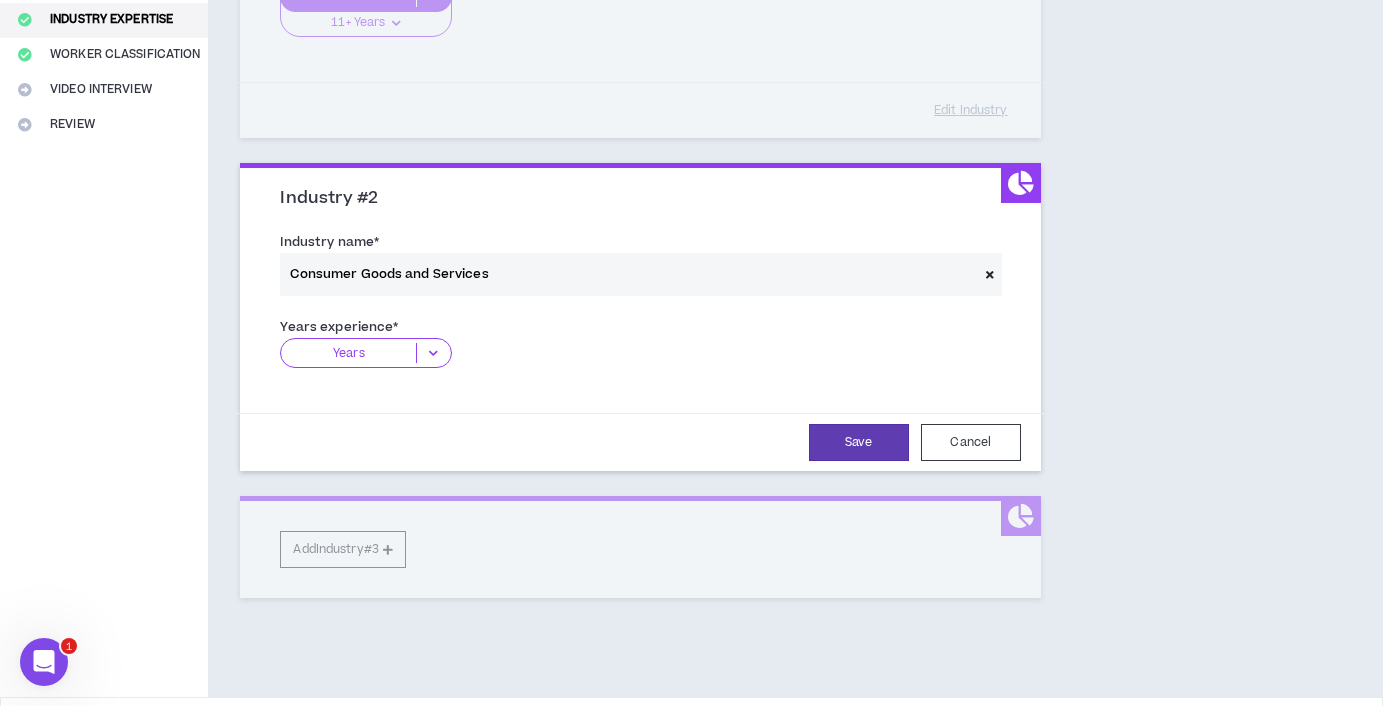 click at bounding box center [433, 353] 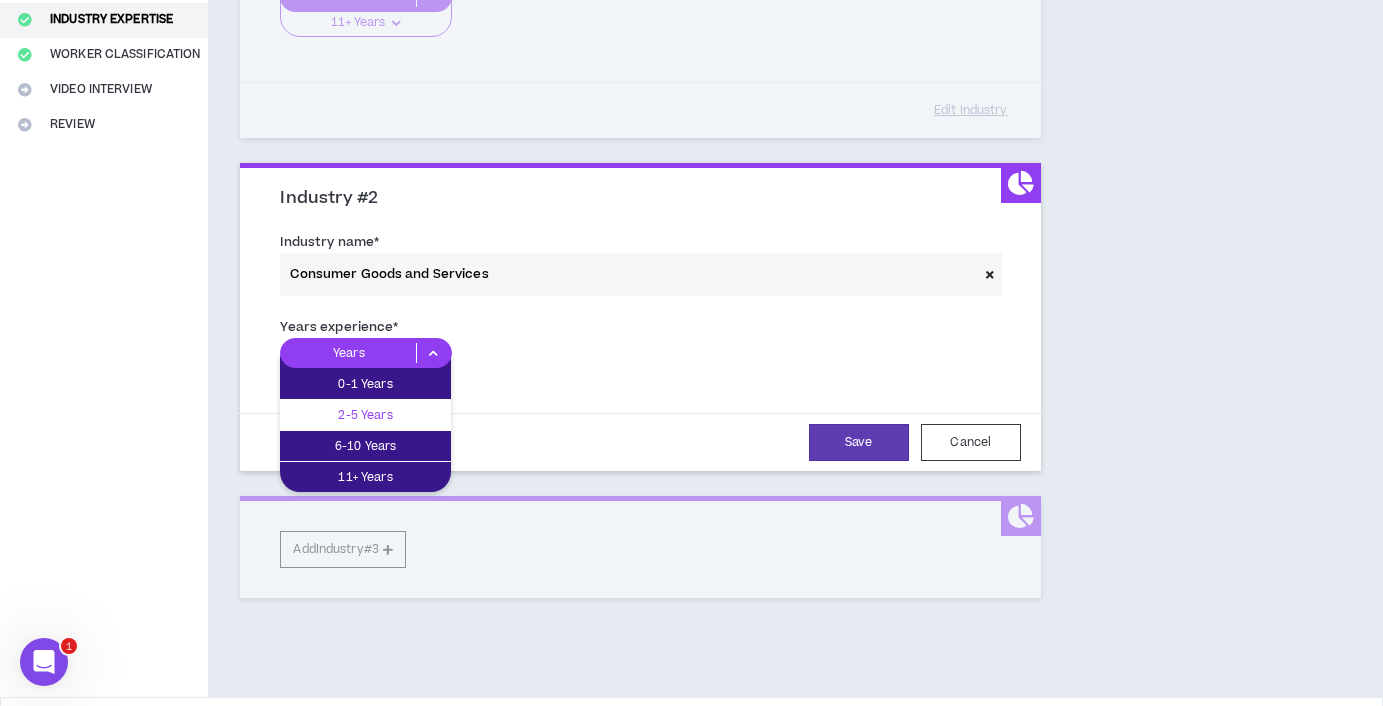 click on "2-5 Years" at bounding box center [365, 415] 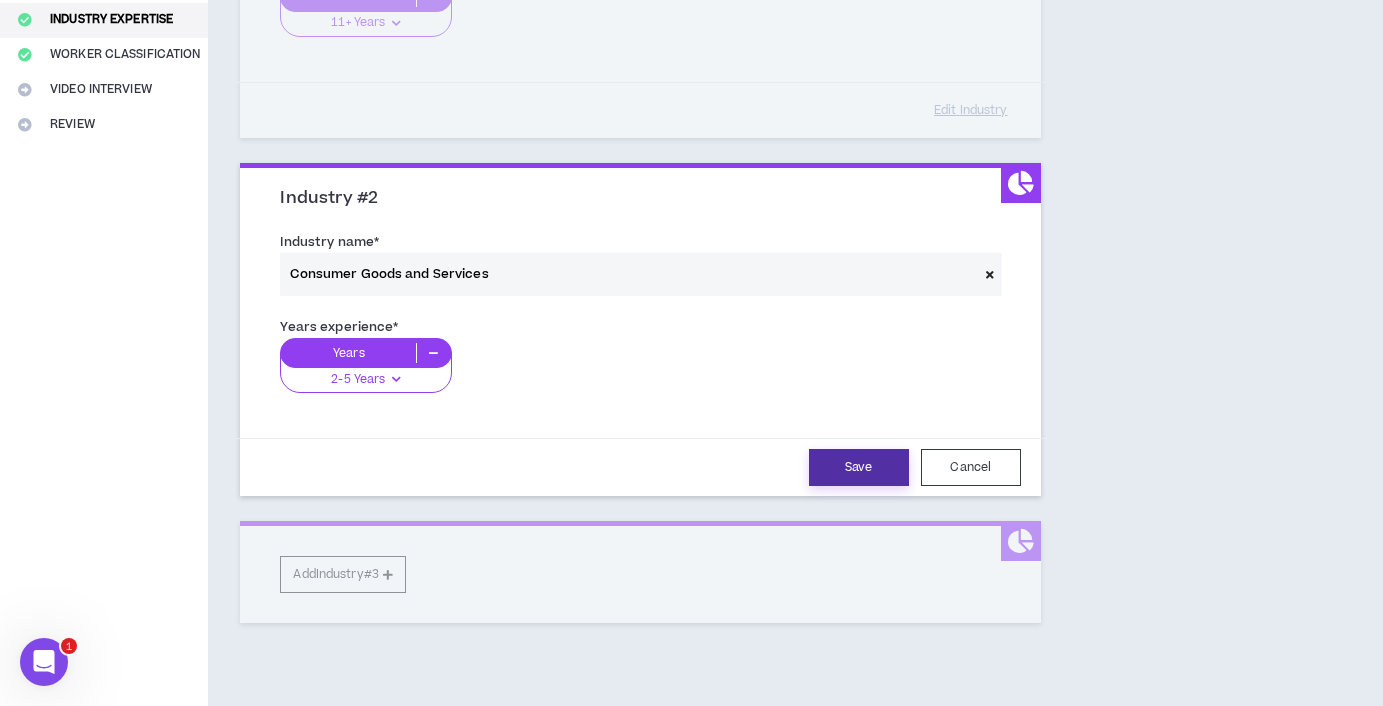 click on "Save" at bounding box center [859, 467] 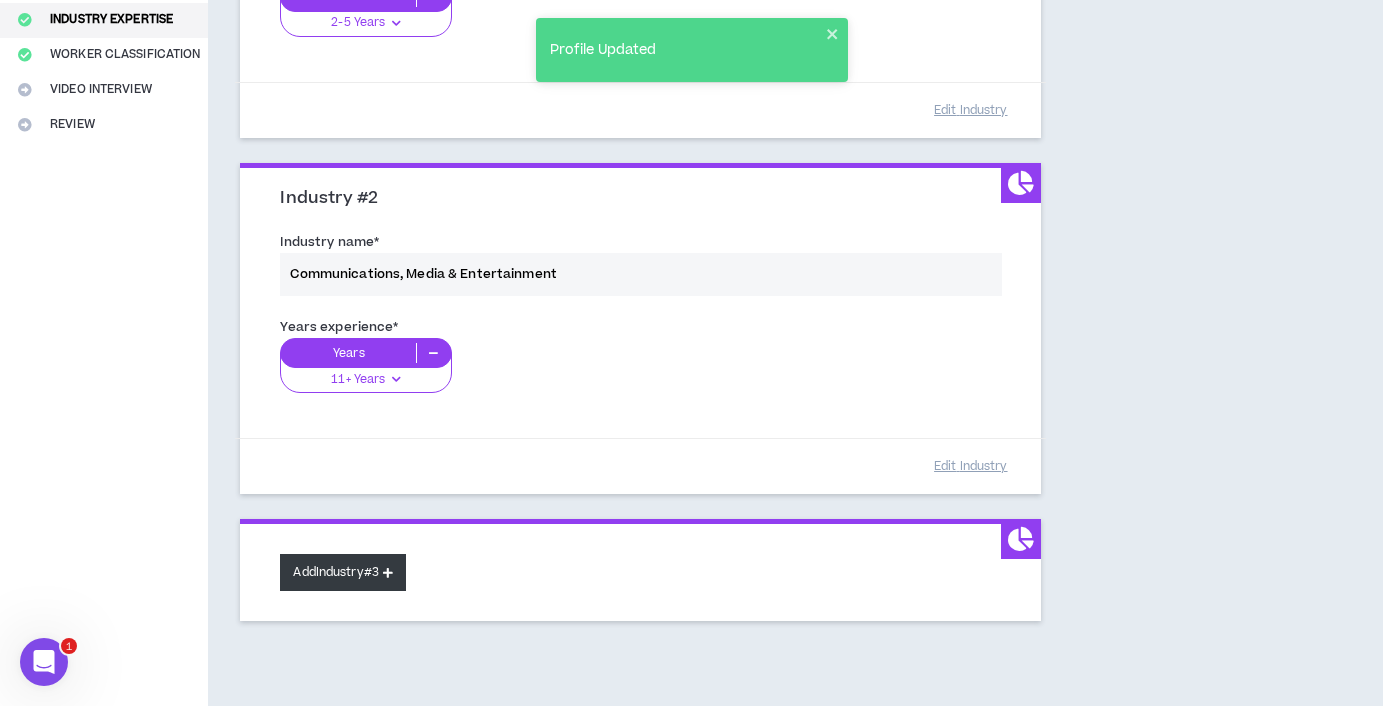 click at bounding box center [388, 572] 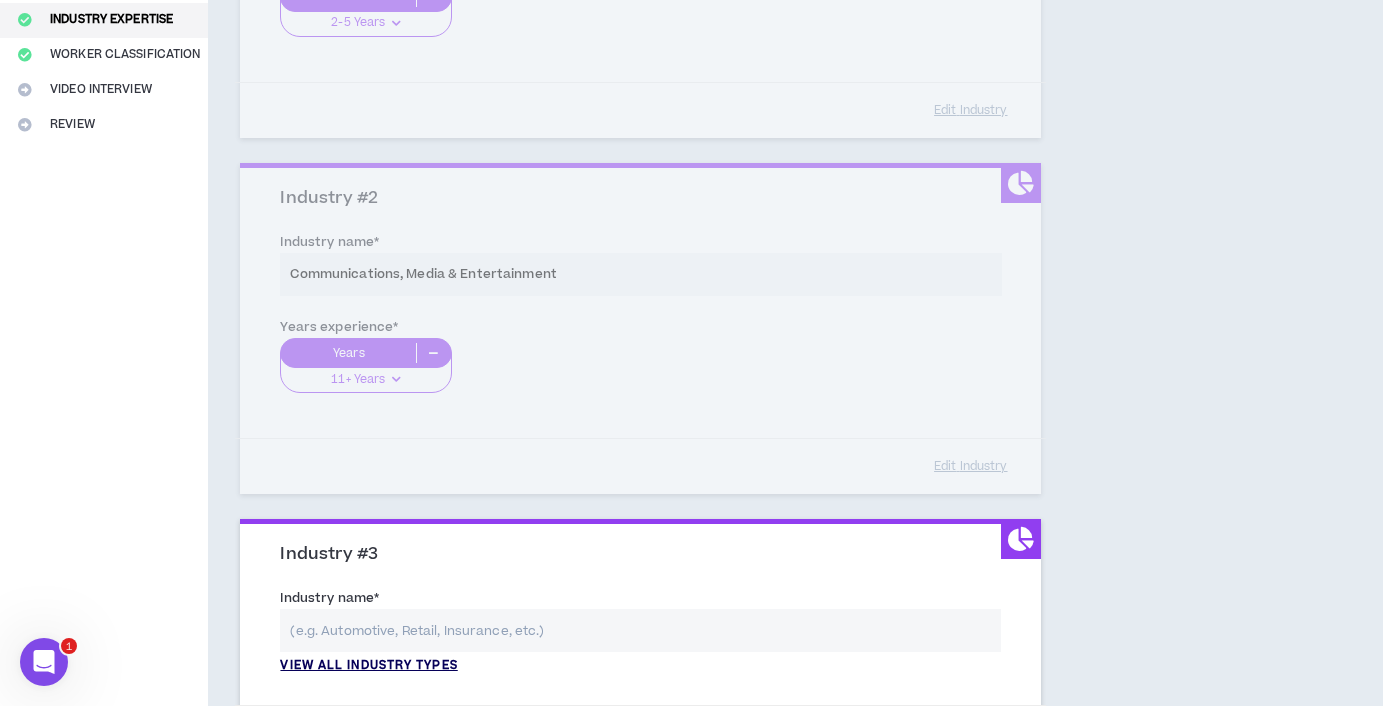 click on "View all industry types" at bounding box center [368, 666] 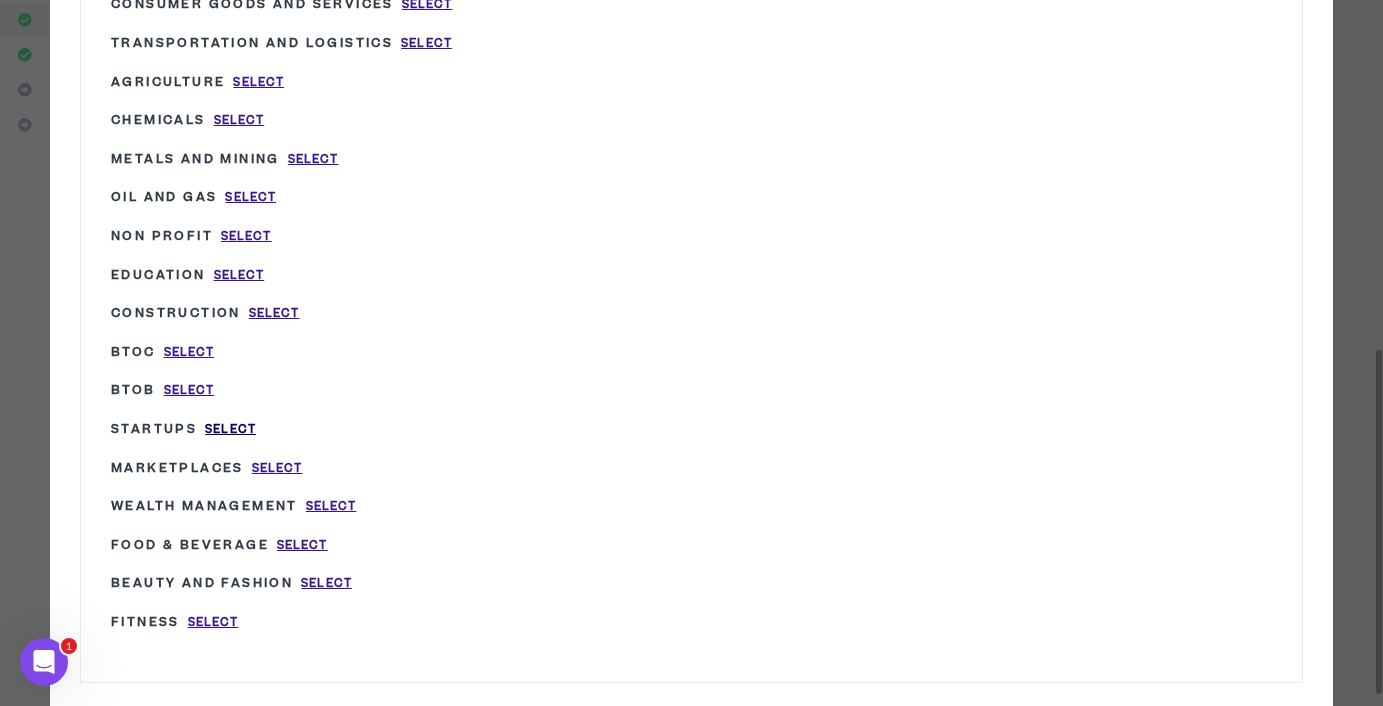 click on "Select" at bounding box center (230, 429) 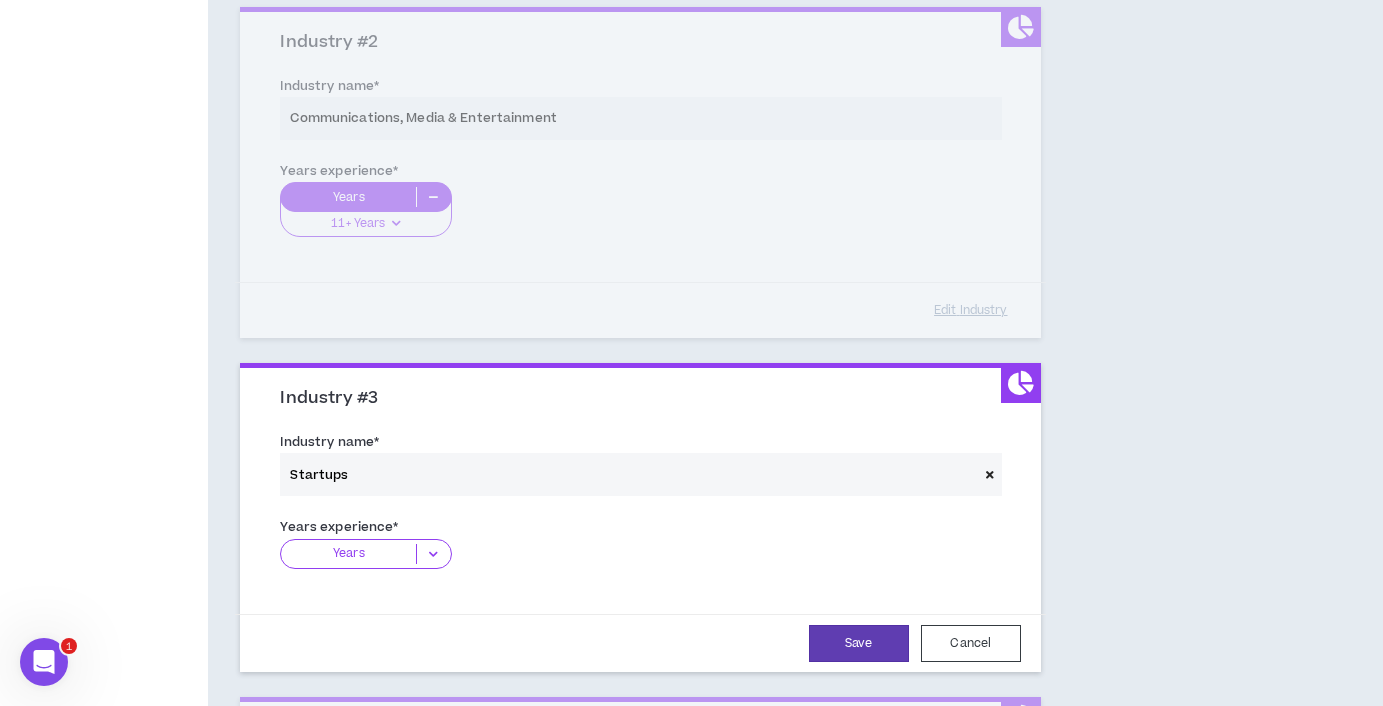 scroll, scrollTop: 642, scrollLeft: 0, axis: vertical 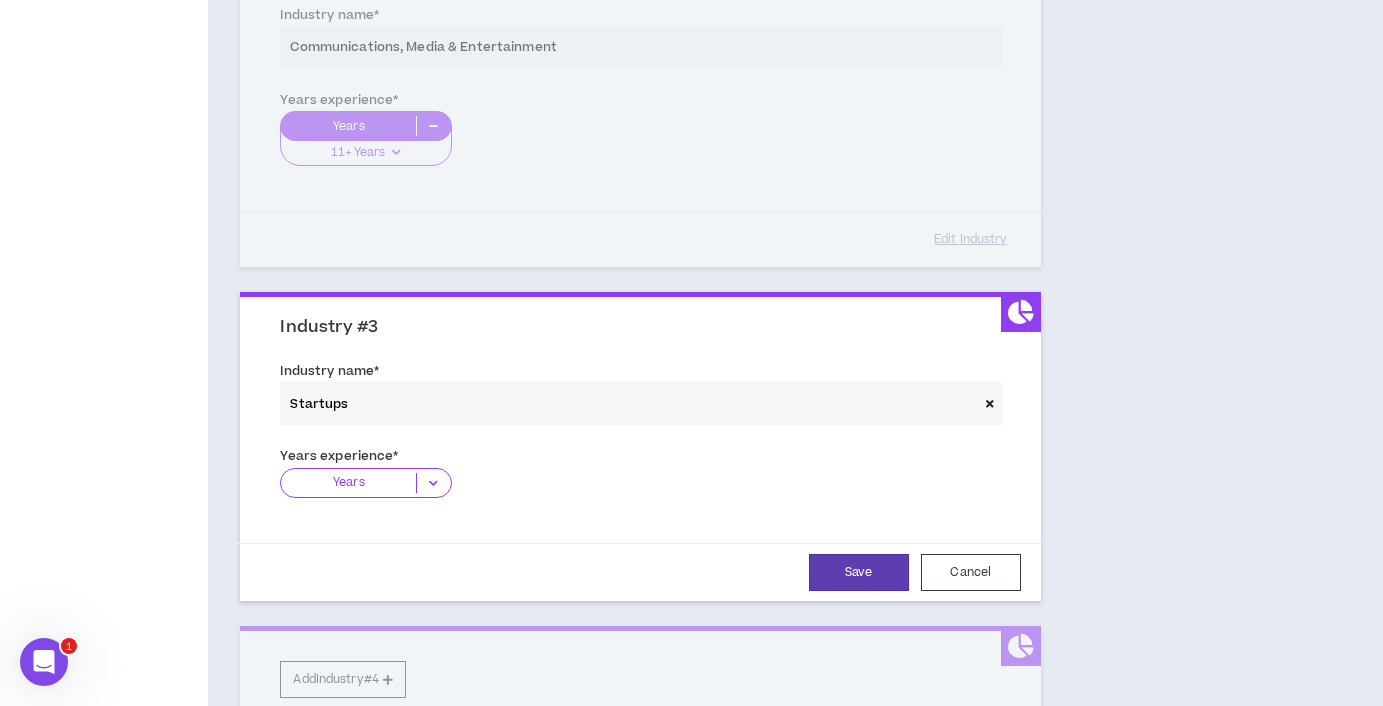 click at bounding box center (433, 483) 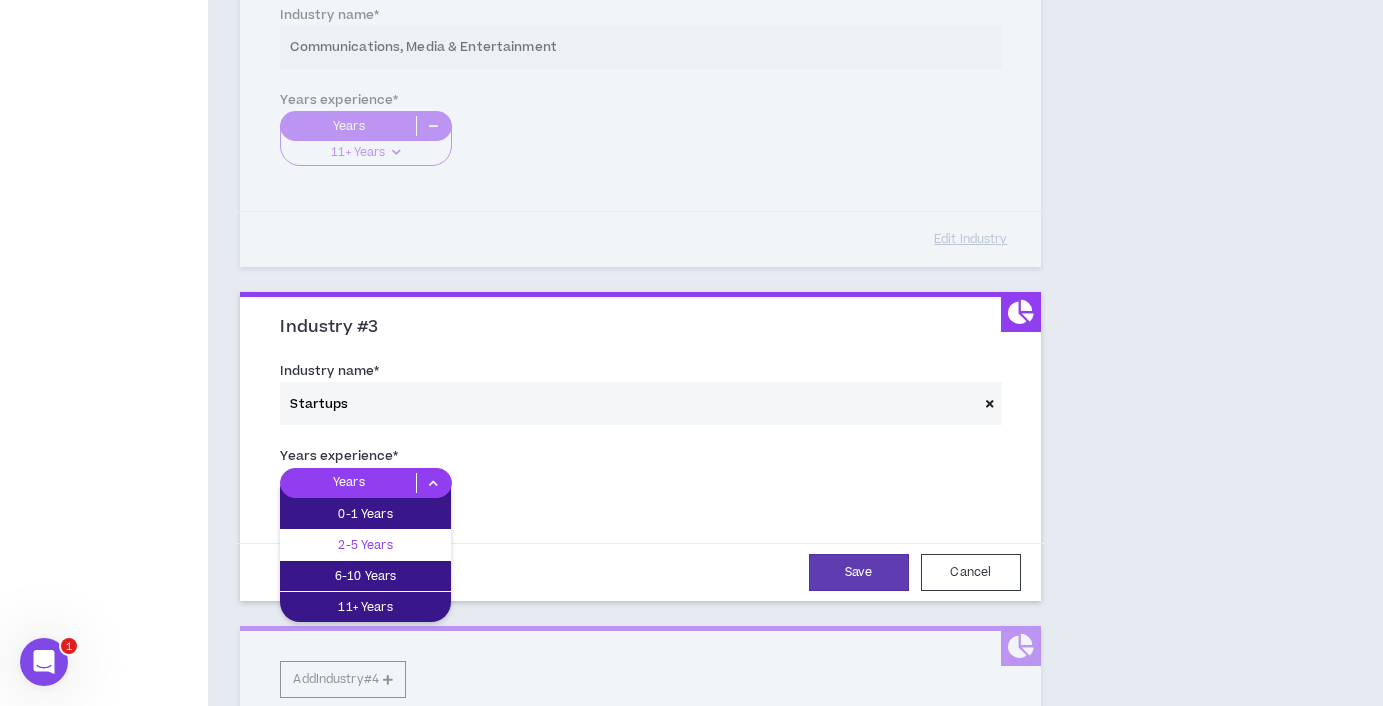 click on "2-5 Years" at bounding box center (365, 545) 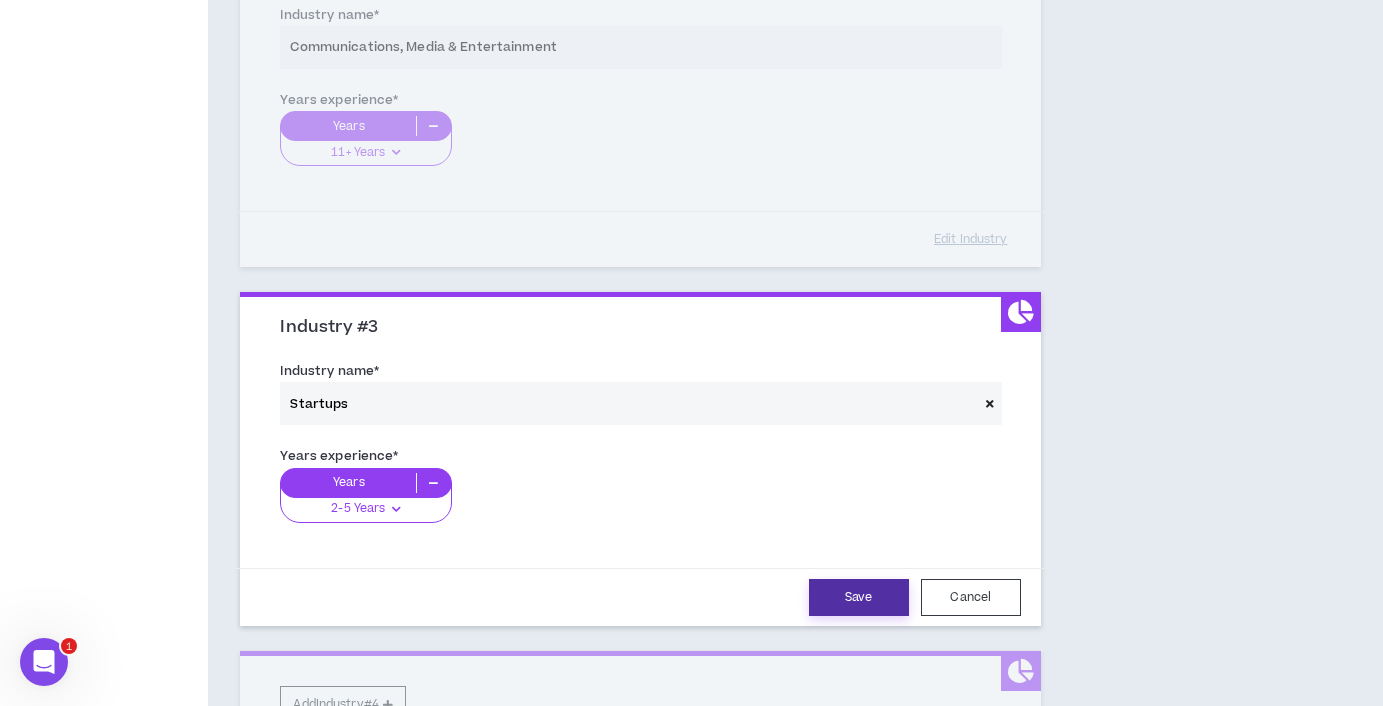 click on "Save" at bounding box center (859, 597) 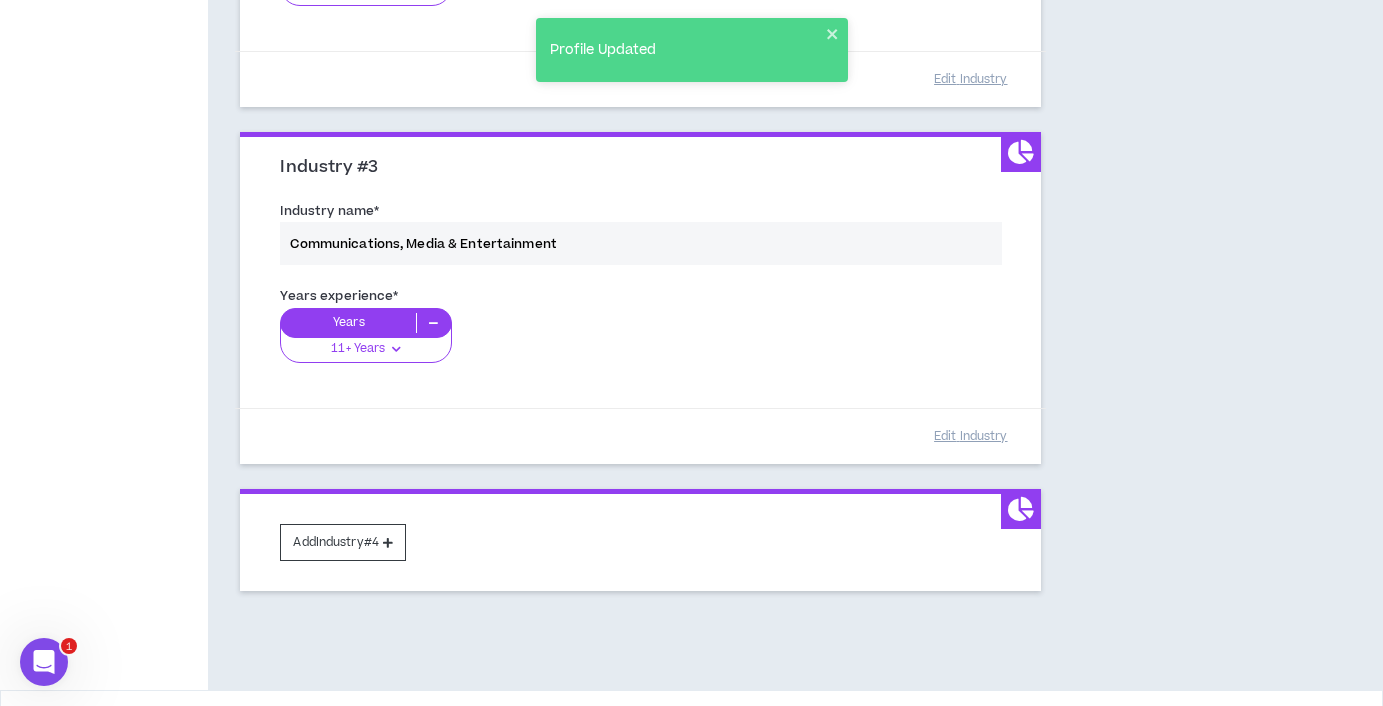 scroll, scrollTop: 803, scrollLeft: 0, axis: vertical 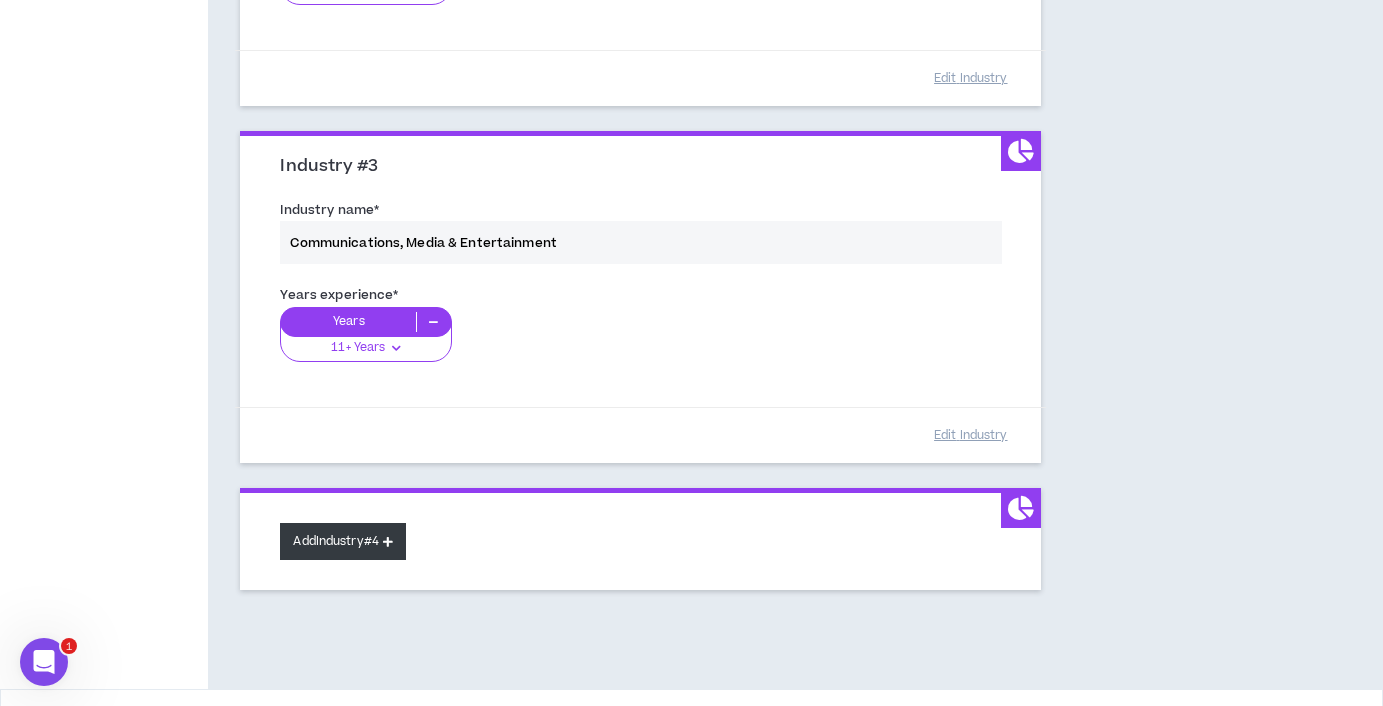 click on "Add  Industry  #4" at bounding box center [343, 541] 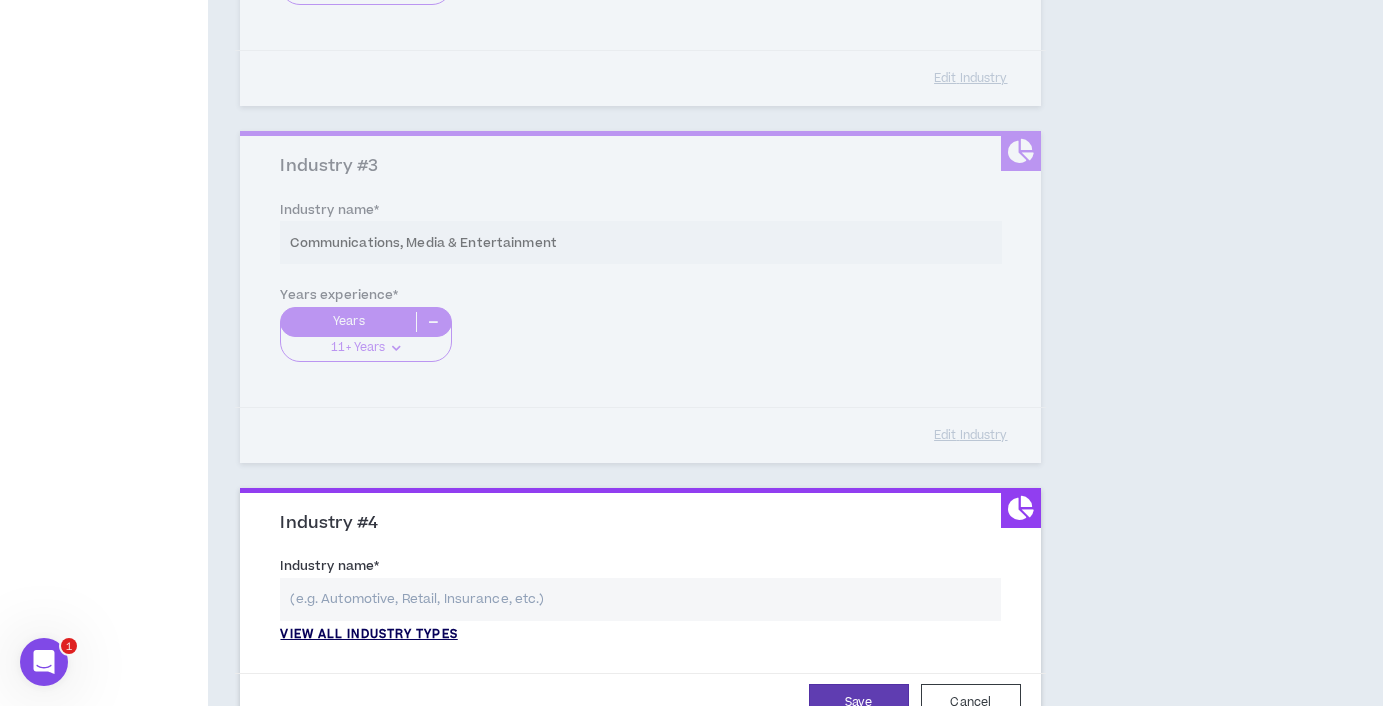 click on "View all industry types" at bounding box center (368, 635) 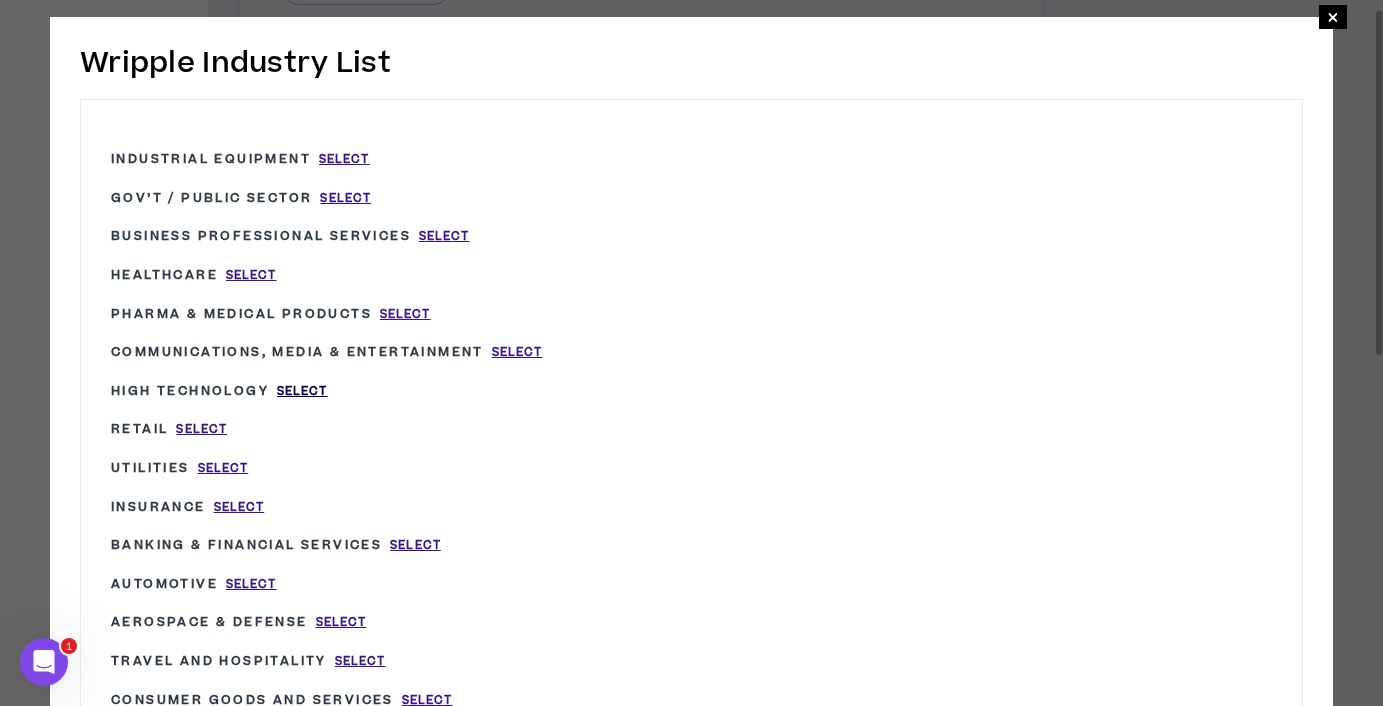 click on "Select" at bounding box center (302, 391) 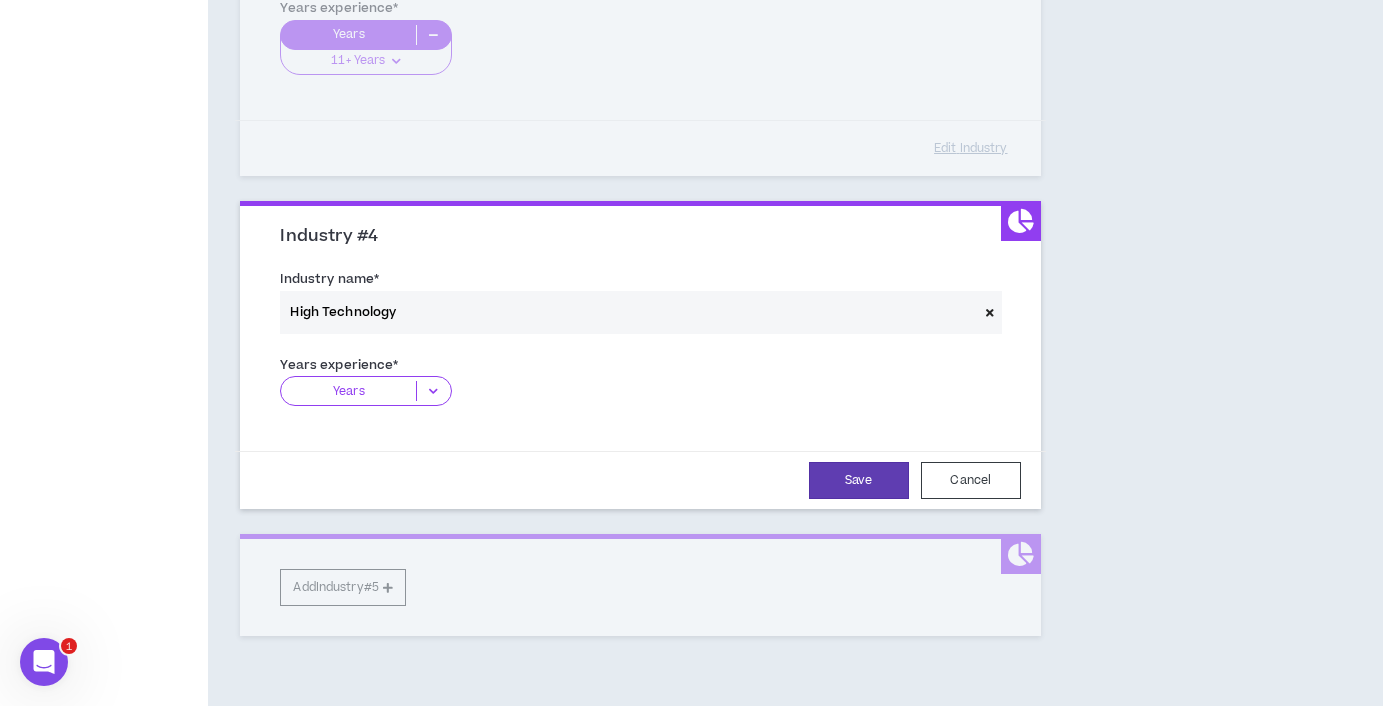 scroll, scrollTop: 1093, scrollLeft: 0, axis: vertical 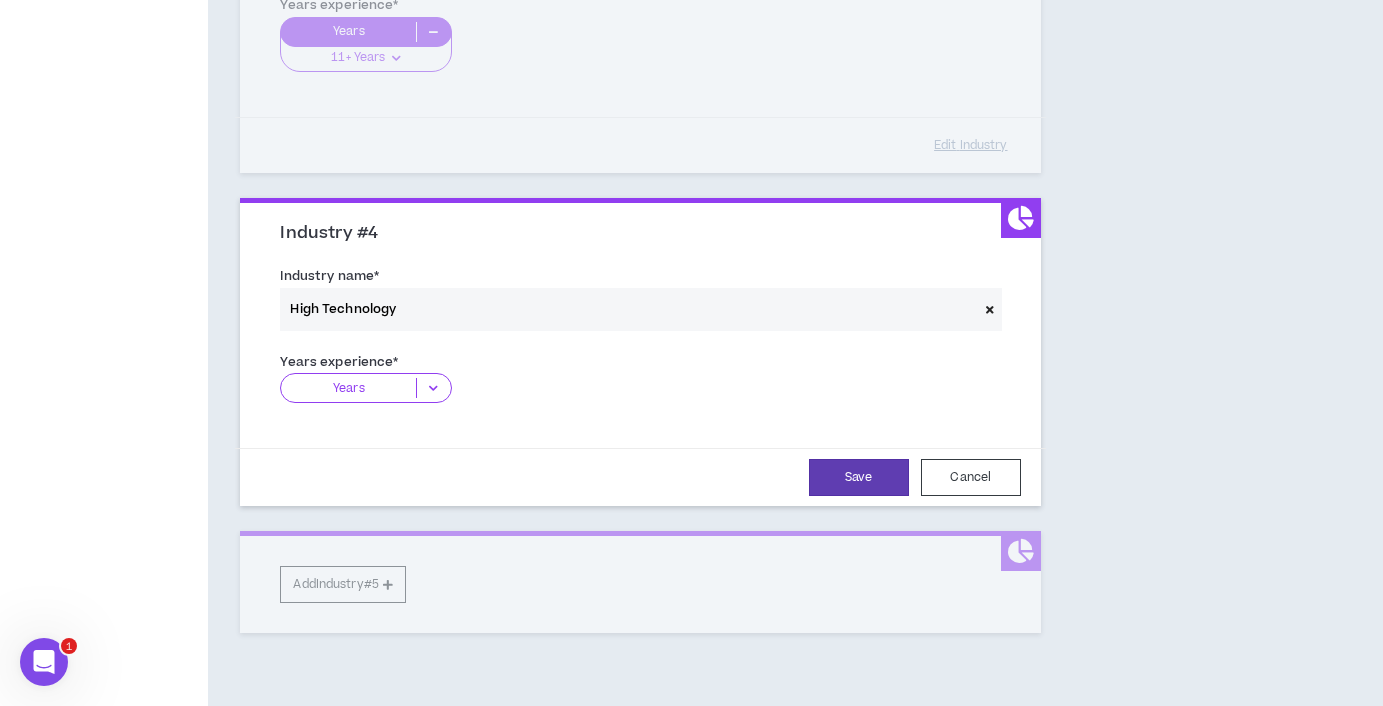 click at bounding box center [433, 388] 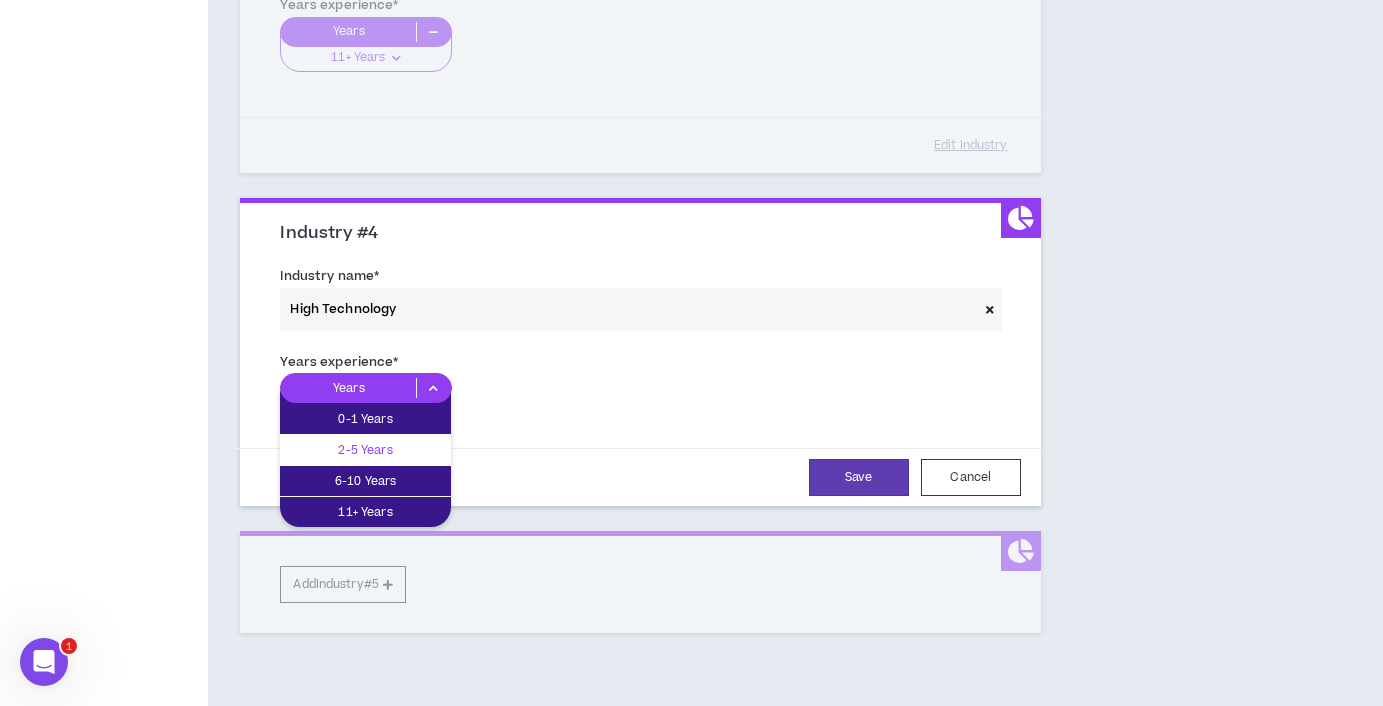 click on "2-5 Years" at bounding box center [365, 450] 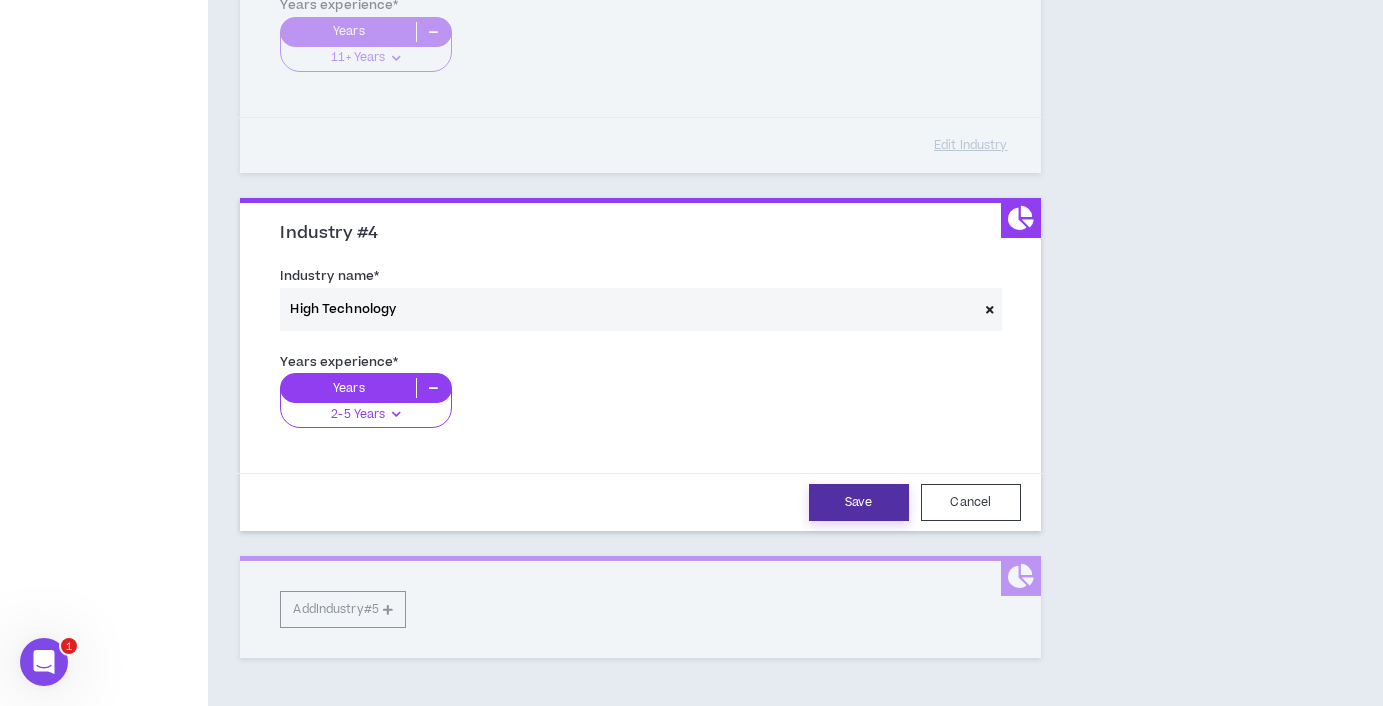 click on "Save" at bounding box center [859, 502] 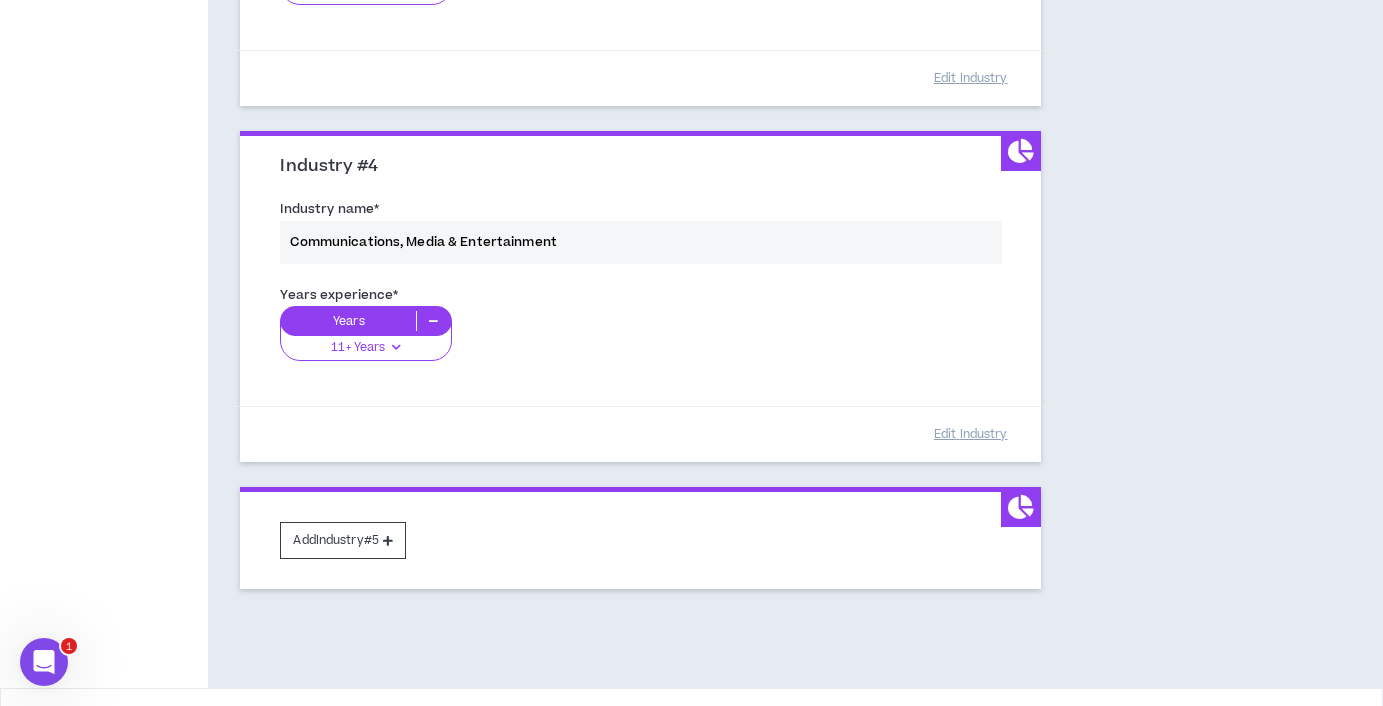 scroll, scrollTop: 1221, scrollLeft: 0, axis: vertical 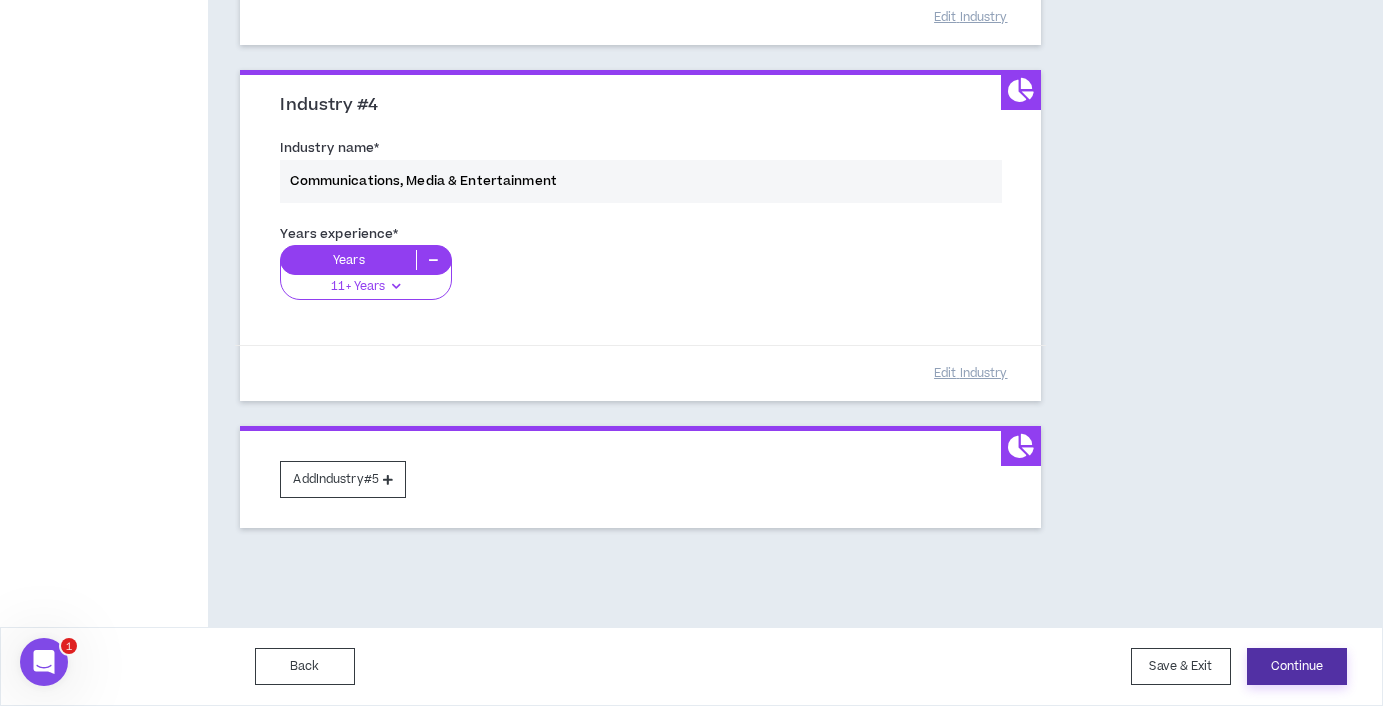 click on "Continue" at bounding box center [1297, 666] 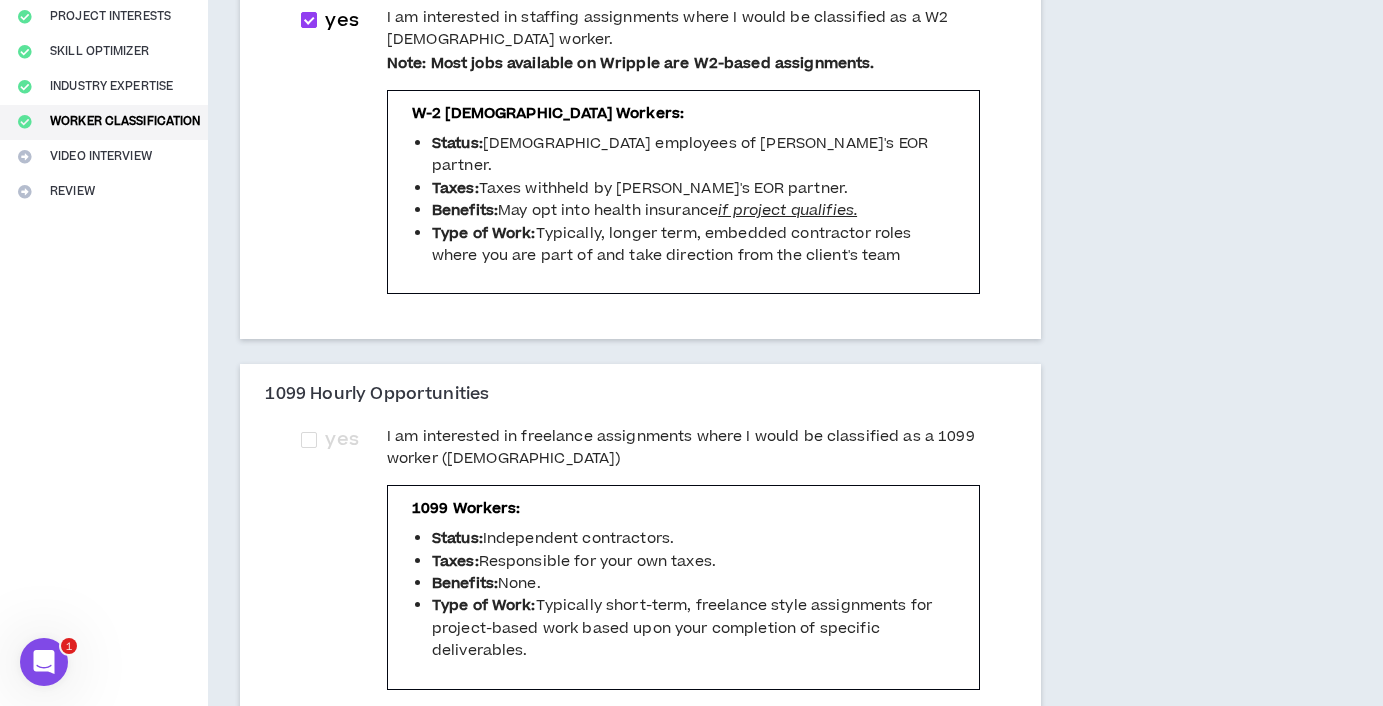 scroll, scrollTop: 457, scrollLeft: 0, axis: vertical 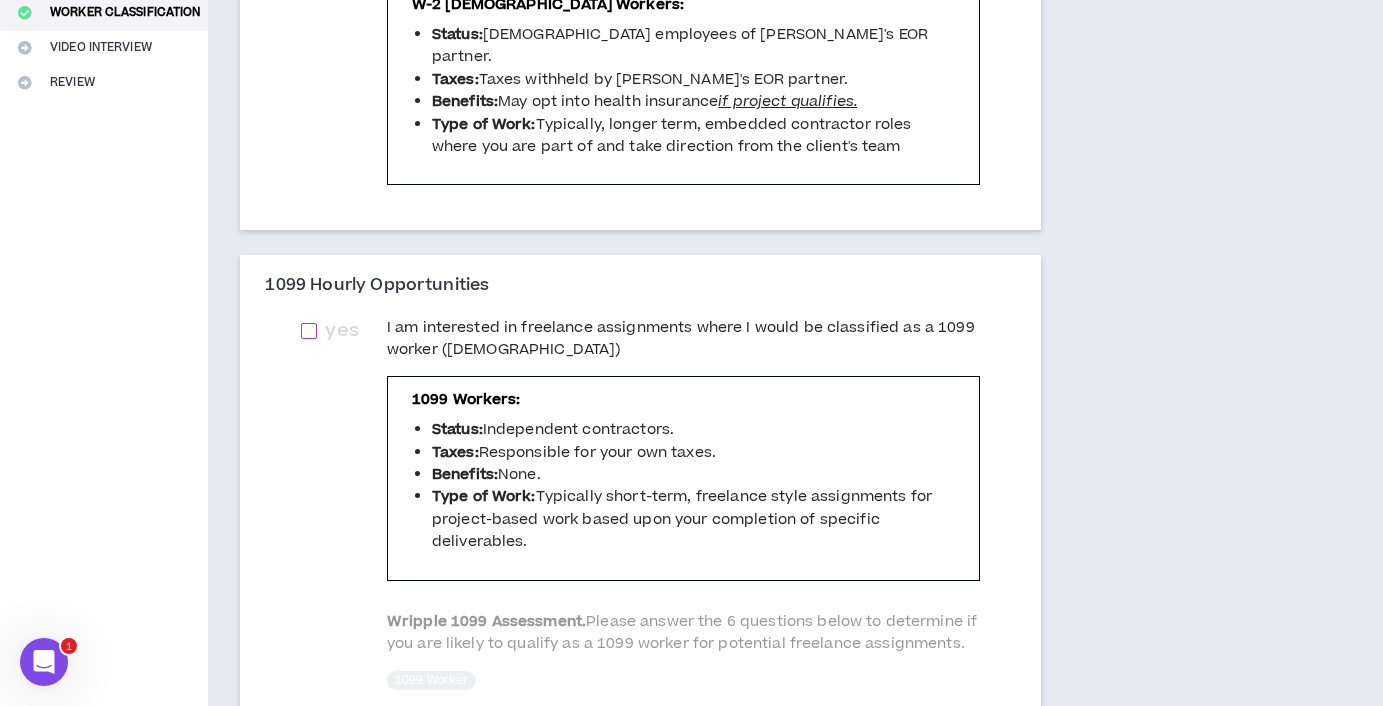 click at bounding box center (309, 331) 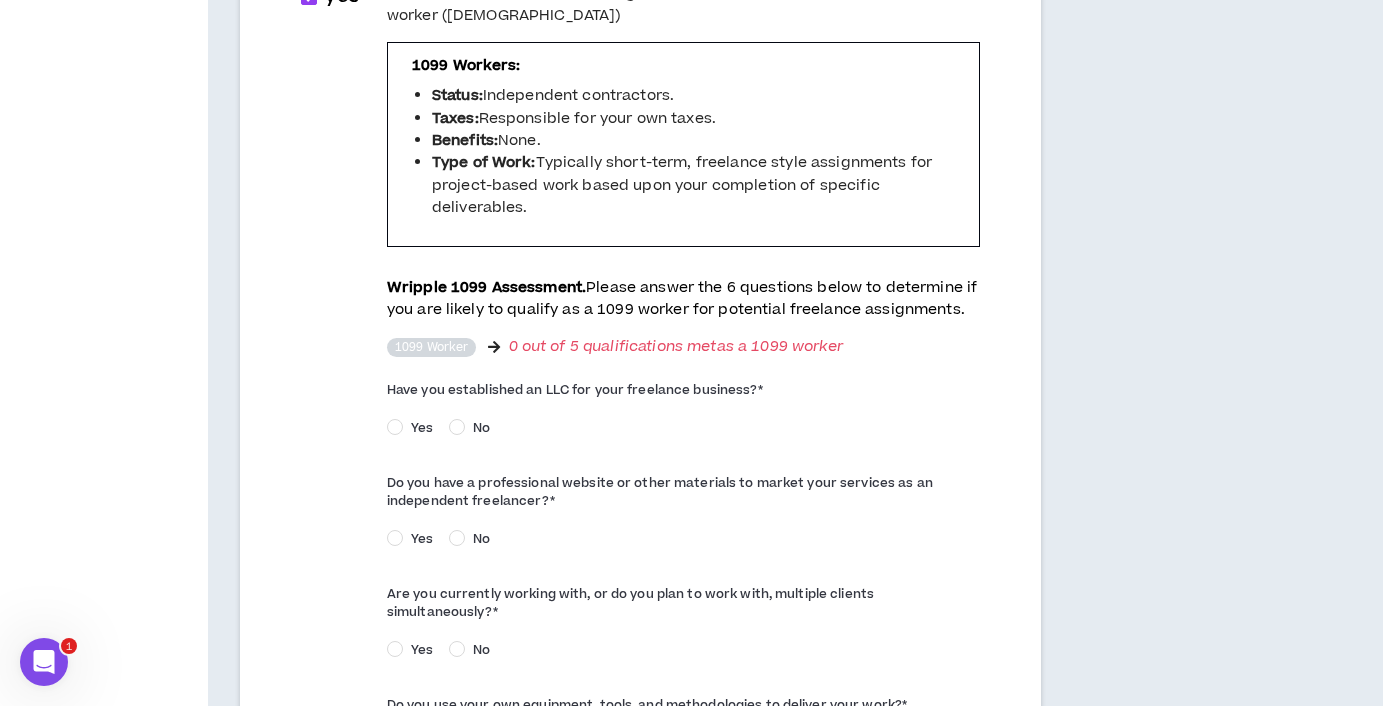 scroll, scrollTop: 795, scrollLeft: 0, axis: vertical 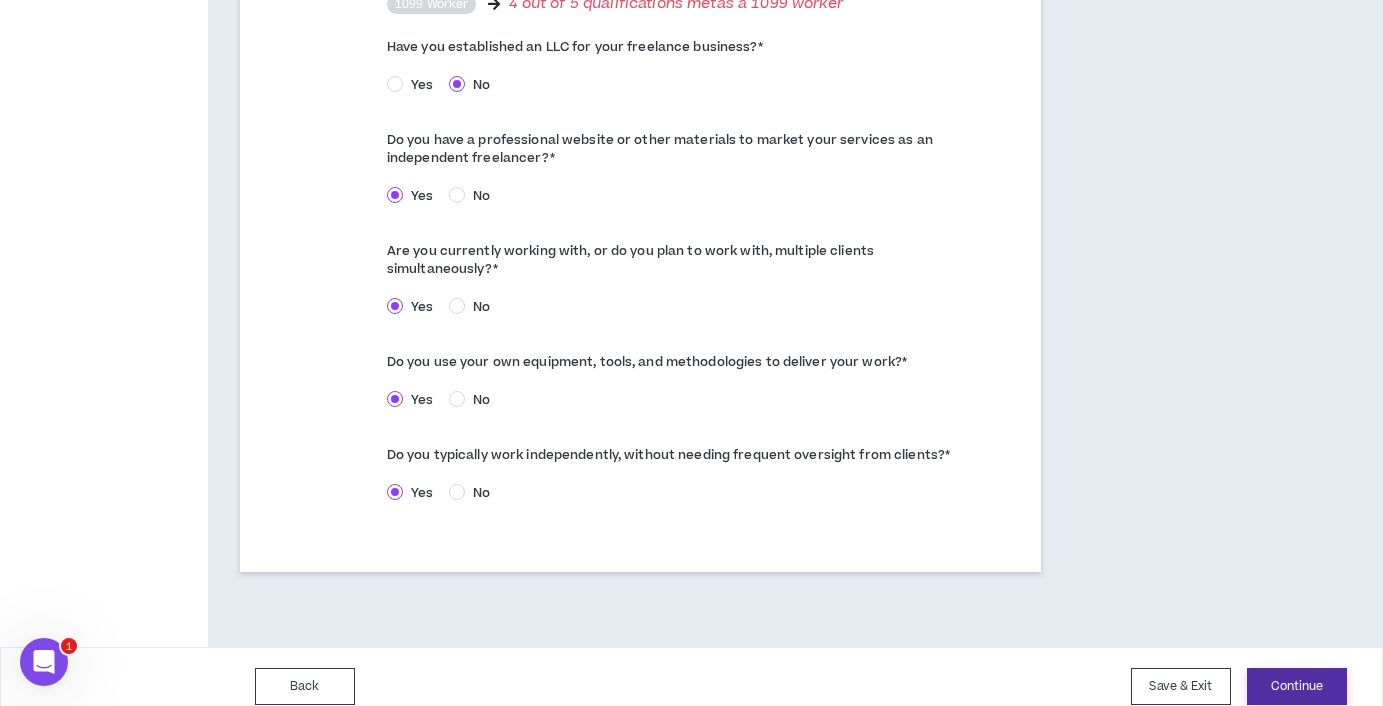 click on "Continue" at bounding box center (1297, 686) 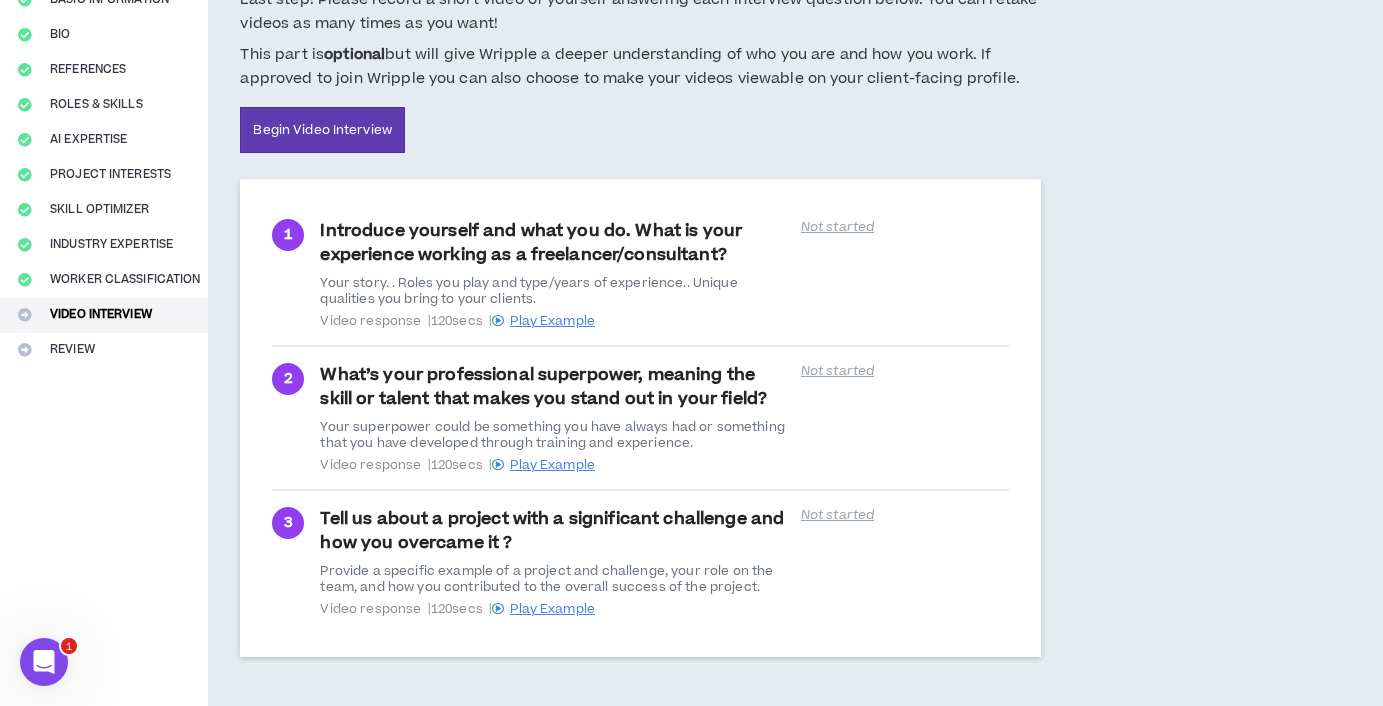 scroll, scrollTop: 194, scrollLeft: 0, axis: vertical 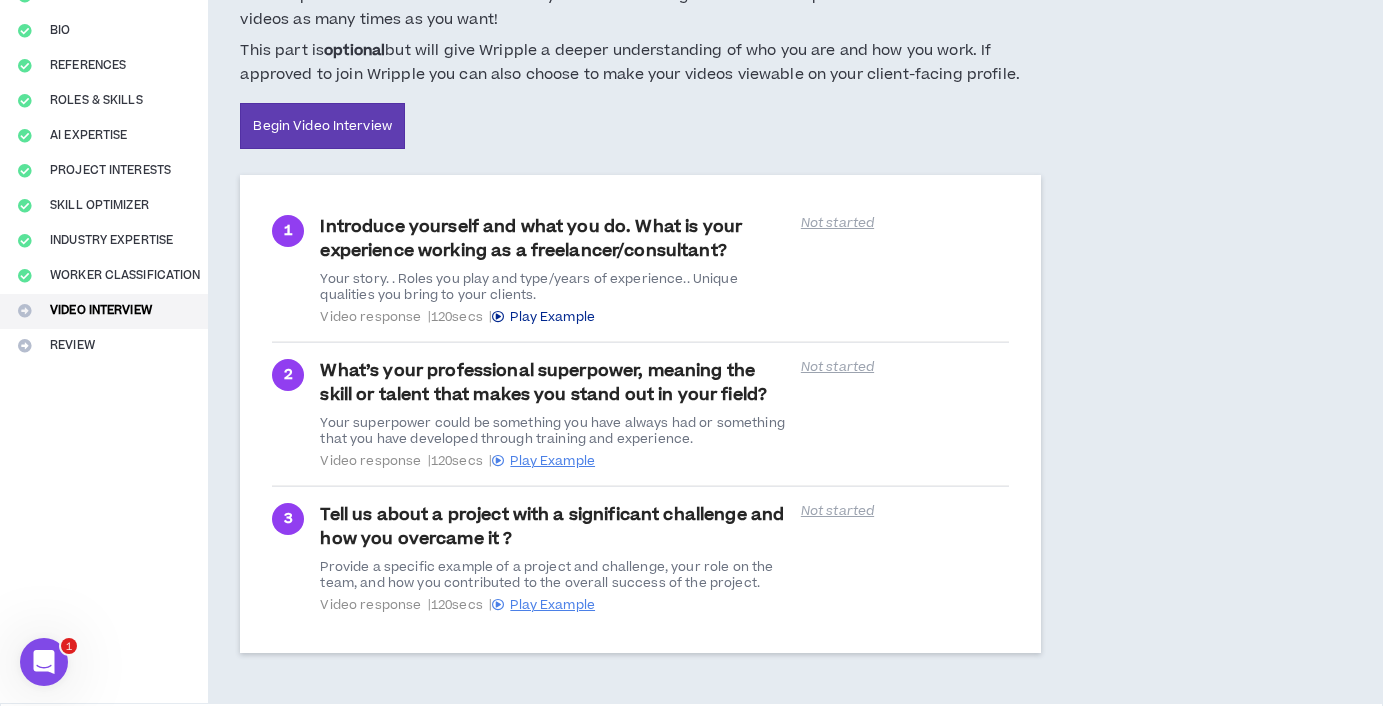 click on "Play Example" at bounding box center (552, 317) 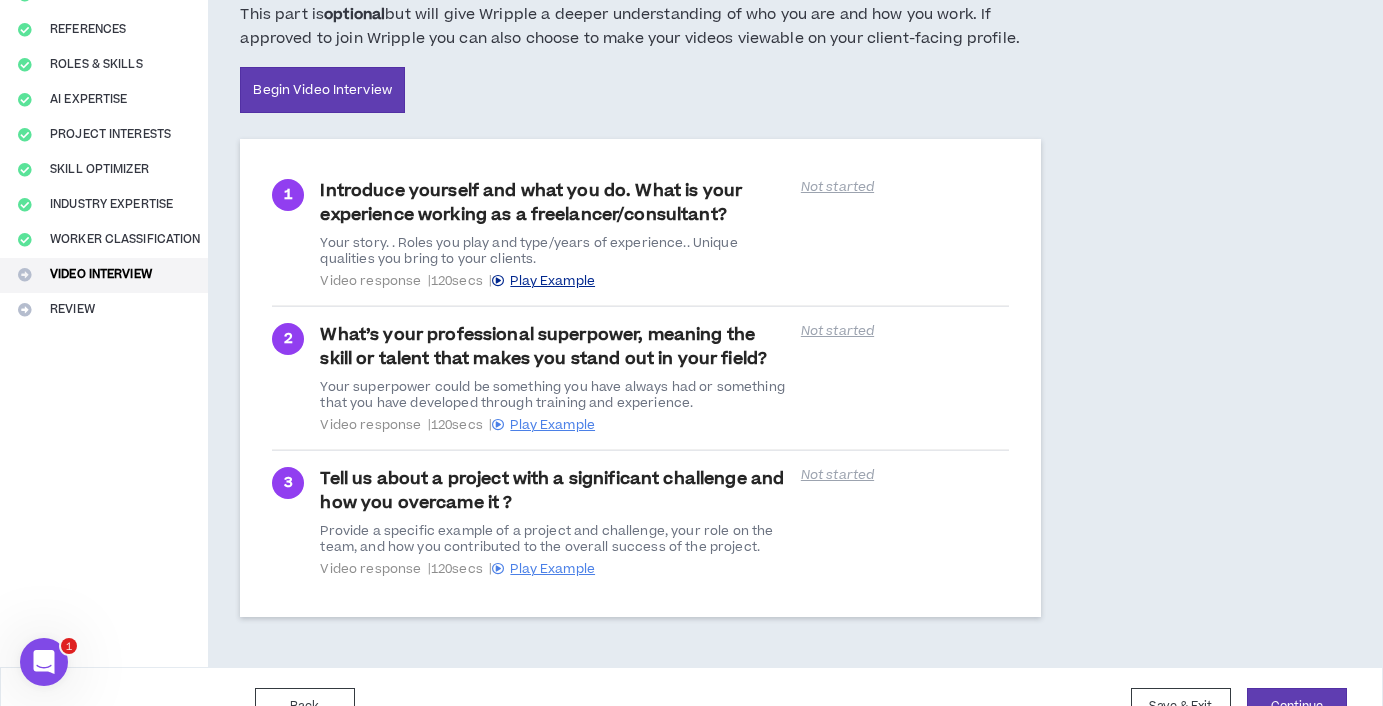 scroll, scrollTop: 270, scrollLeft: 0, axis: vertical 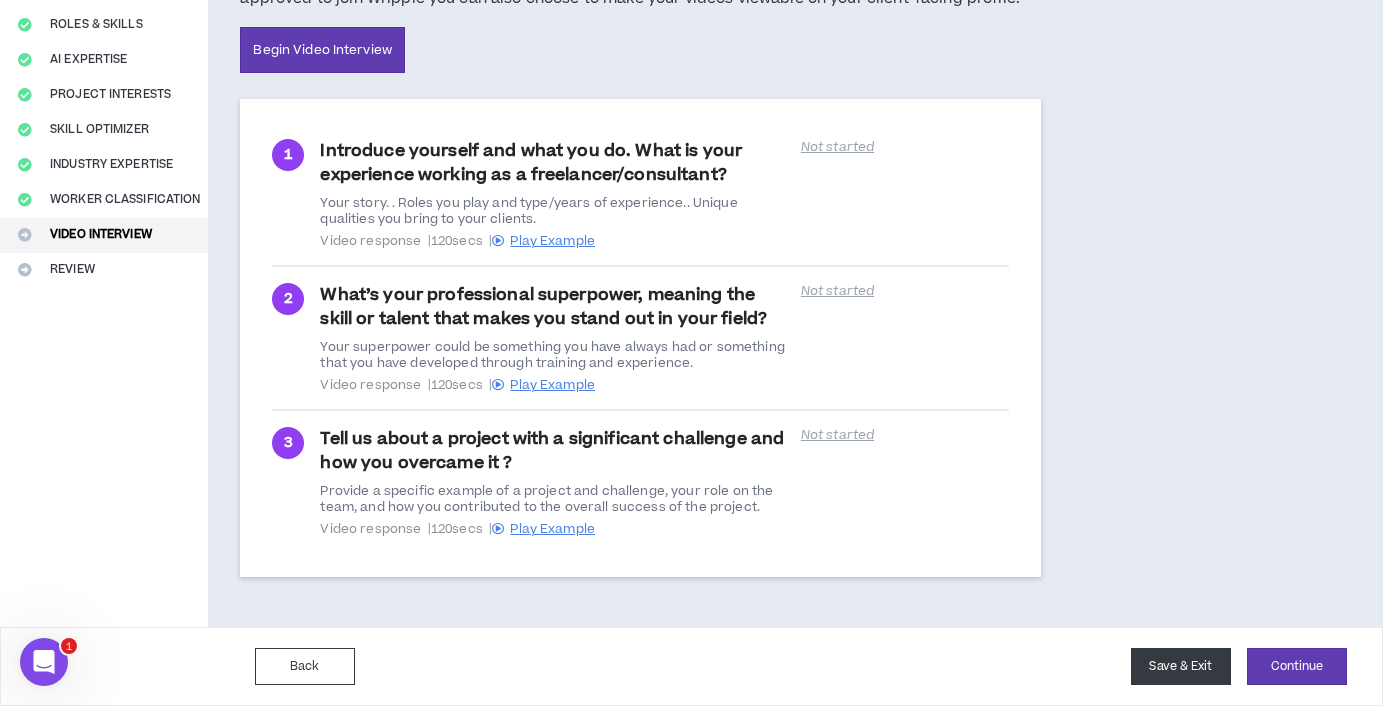 click on "Save & Exit" at bounding box center (1181, 666) 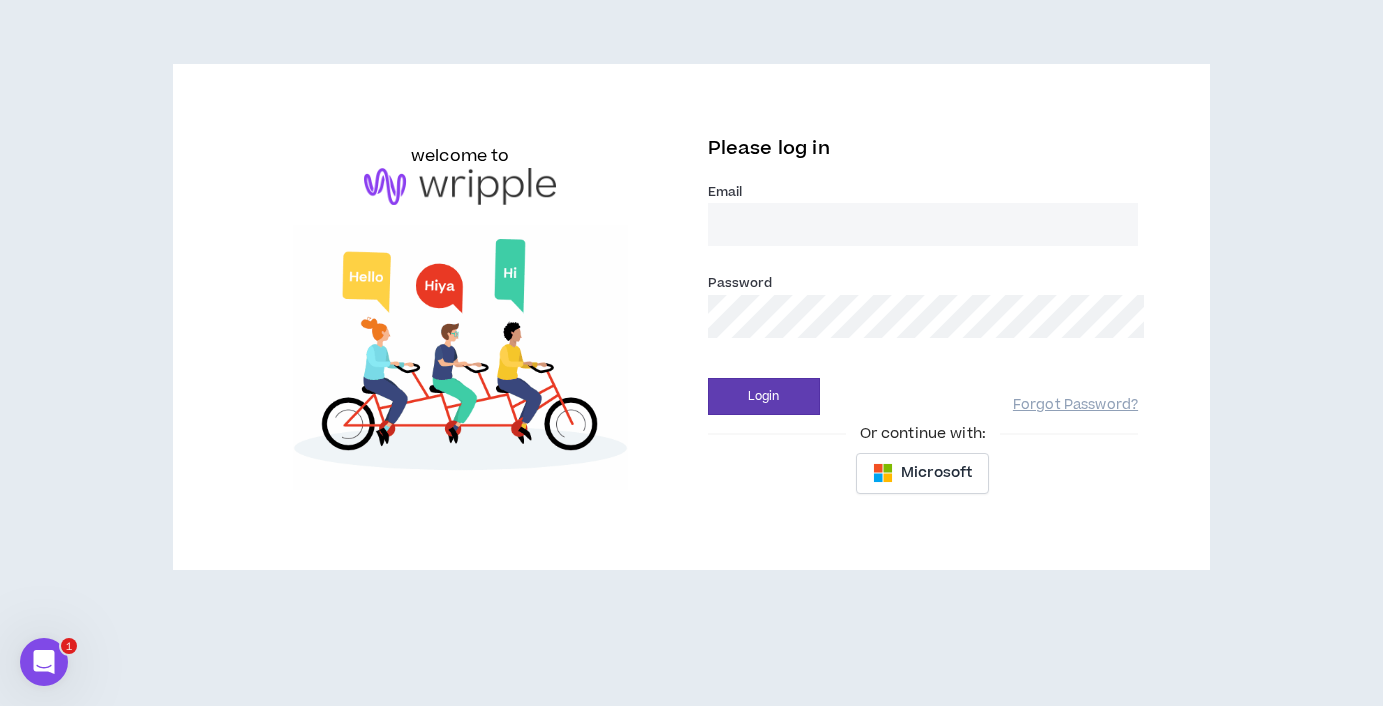 scroll, scrollTop: 0, scrollLeft: 0, axis: both 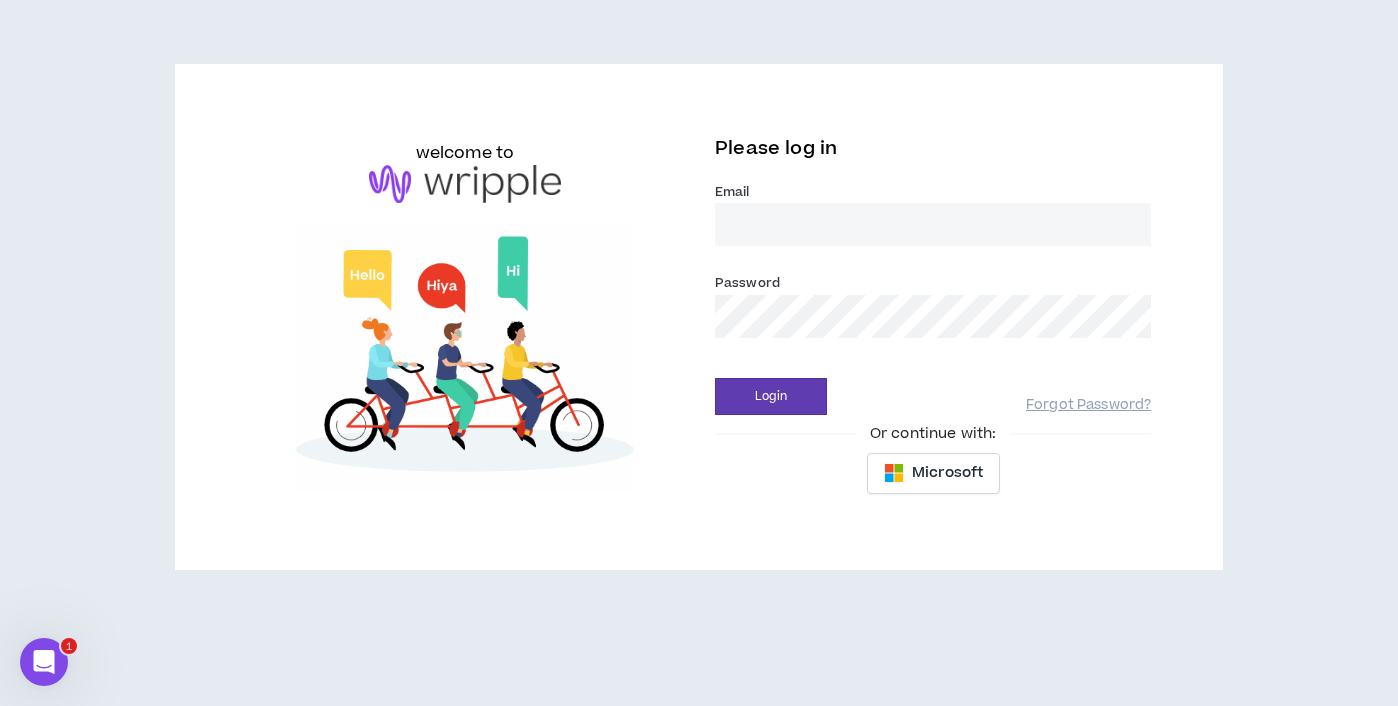 click on "Email  *" at bounding box center (933, 224) 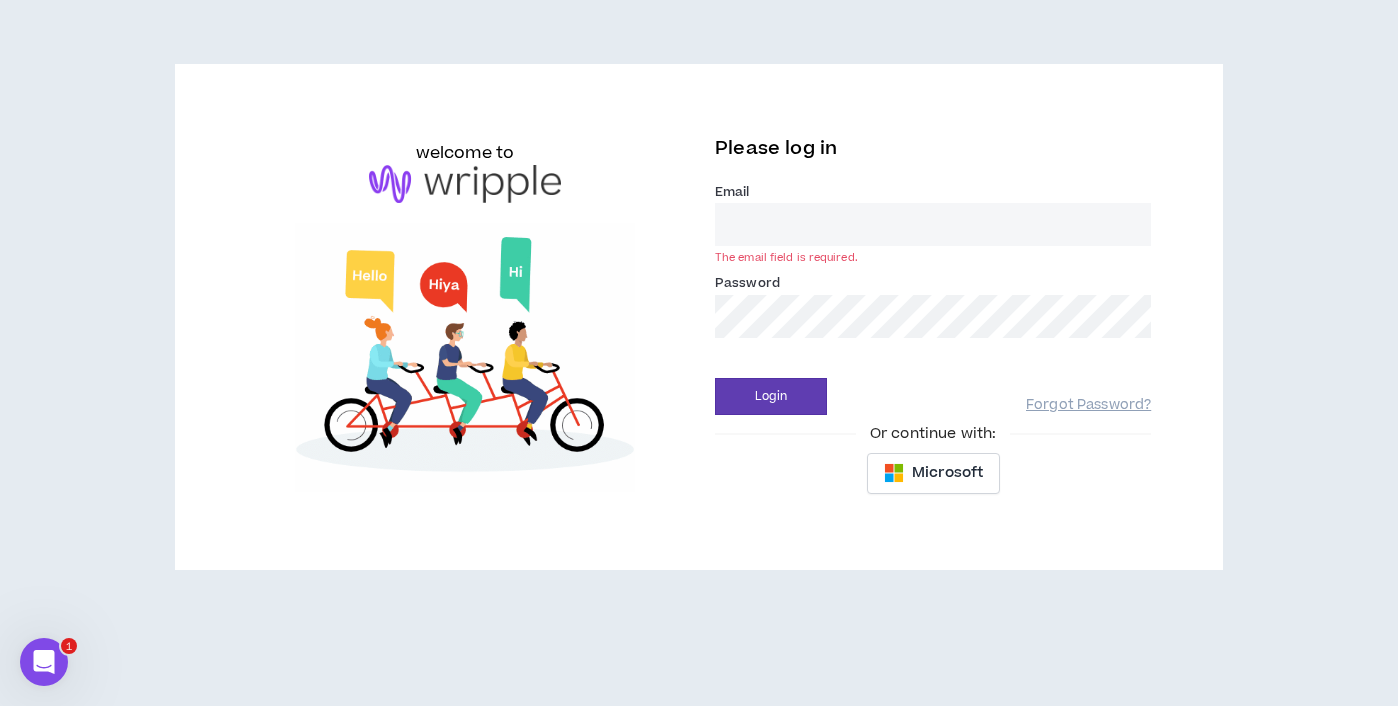 type on "[PERSON_NAME][EMAIL_ADDRESS][PERSON_NAME][DOMAIN_NAME]" 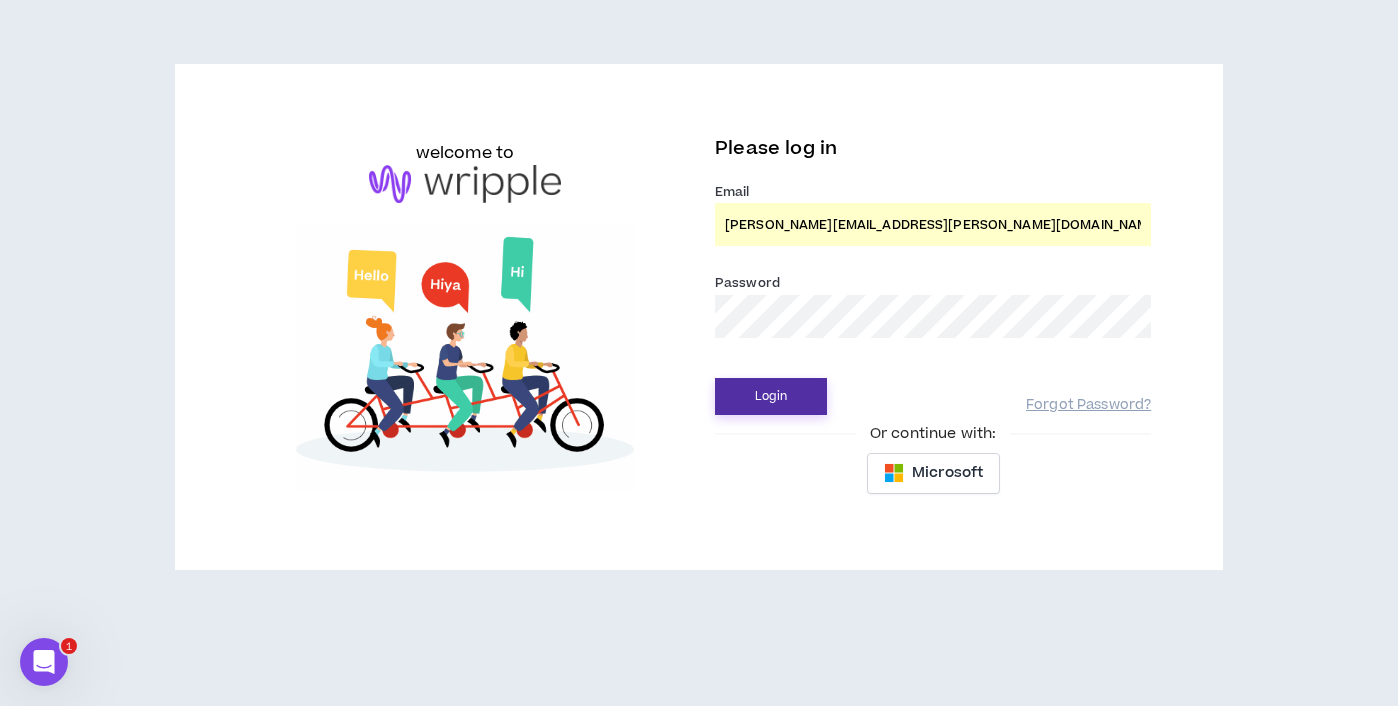 click on "Login" at bounding box center (771, 396) 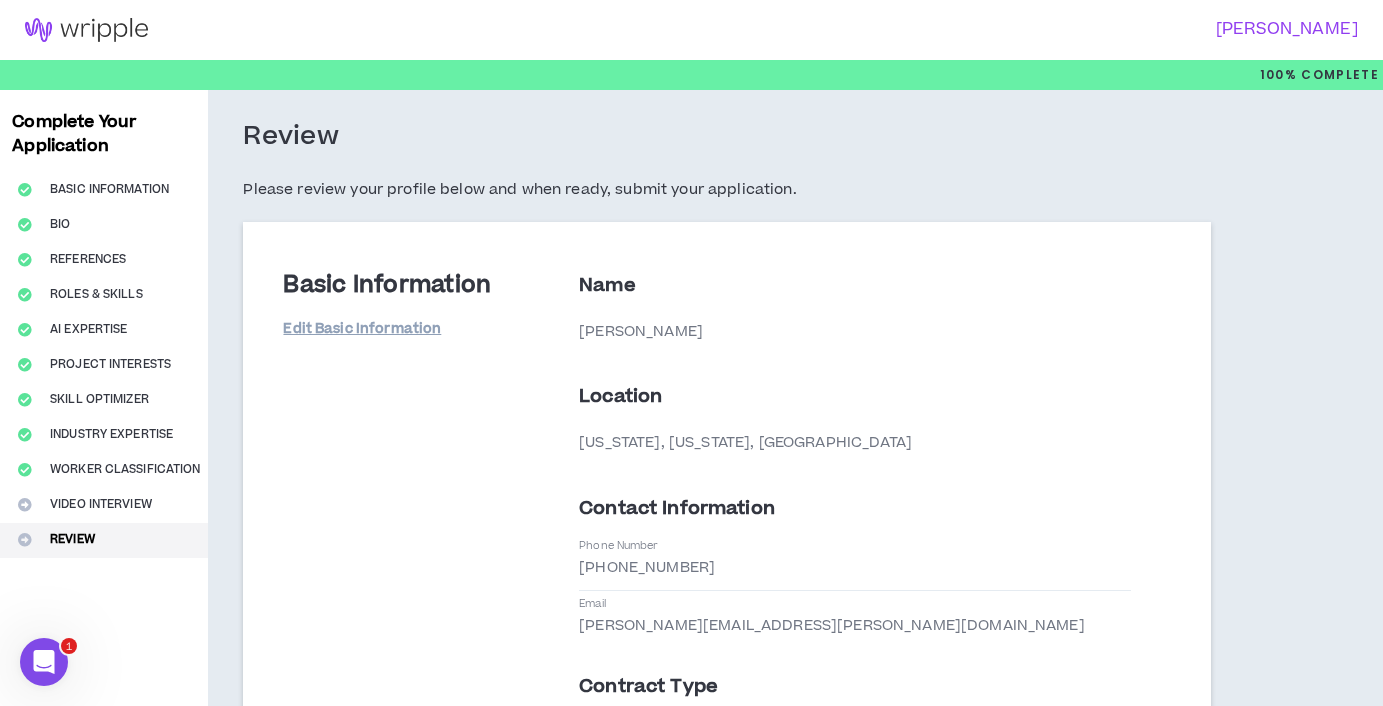 click 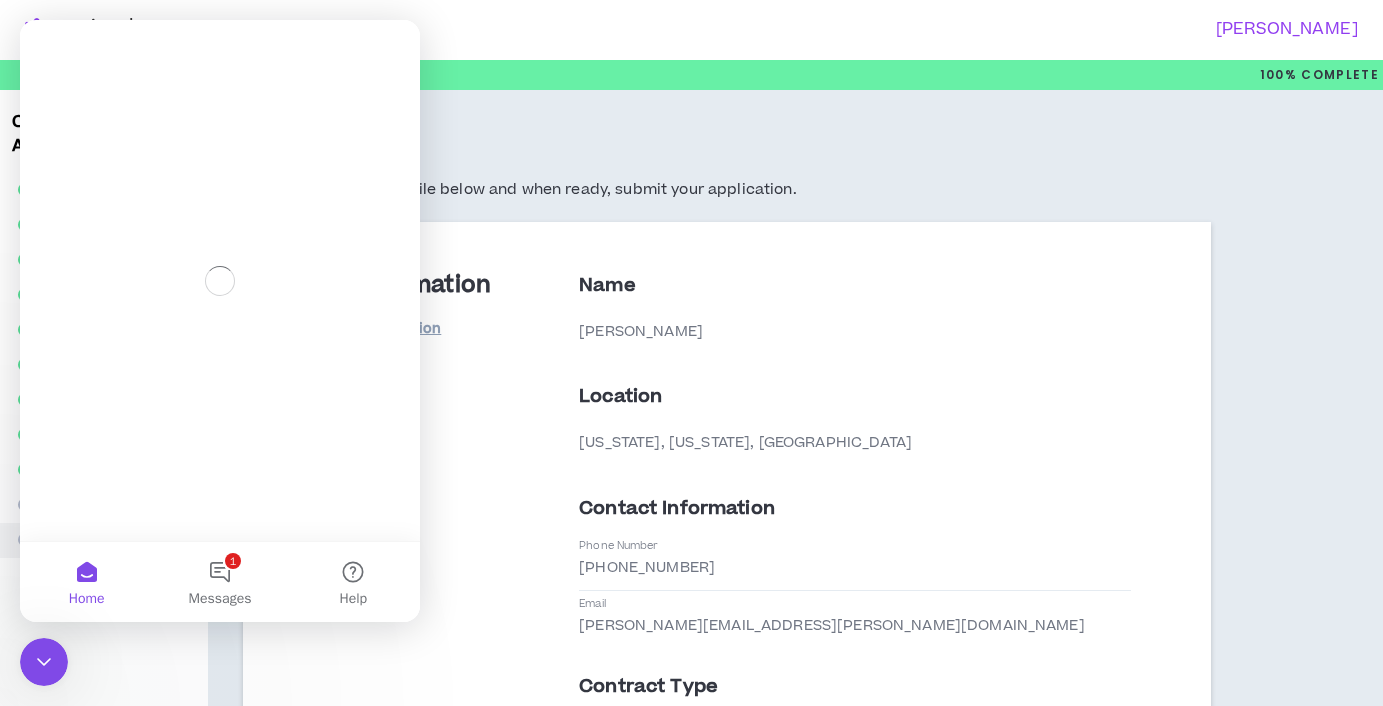 scroll, scrollTop: 0, scrollLeft: 0, axis: both 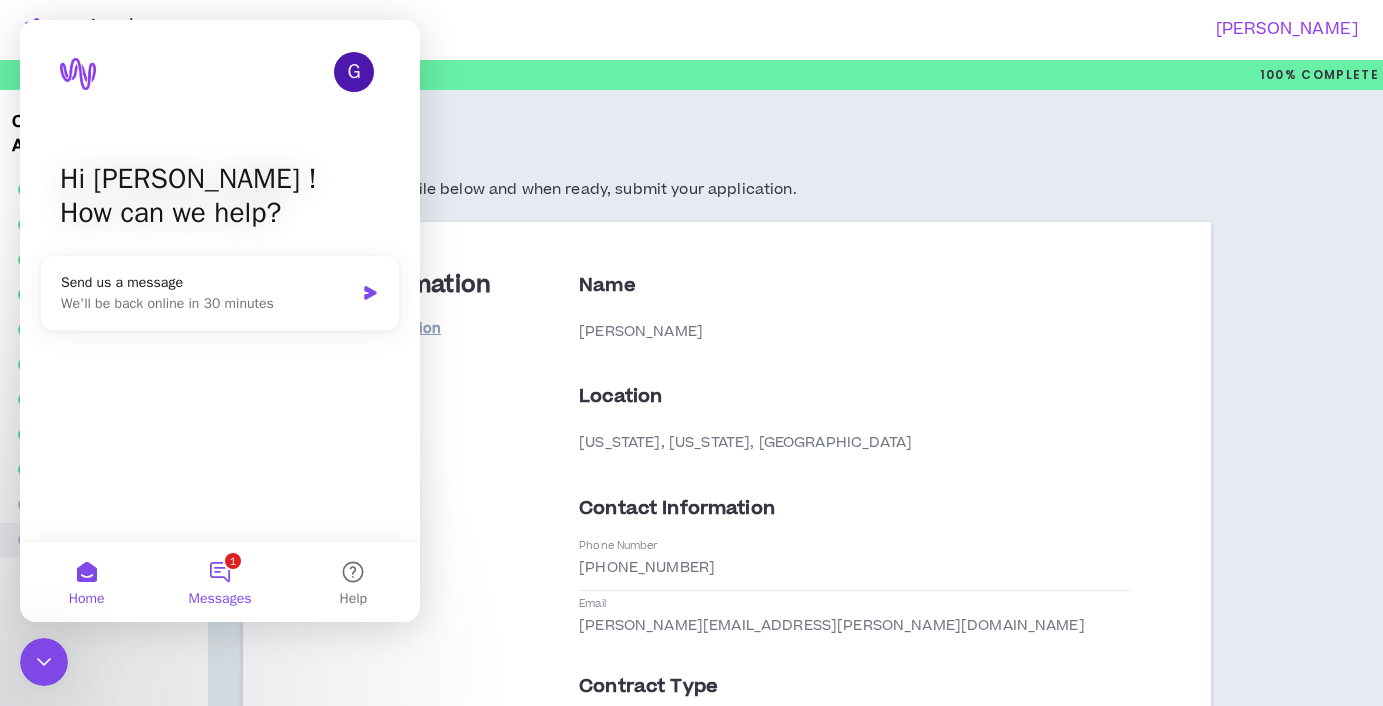 click on "1 Messages" at bounding box center [219, 582] 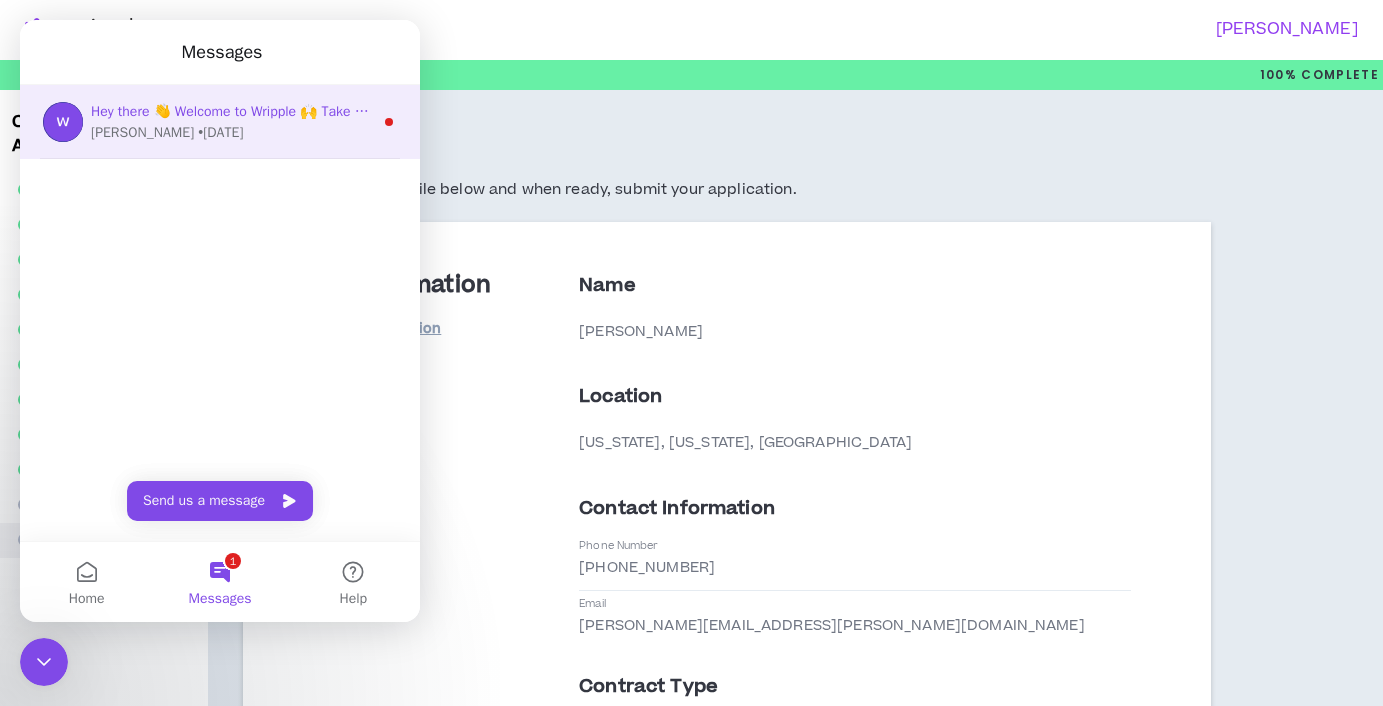 click on "[PERSON_NAME] •  [DATE]" at bounding box center (232, 132) 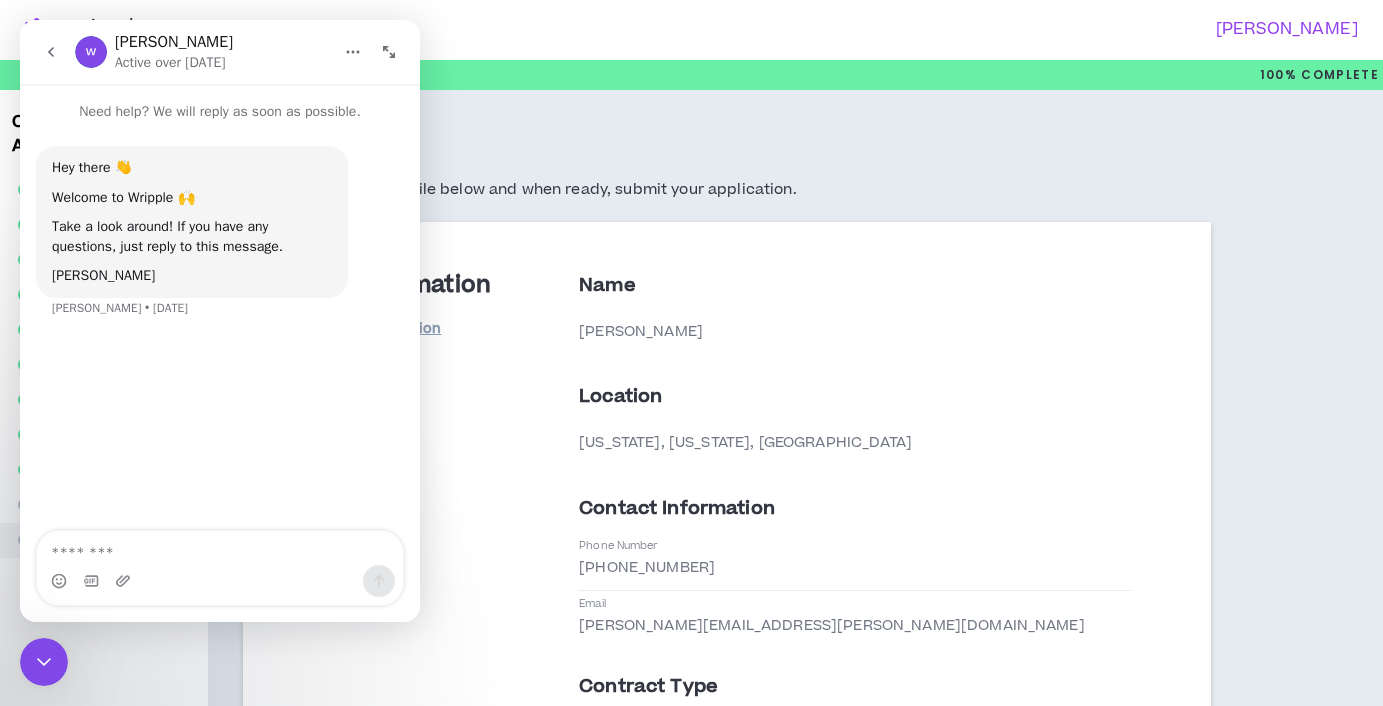 click on "Review Please review your profile below and when ready, submit your application. Basic Information Edit Basic Information Name [PERSON_NAME] Location [US_STATE][GEOGRAPHIC_DATA][US_STATE], [GEOGRAPHIC_DATA] Contact Information Phone Number [PHONE_NUMBER] Email [PERSON_NAME][EMAIL_ADDRESS][PERSON_NAME][DOMAIN_NAME] Contract Type Individual Freelancer [PERSON_NAME] Language Proficiency Primary Language English English Level First Language How did you find us? Friend/Colleague Bio Edit Bio My Title Editor, Writer, and Digital Strategist
17 years of experience Linkedin URL [URL][DOMAIN_NAME] Profile Photo Bio Copy References Edit References Reference #1 Name [PERSON_NAME] Email [EMAIL_ADDRESS][DOMAIN_NAME] LinkedIn [URL][DOMAIN_NAME][PERSON_NAME] Reference #2 Name [PERSON_NAME] Email [EMAIL_ADDRESS][DOMAIN_NAME] LinkedIn [URL][DOMAIN_NAME] Roles & Skills Edit Roles & Skills Role #1 Role Content Strategist Years Experience 11+ Years Rate/Hr $100 Skills Role #2 Role Proofreader Years Experience 11+ Years $70 4" at bounding box center (726, 3104) 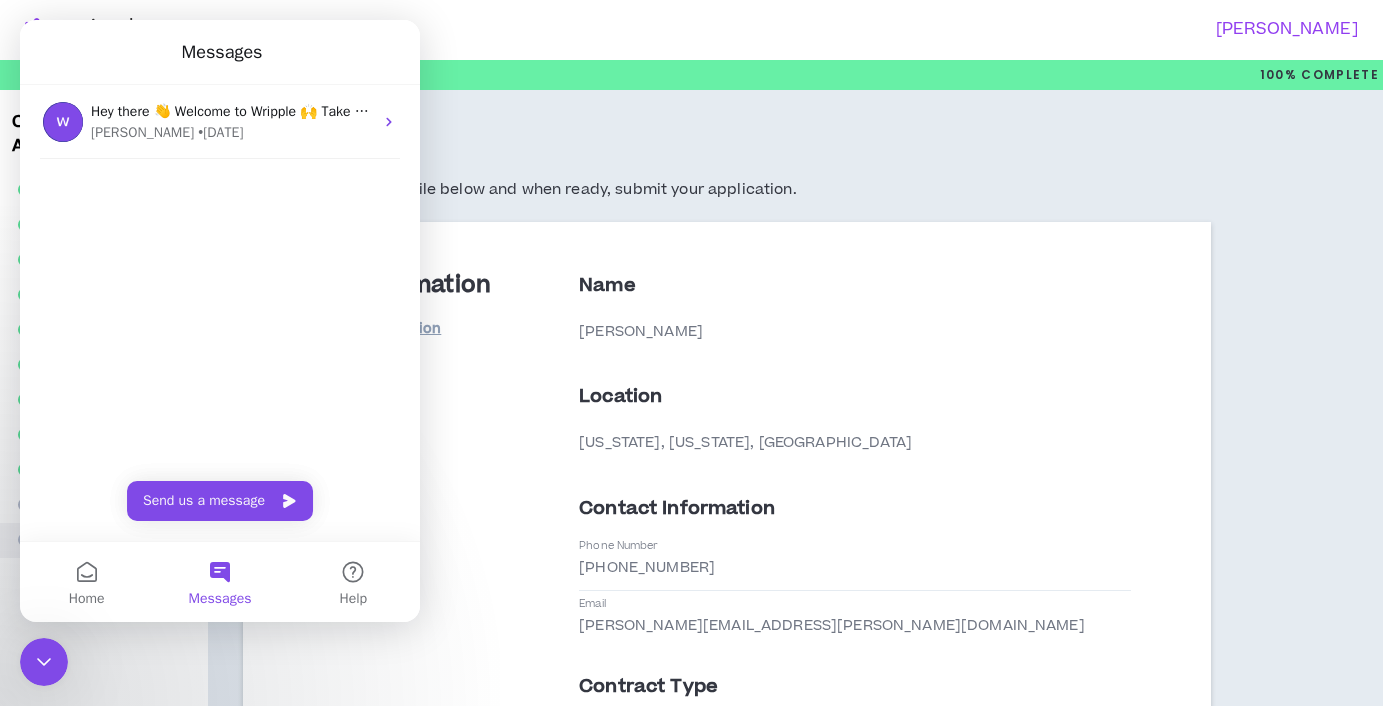 click at bounding box center [691, 75] 